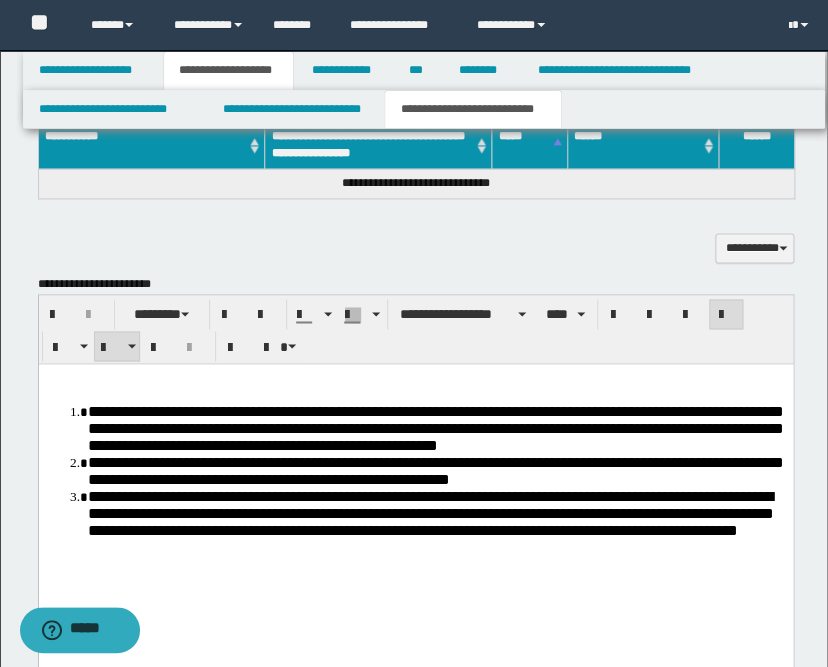 scroll, scrollTop: 0, scrollLeft: 0, axis: both 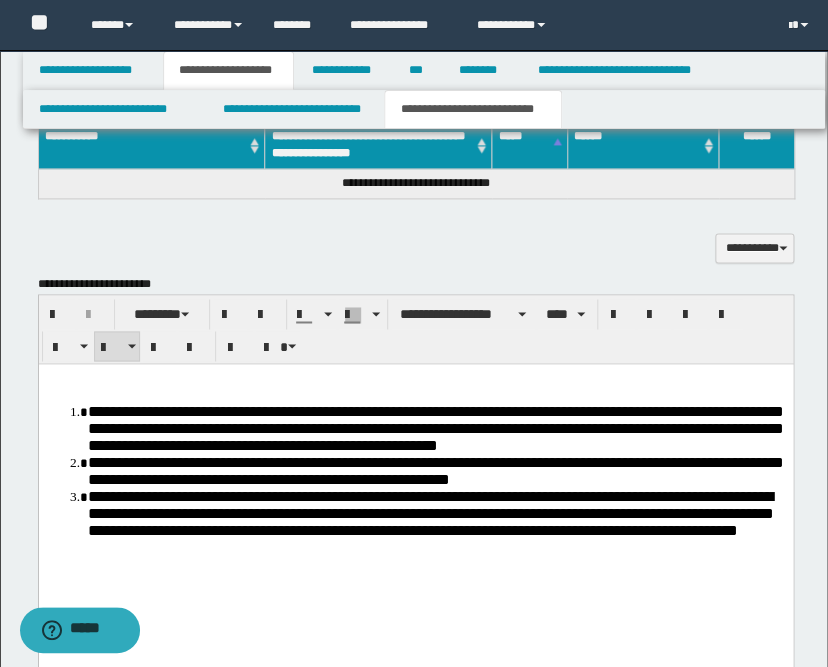 click on "**********" at bounding box center [435, 511] 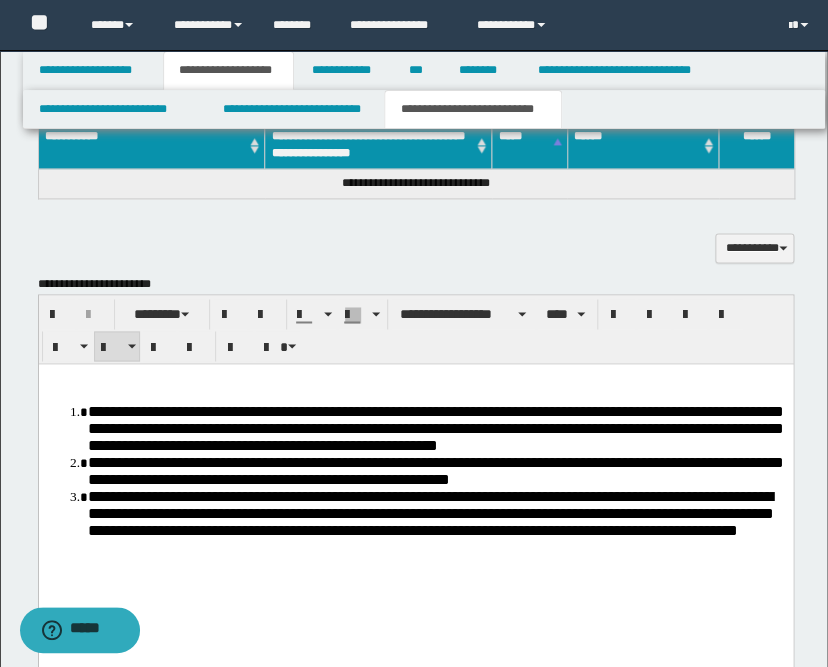 type 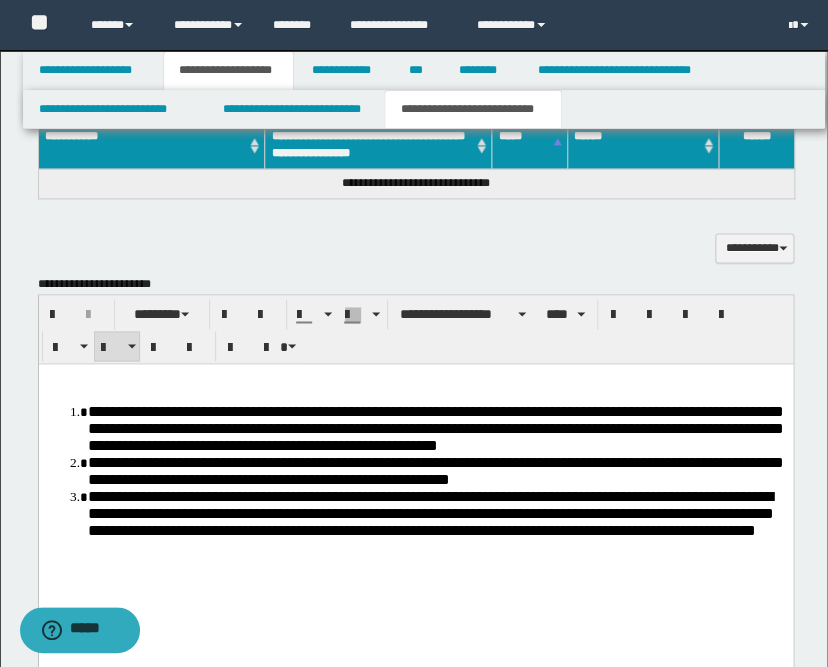 click on "**********" at bounding box center [430, 511] 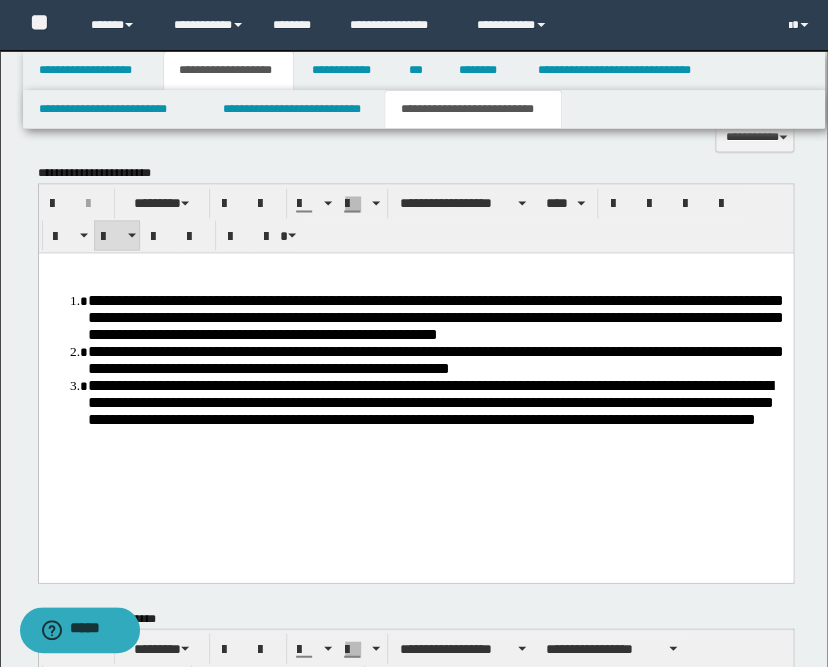 scroll, scrollTop: 1040, scrollLeft: 0, axis: vertical 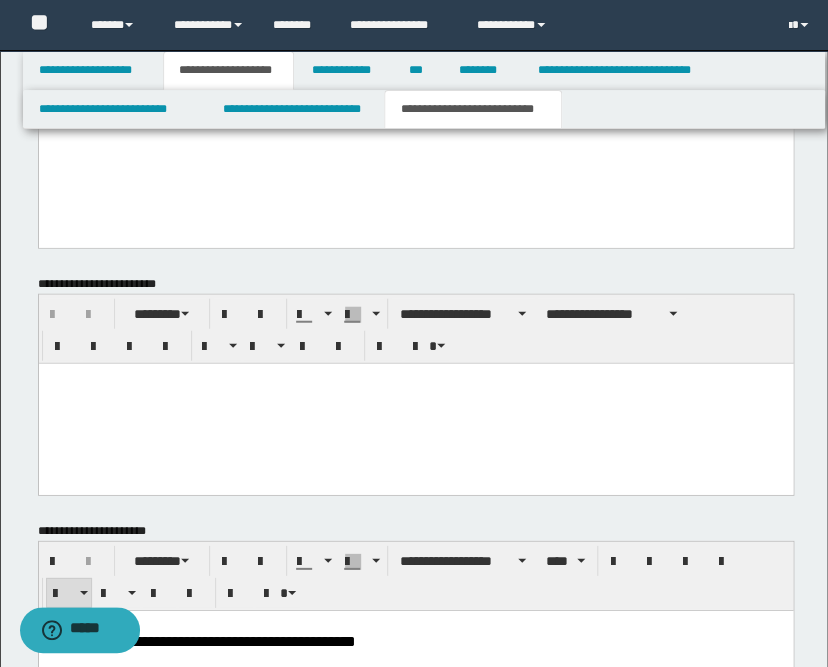click at bounding box center [415, 403] 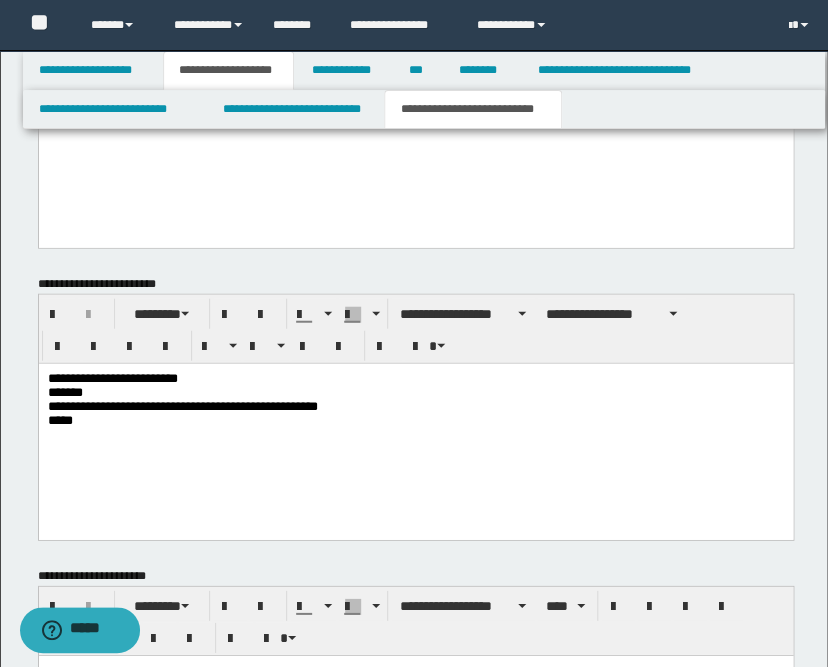 click on "**********" at bounding box center (415, 401) 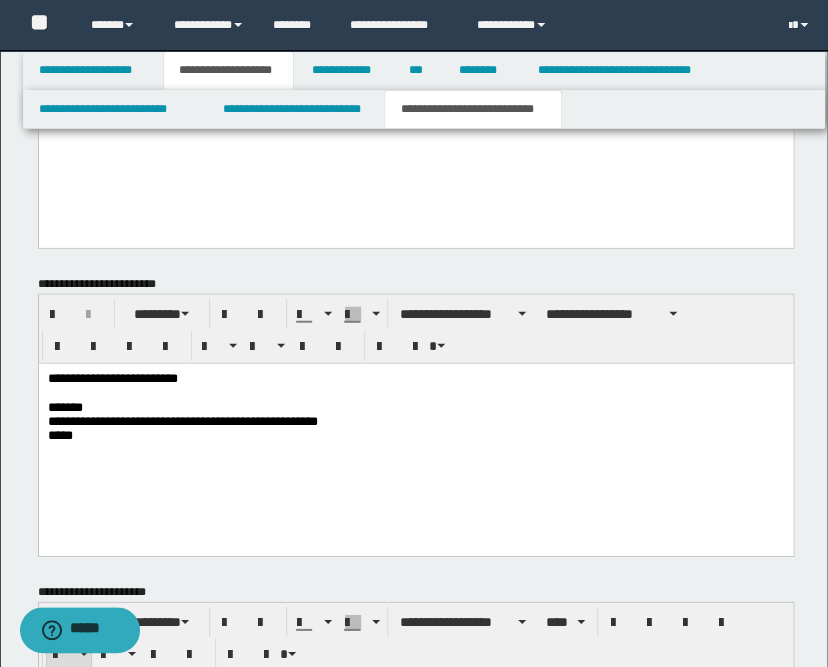 click on "**********" at bounding box center (415, 434) 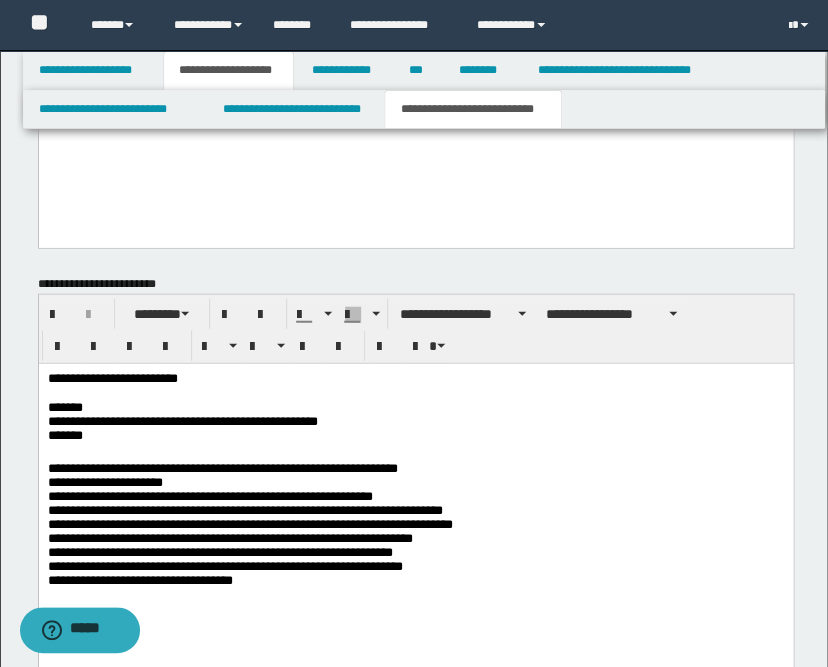 click on "**********" at bounding box center [415, 529] 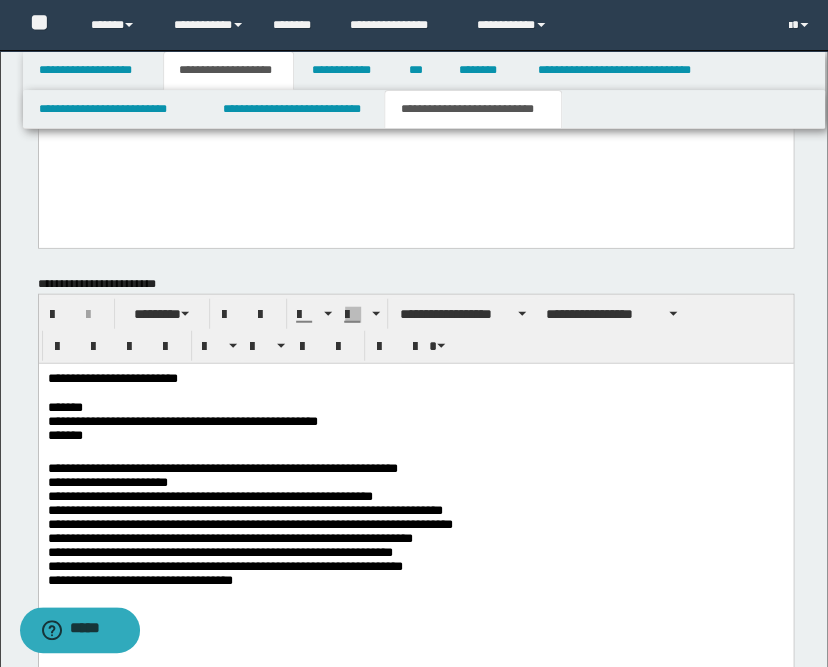 click on "**********" at bounding box center (415, 529) 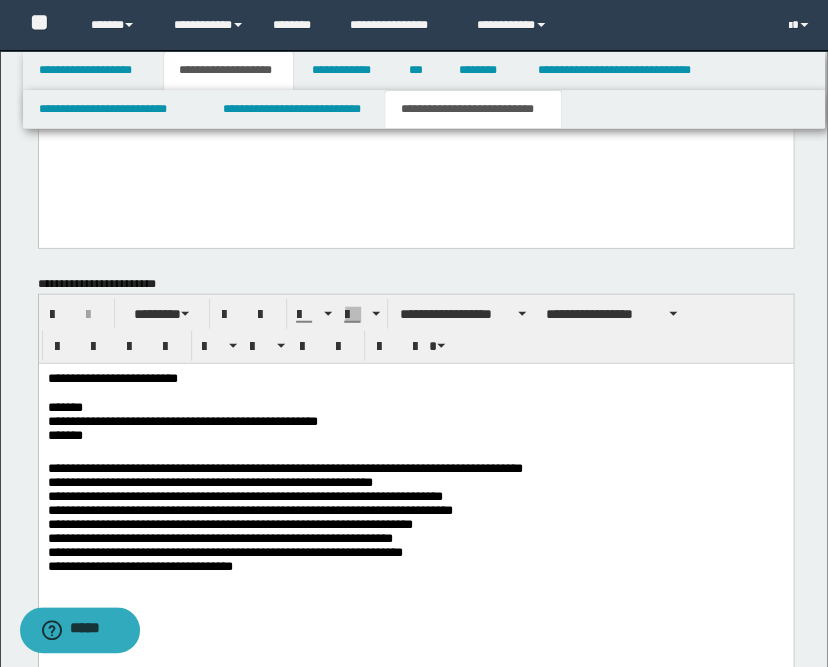click on "**********" at bounding box center [415, 521] 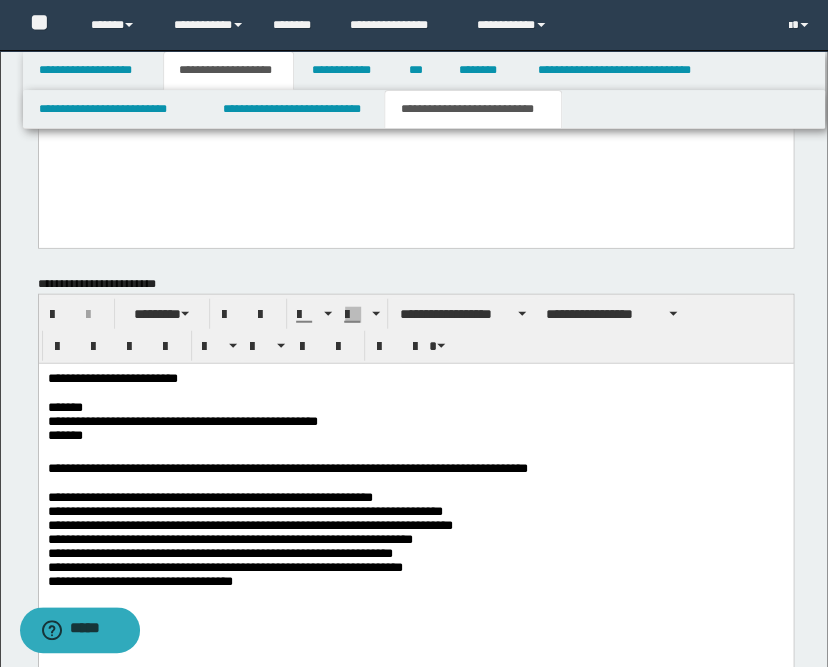 click on "**********" at bounding box center [415, 509] 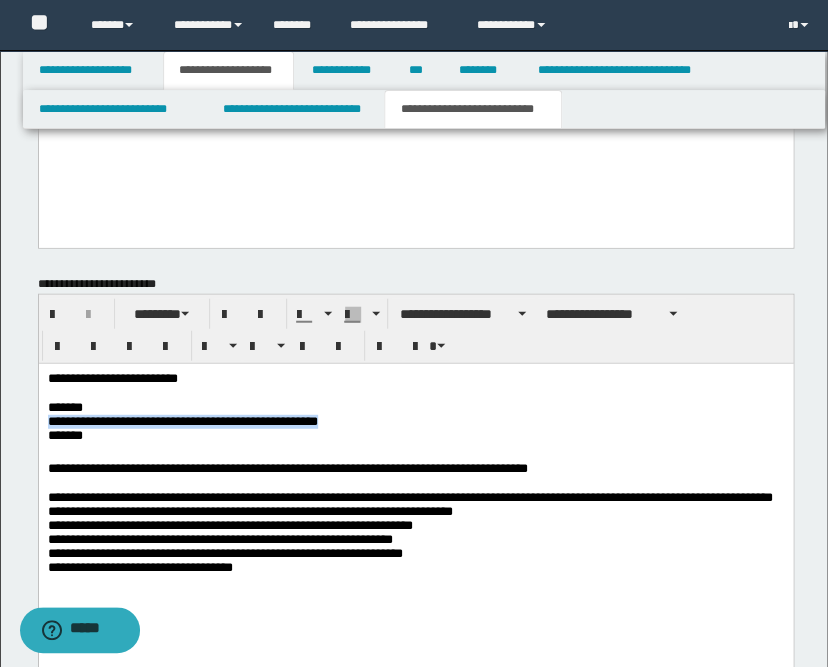 drag, startPoint x: 448, startPoint y: 423, endPoint x: 43, endPoint y: 426, distance: 405.0111 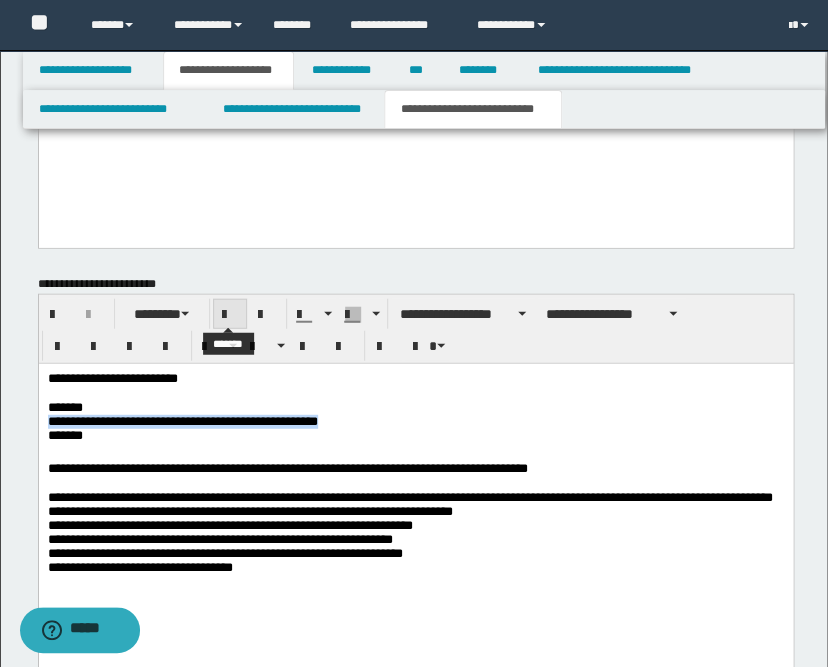 click at bounding box center [230, 315] 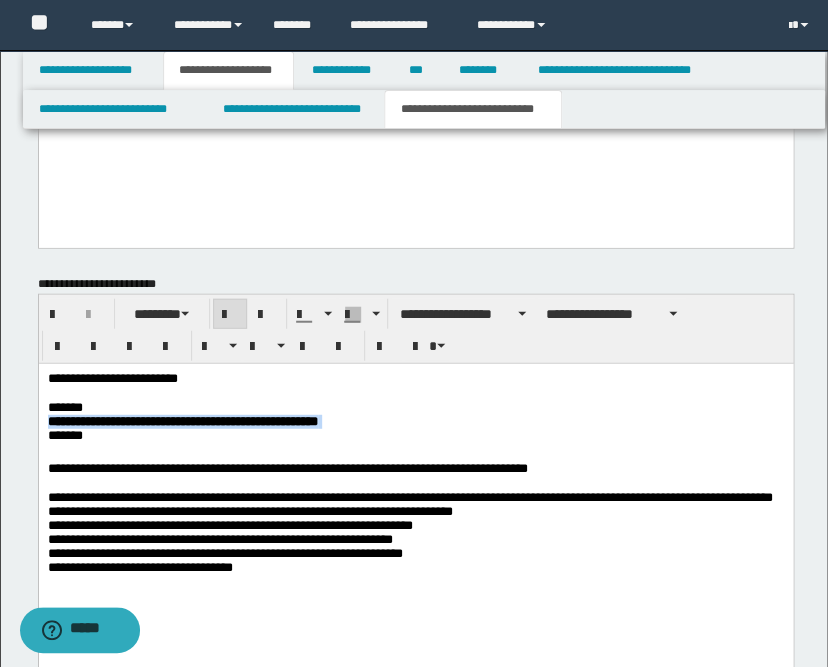 click on "**********" at bounding box center [415, 416] 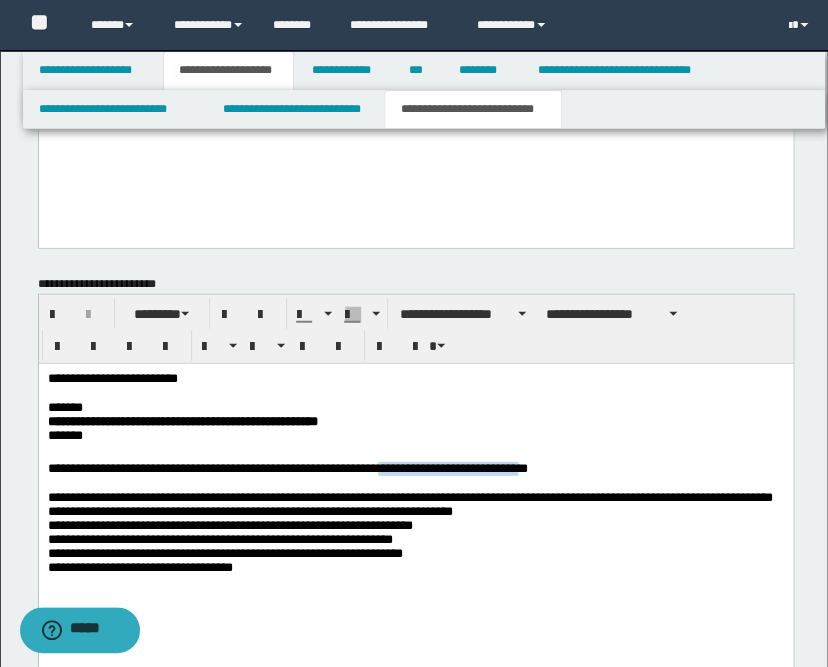 drag, startPoint x: 615, startPoint y: 466, endPoint x: 394, endPoint y: 466, distance: 221 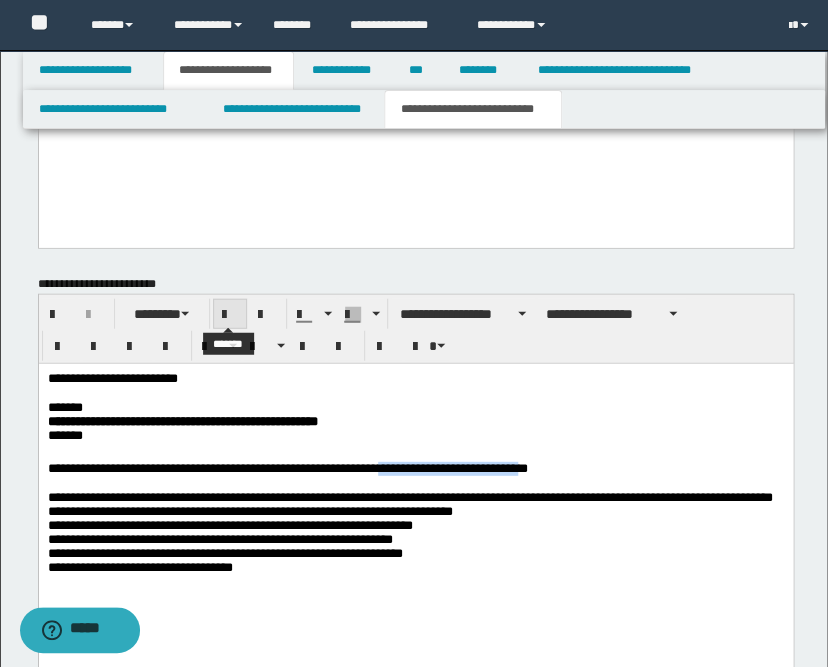 click at bounding box center [230, 315] 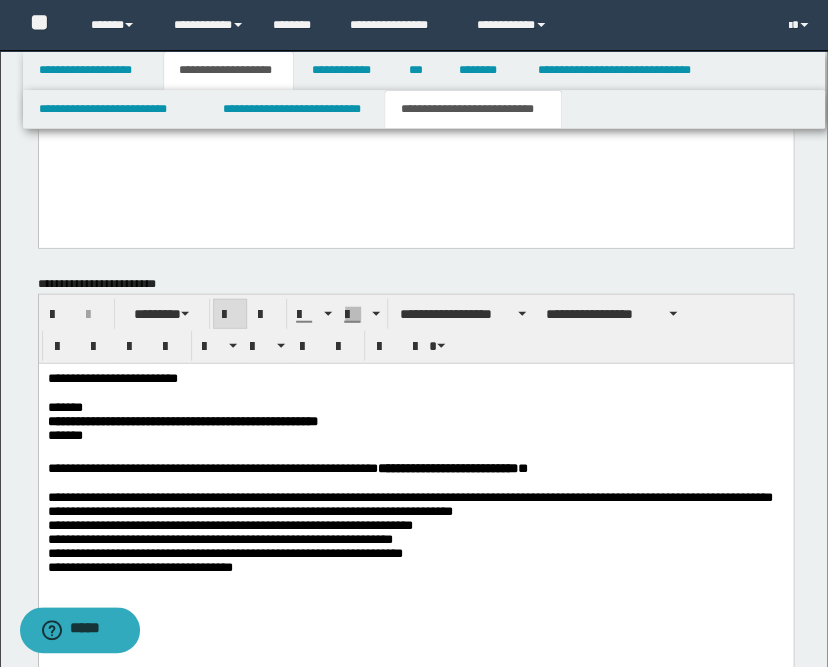 click on "**********" at bounding box center [415, 468] 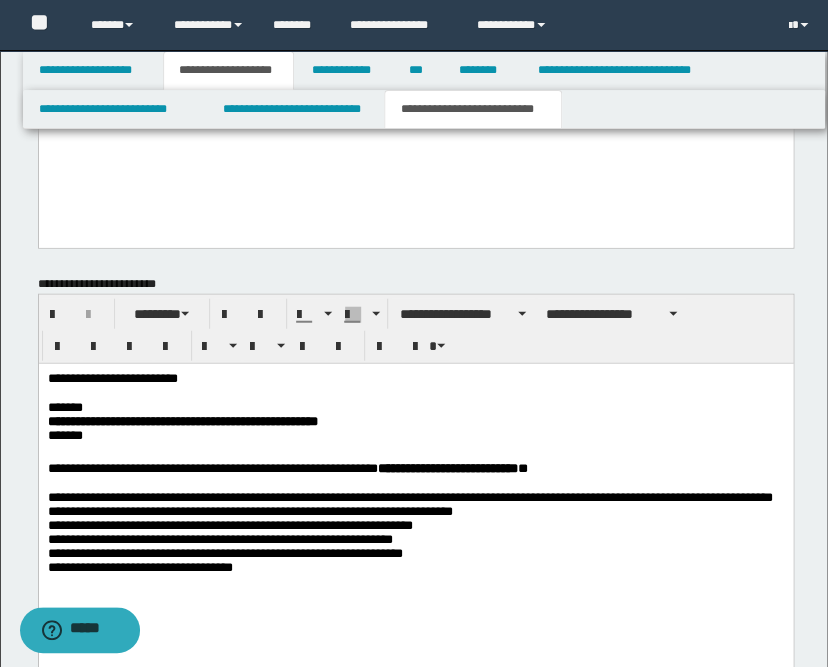 click on "**********" at bounding box center (415, 509) 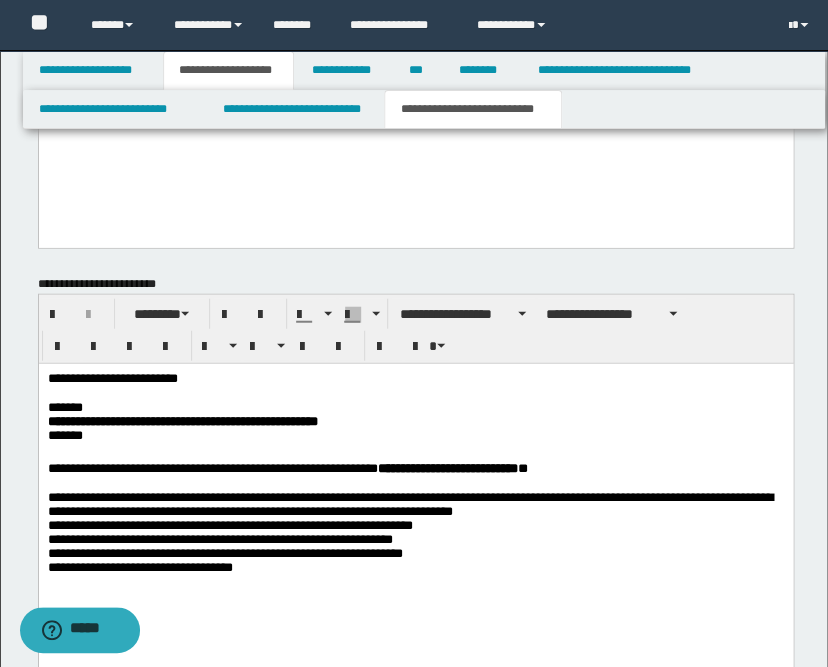 click on "**********" at bounding box center (415, 501) 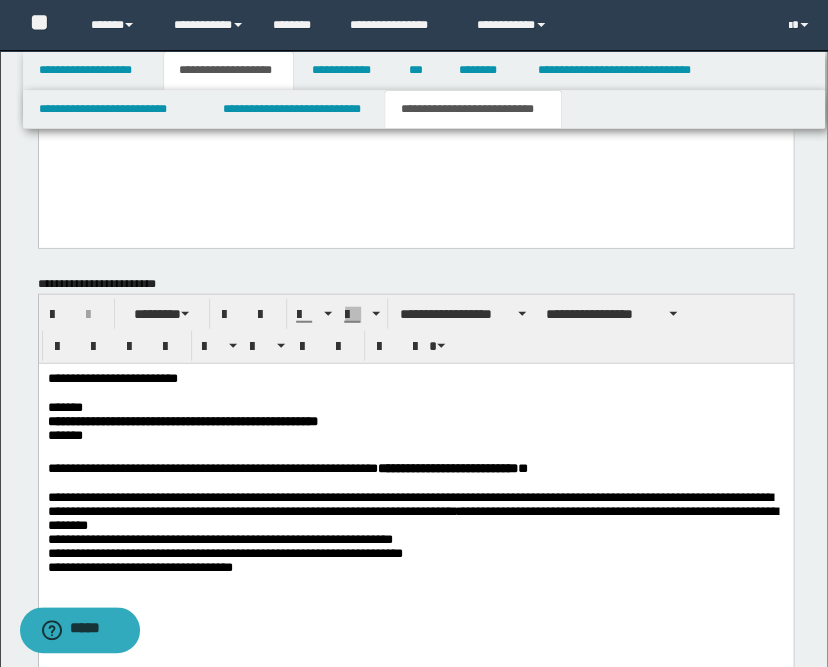 click on "**********" at bounding box center [415, 529] 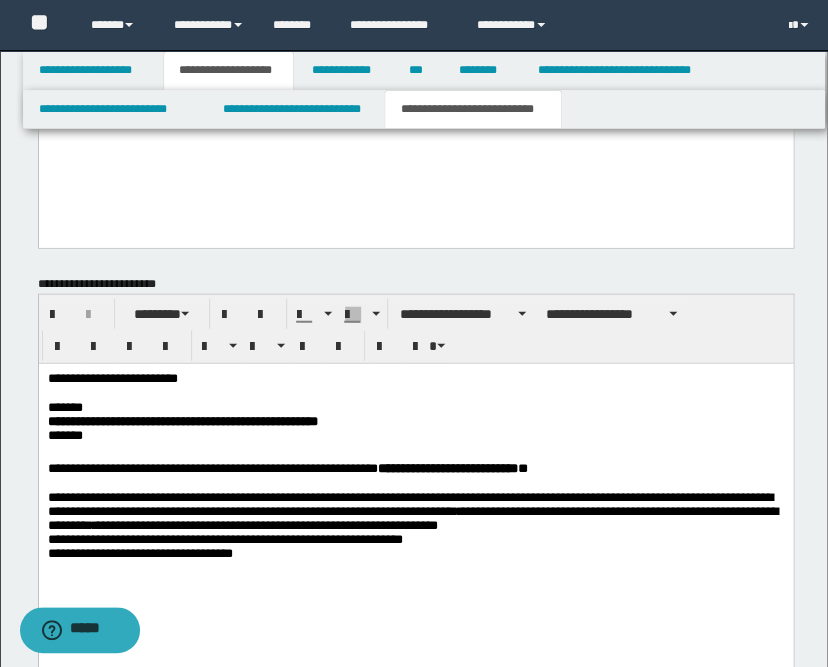 click on "**********" at bounding box center (415, 493) 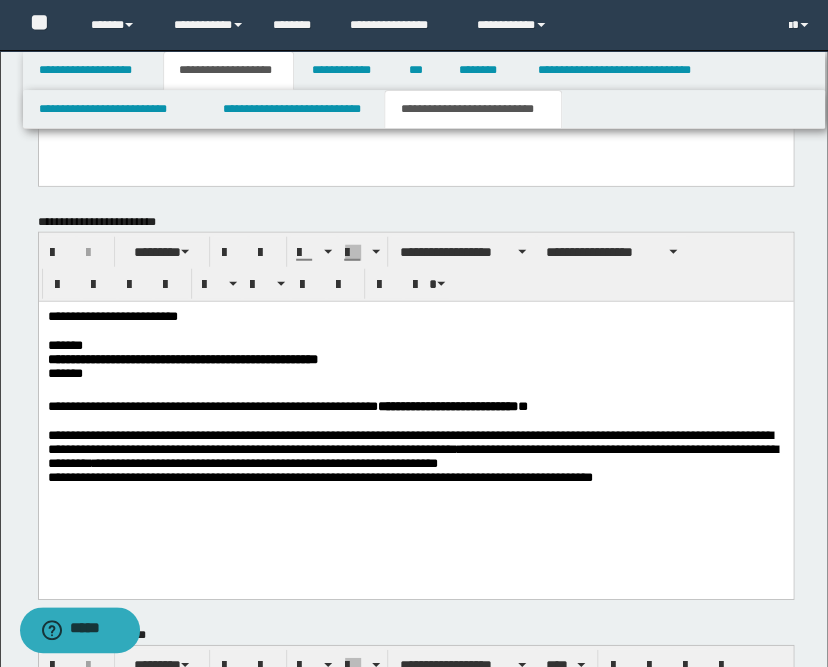 scroll, scrollTop: 1151, scrollLeft: 0, axis: vertical 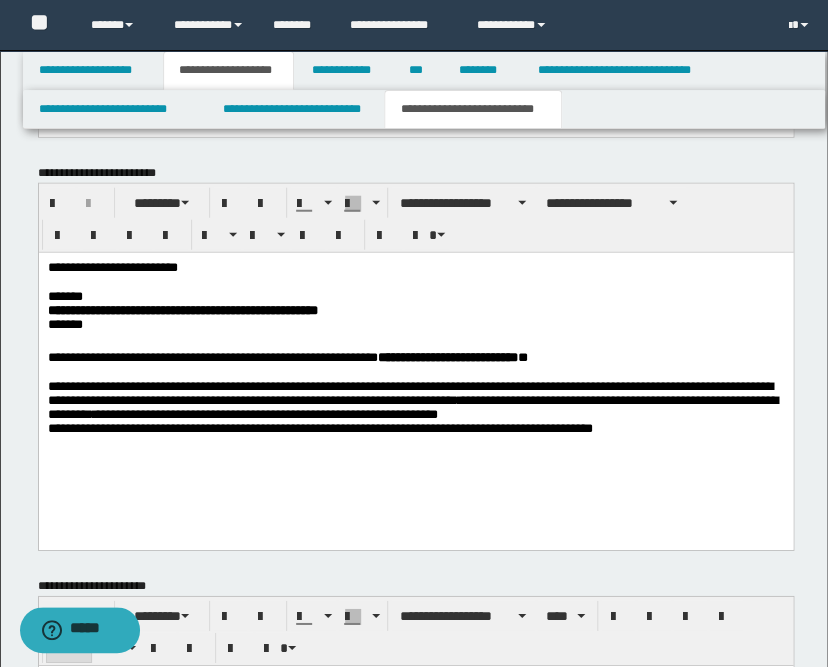 click on "**********" at bounding box center [415, 375] 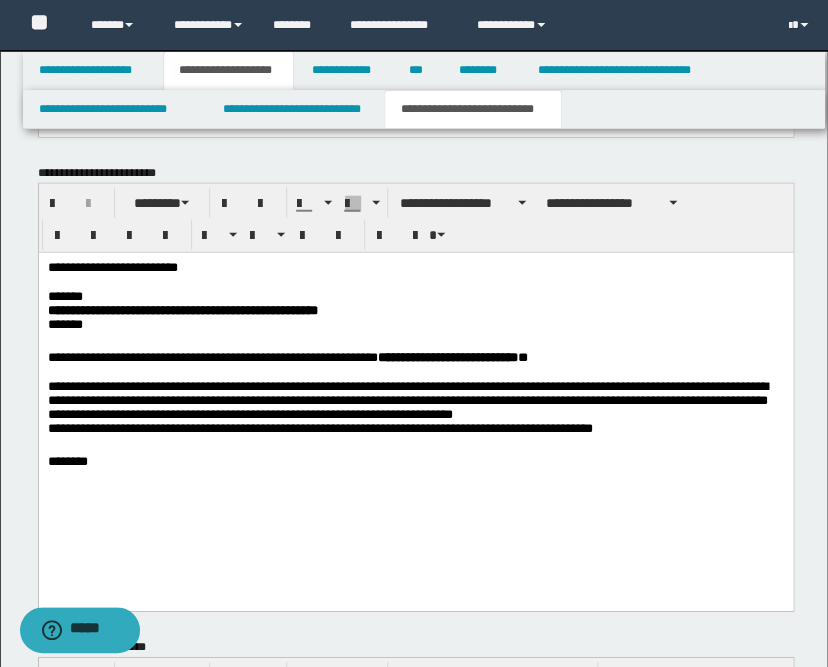 click at bounding box center (415, 490) 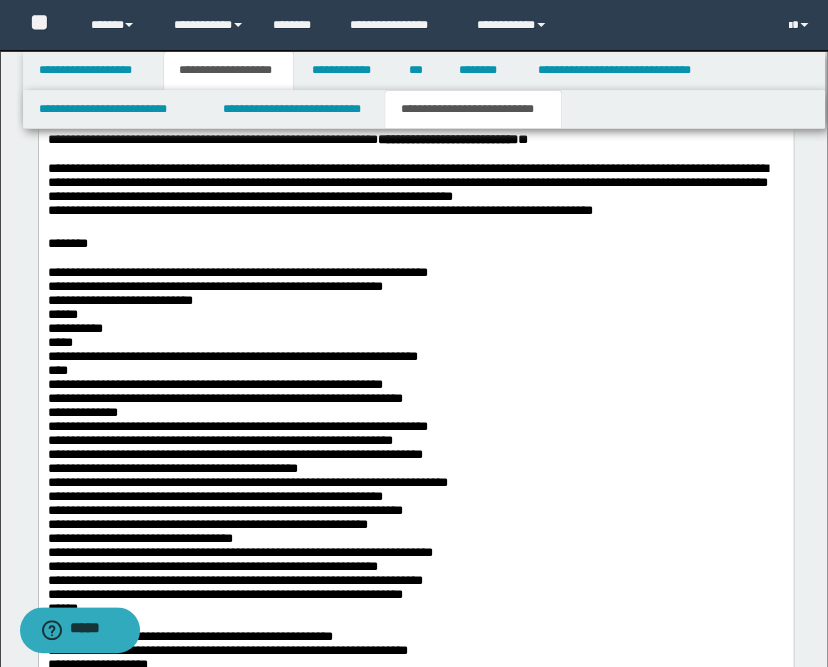 scroll, scrollTop: 1373, scrollLeft: 0, axis: vertical 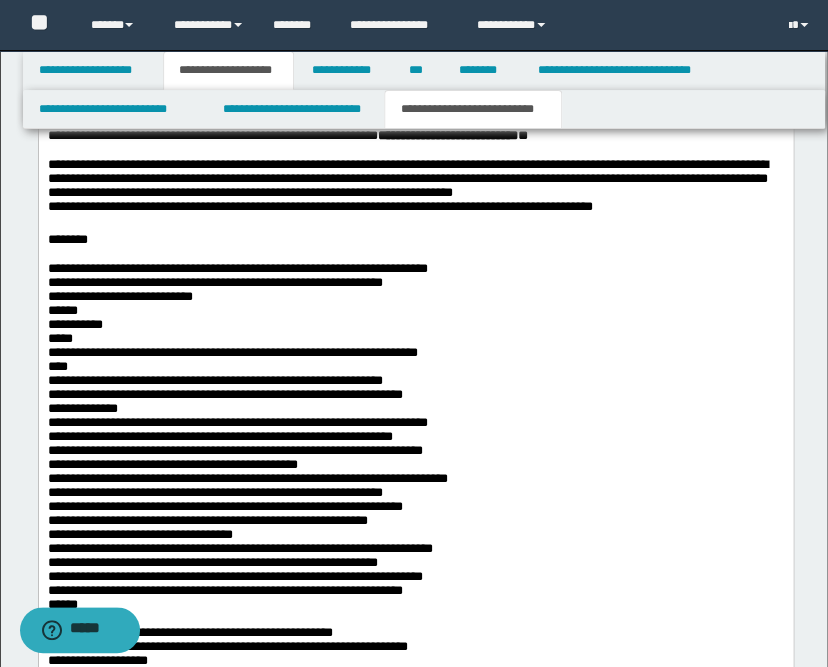 click on "**********" at bounding box center (415, 395) 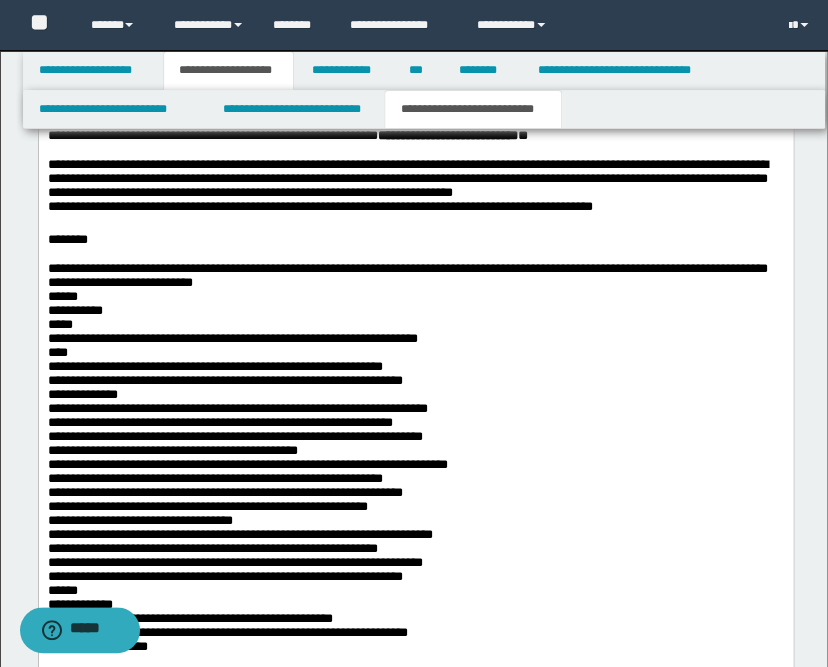 click on "**********" at bounding box center (415, 482) 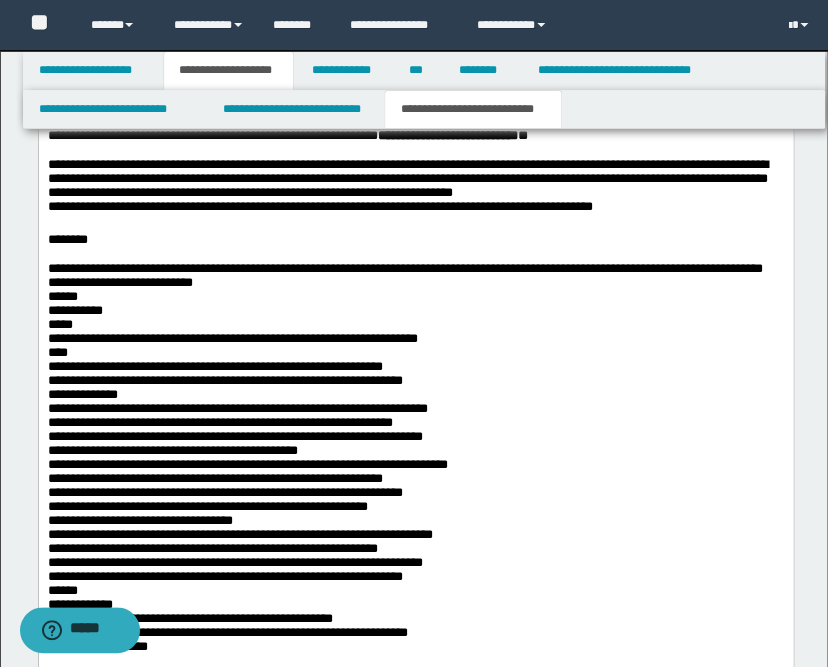 click on "**********" at bounding box center [415, 482] 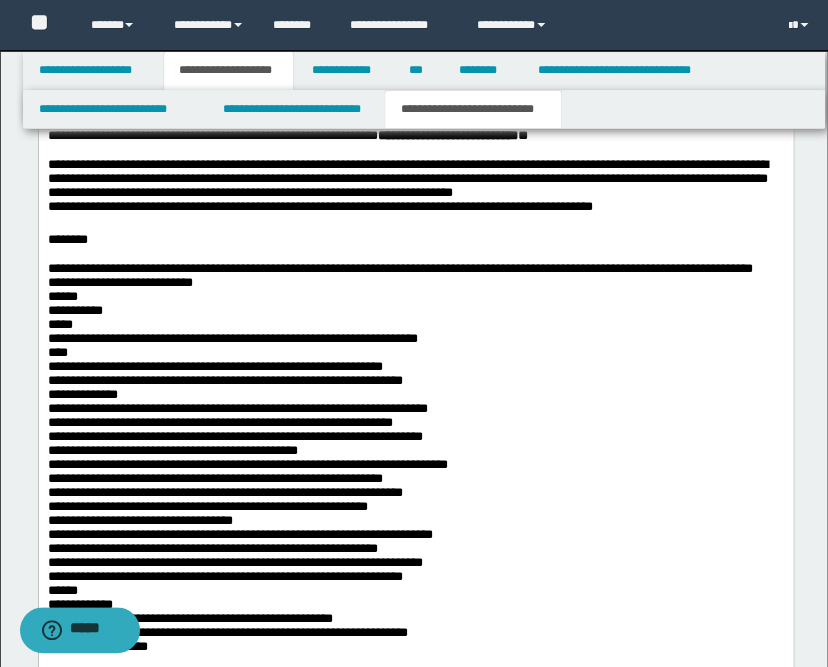 click on "**********" at bounding box center (415, 482) 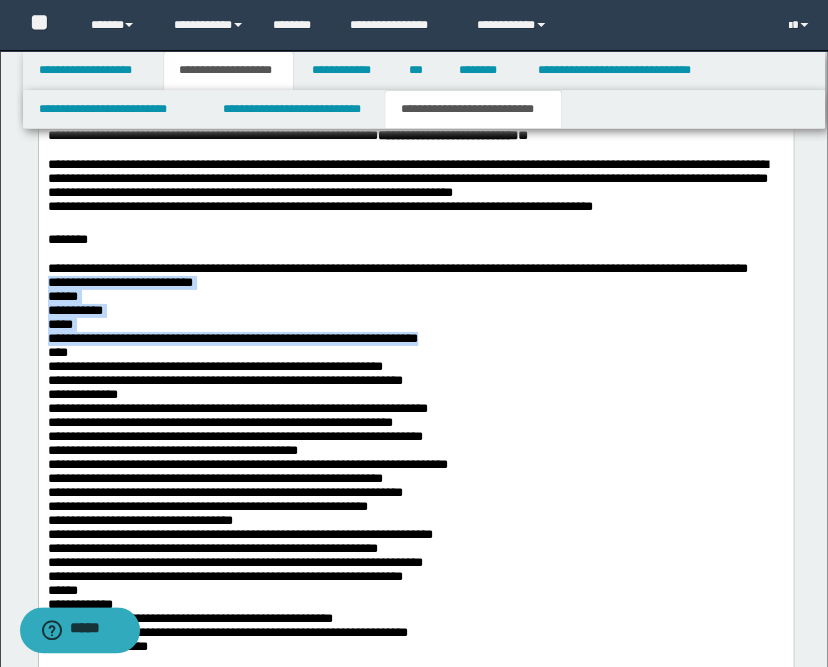 drag, startPoint x: 310, startPoint y: 365, endPoint x: 17, endPoint y: 301, distance: 299.90833 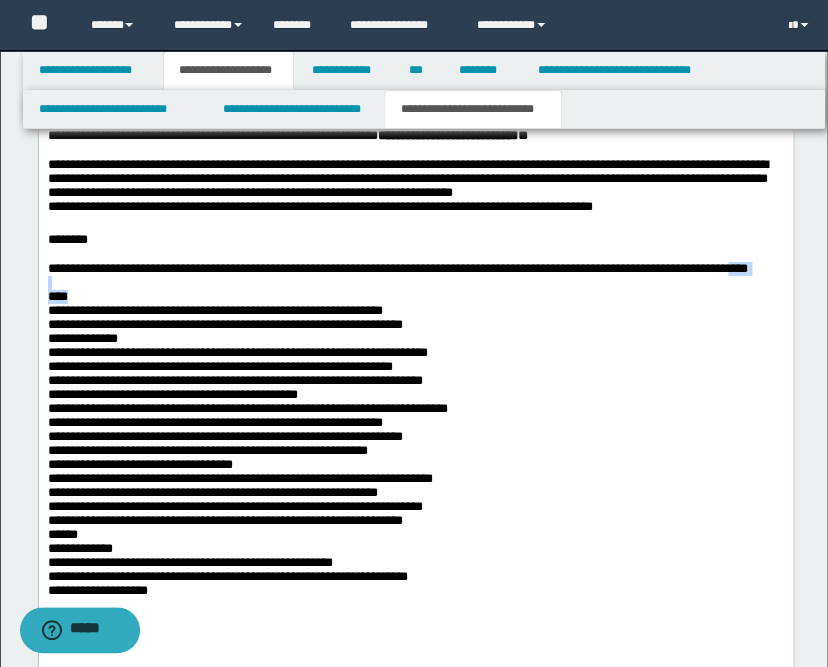 drag, startPoint x: 70, startPoint y: 318, endPoint x: 38, endPoint y: 293, distance: 40.60788 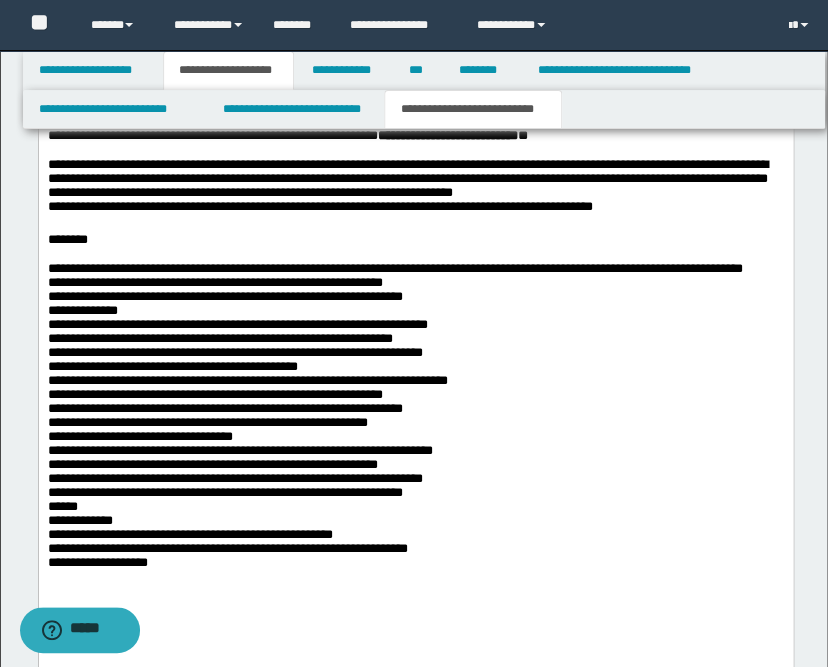 click on "**********" at bounding box center (415, 349) 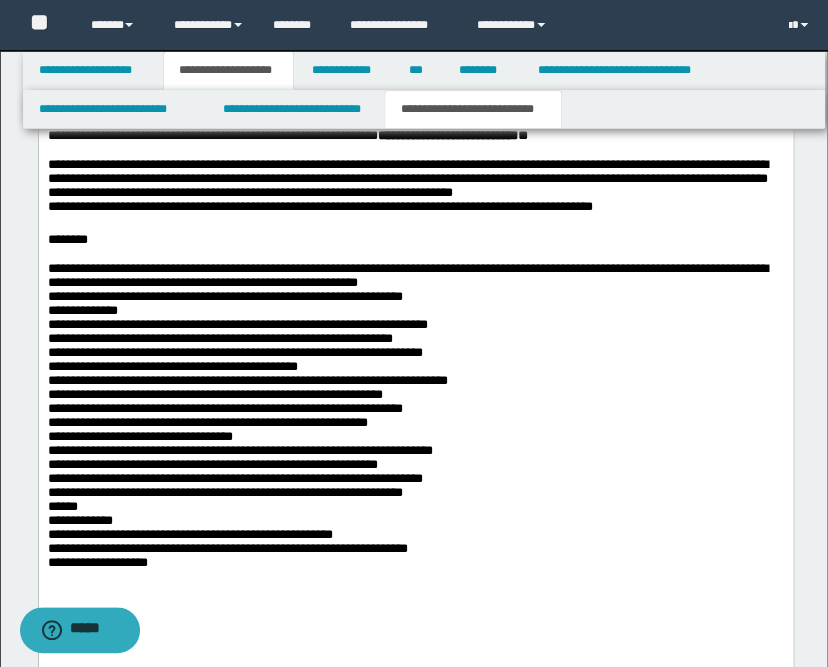 click on "**********" at bounding box center [415, 428] 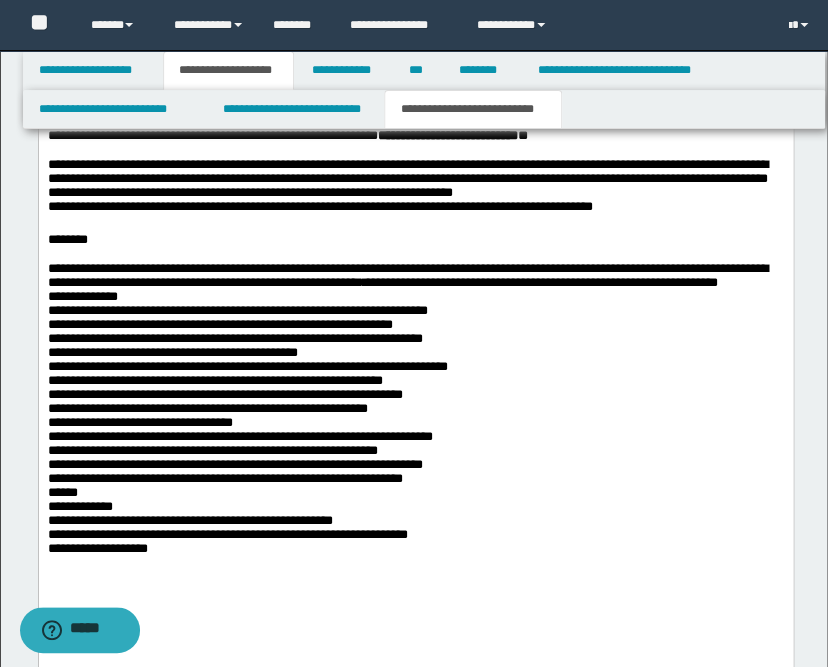 click on "**********" at bounding box center [415, 342] 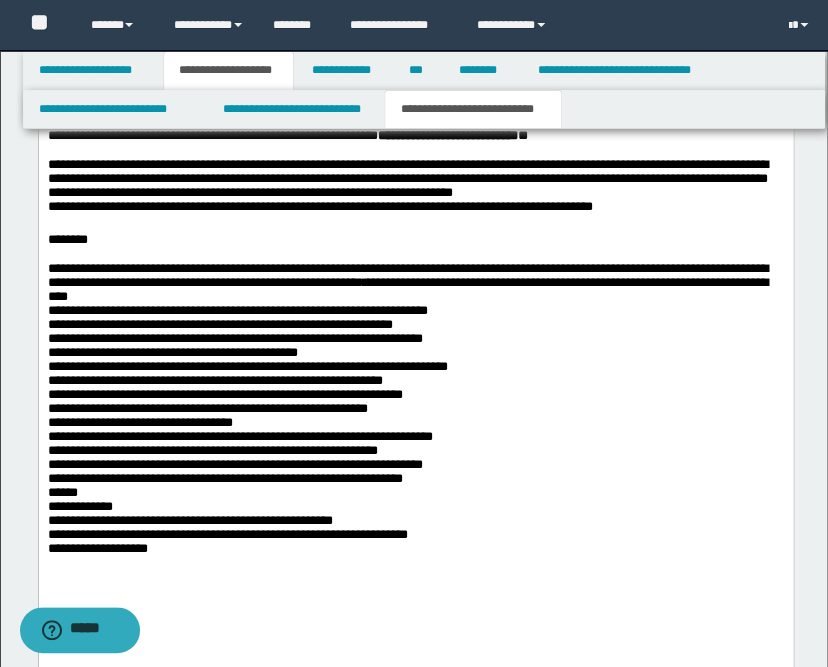 click on "**********" at bounding box center (415, 420) 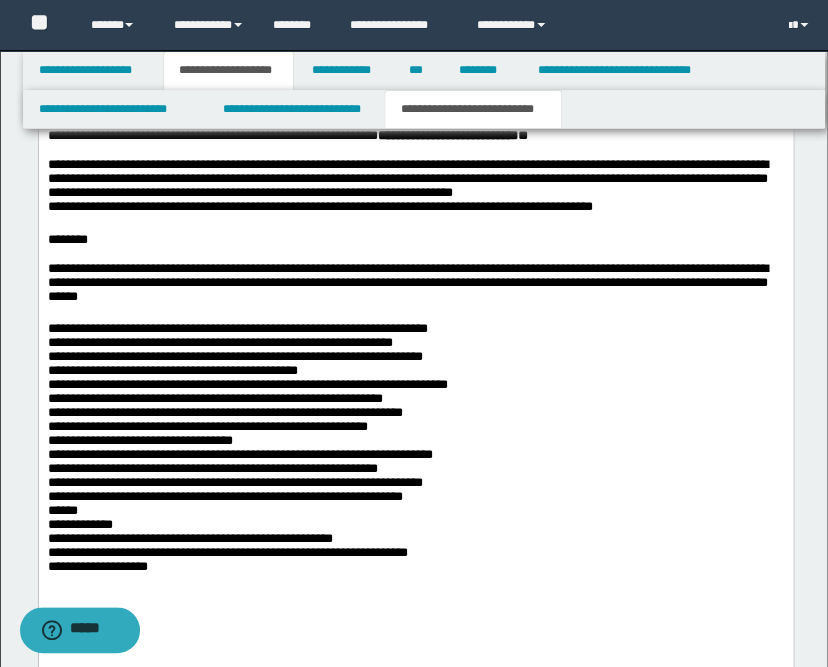 click on "**********" at bounding box center (415, 451) 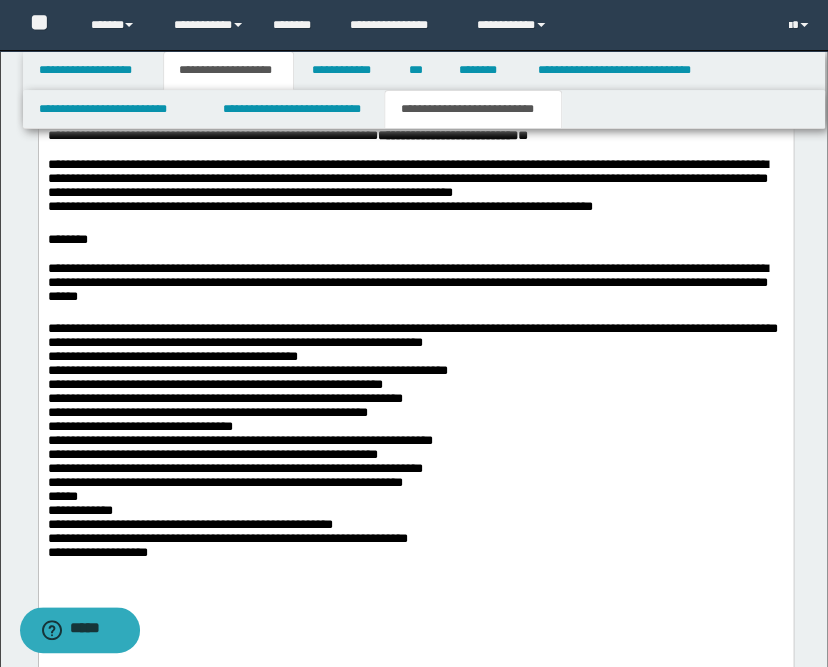 click on "**********" at bounding box center [415, 451] 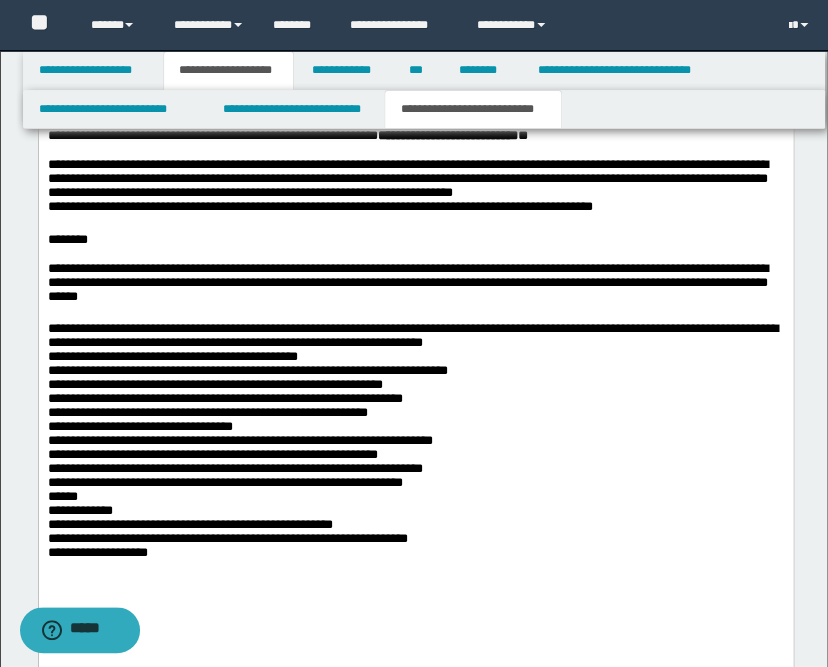 click on "**********" at bounding box center (415, 334) 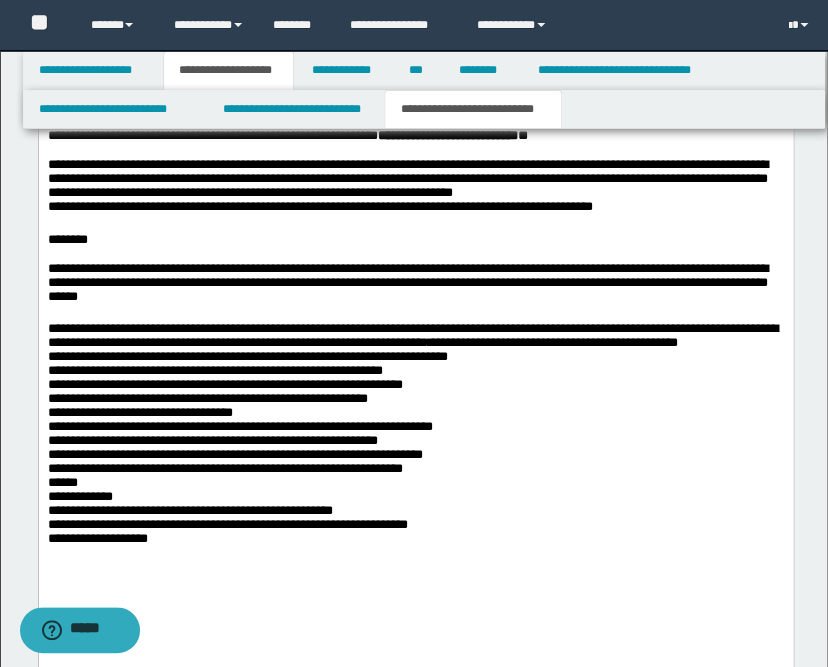click on "**********" at bounding box center [415, 444] 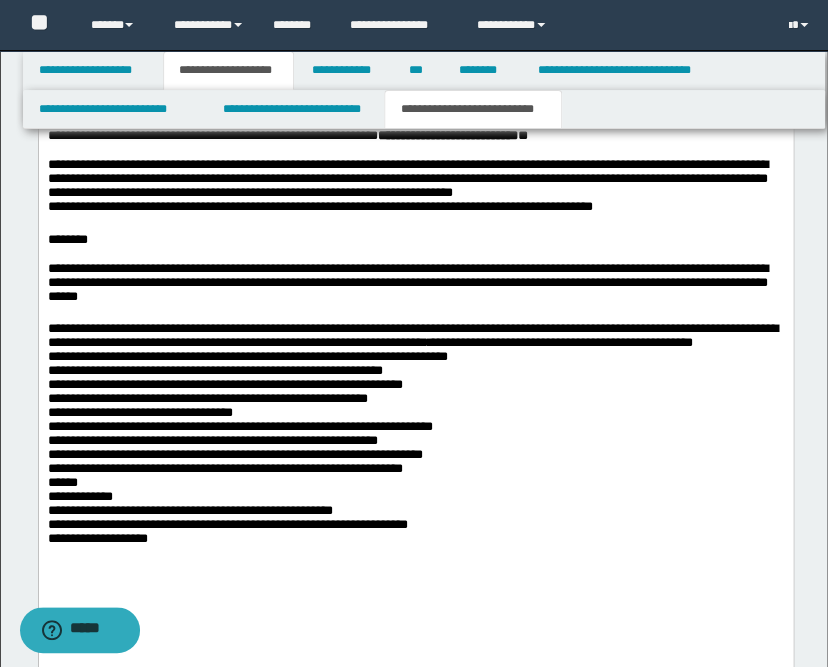 click on "**********" at bounding box center [415, 444] 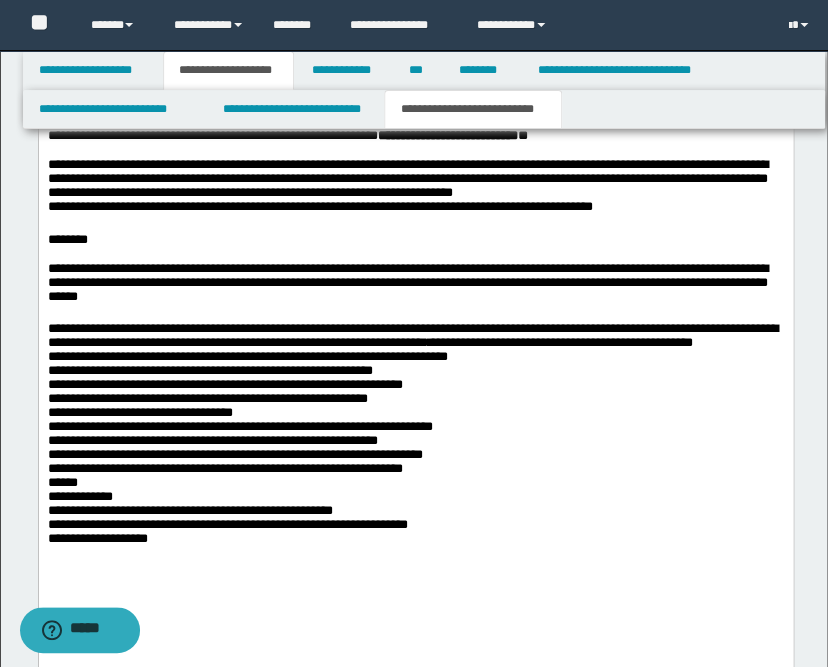 click on "**********" at bounding box center [415, 333] 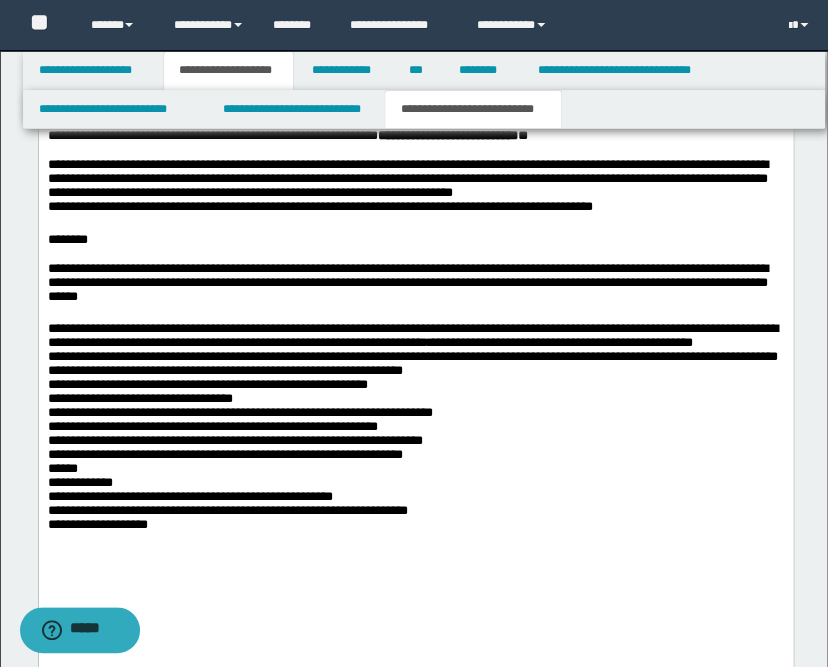 click on "**********" at bounding box center [415, 443] 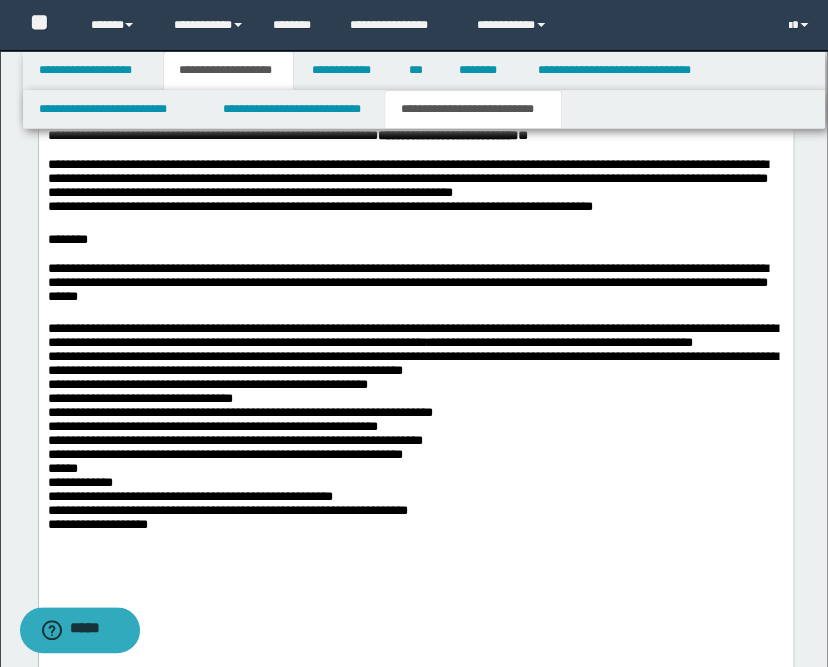 click on "**********" at bounding box center (415, 435) 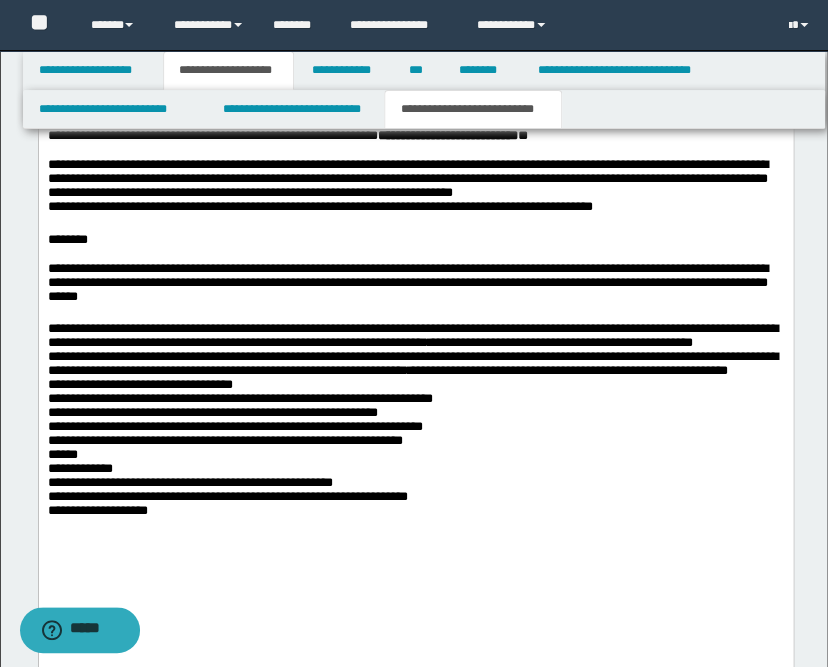 click on "**********" at bounding box center [415, 326] 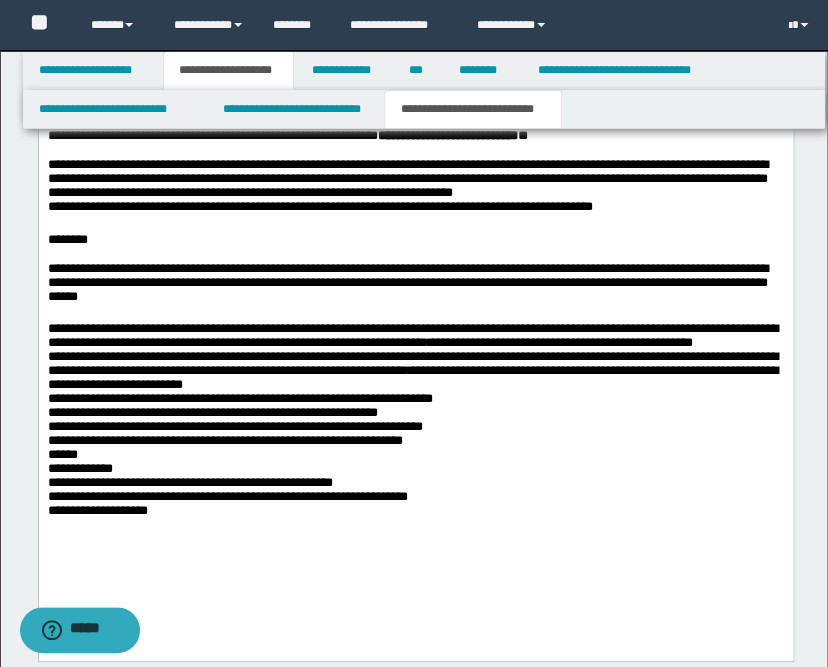 click on "**********" at bounding box center (415, 428) 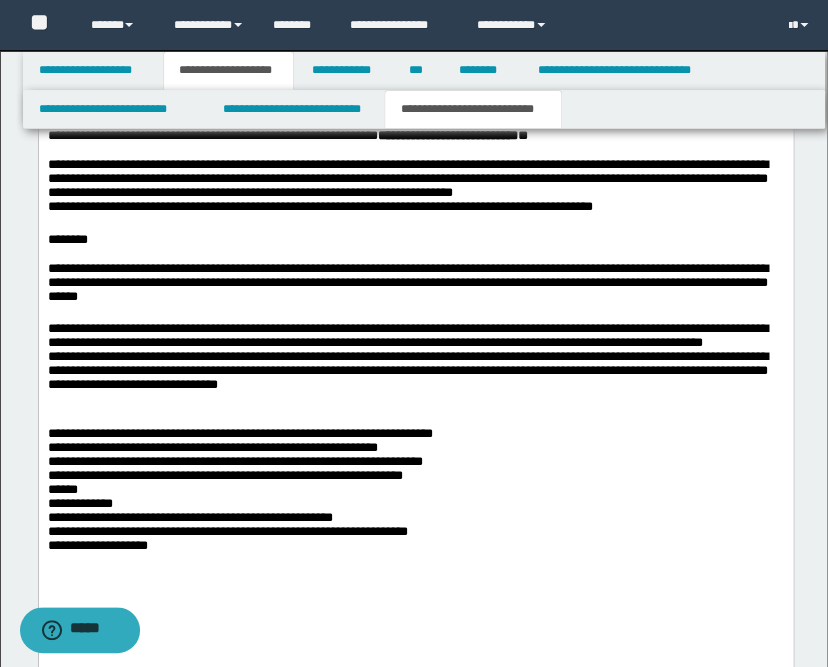 click on "**********" at bounding box center [415, 360] 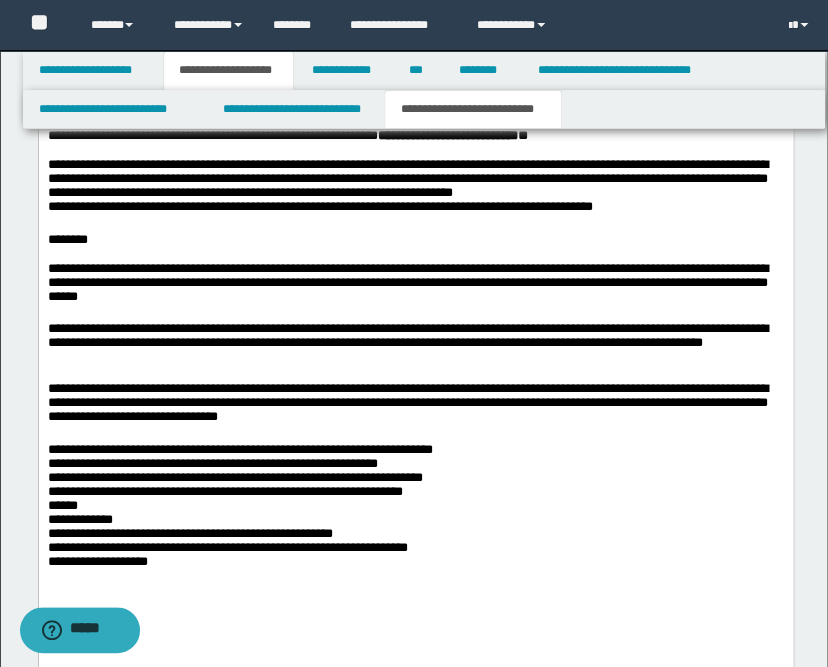 click on "**********" at bounding box center (415, 503) 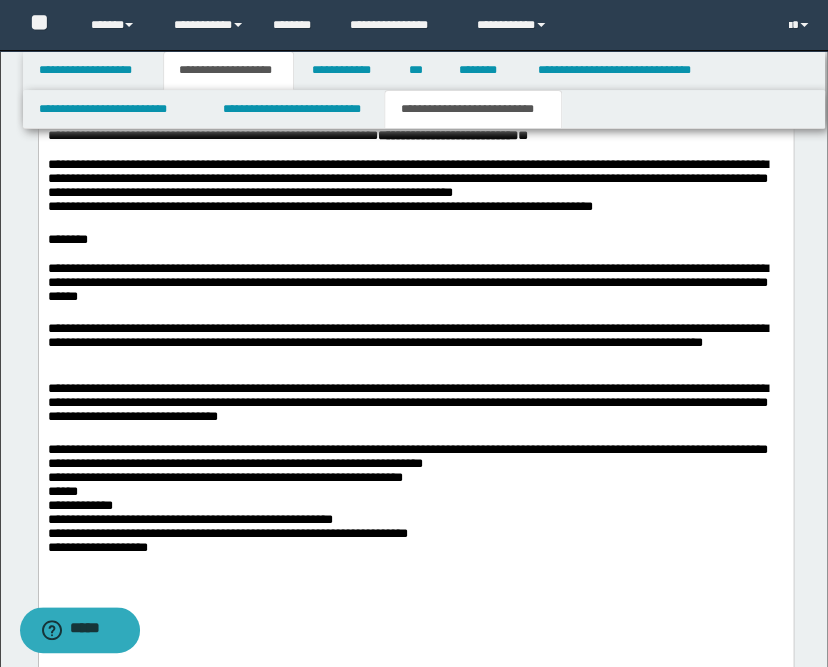 click on "**********" at bounding box center [415, 333] 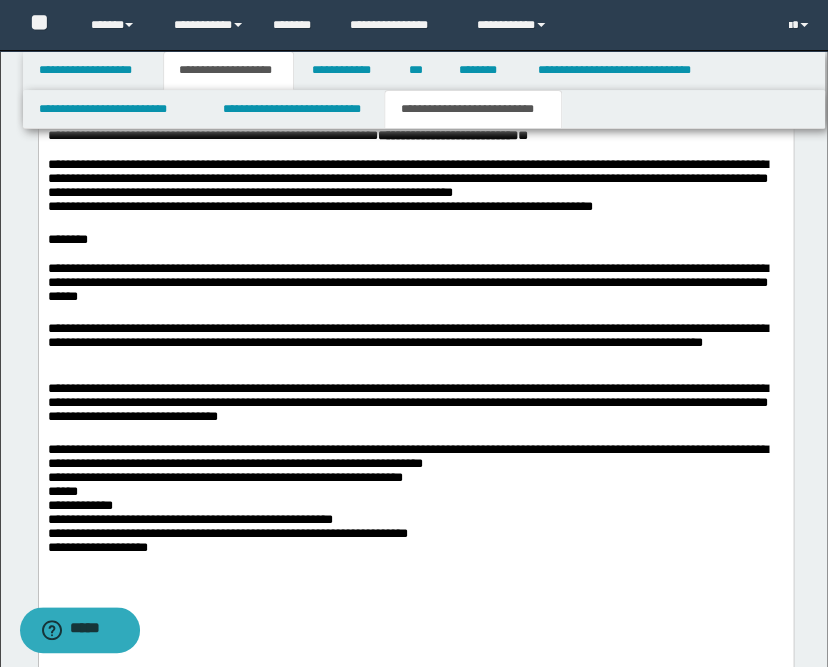 click on "**********" at bounding box center [415, 326] 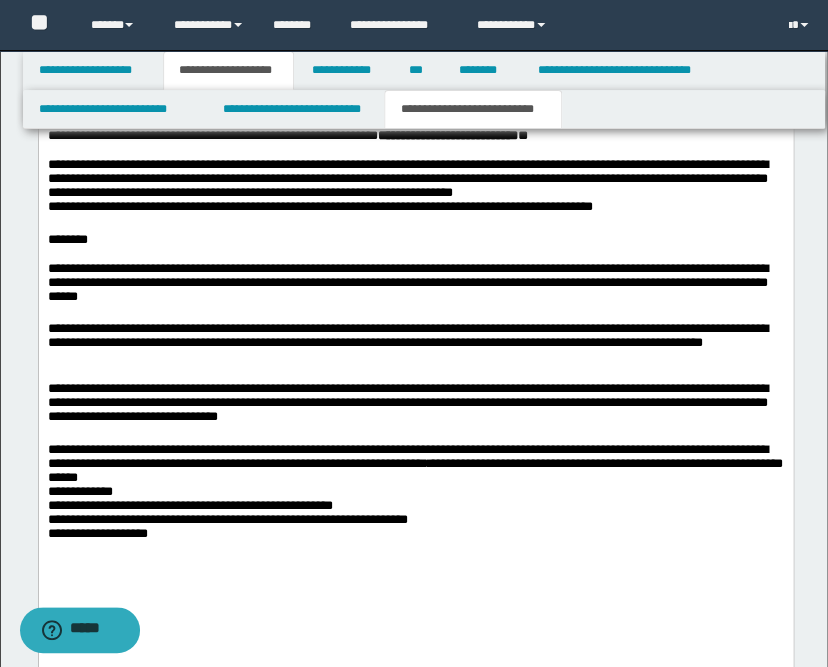 click on "**********" at bounding box center (415, 326) 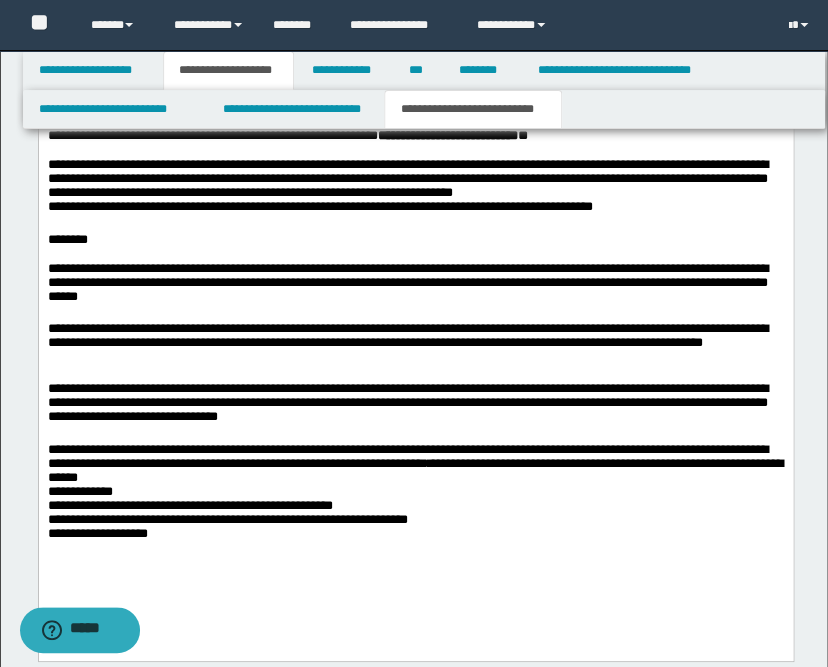 click on "**********" at bounding box center (415, 488) 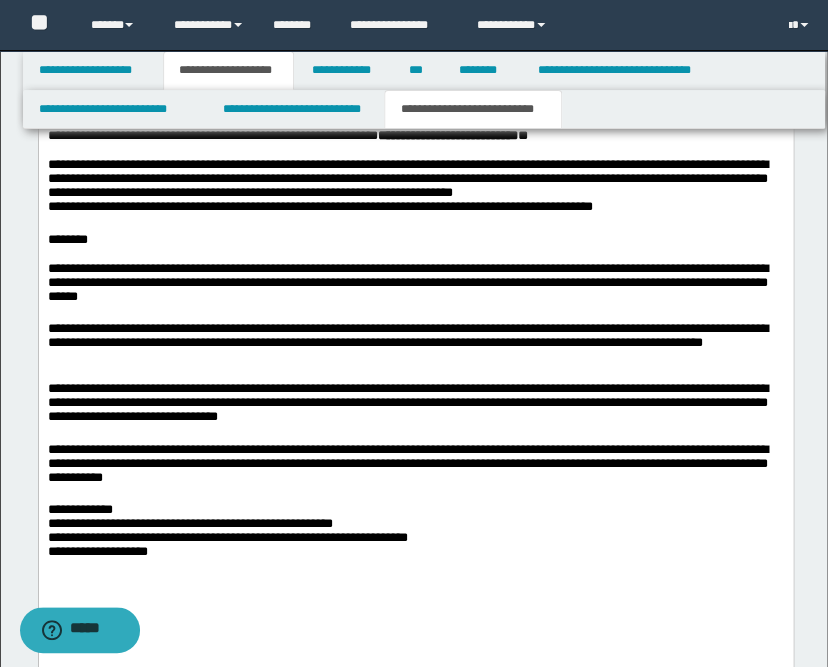 click on "**********" at bounding box center [415, 526] 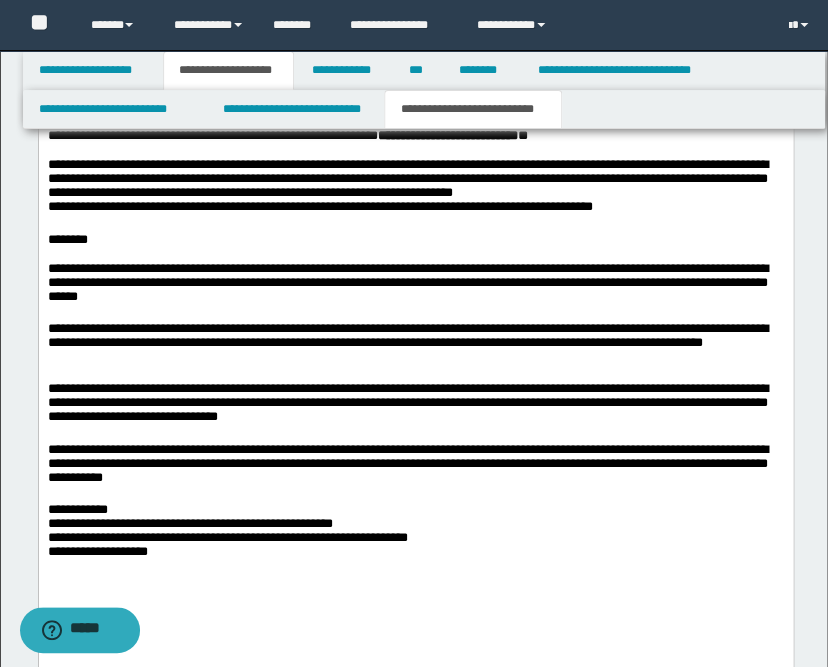 click on "**********" at bounding box center (415, 526) 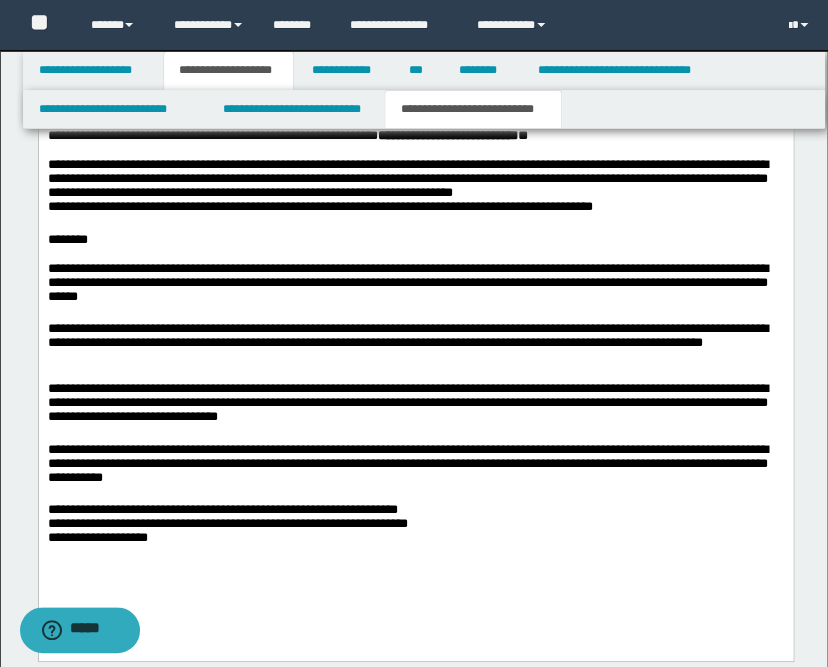 click on "**********" at bounding box center (415, 318) 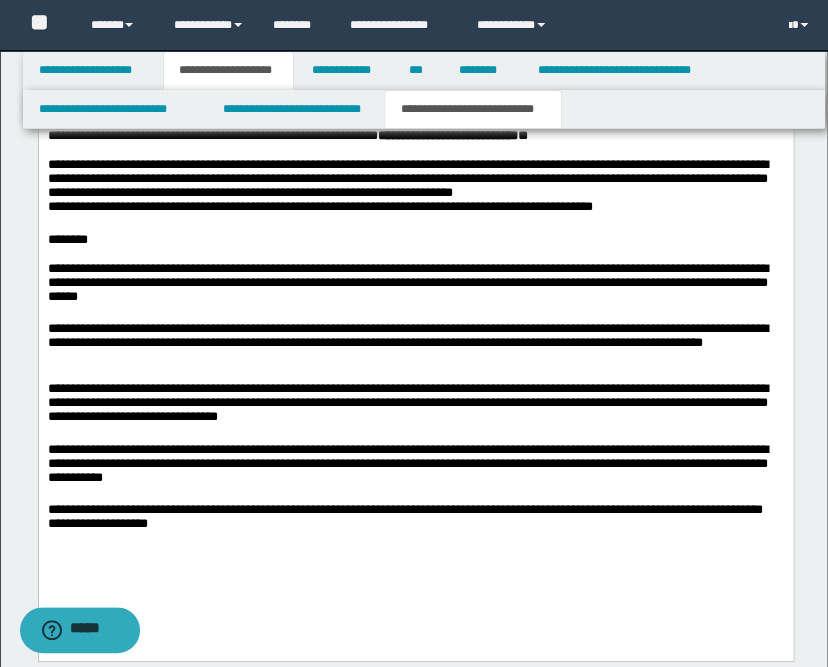 click on "**********" at bounding box center (415, 318) 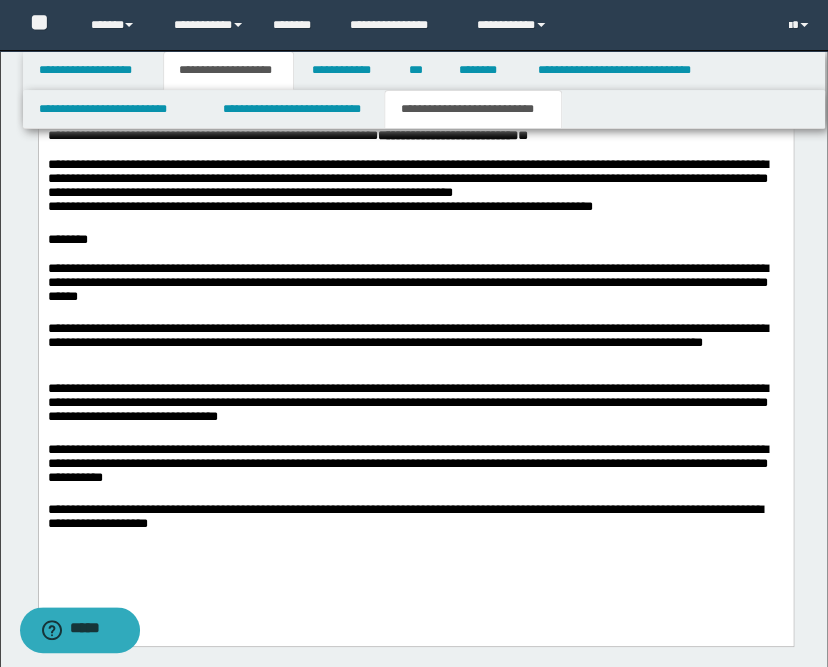 click on "**********" at bounding box center (415, 510) 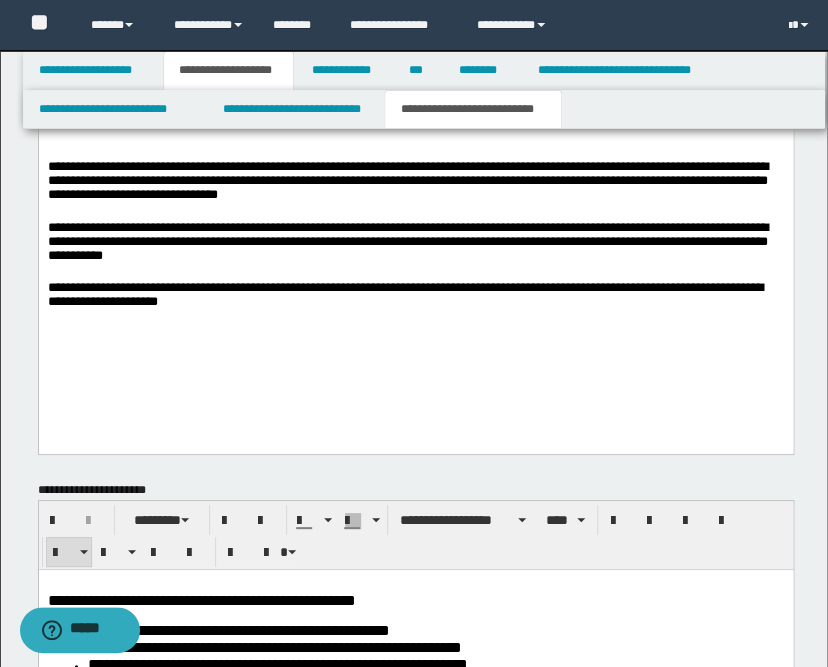 scroll, scrollTop: 1706, scrollLeft: 0, axis: vertical 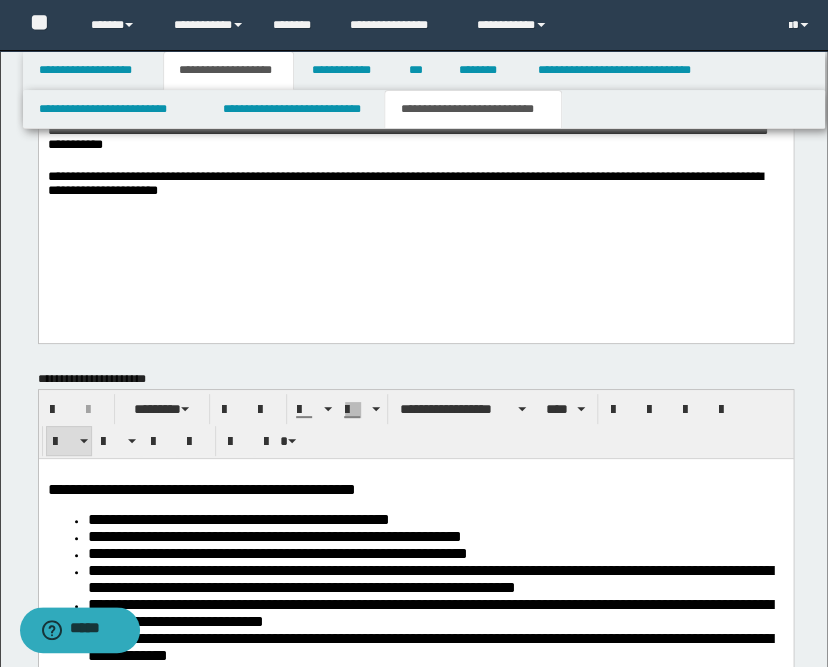 click on "**********" at bounding box center [415, -8] 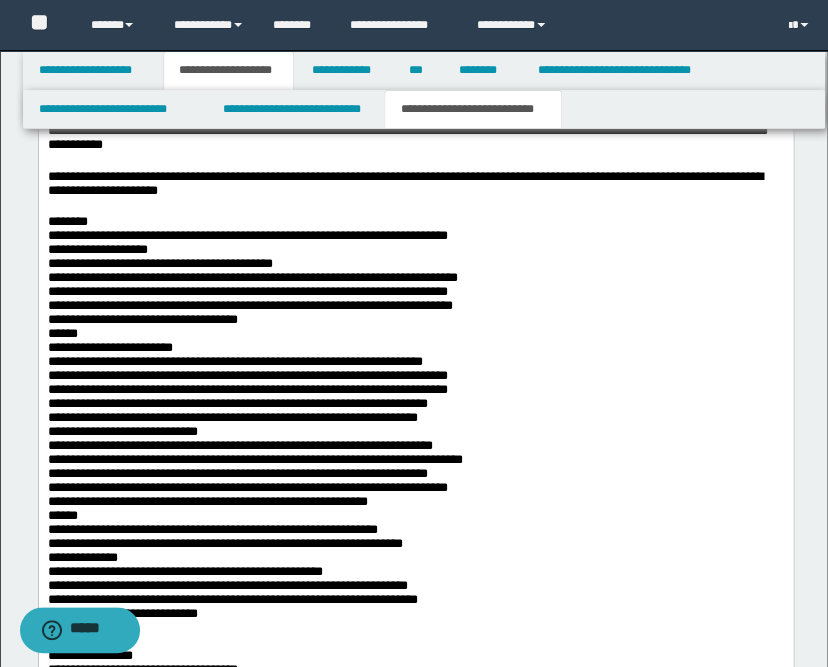 click on "**********" at bounding box center [415, 465] 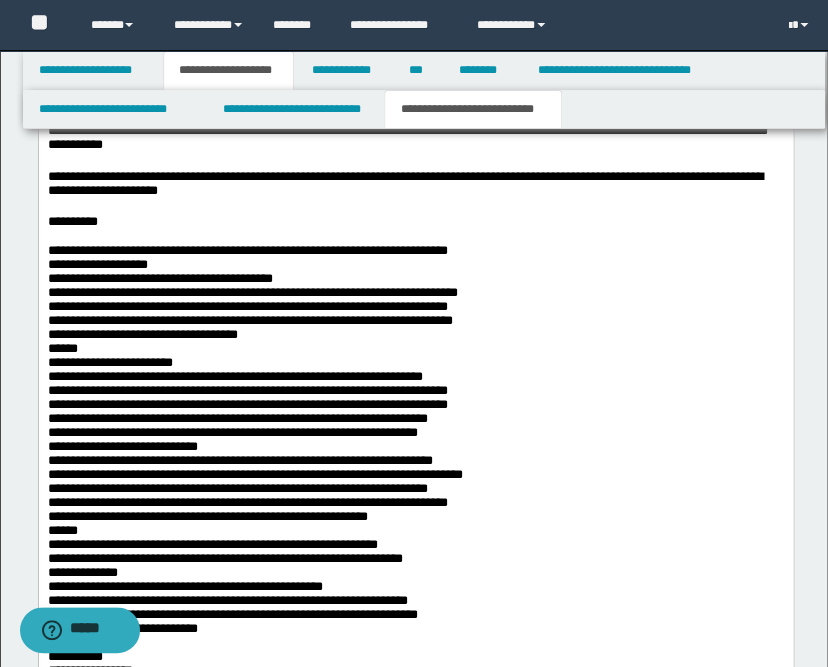 click on "**********" at bounding box center (415, 480) 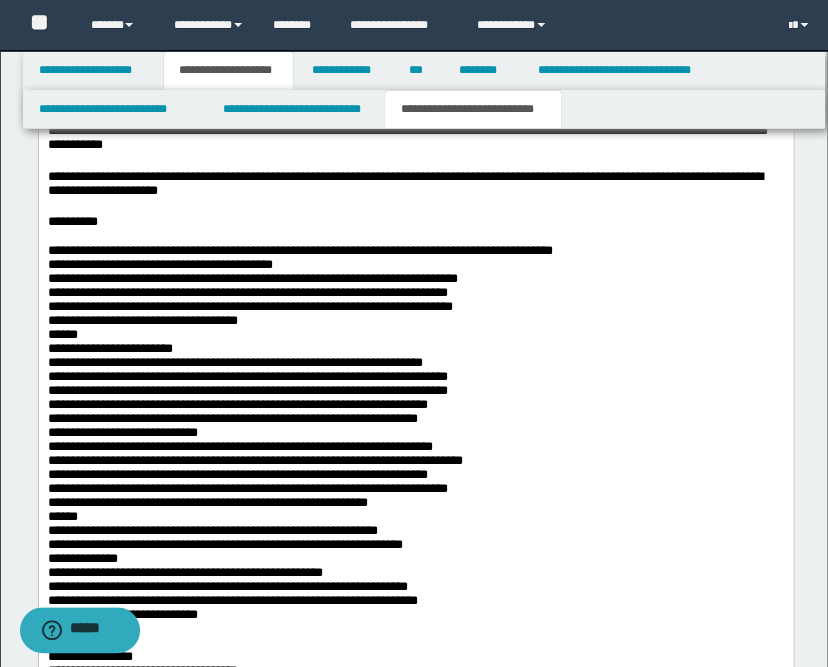 click on "**********" at bounding box center [415, 472] 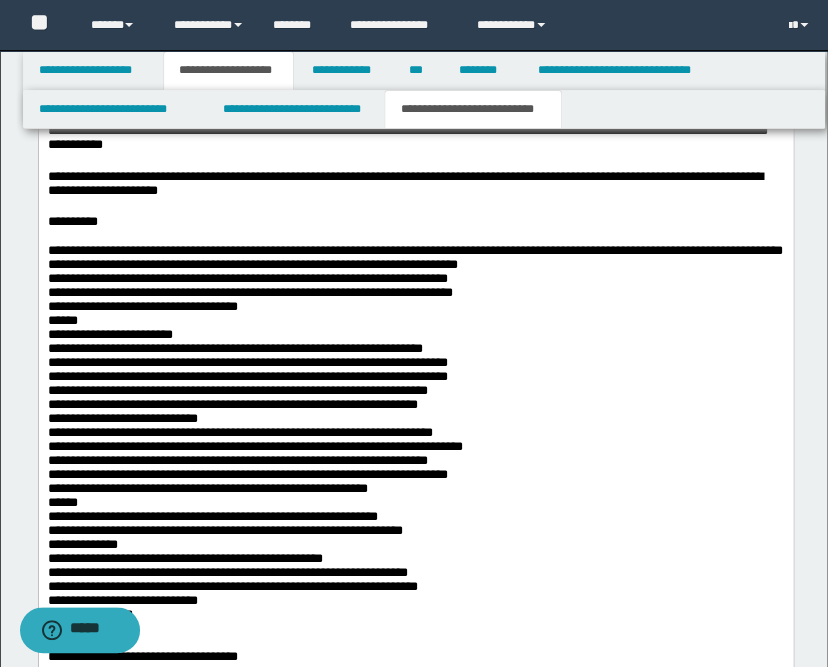 click on "**********" at bounding box center [415, 236] 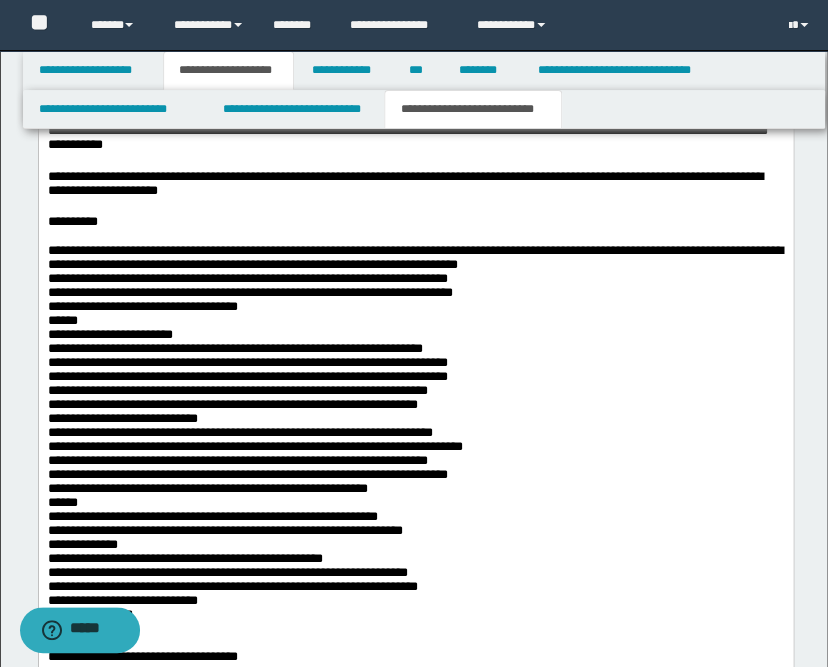 click on "**********" at bounding box center [415, 228] 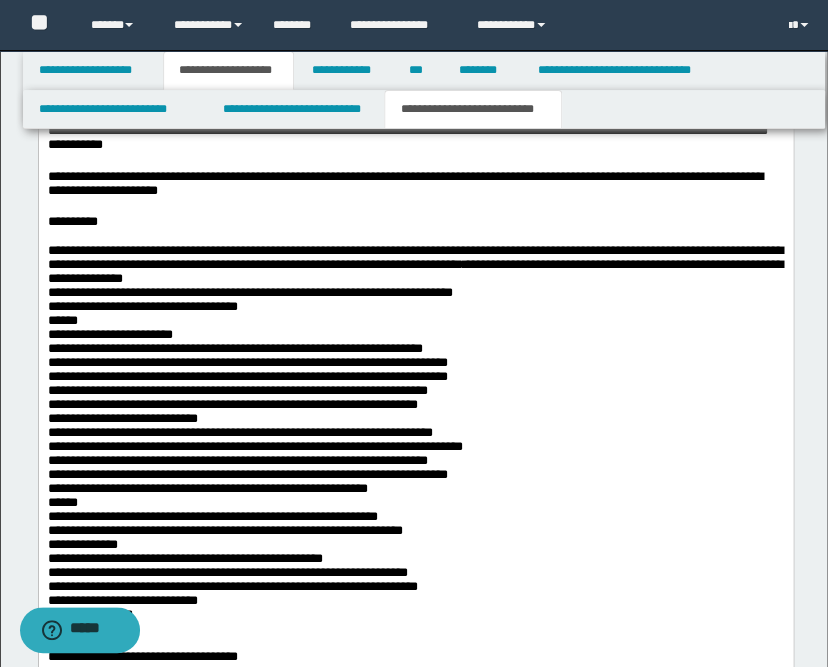 click on "**********" at bounding box center [415, 465] 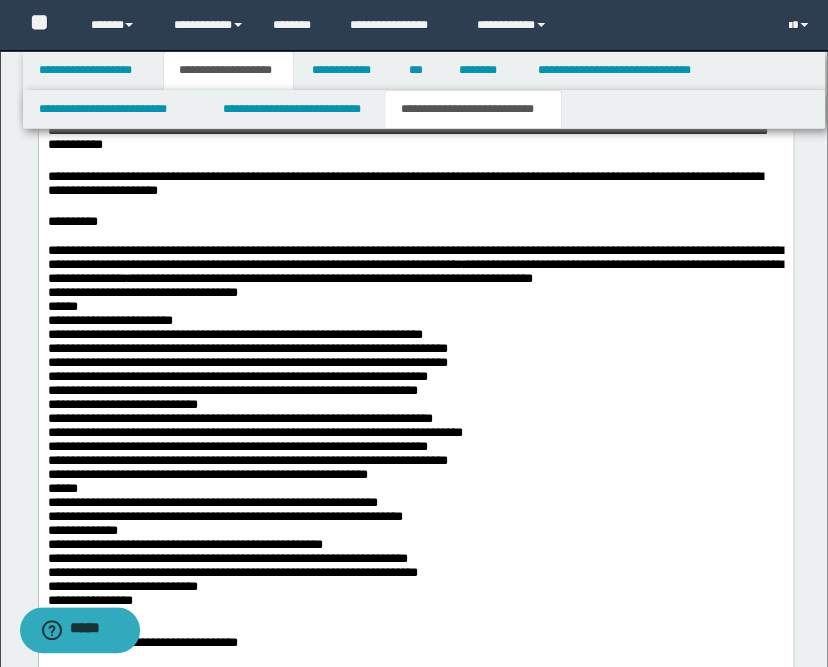 click on "**********" at bounding box center (415, 457) 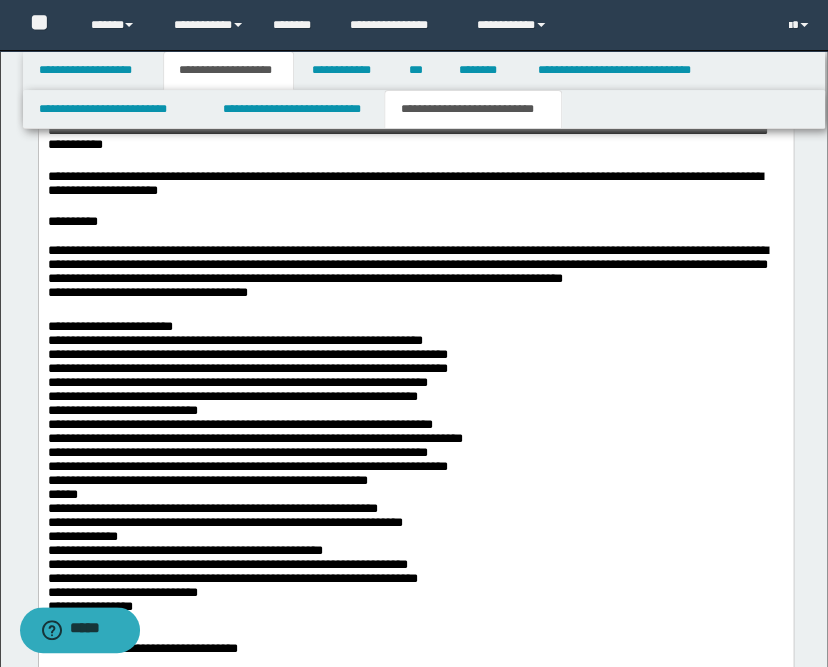 click on "**********" at bounding box center [415, 496] 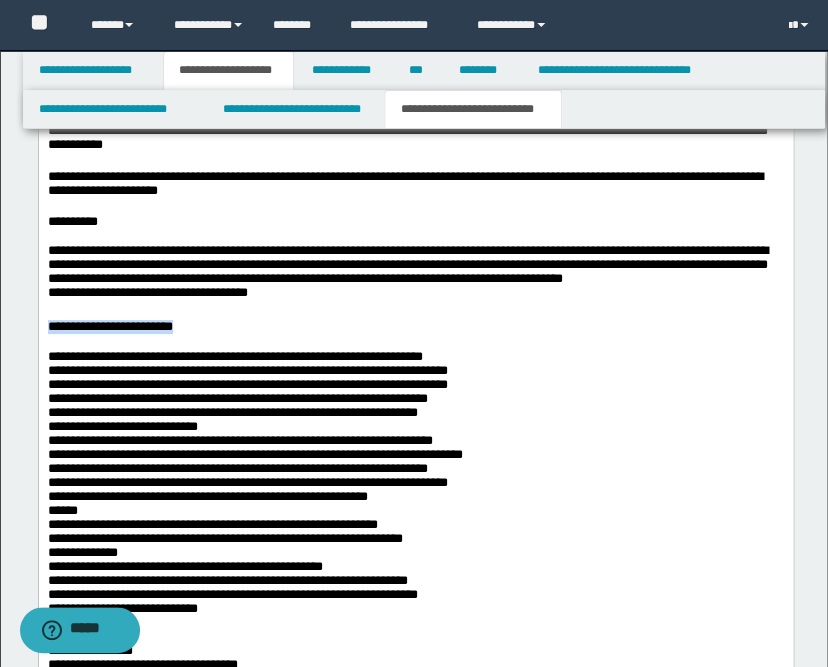 drag, startPoint x: 239, startPoint y: 330, endPoint x: 50, endPoint y: 331, distance: 189.00264 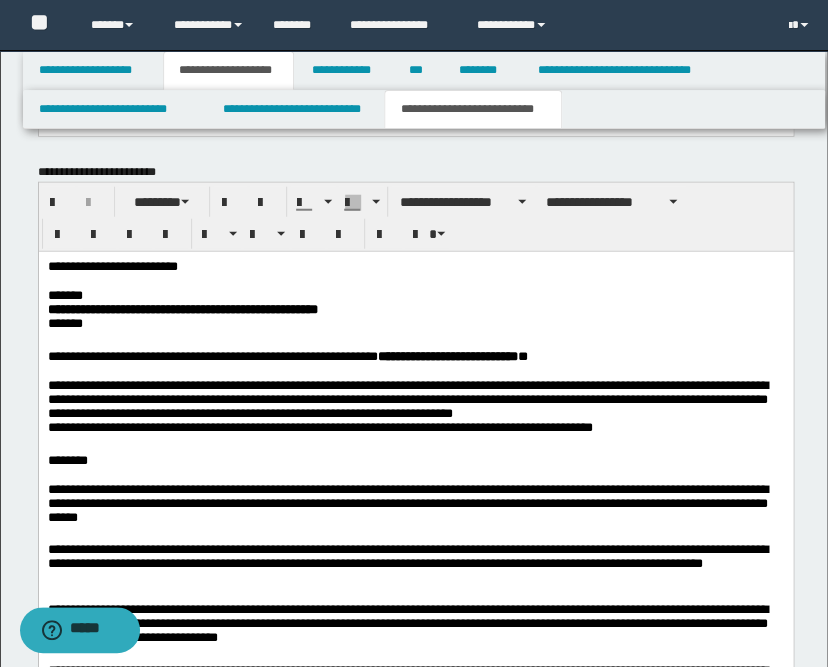 scroll, scrollTop: 1151, scrollLeft: 0, axis: vertical 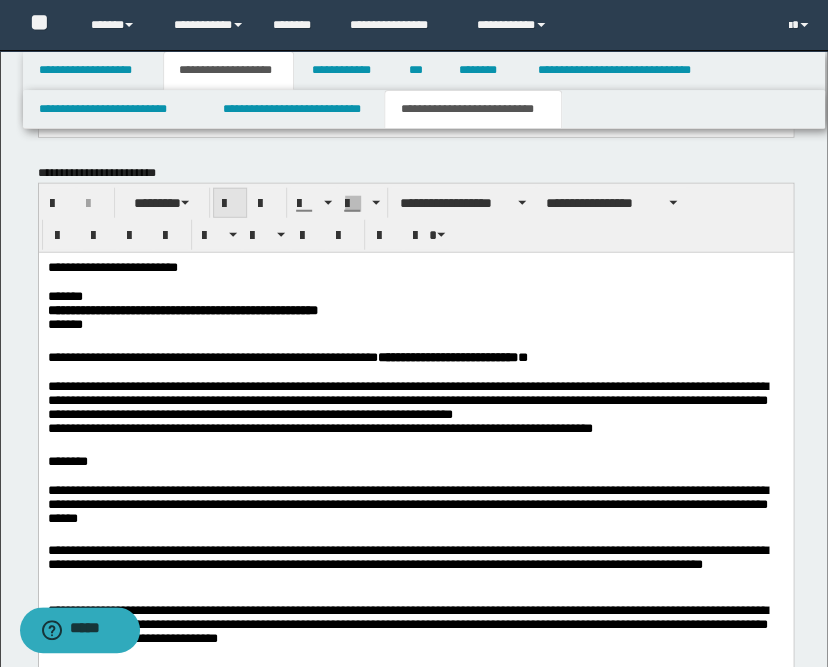 click at bounding box center (230, 204) 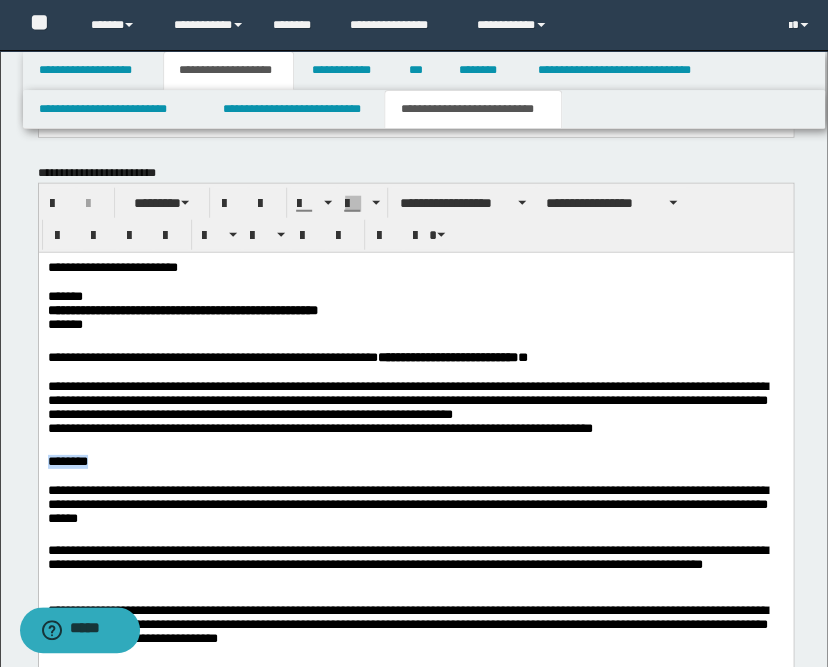 drag, startPoint x: 116, startPoint y: 469, endPoint x: 49, endPoint y: 459, distance: 67.74216 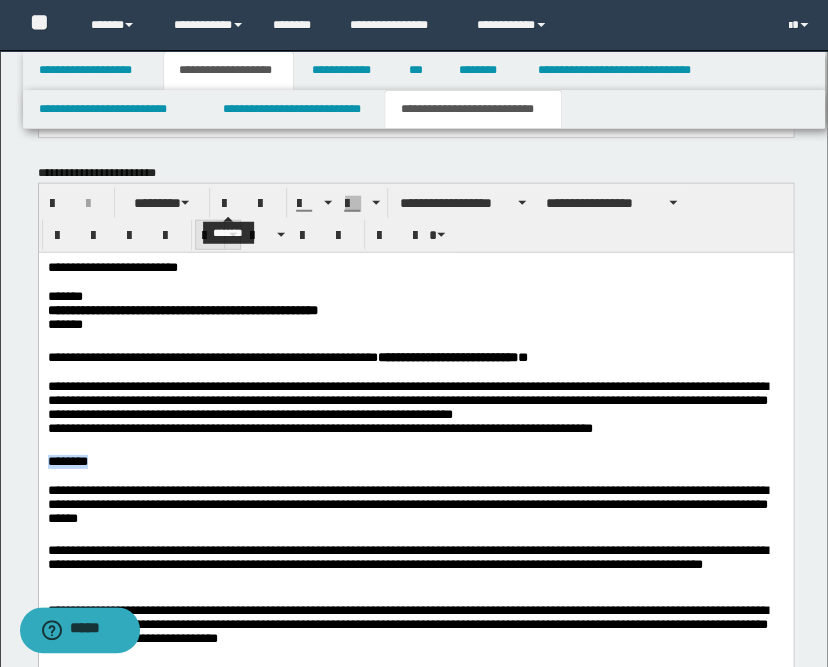 drag, startPoint x: 229, startPoint y: 206, endPoint x: 217, endPoint y: 241, distance: 37 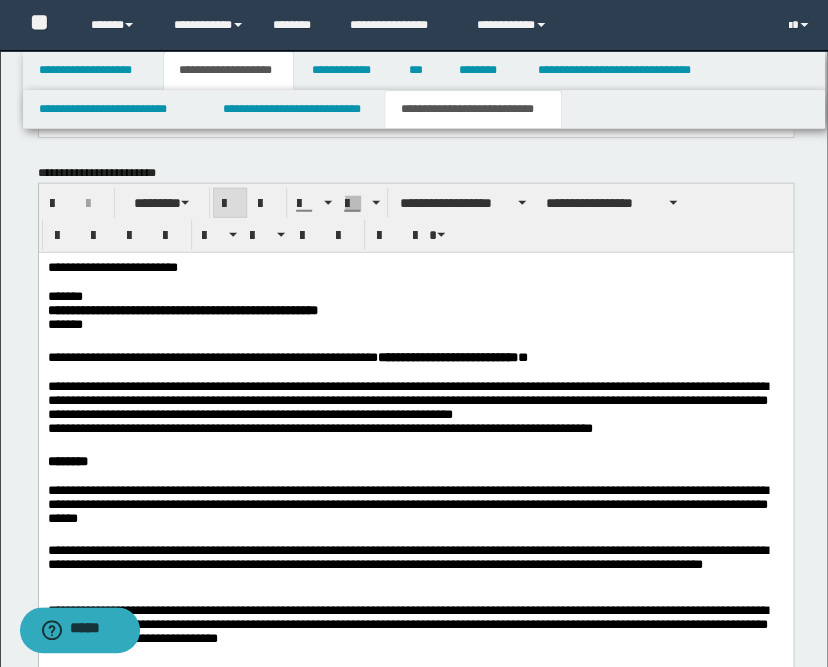 click on "**********" at bounding box center (415, 403) 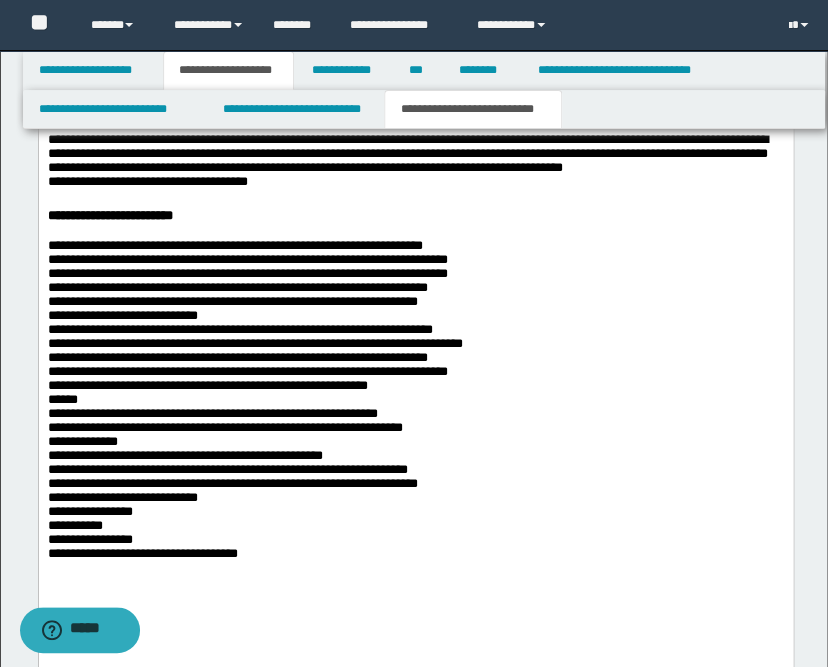 scroll, scrollTop: 1595, scrollLeft: 0, axis: vertical 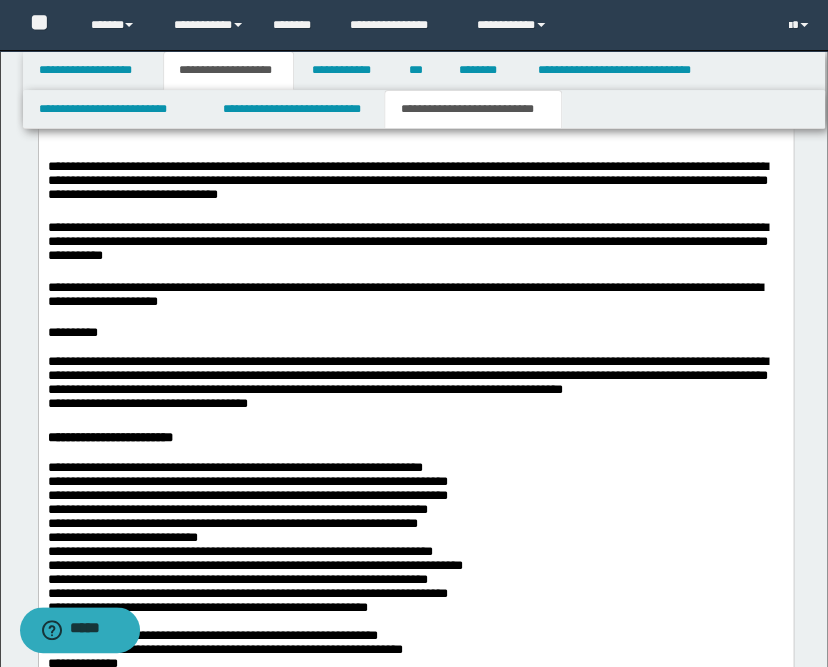 click on "**********" at bounding box center [415, 629] 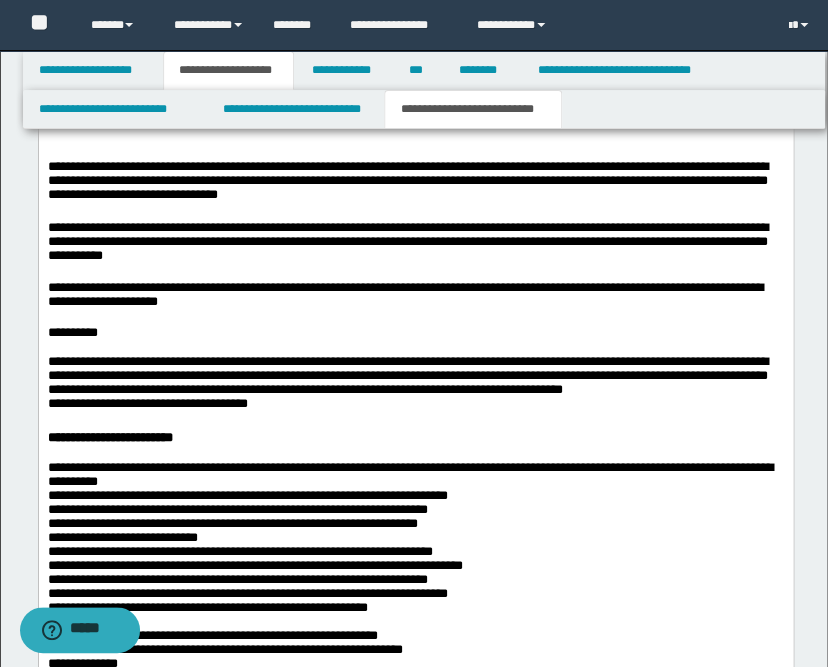 click on "**********" at bounding box center [415, 629] 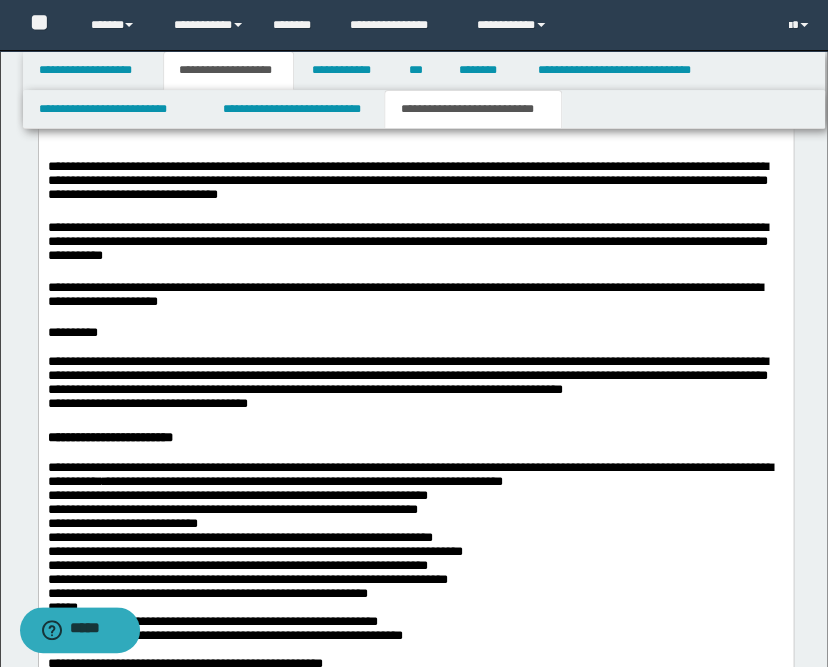 click on "**********" at bounding box center (415, 621) 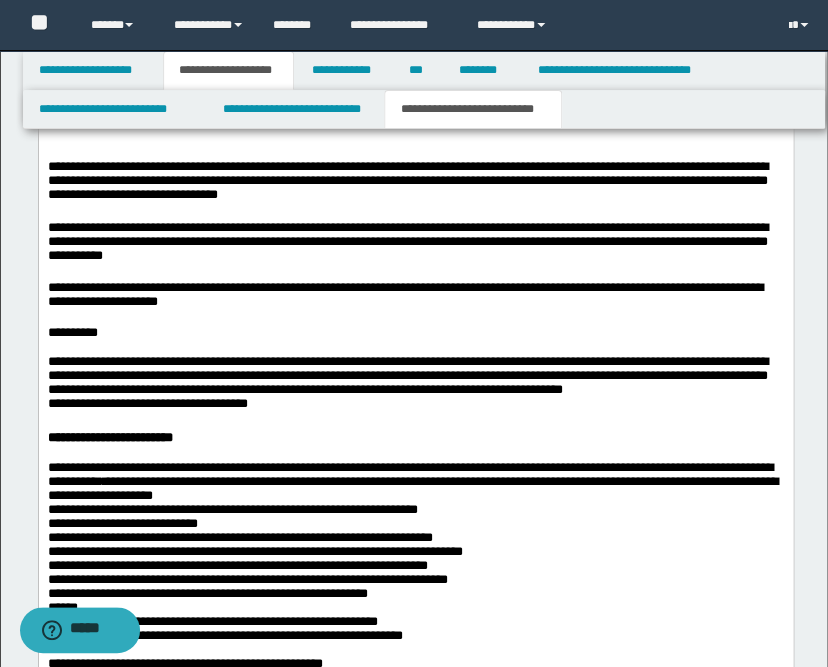 click on "**********" at bounding box center [415, 621] 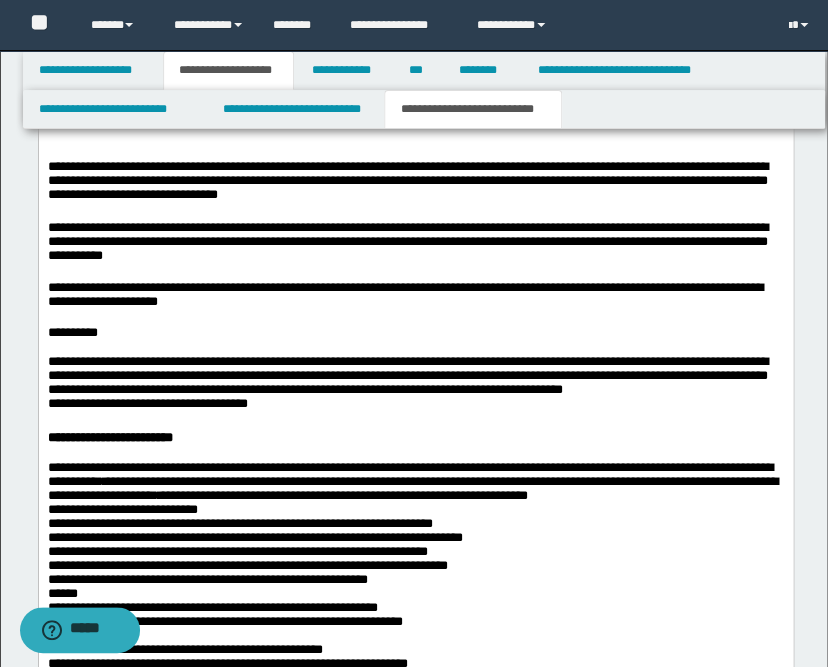 click on "**********" at bounding box center [415, 614] 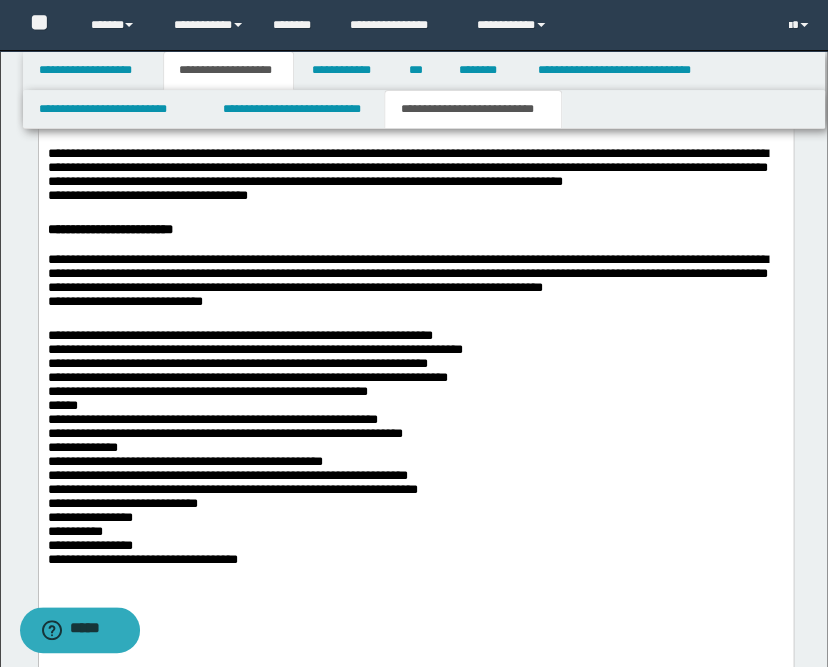 scroll, scrollTop: 1817, scrollLeft: 0, axis: vertical 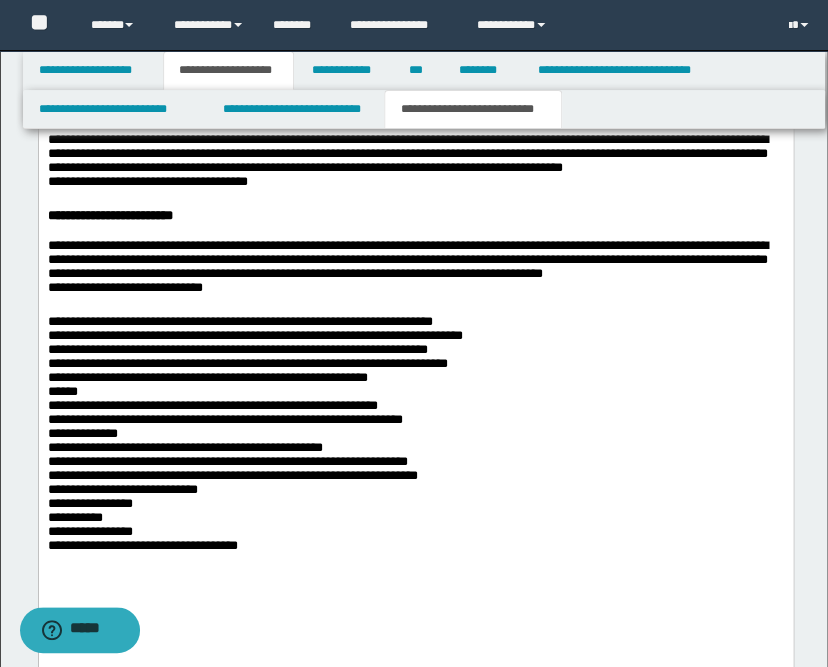 click on "**********" at bounding box center (415, 109) 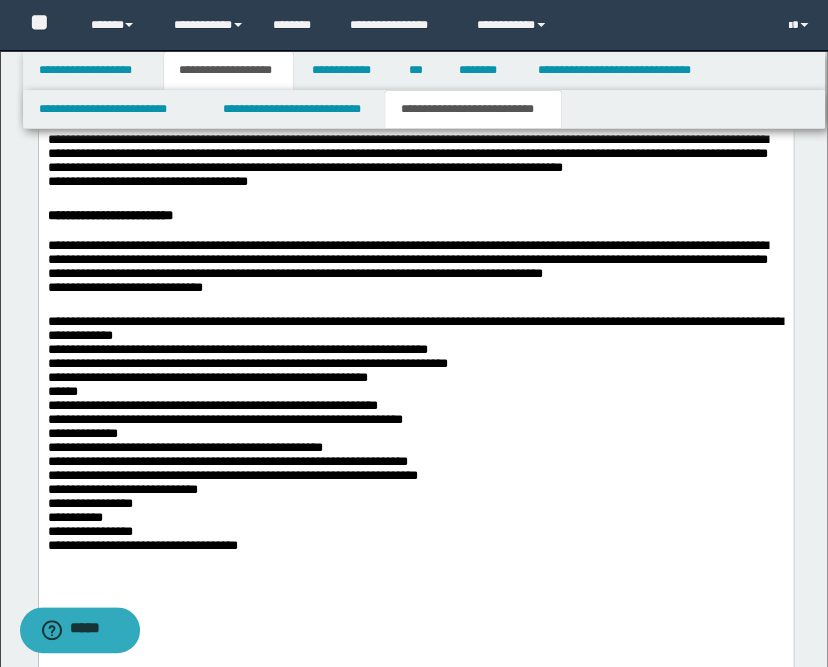 click on "**********" at bounding box center (415, 438) 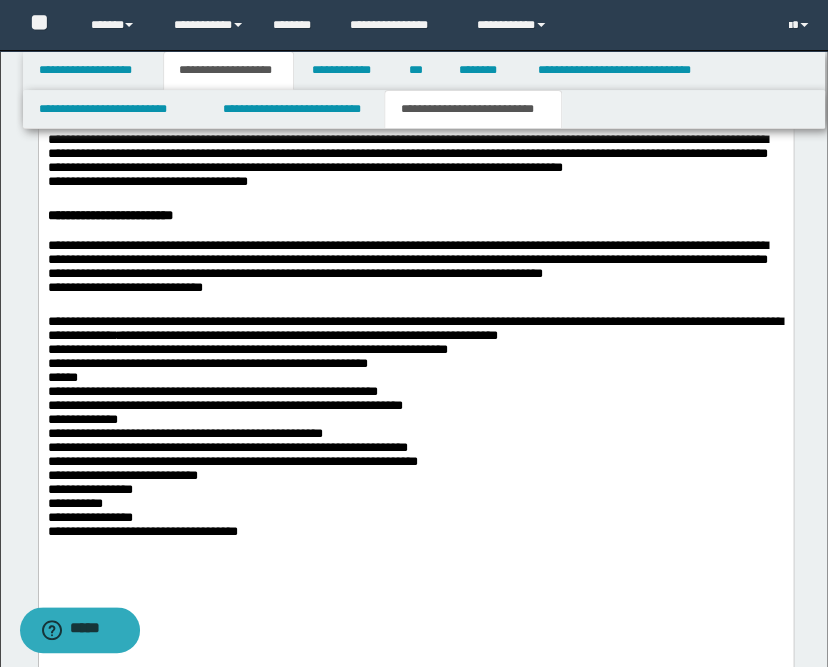 click on "**********" at bounding box center [415, 102] 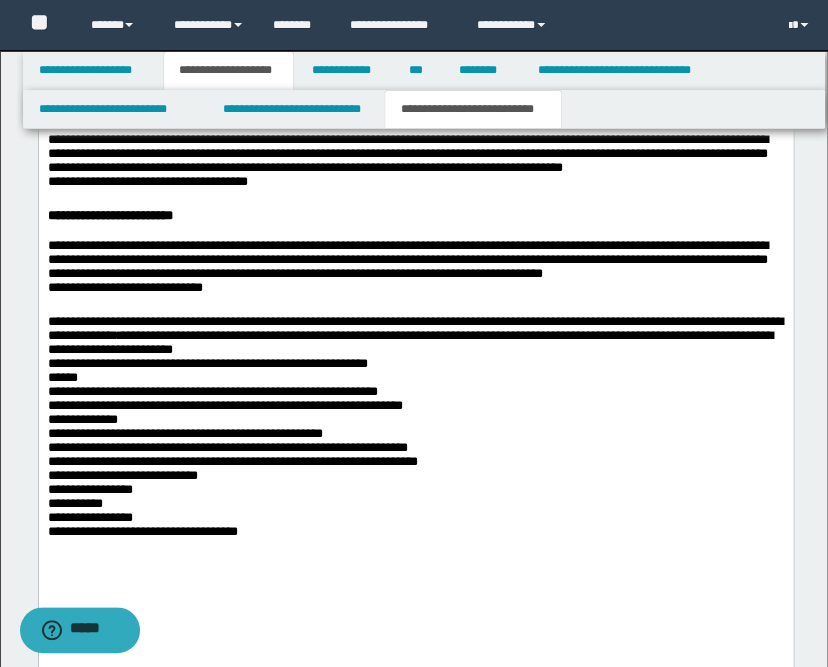 click on "**********" at bounding box center (415, 430) 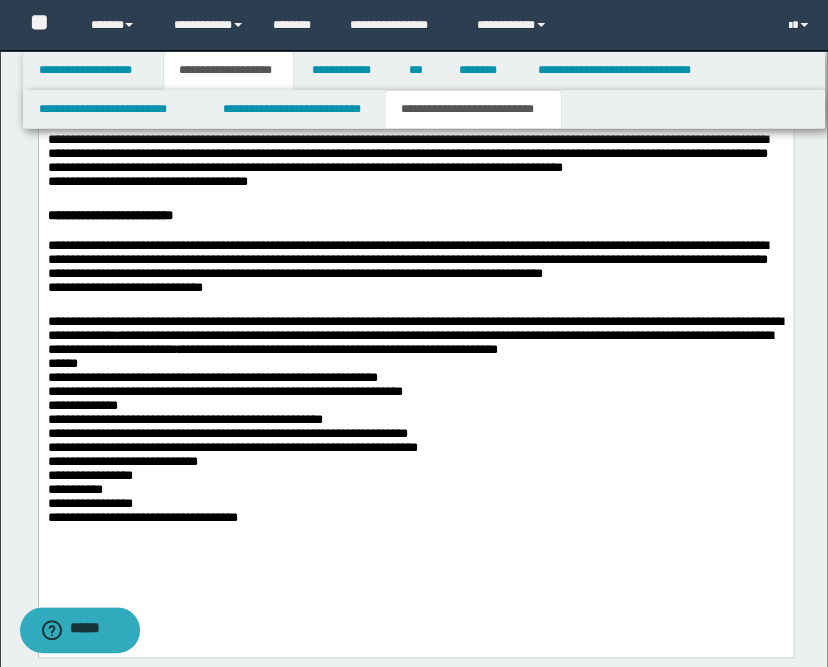 click on "**********" at bounding box center [415, 423] 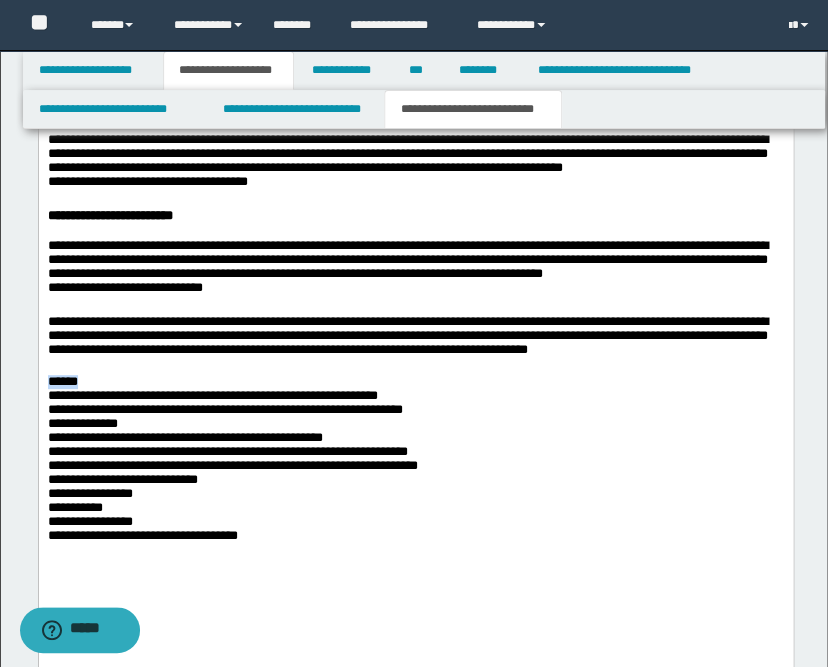 drag, startPoint x: 104, startPoint y: 386, endPoint x: 47, endPoint y: 386, distance: 57 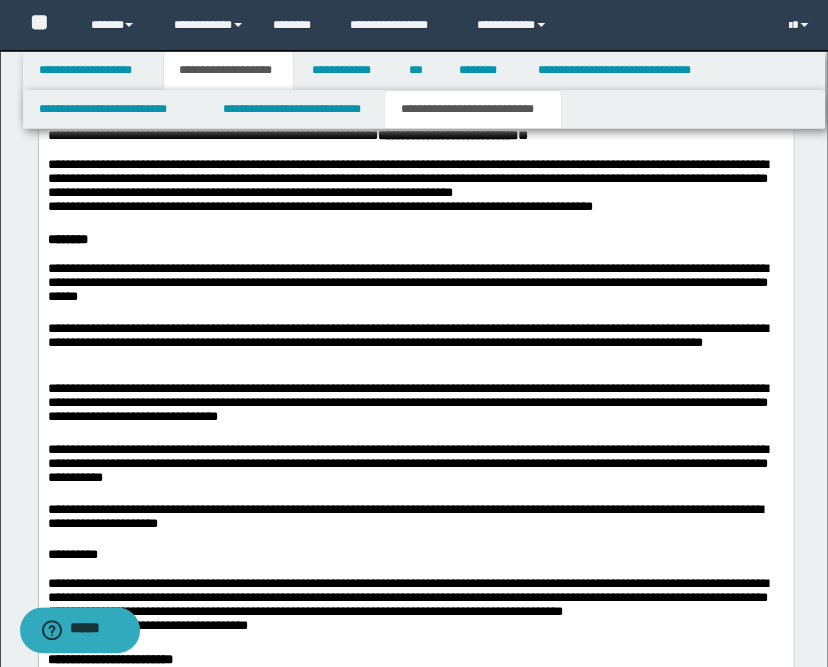 scroll, scrollTop: 1151, scrollLeft: 0, axis: vertical 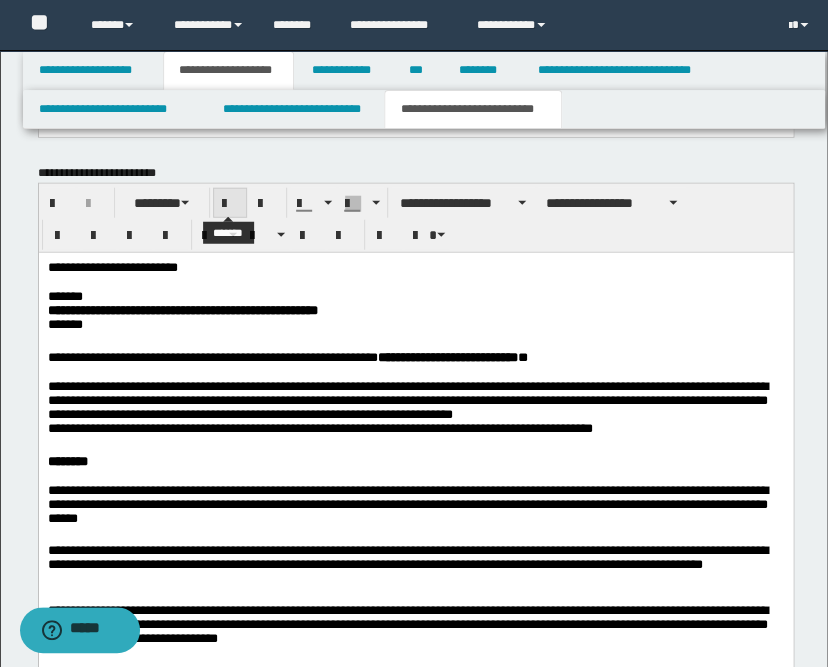 click at bounding box center (230, 204) 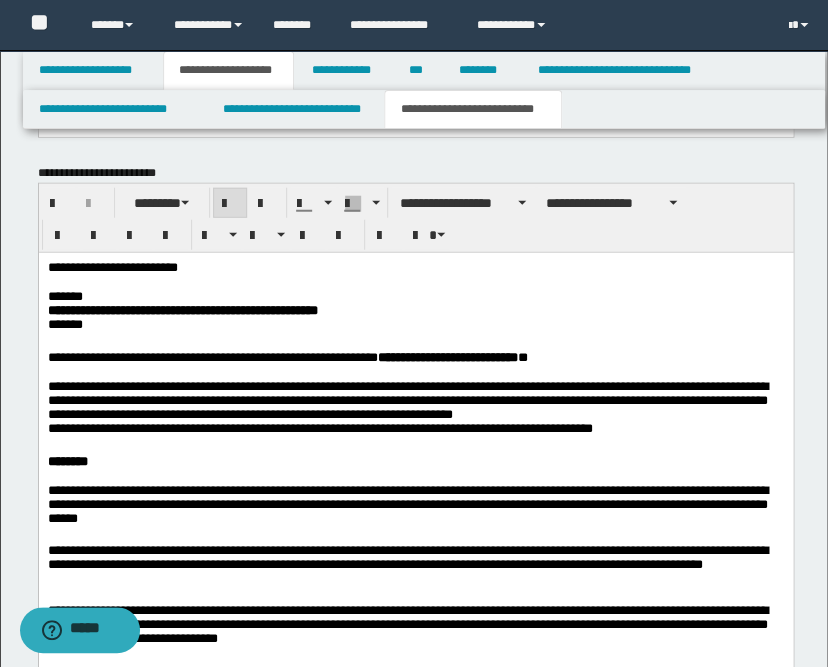 click on "**********" 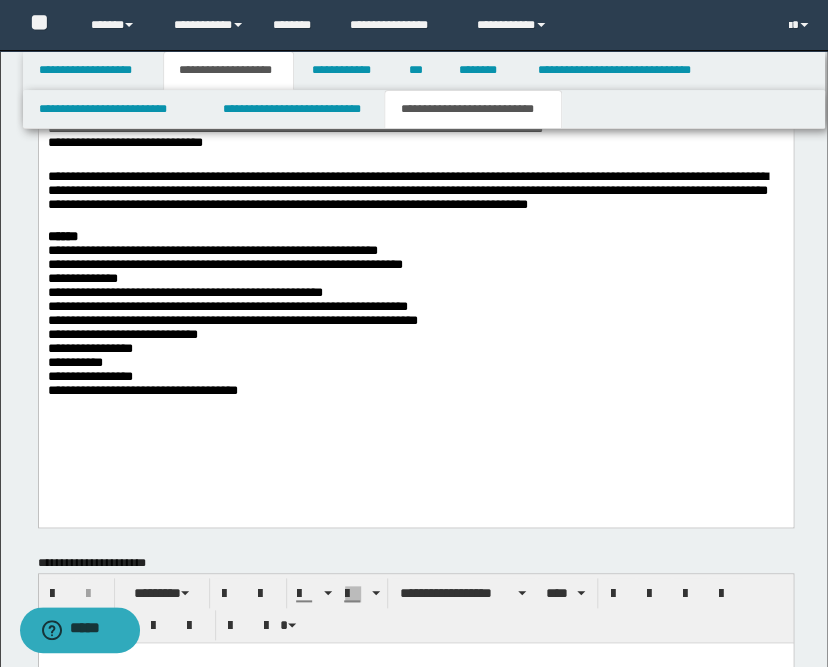 scroll, scrollTop: 2040, scrollLeft: 0, axis: vertical 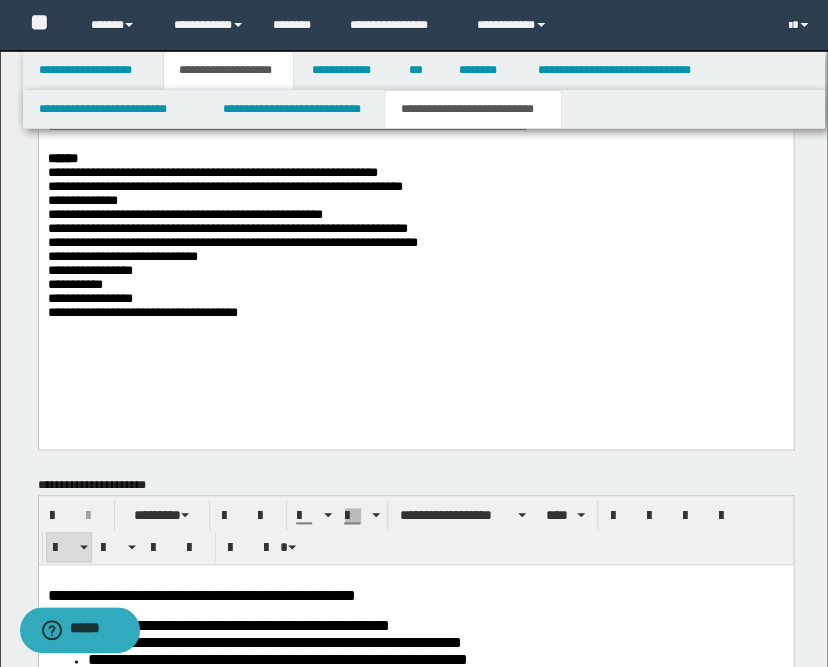 click on "**********" at bounding box center [415, 237] 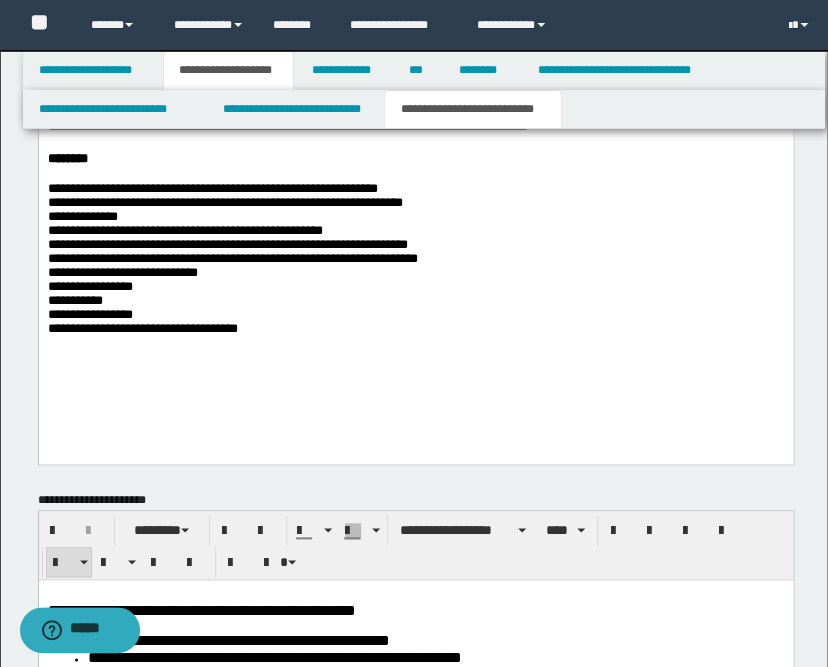 click on "**********" at bounding box center [415, 259] 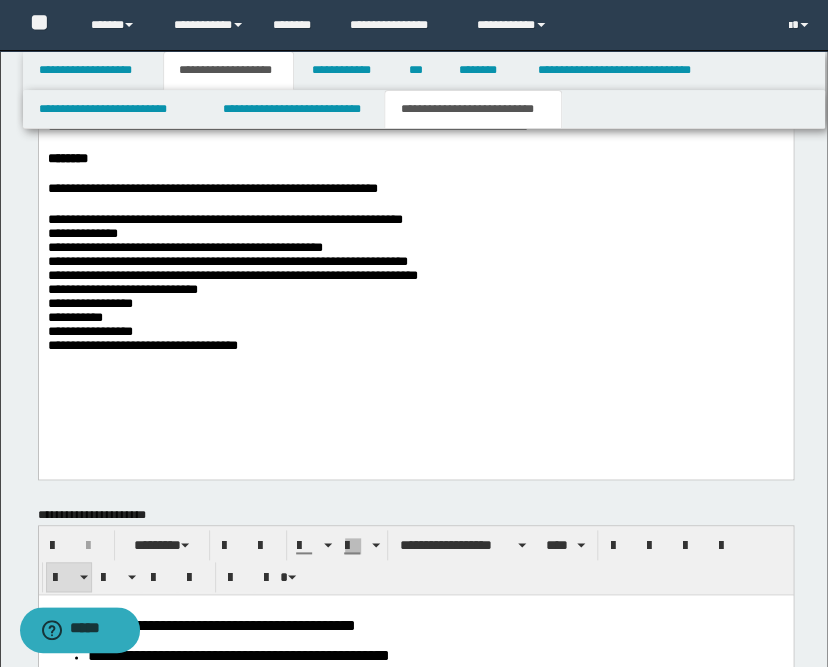 click on "**********" at bounding box center (415, 283) 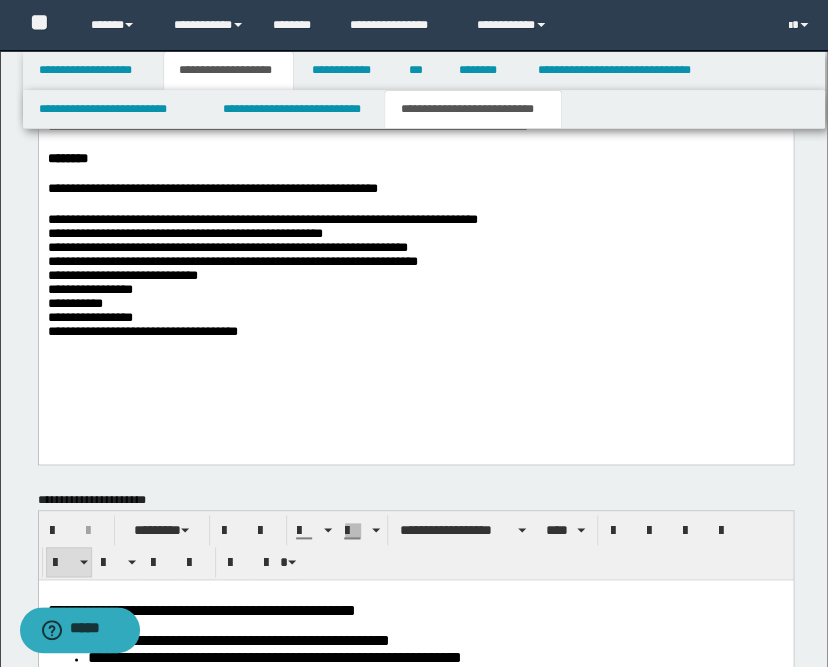 click on "**********" at bounding box center [415, 275] 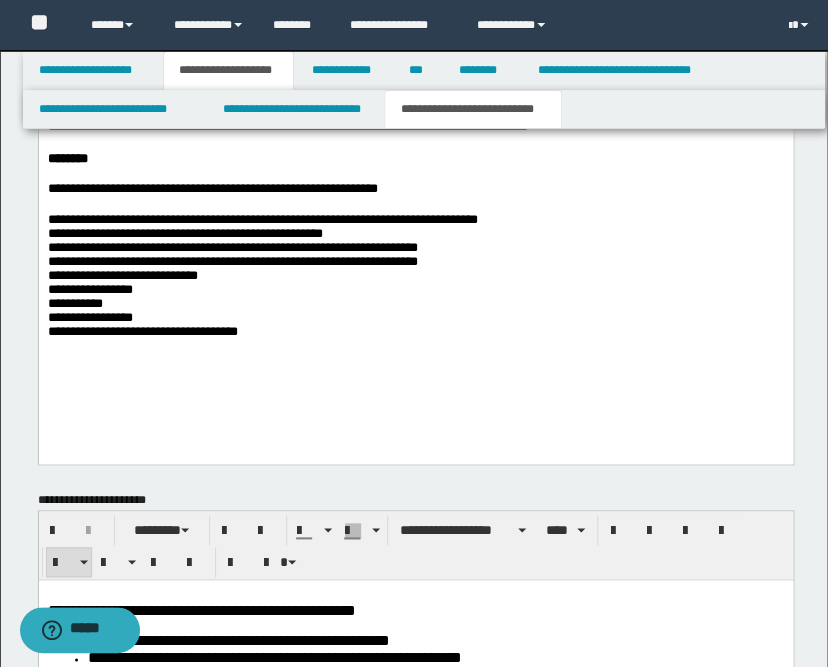 click on "**********" at bounding box center (415, -114) 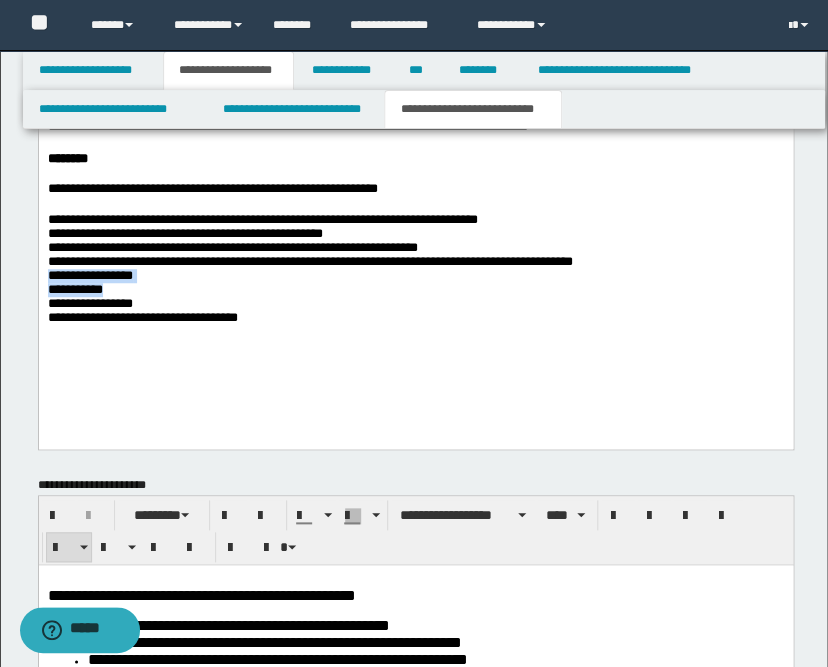 drag, startPoint x: 45, startPoint y: 283, endPoint x: 107, endPoint y: 309, distance: 67.23094 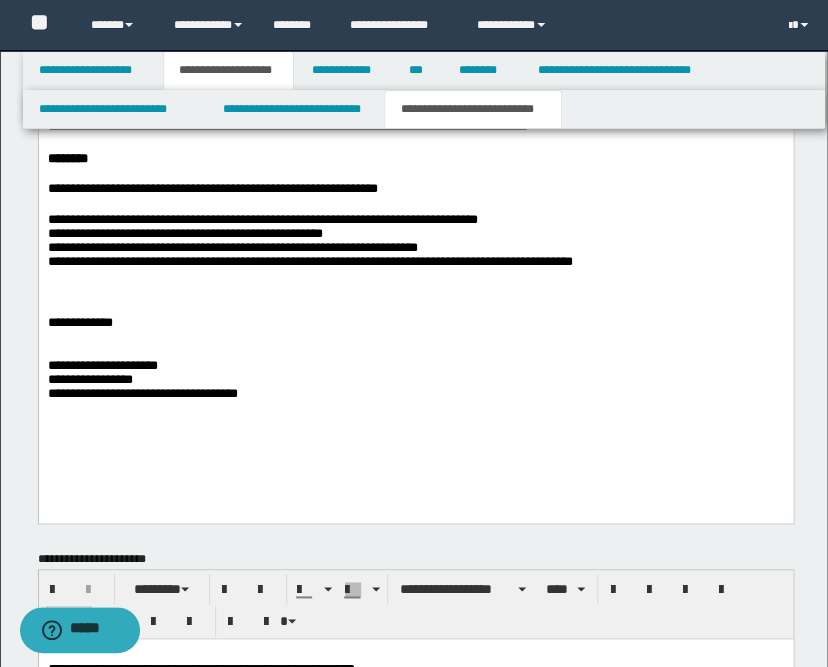 click on "**********" at bounding box center [415, 381] 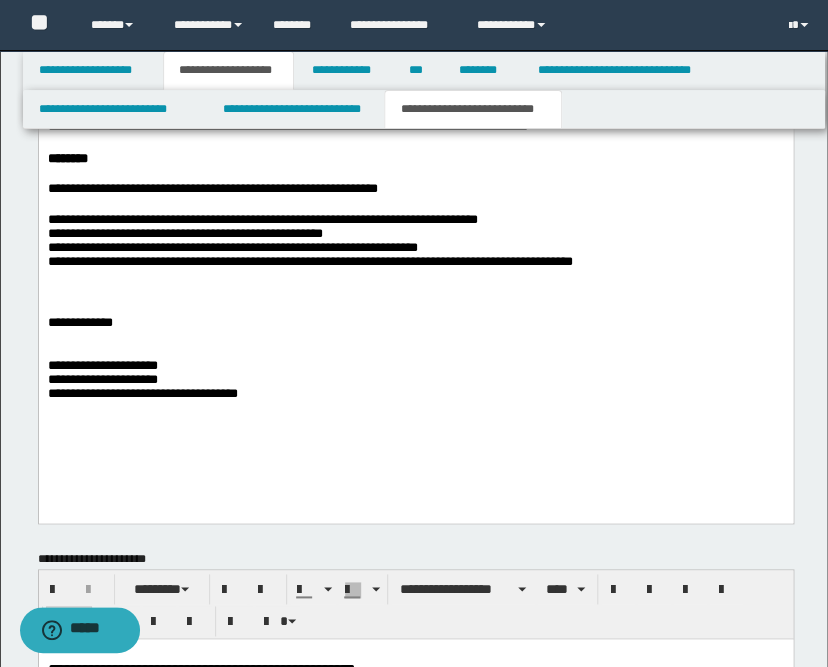 click on "**********" at bounding box center [415, 381] 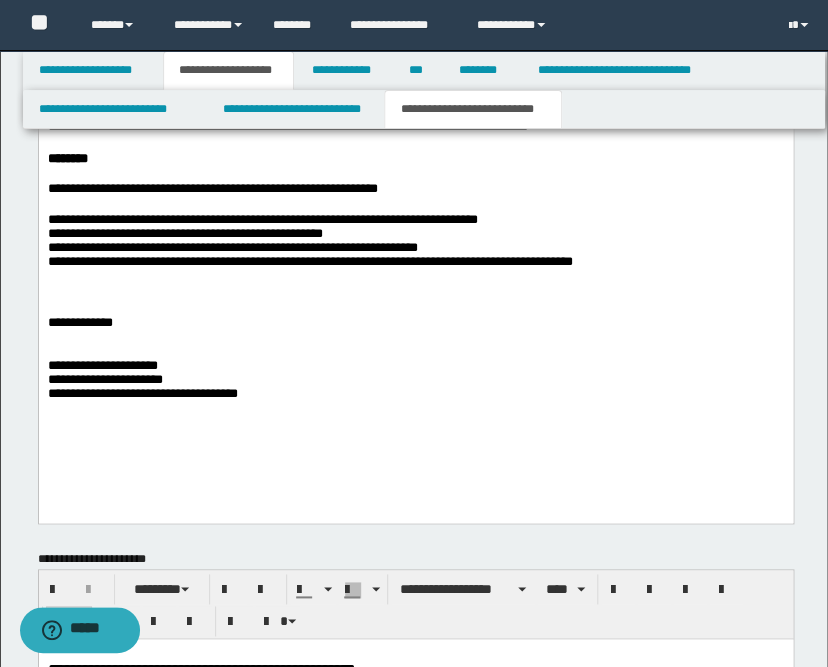 drag, startPoint x: 228, startPoint y: 369, endPoint x: -1, endPoint y: 364, distance: 229.05458 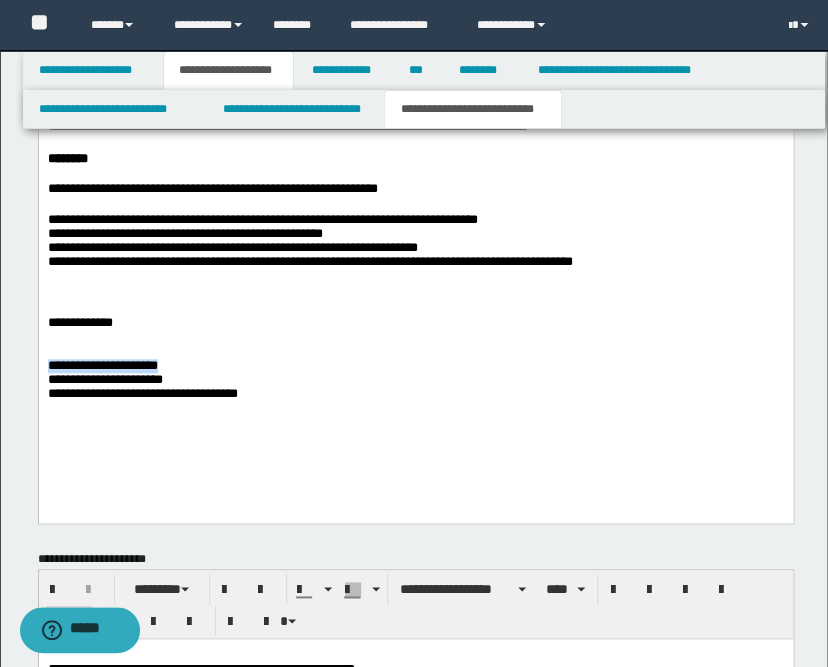 drag, startPoint x: 227, startPoint y: 379, endPoint x: 44, endPoint y: 374, distance: 183.0683 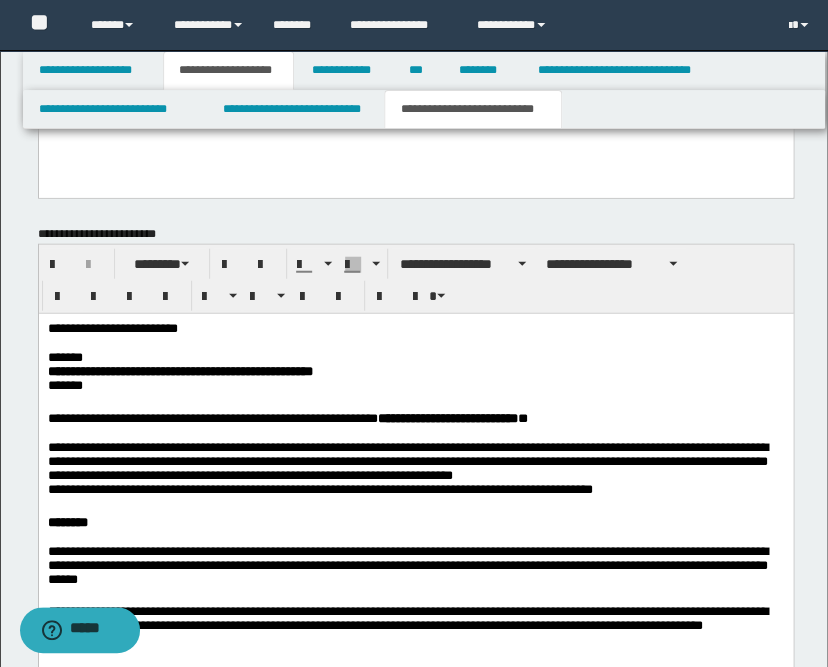 scroll, scrollTop: 928, scrollLeft: 0, axis: vertical 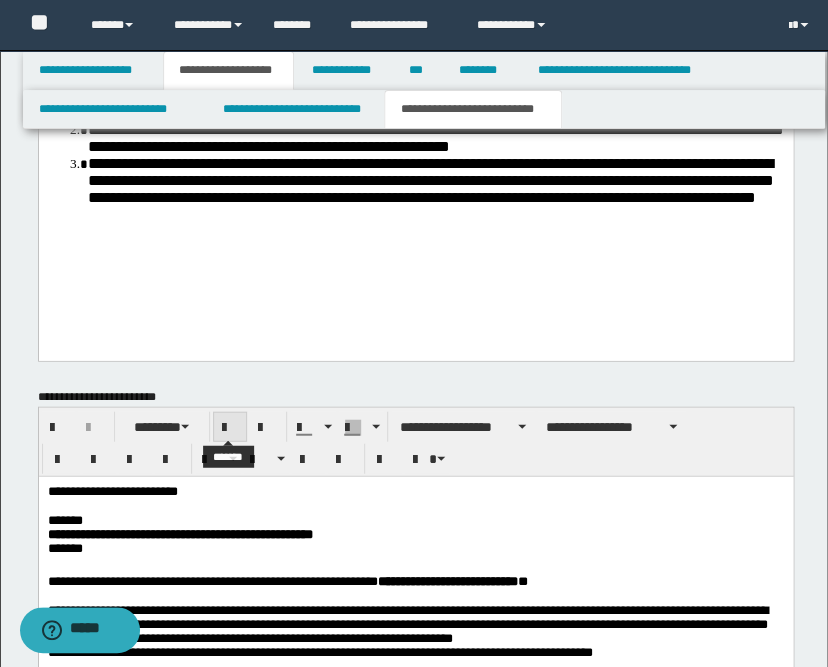 click at bounding box center (230, 427) 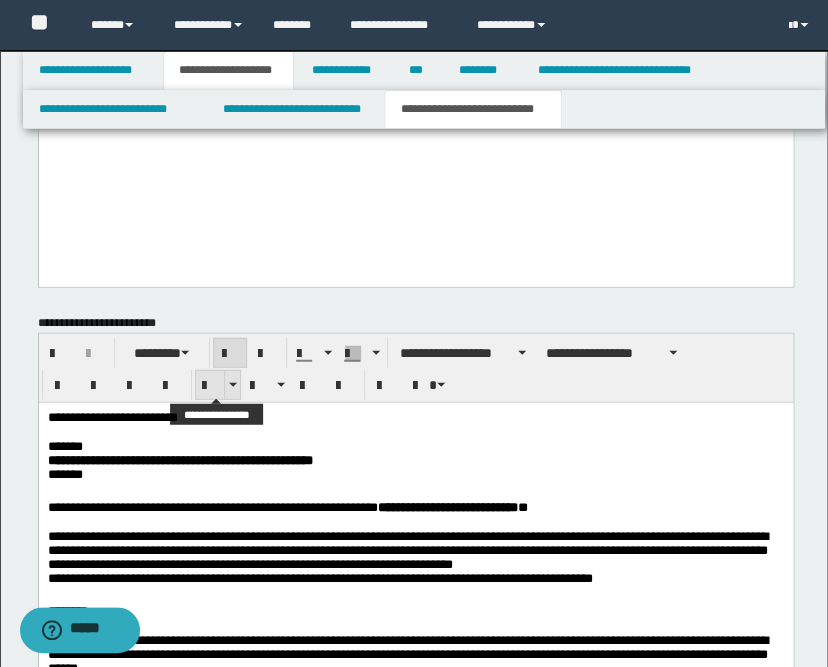 scroll, scrollTop: 1040, scrollLeft: 0, axis: vertical 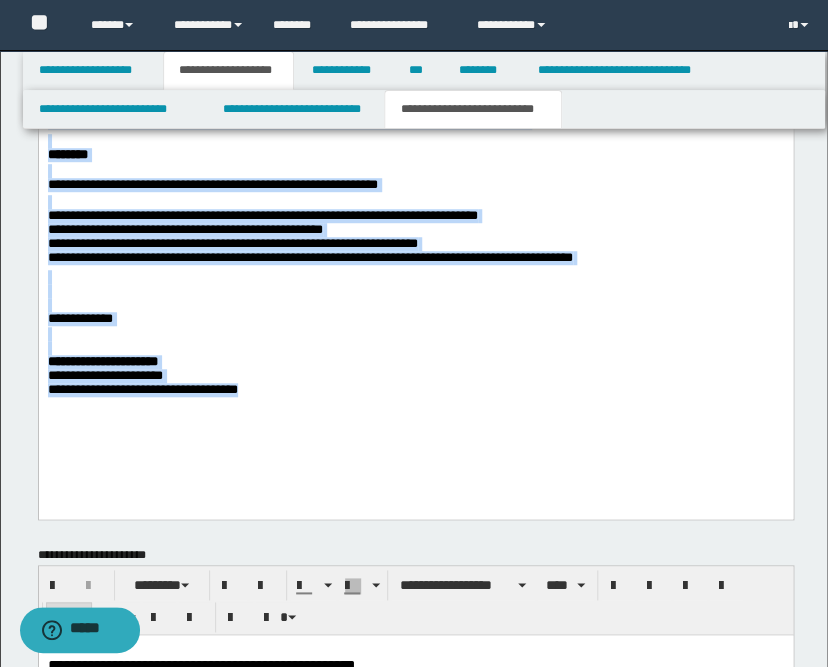 drag, startPoint x: 45, startPoint y: -629, endPoint x: 303, endPoint y: 505, distance: 1162.9789 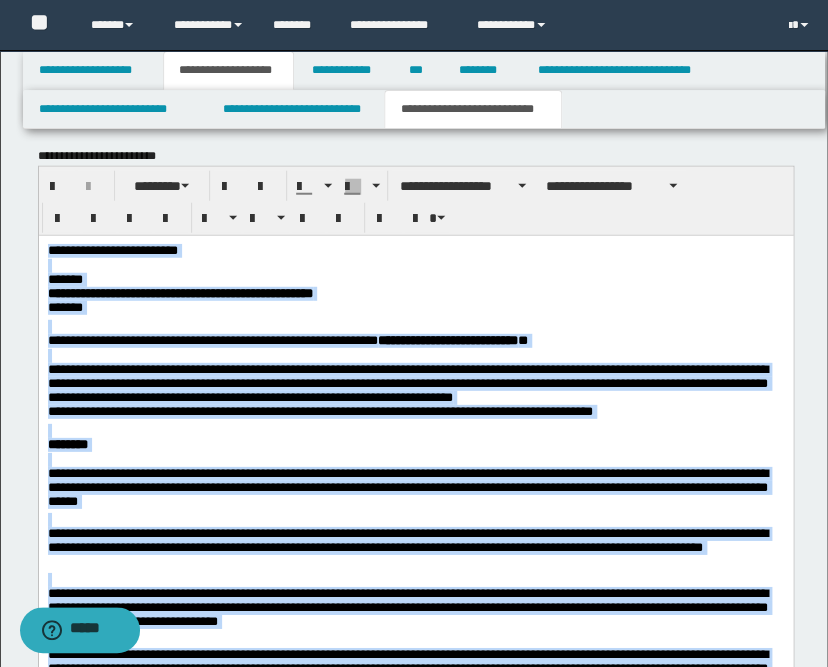scroll, scrollTop: 1155, scrollLeft: 0, axis: vertical 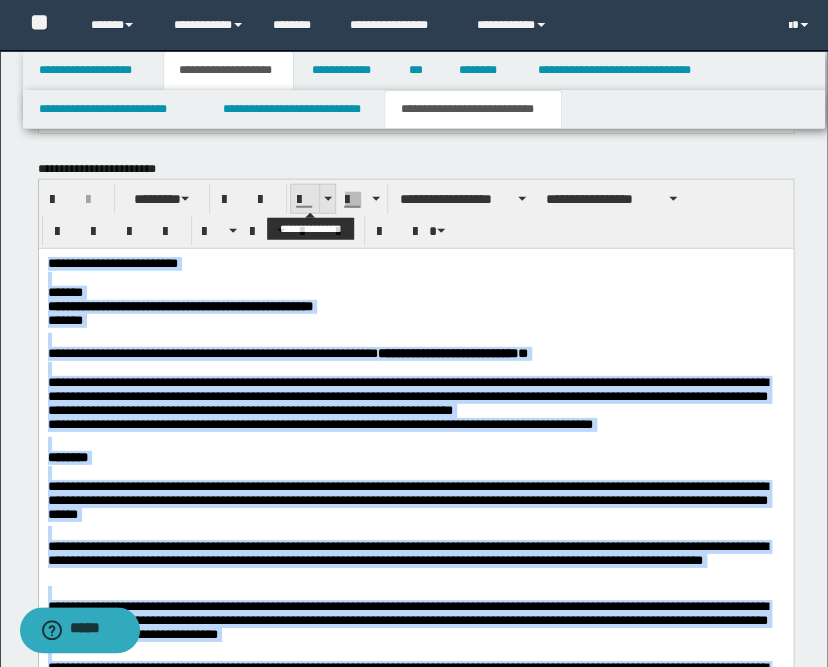 click at bounding box center [328, 199] 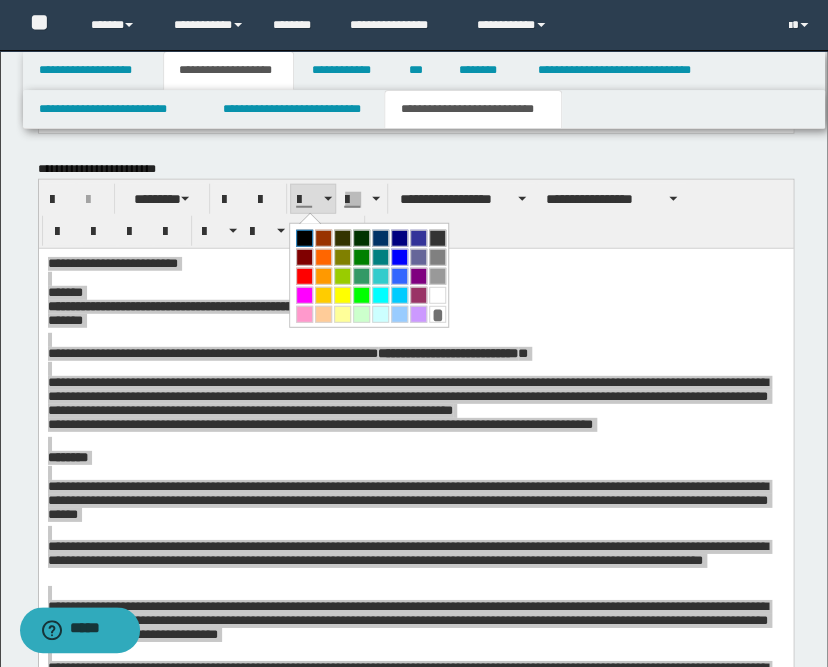 click at bounding box center (304, 238) 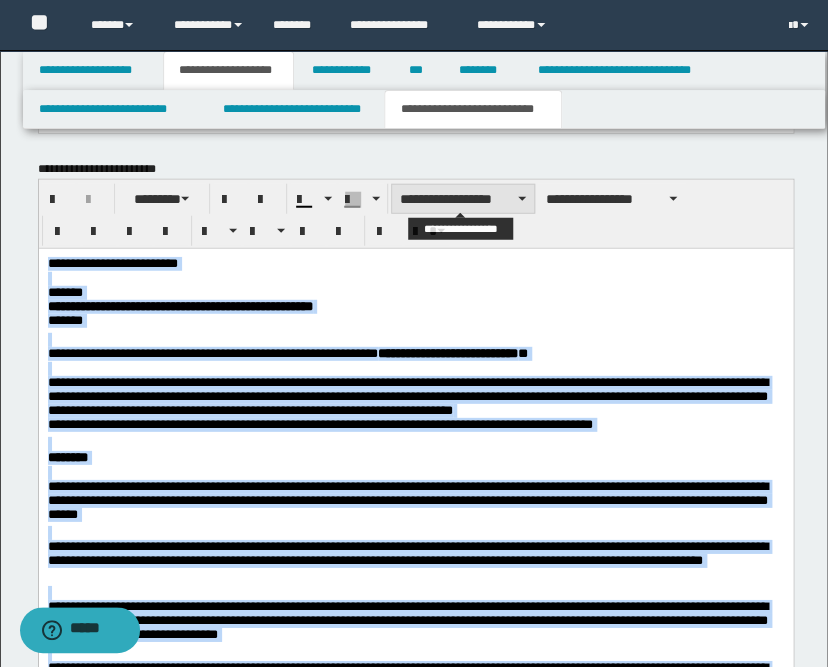 click on "**********" at bounding box center (463, 199) 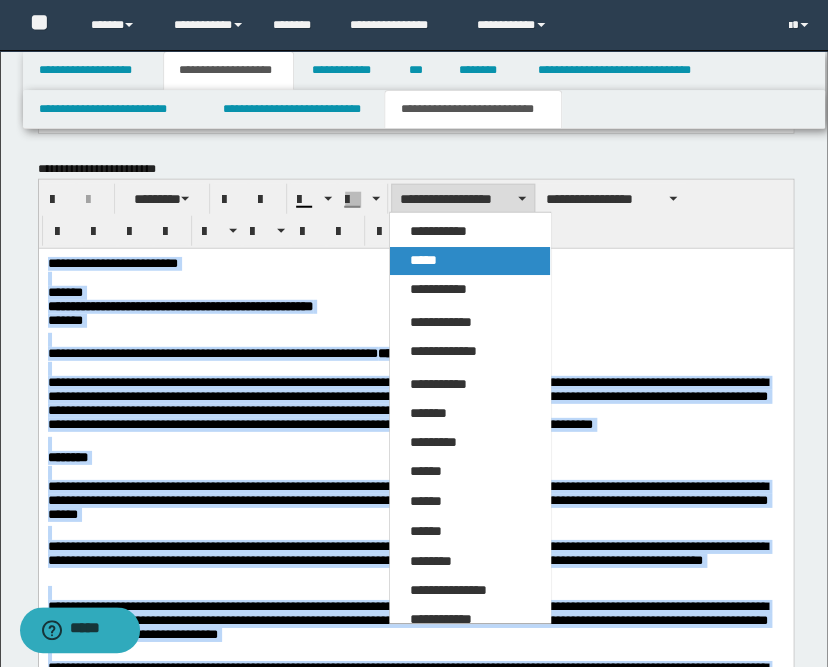click on "*****" at bounding box center [470, 261] 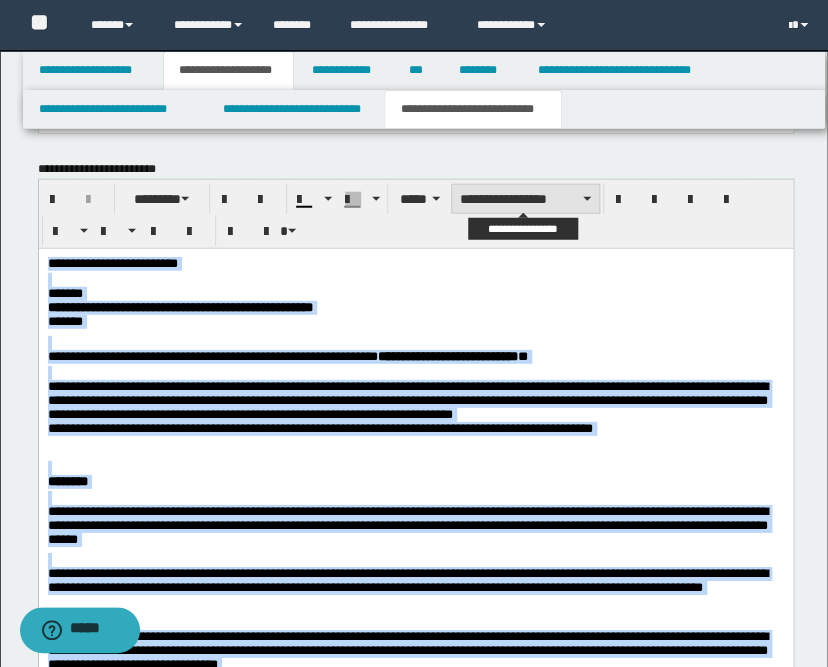 click on "**********" at bounding box center (525, 199) 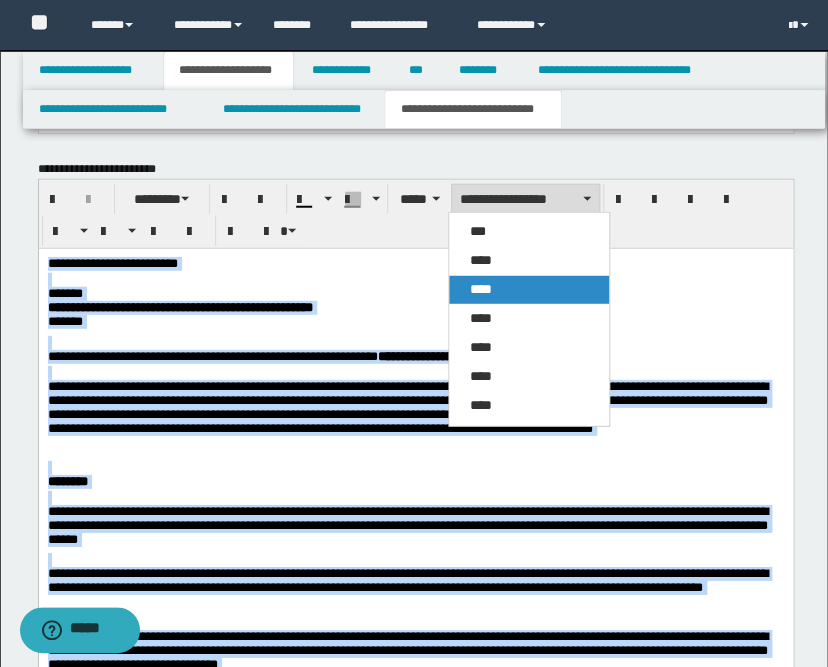 drag, startPoint x: 500, startPoint y: 286, endPoint x: 469, endPoint y: 25, distance: 262.83453 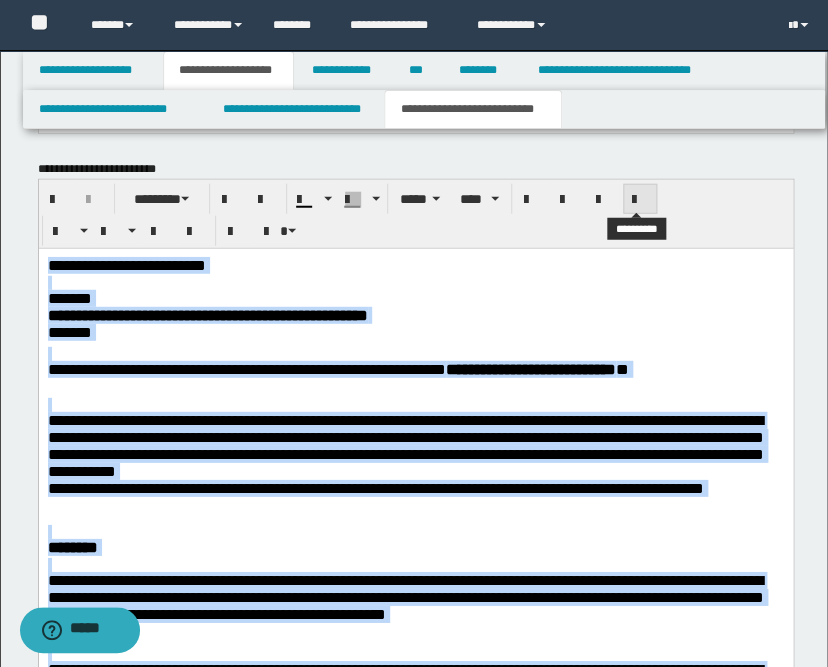 click at bounding box center (640, 200) 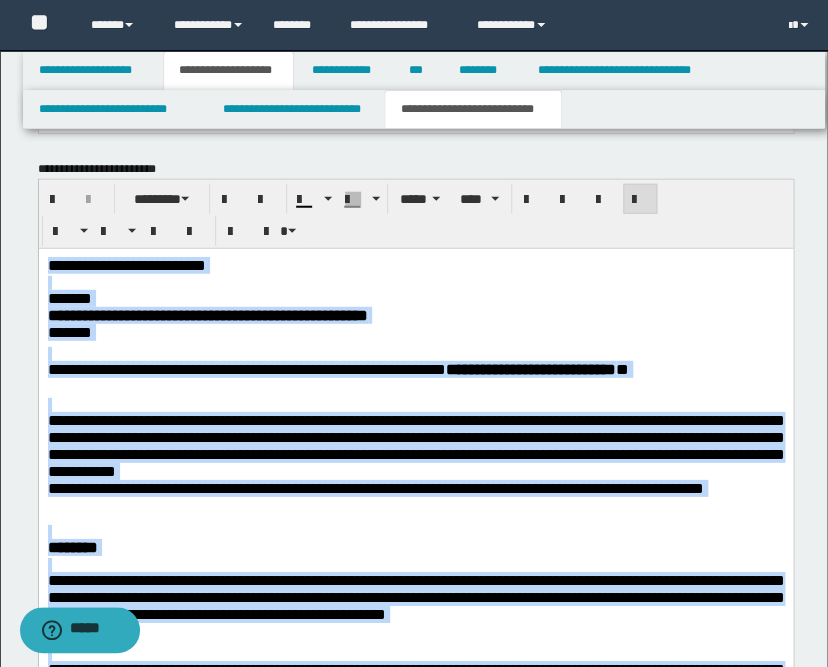 click on "**********" at bounding box center [415, 310] 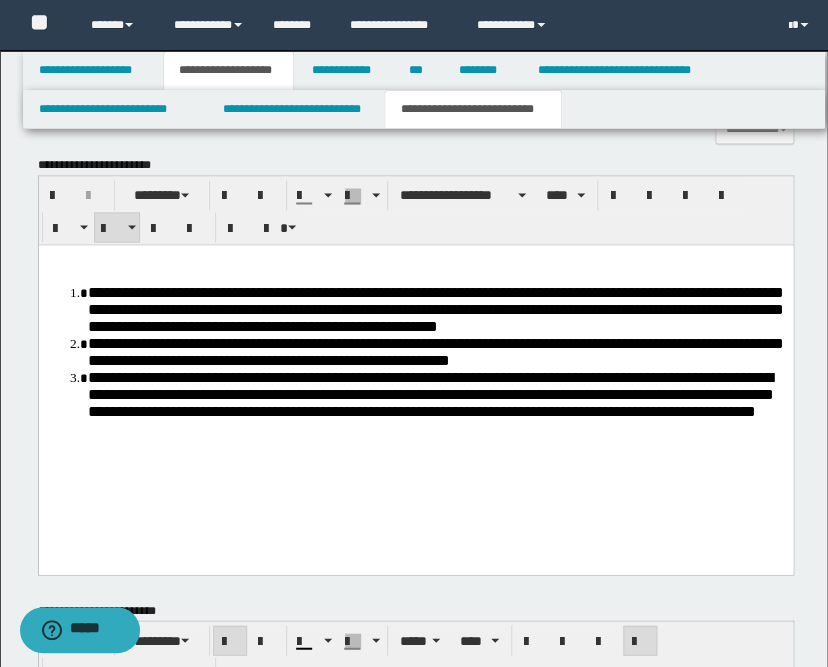 scroll, scrollTop: 711, scrollLeft: 0, axis: vertical 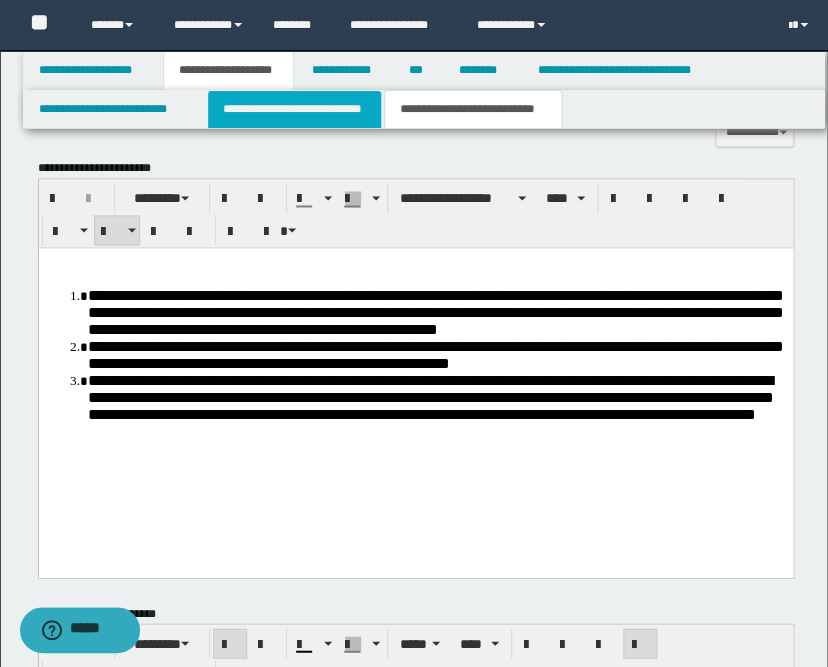 click on "**********" at bounding box center [294, 109] 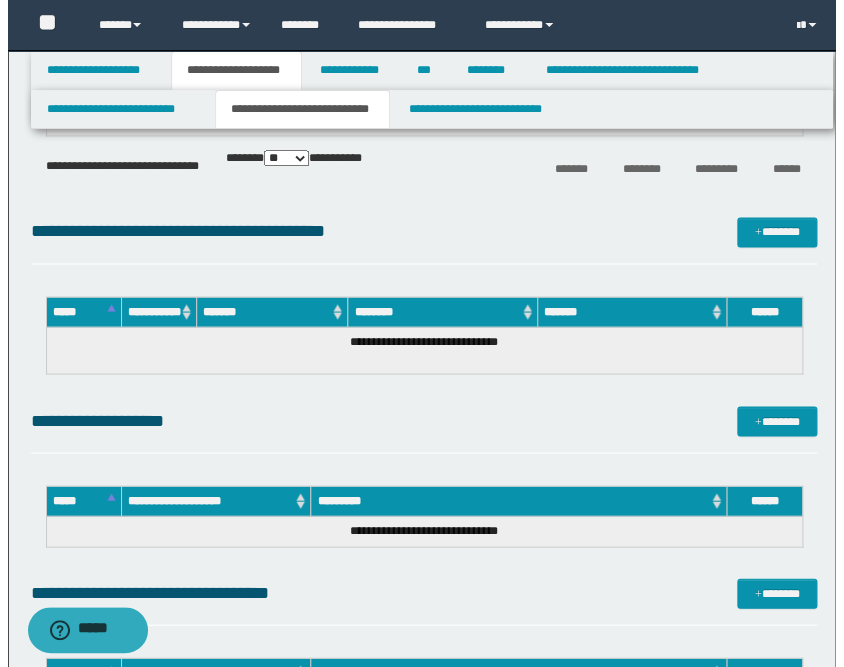 scroll, scrollTop: 444, scrollLeft: 0, axis: vertical 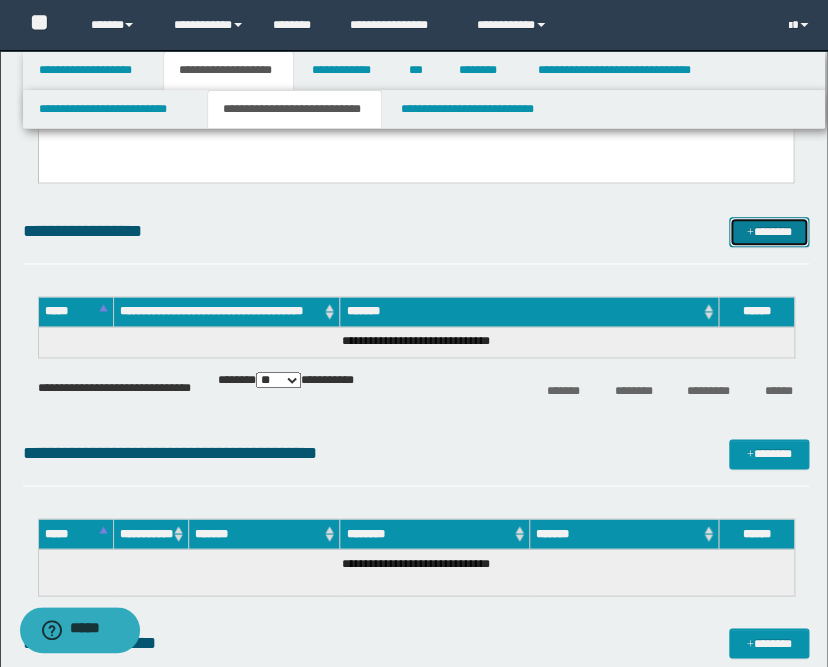 click on "*******" at bounding box center [769, 232] 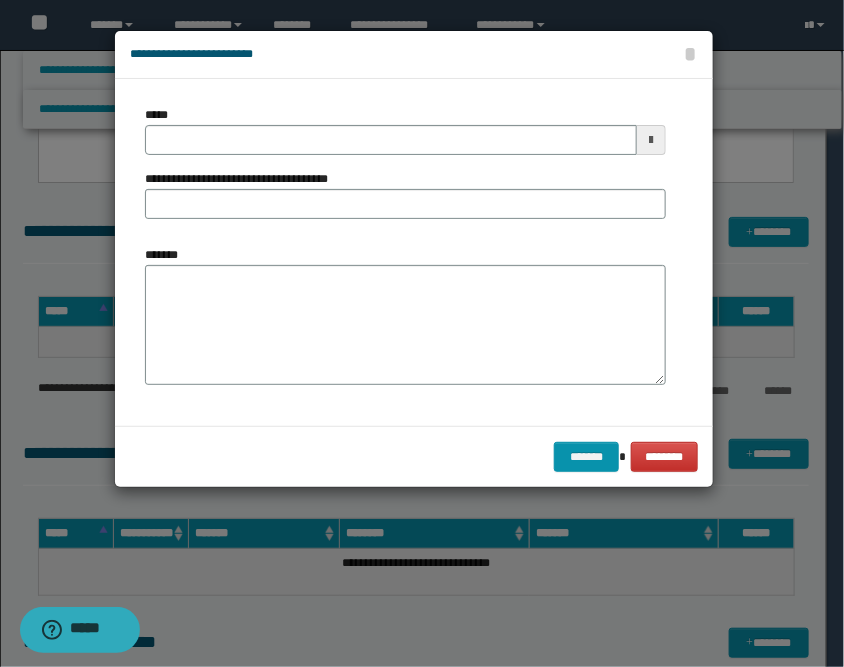 click at bounding box center (651, 140) 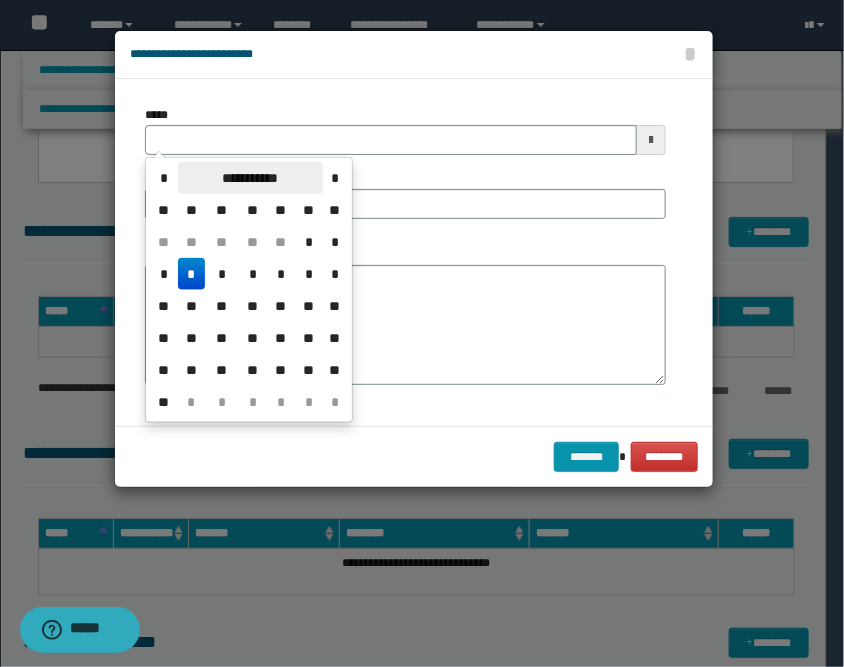 click on "**********" at bounding box center [250, 178] 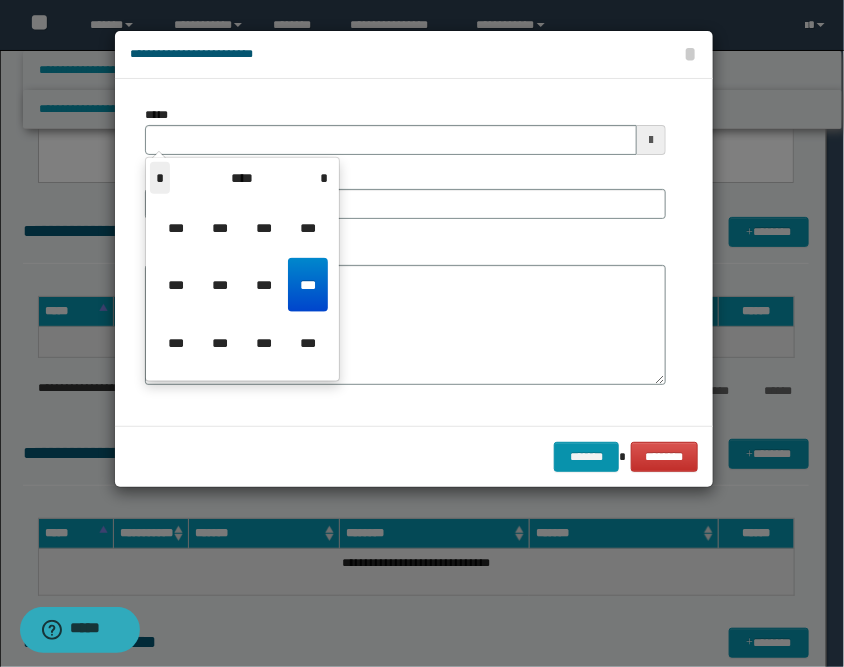 click on "*" at bounding box center [160, 178] 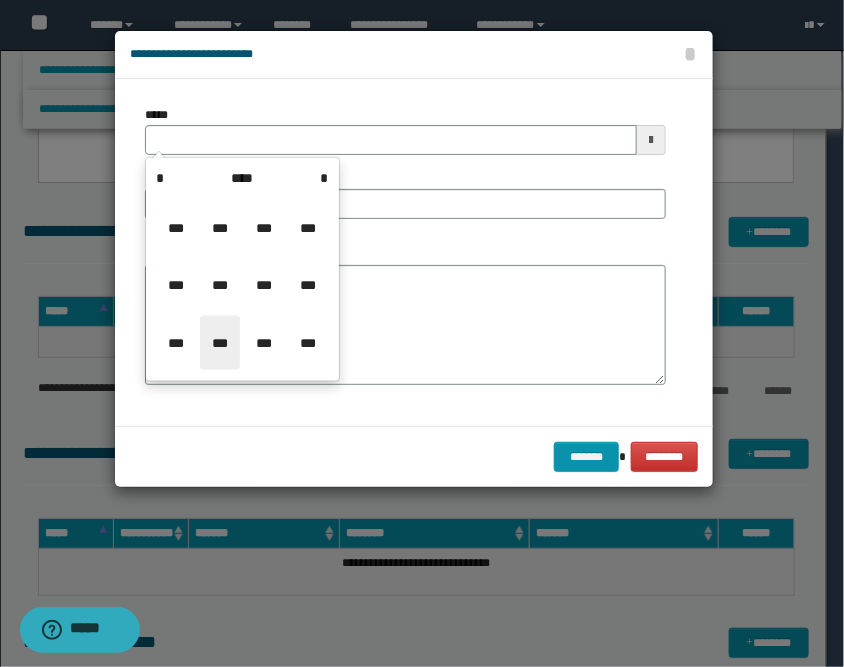 click on "***" at bounding box center (220, 343) 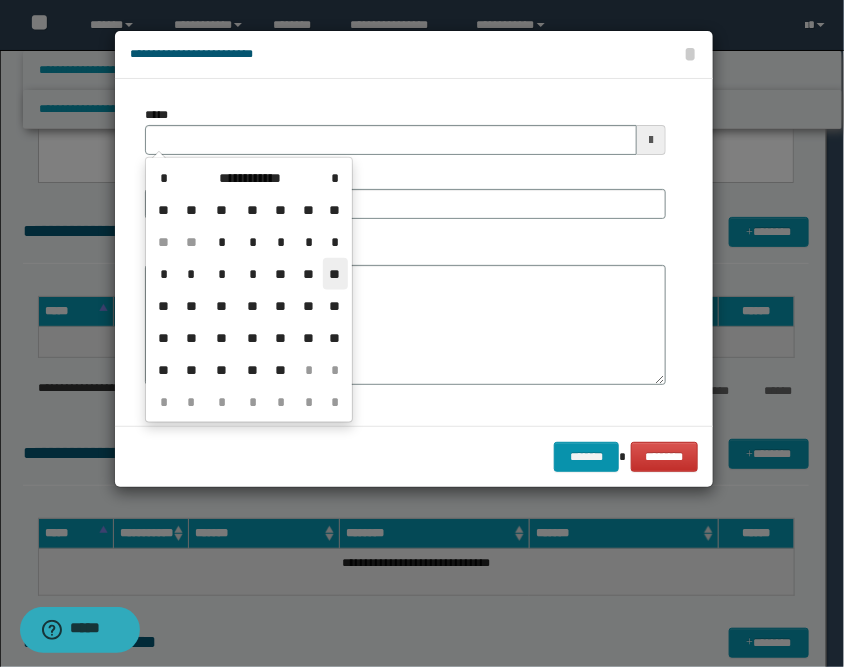 click on "**" at bounding box center [335, 274] 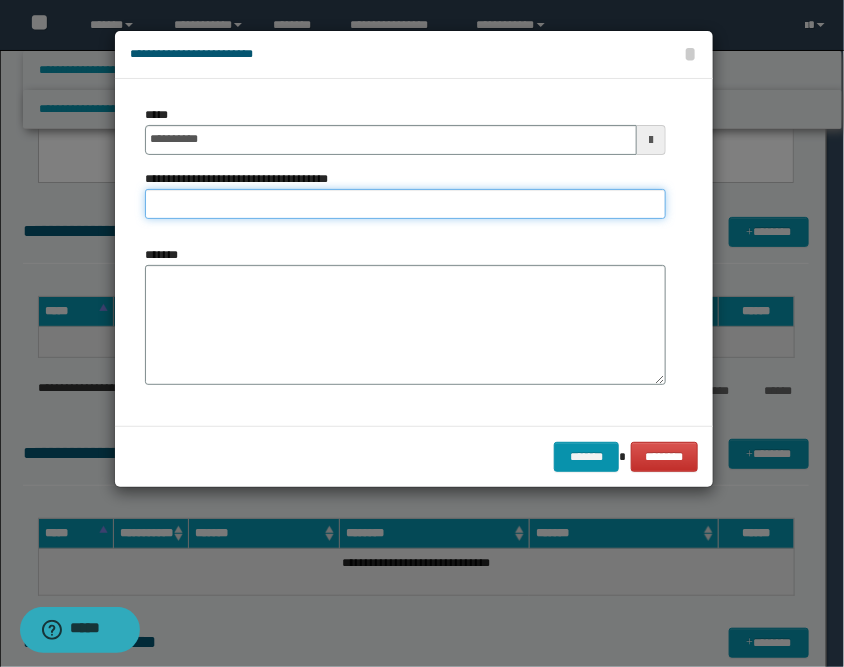 click on "**********" at bounding box center (405, 204) 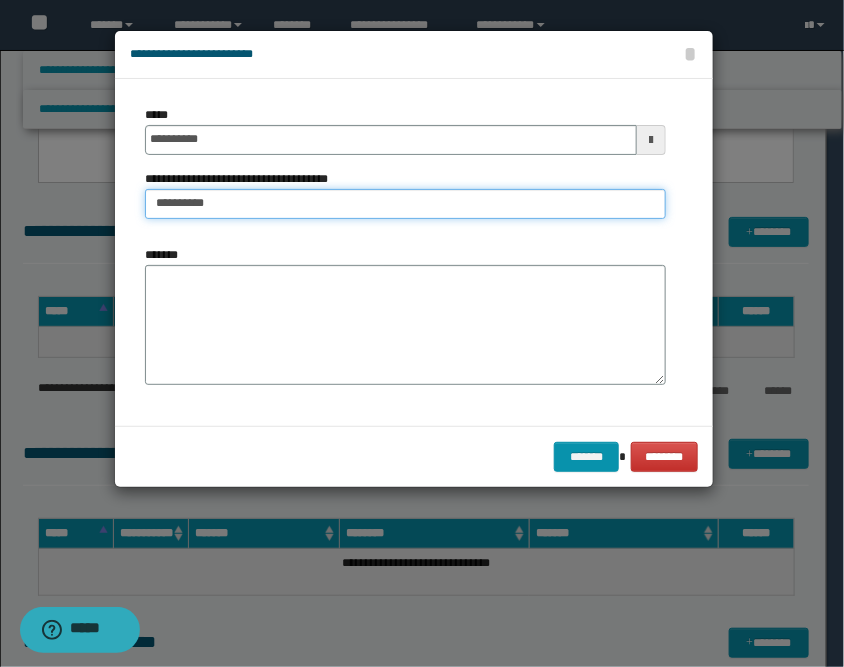 click on "**********" at bounding box center (405, 204) 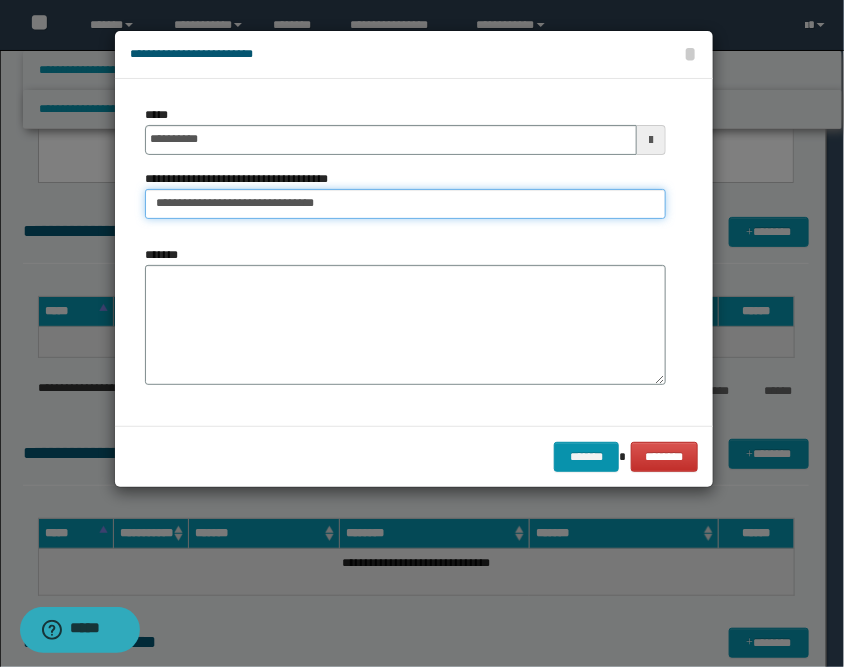 type on "**********" 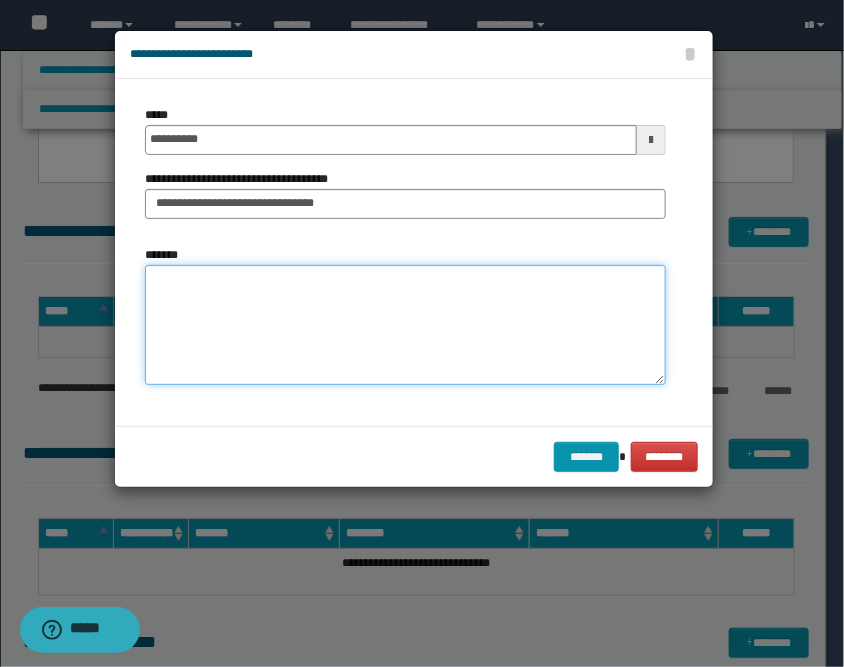 click on "*******" at bounding box center (405, 325) 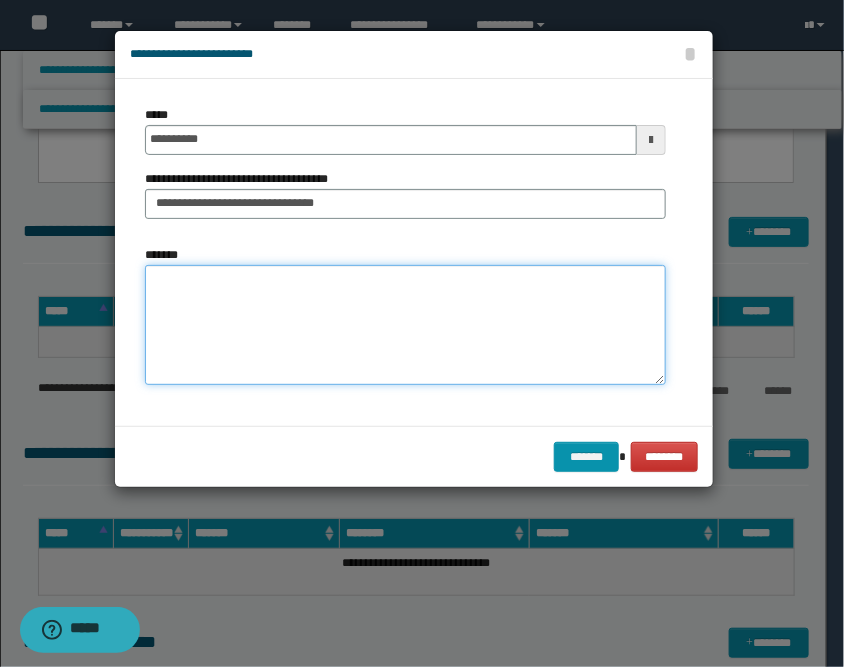 paste on "**********" 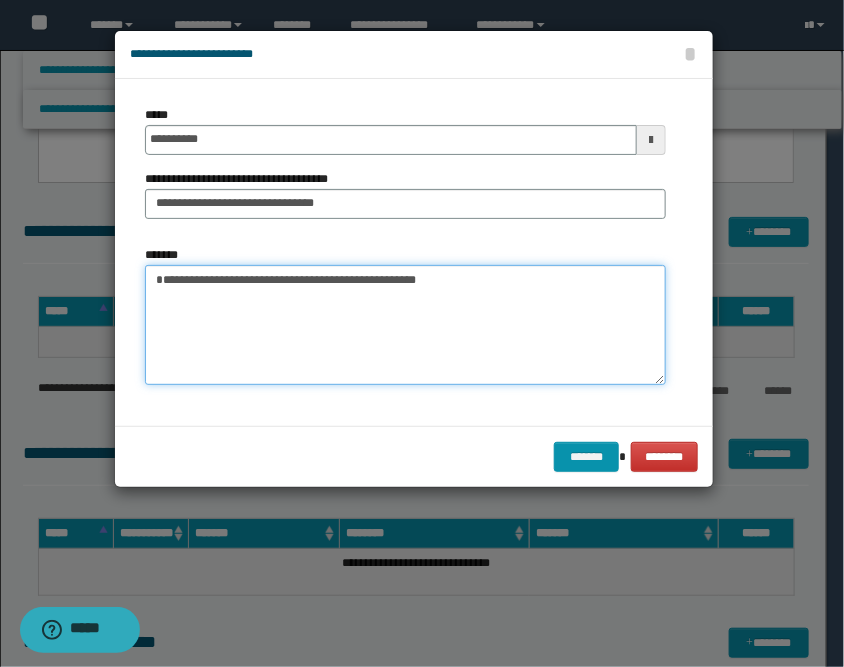click on "**********" at bounding box center [405, 325] 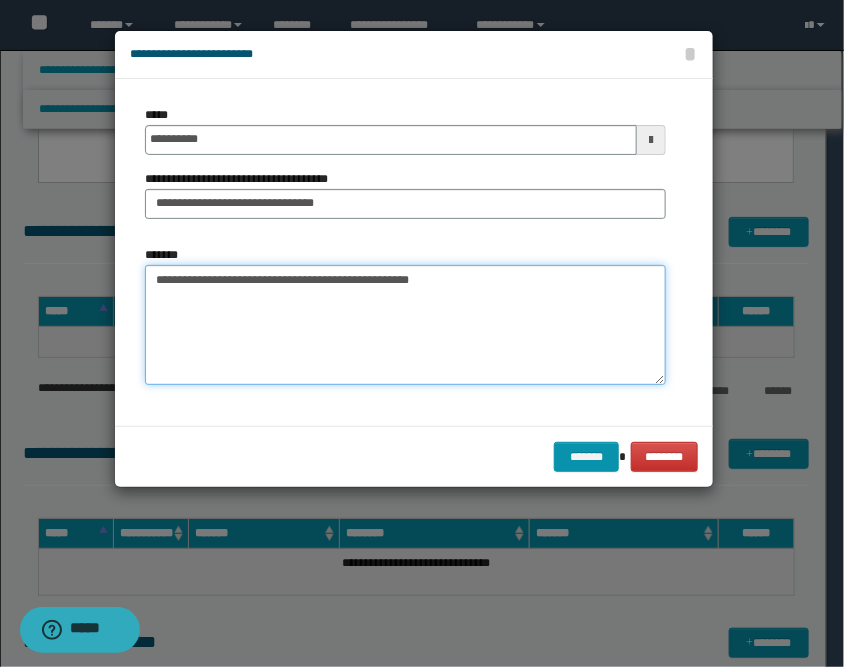 click on "**********" at bounding box center (405, 325) 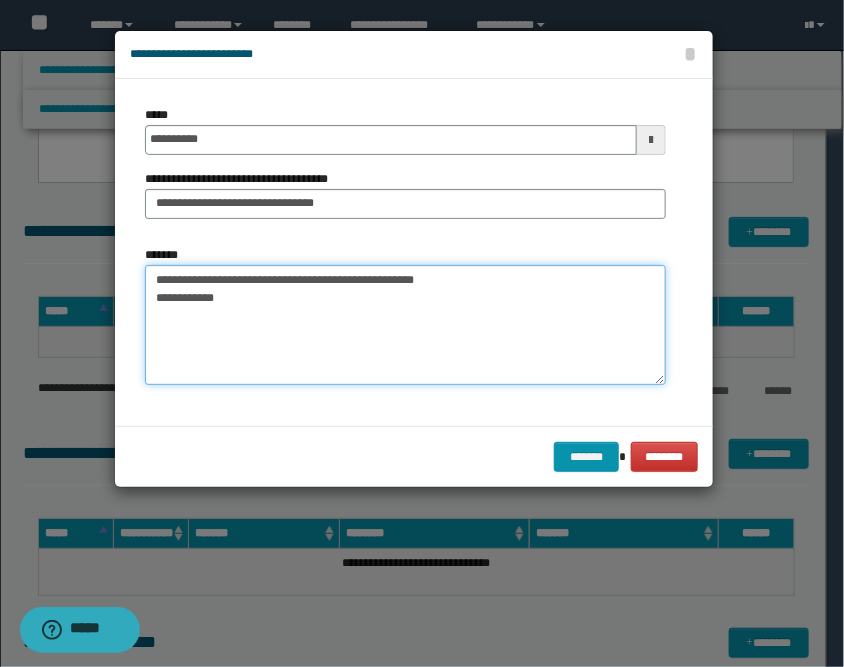 click on "**********" at bounding box center [405, 325] 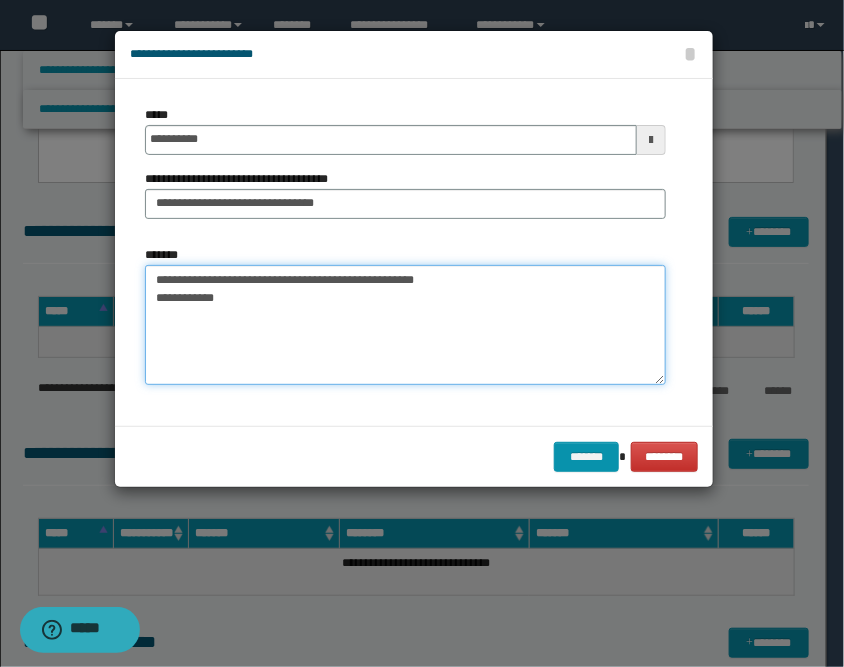 paste on "**********" 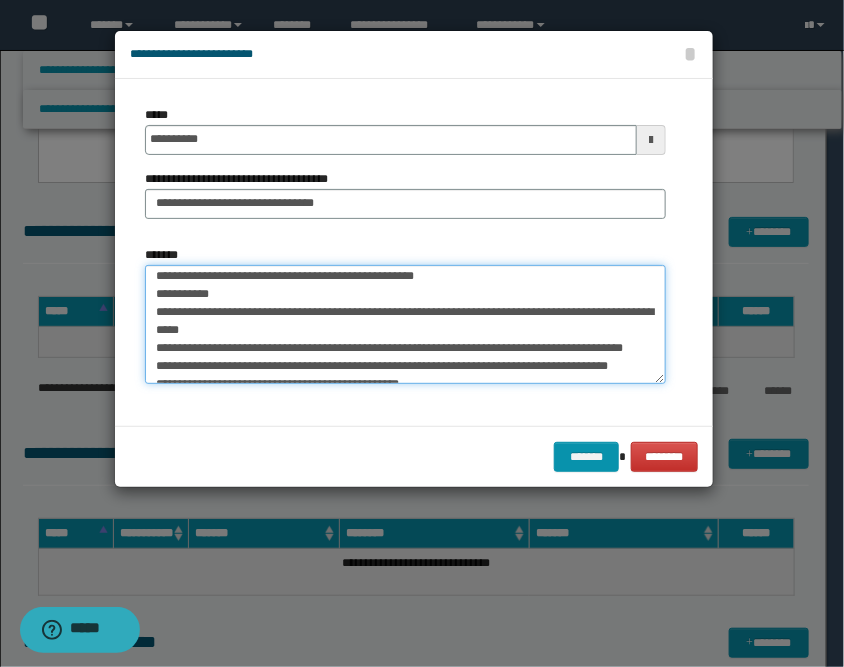 scroll, scrollTop: 0, scrollLeft: 0, axis: both 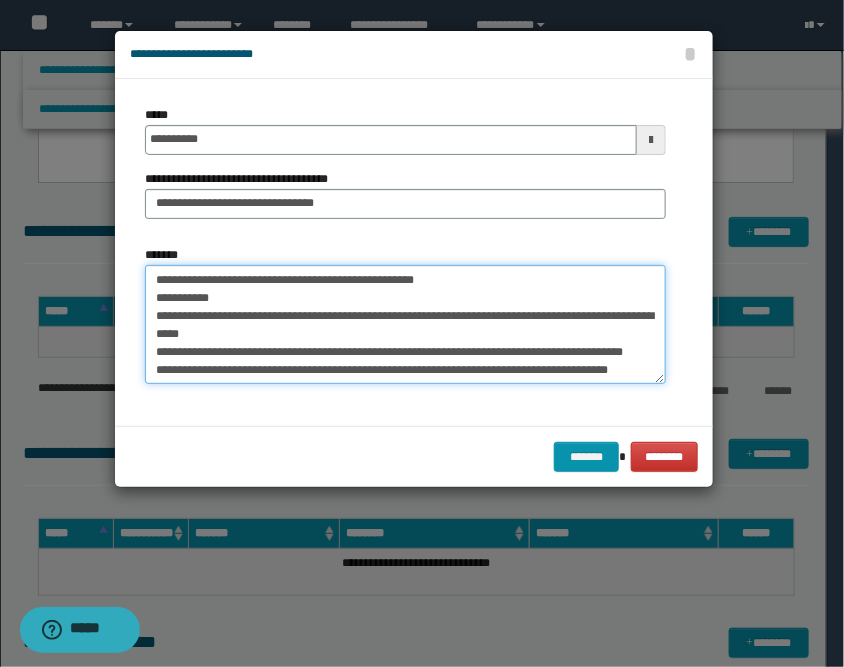 click on "**********" at bounding box center (405, 325) 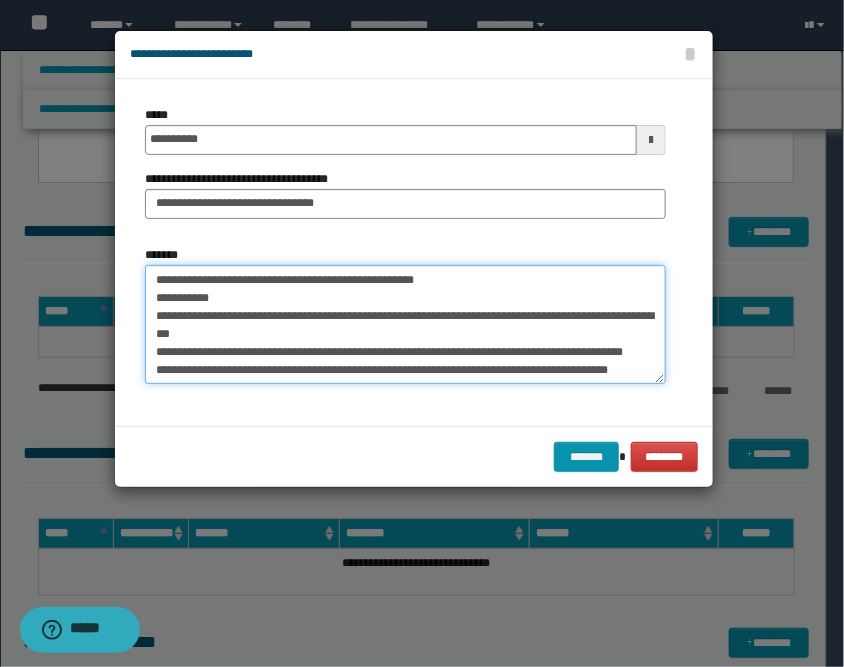 click on "**********" at bounding box center [405, 325] 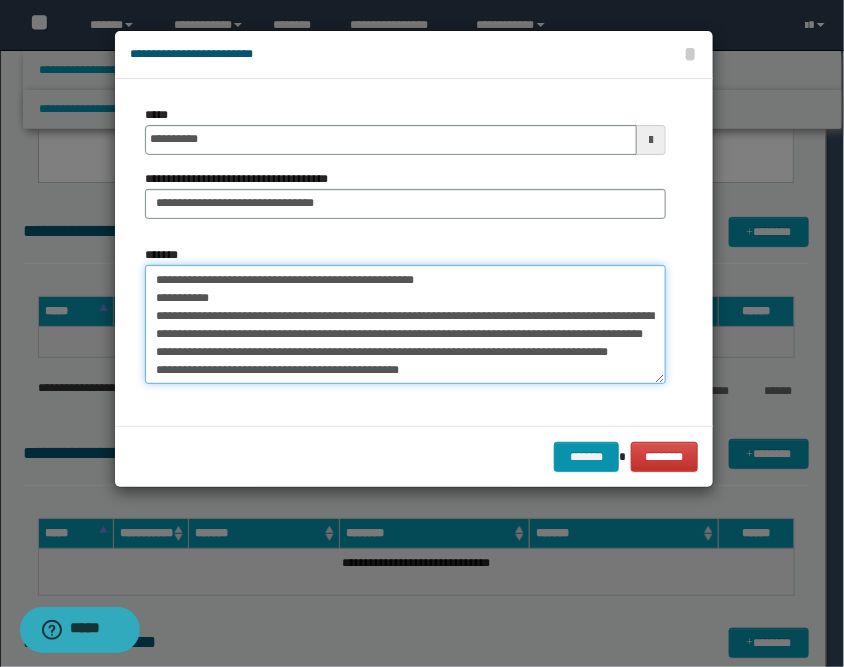 click on "**********" at bounding box center [405, 325] 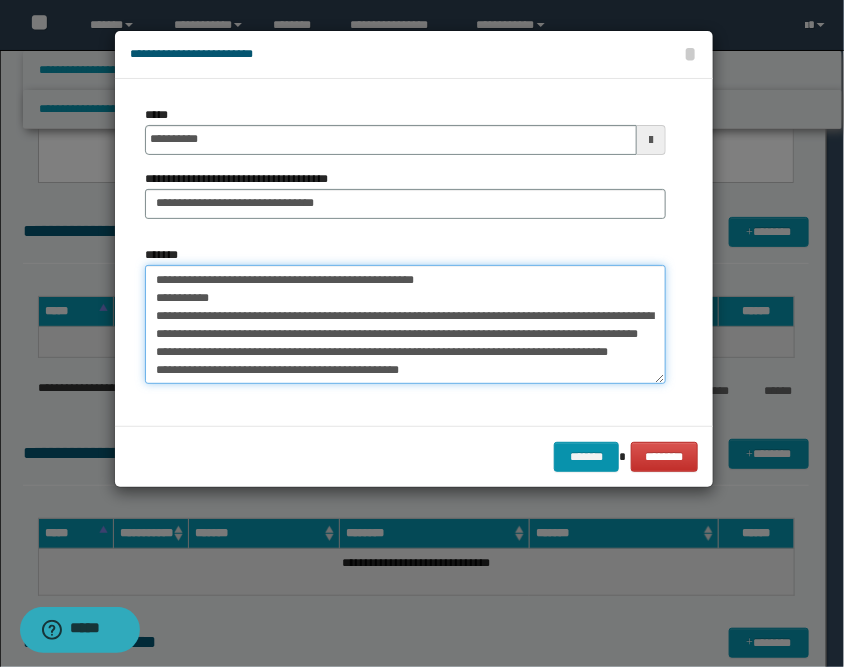 click on "**********" at bounding box center (405, 325) 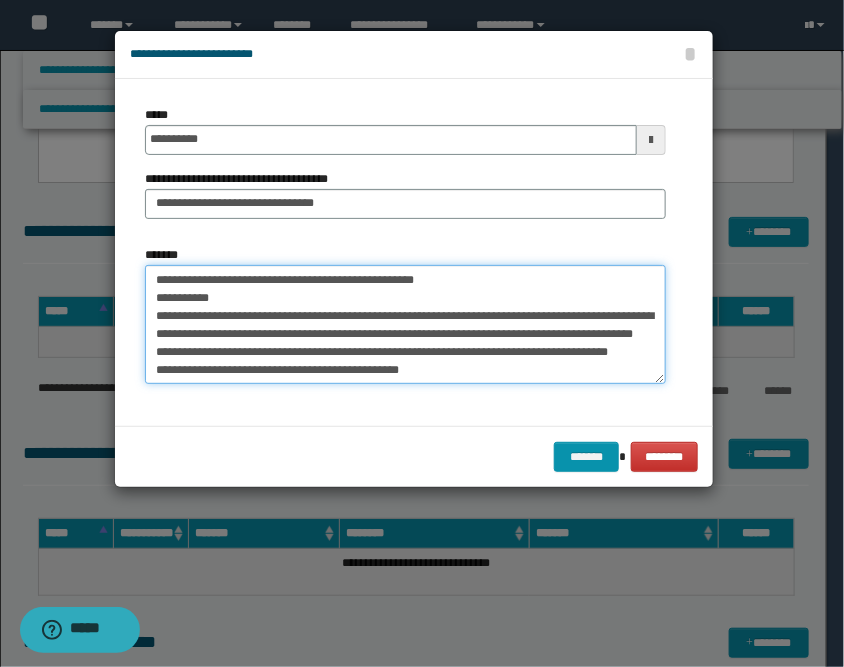 click on "**********" at bounding box center [405, 325] 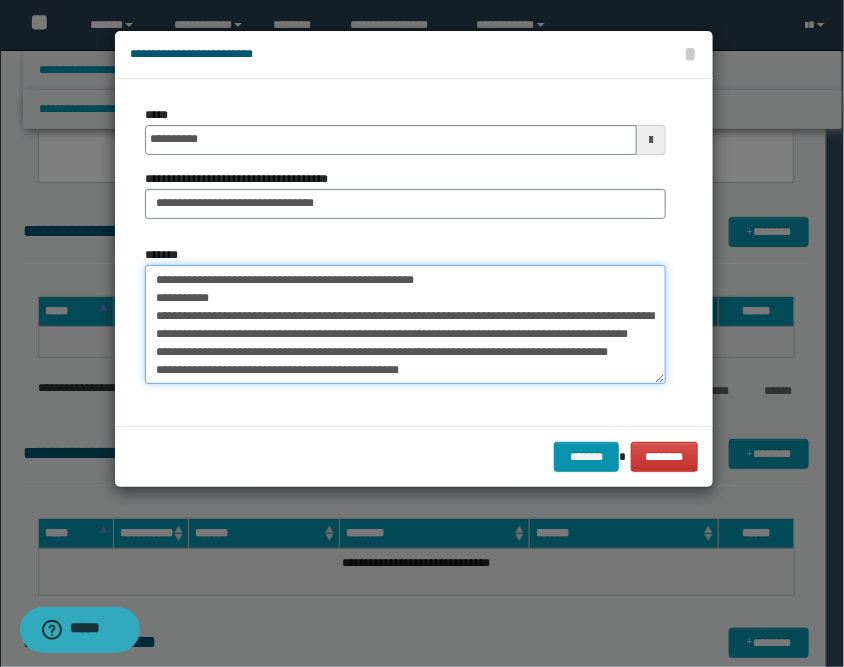 click on "**********" at bounding box center (405, 325) 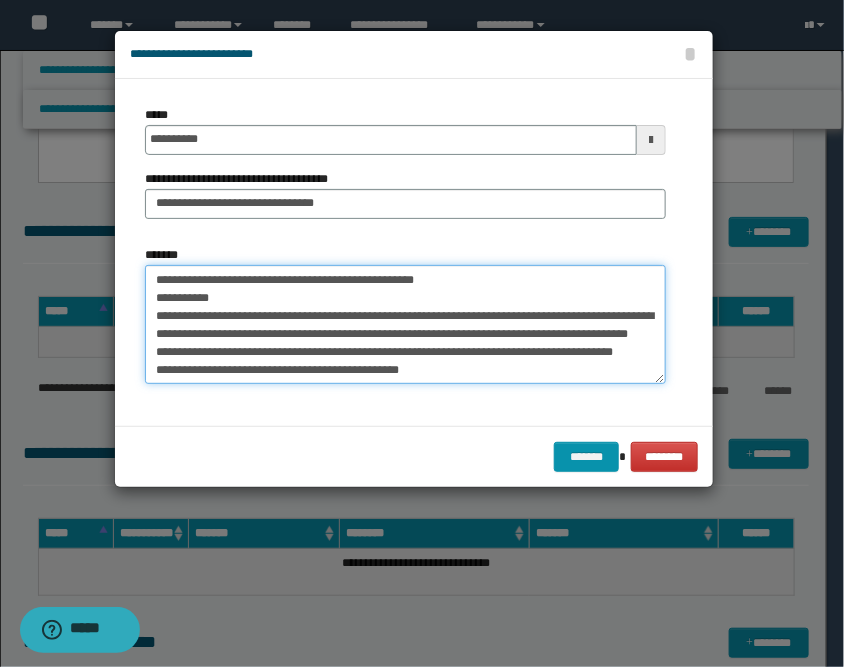 click on "**********" at bounding box center (405, 325) 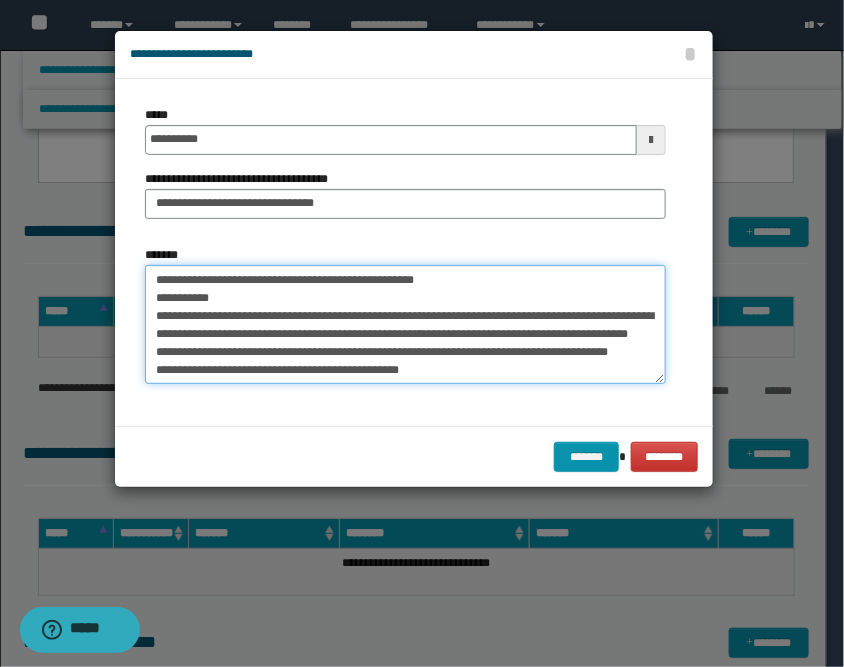 click on "**********" at bounding box center (405, 325) 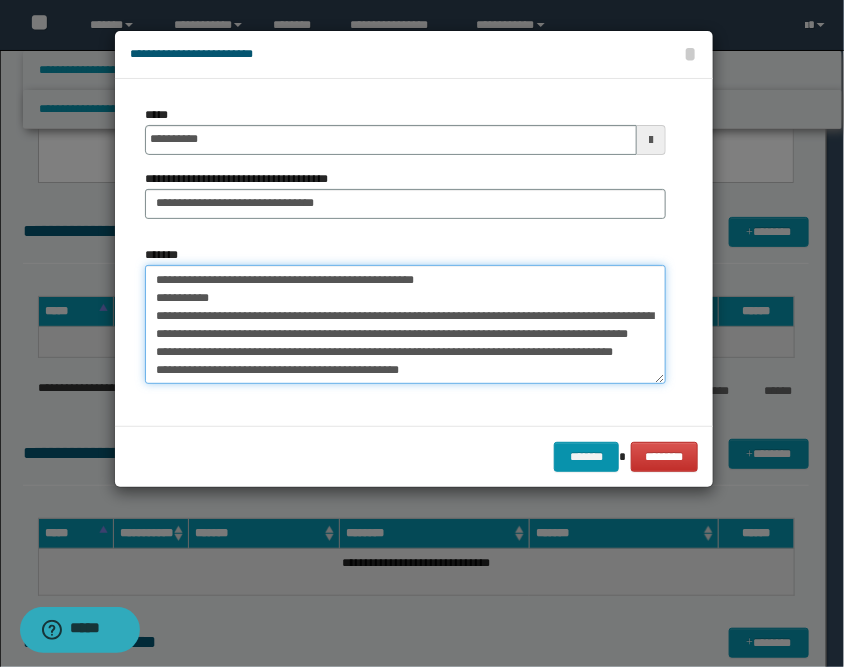 click on "**********" at bounding box center (405, 325) 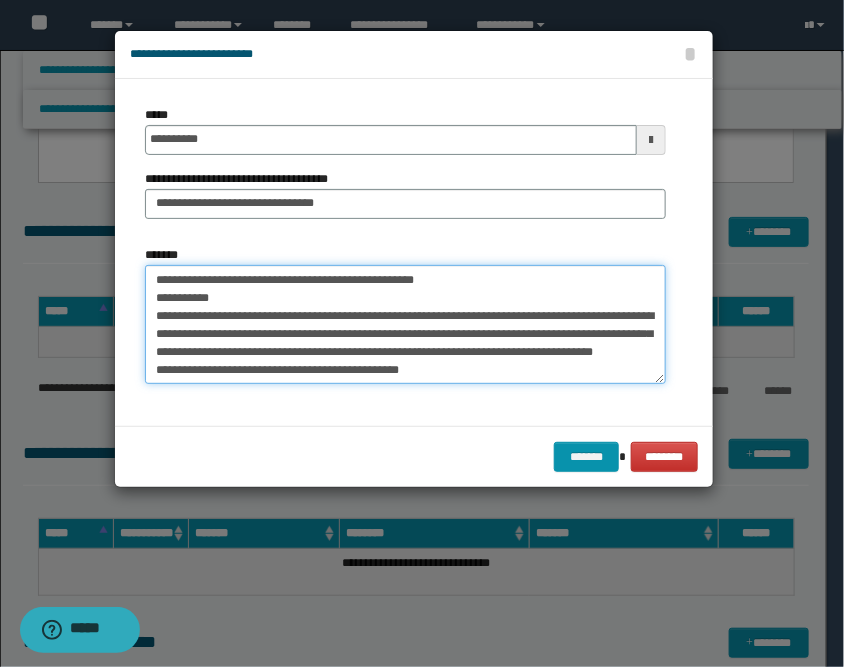 click on "**********" at bounding box center [405, 325] 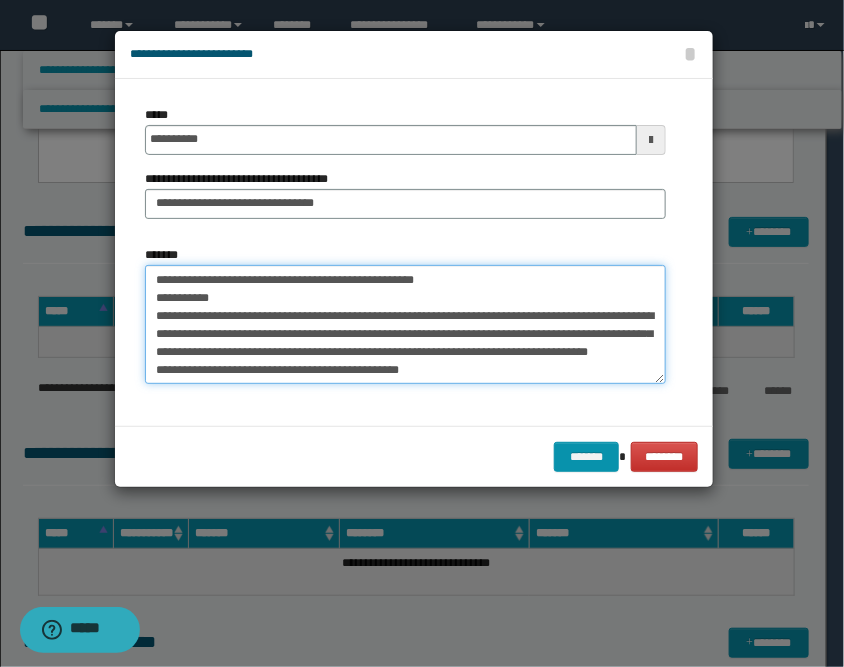 scroll, scrollTop: 44, scrollLeft: 0, axis: vertical 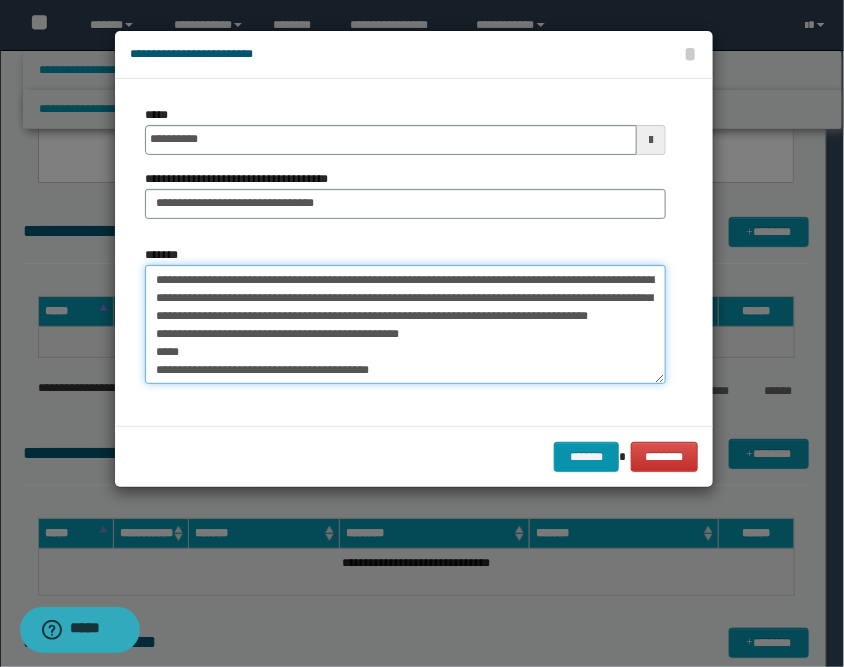 click on "**********" at bounding box center [405, 325] 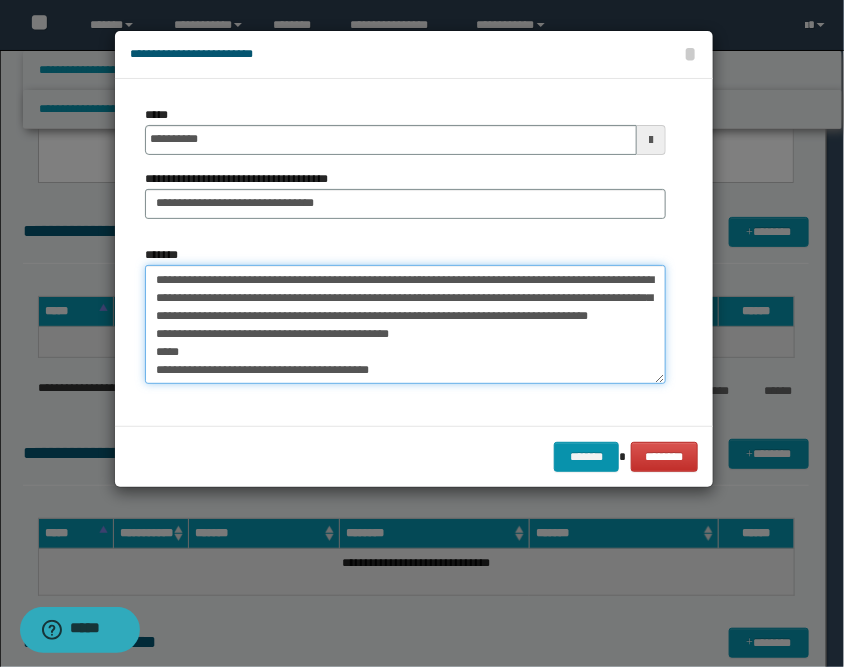 click on "**********" at bounding box center (405, 325) 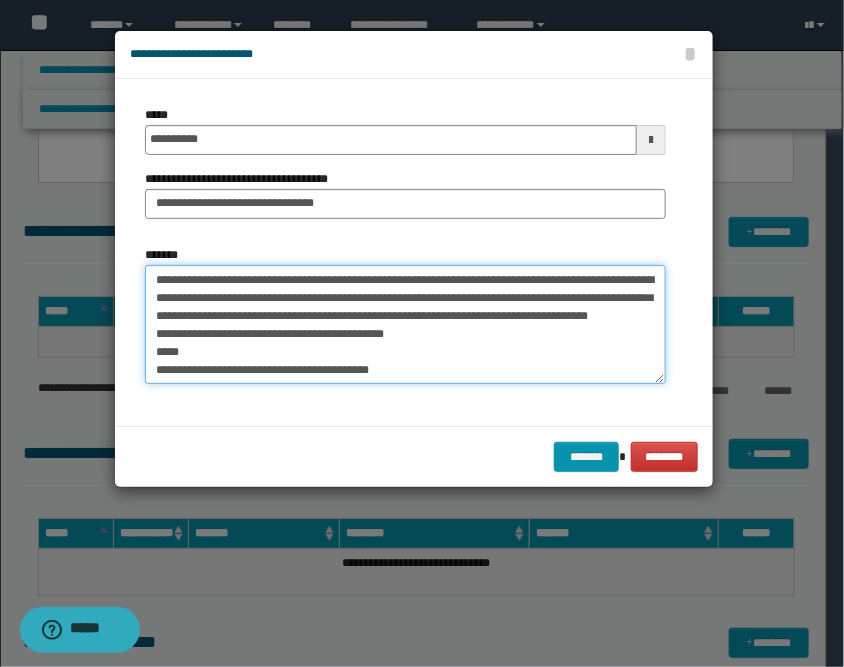 click on "**********" at bounding box center [405, 325] 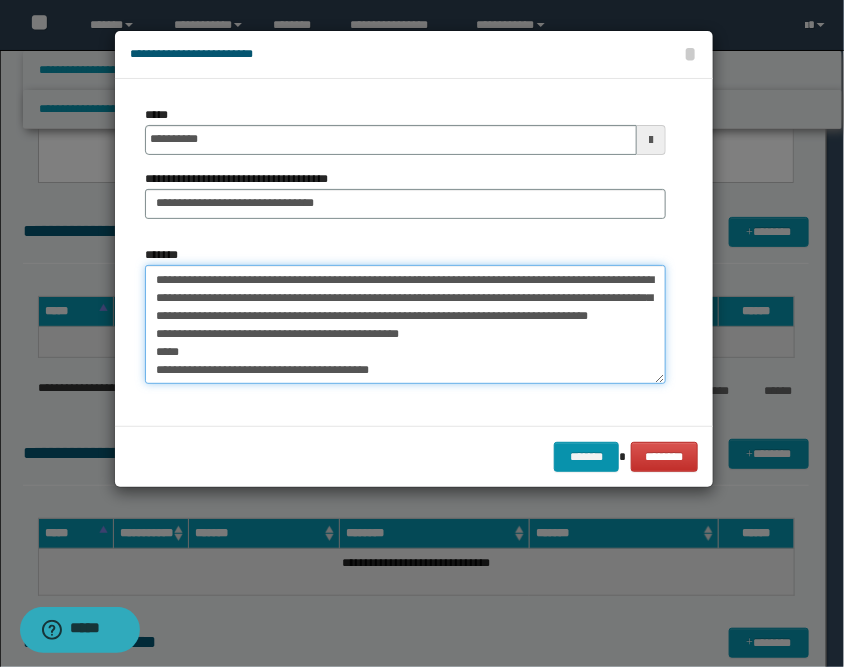 click on "**********" at bounding box center (405, 325) 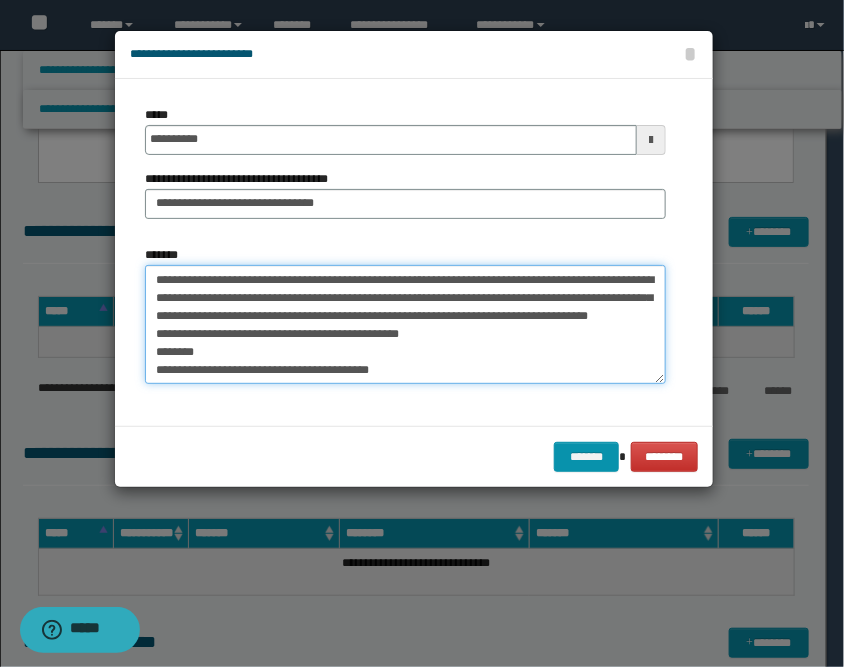 scroll, scrollTop: 54, scrollLeft: 0, axis: vertical 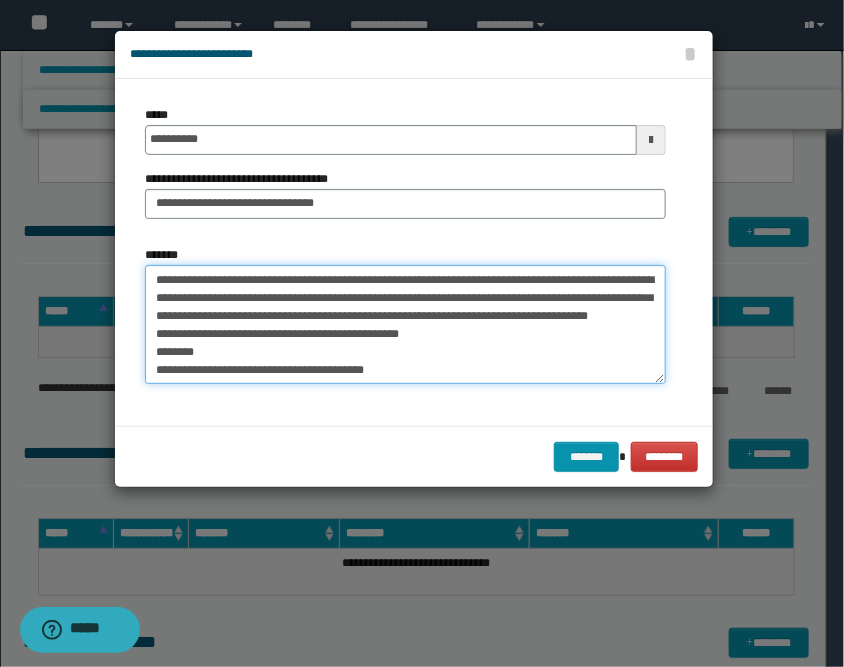 click on "**********" at bounding box center [405, 325] 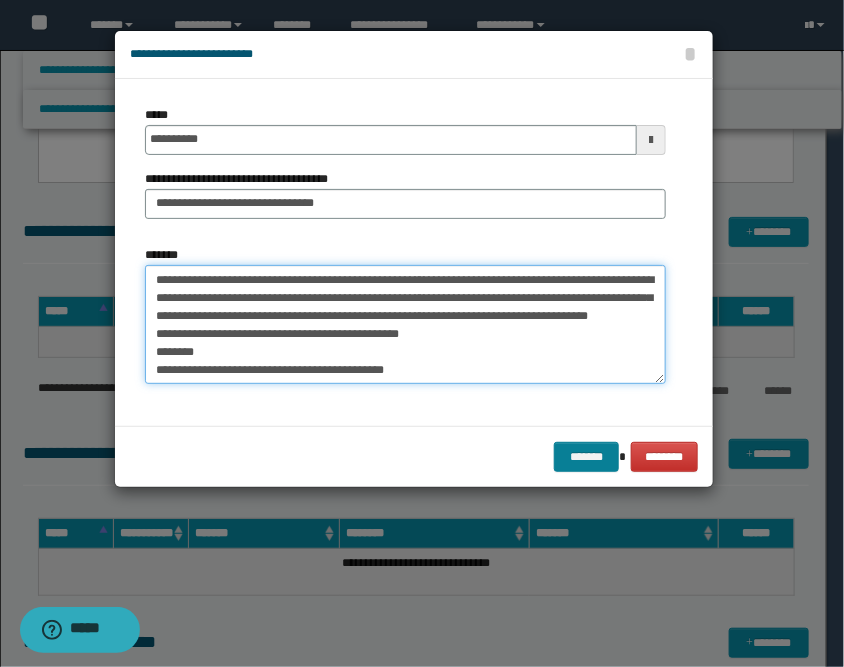 type on "**********" 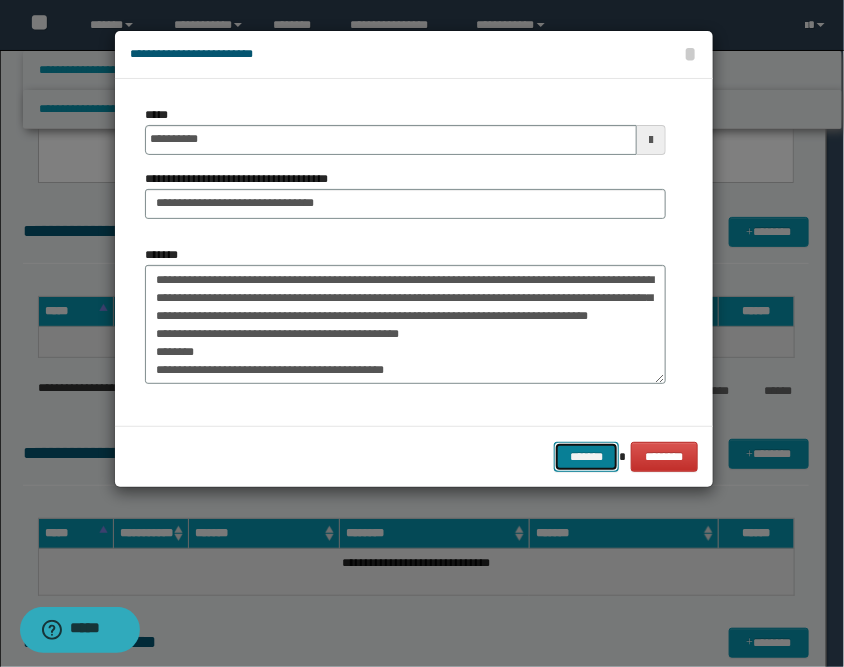 click on "*******" at bounding box center (586, 457) 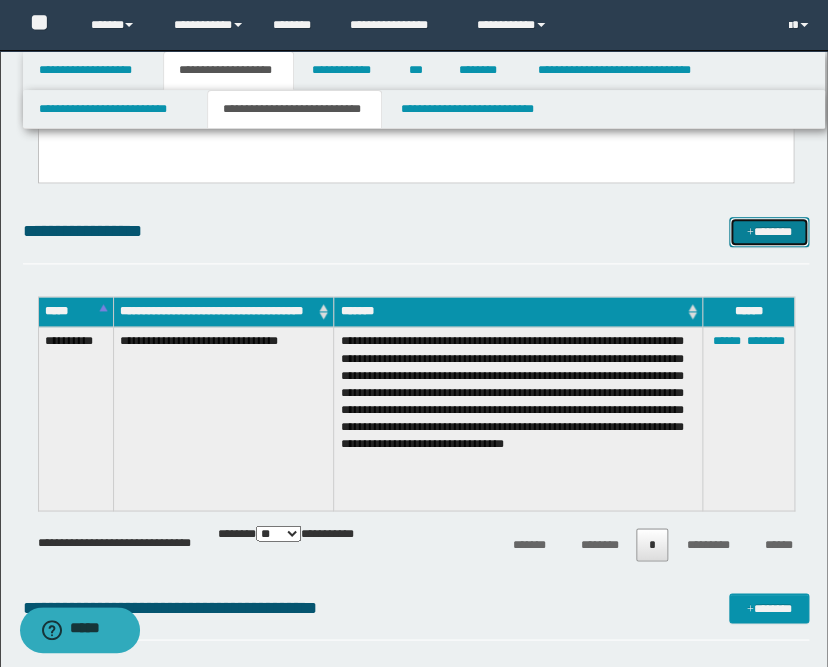 click on "*******" at bounding box center (769, 232) 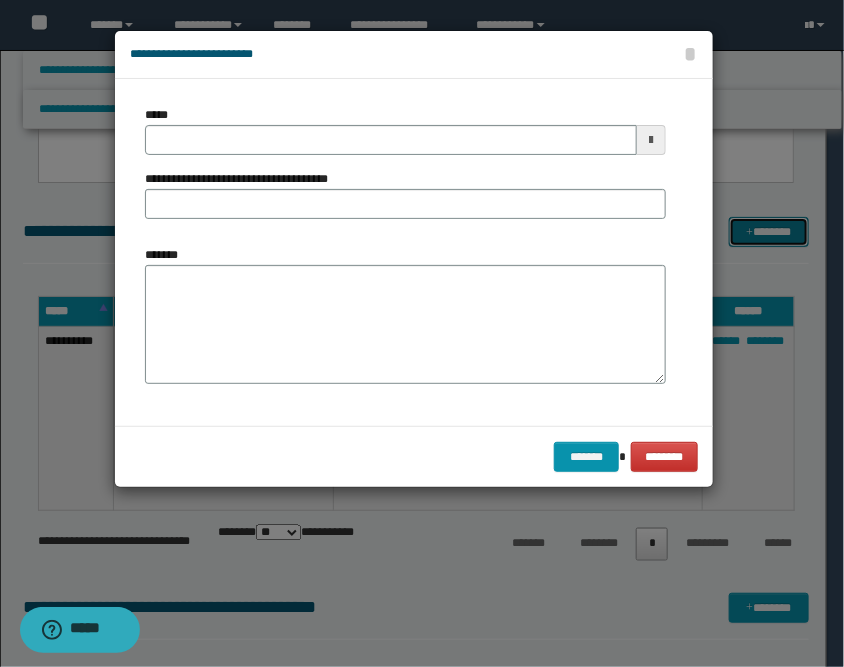 scroll, scrollTop: 0, scrollLeft: 0, axis: both 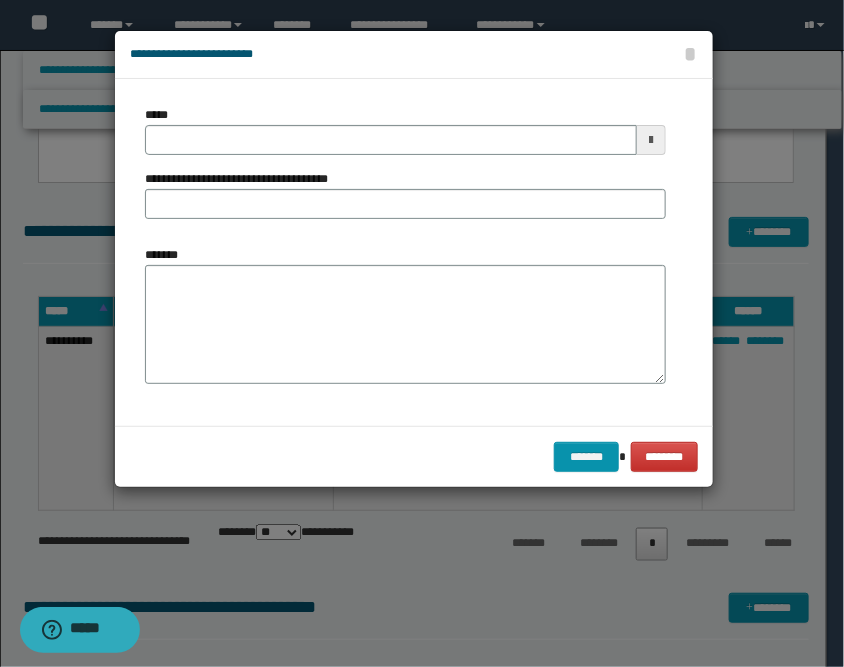 click at bounding box center (651, 140) 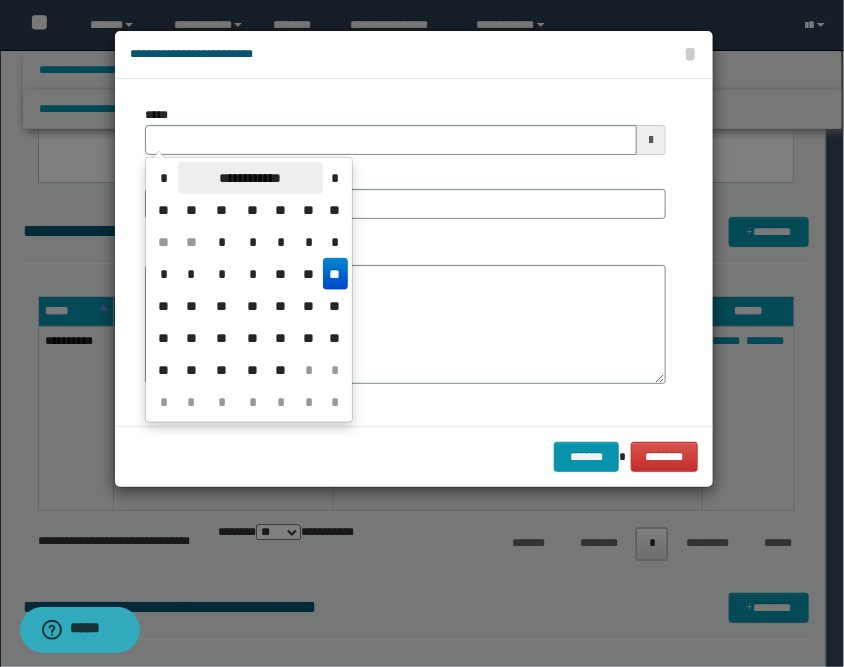 click on "**********" at bounding box center (250, 178) 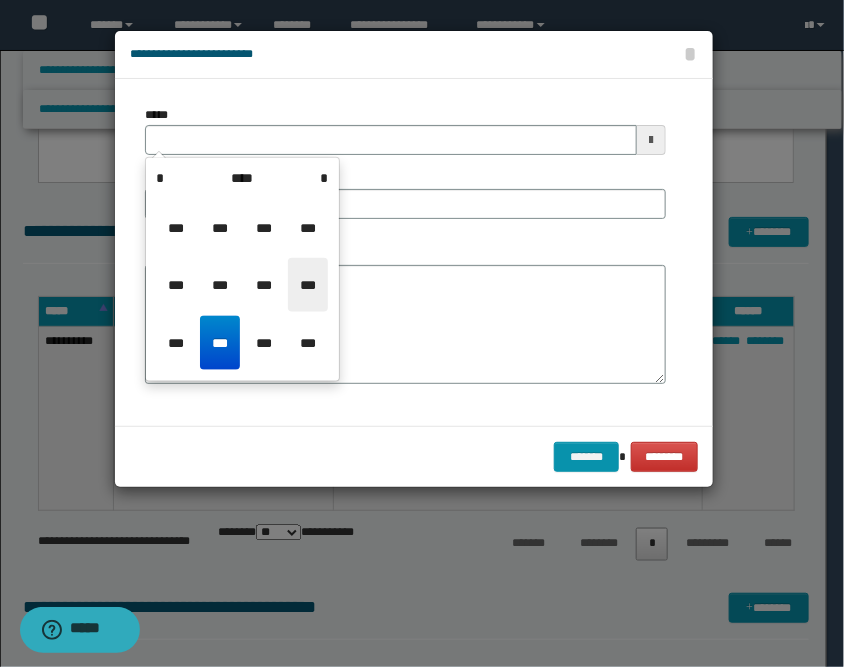 click on "***" at bounding box center [308, 285] 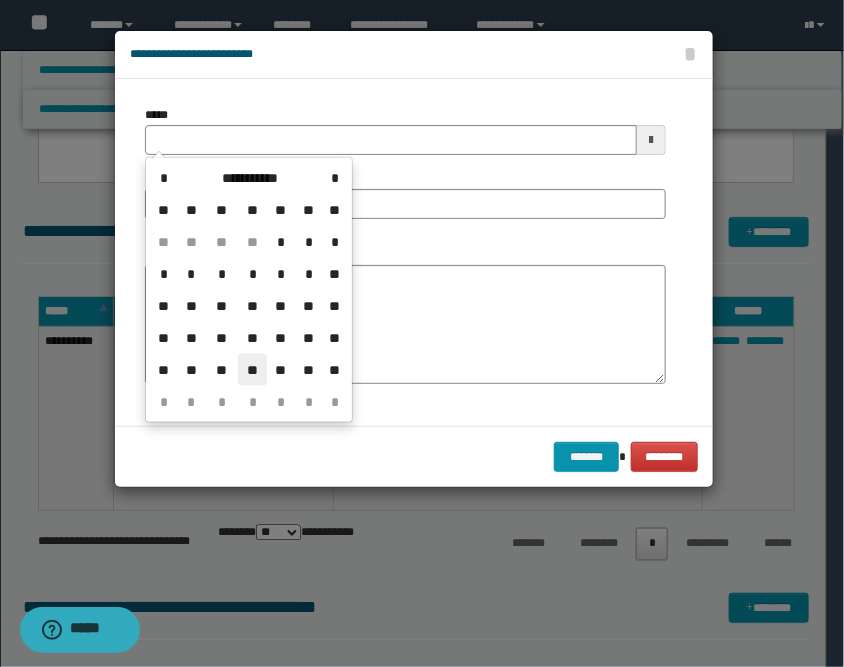 click on "**" at bounding box center [252, 370] 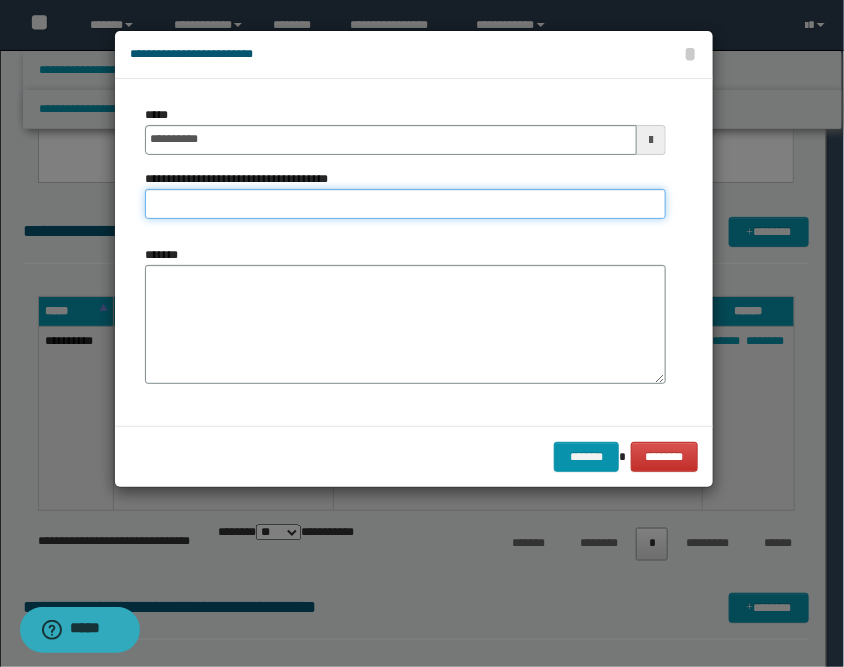 click on "**********" at bounding box center (405, 204) 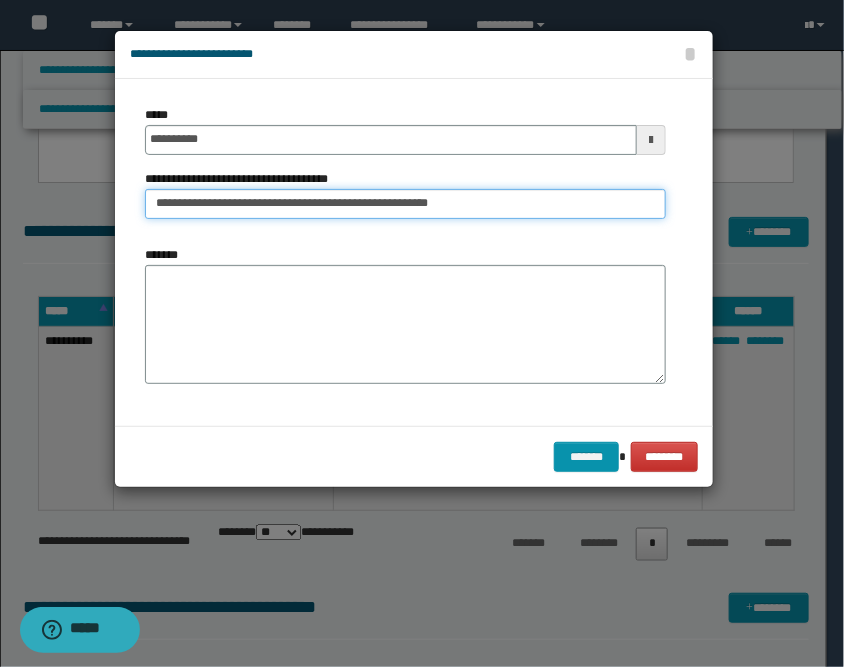 type on "**********" 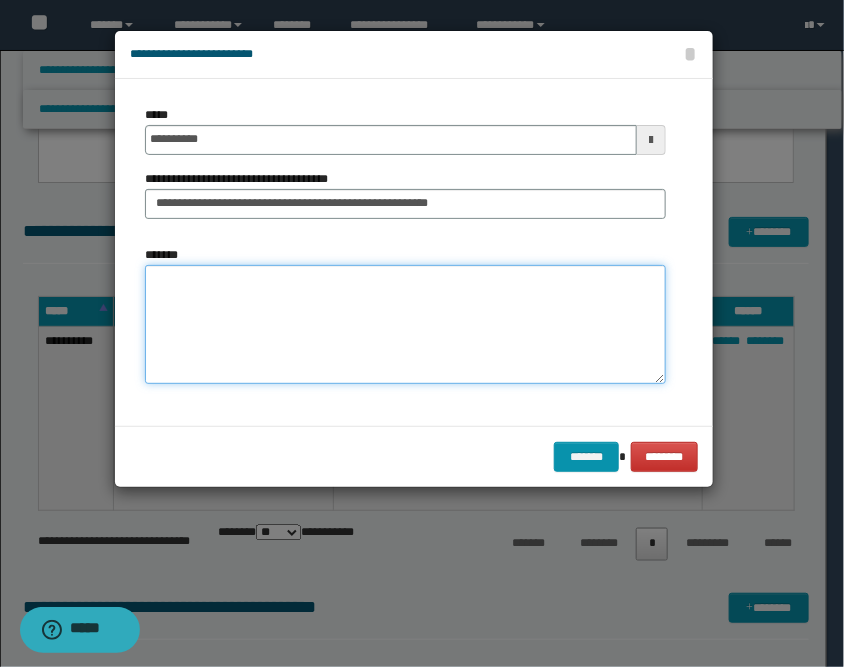 click on "*******" at bounding box center (405, 325) 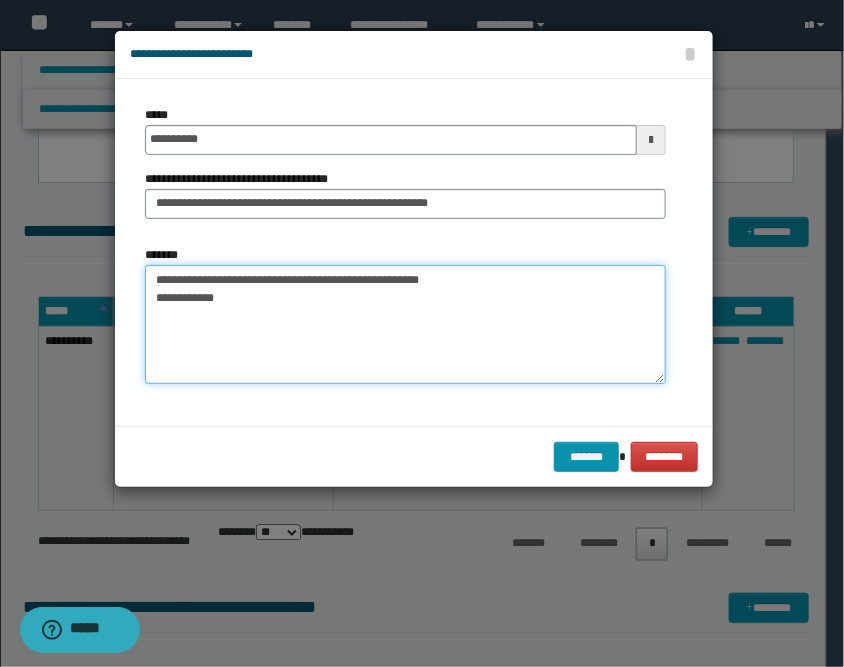 click on "**********" at bounding box center [405, 325] 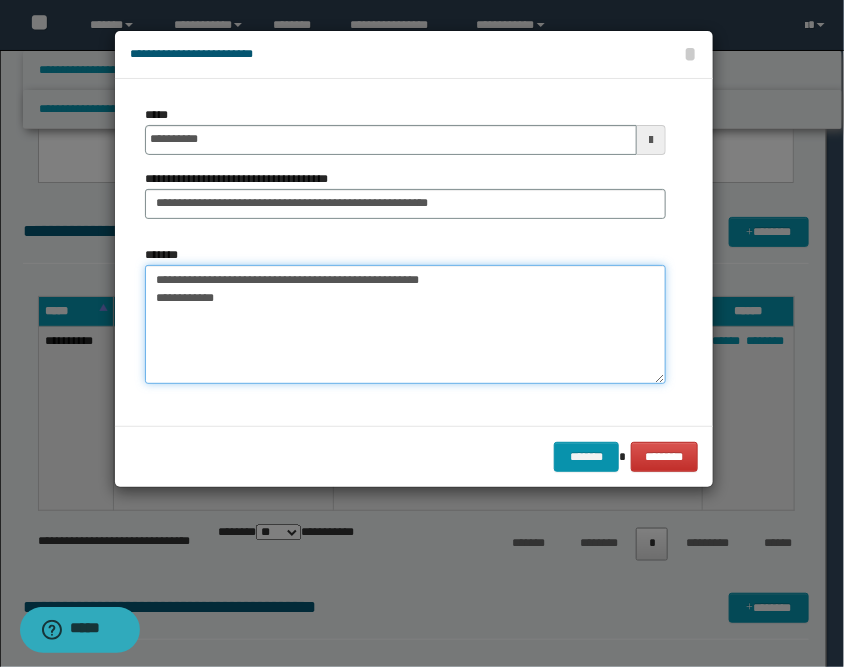 paste on "**********" 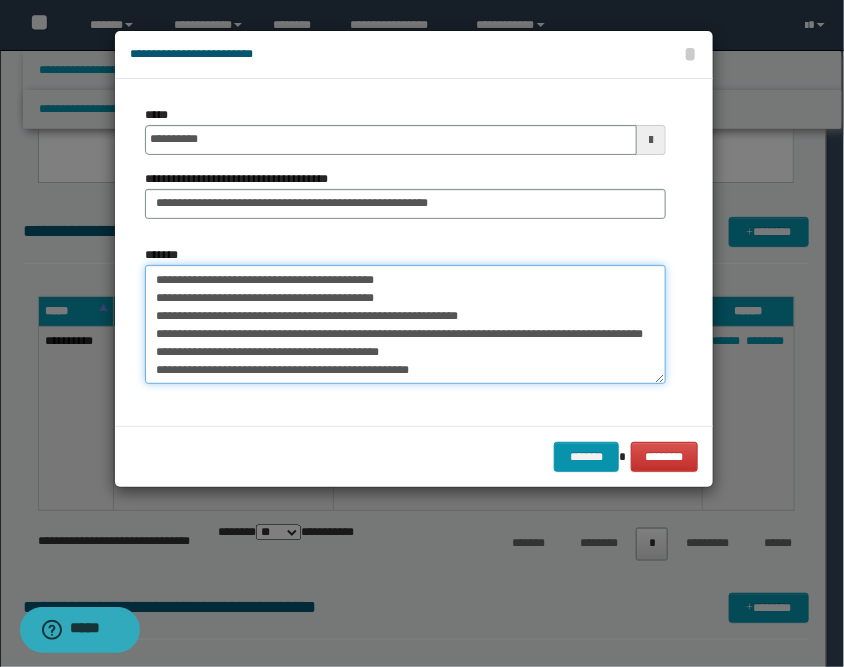 scroll, scrollTop: 0, scrollLeft: 0, axis: both 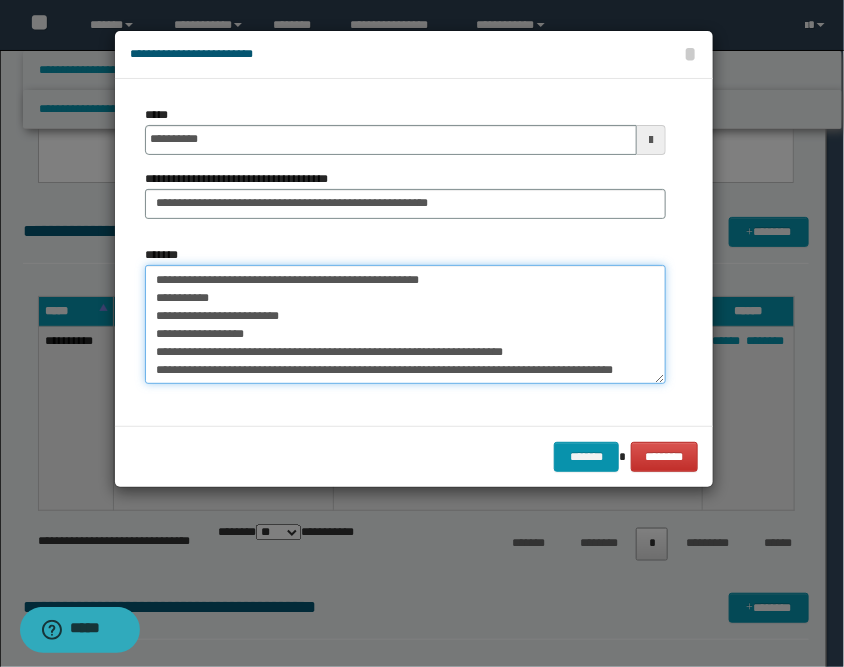 click on "**********" at bounding box center [405, 325] 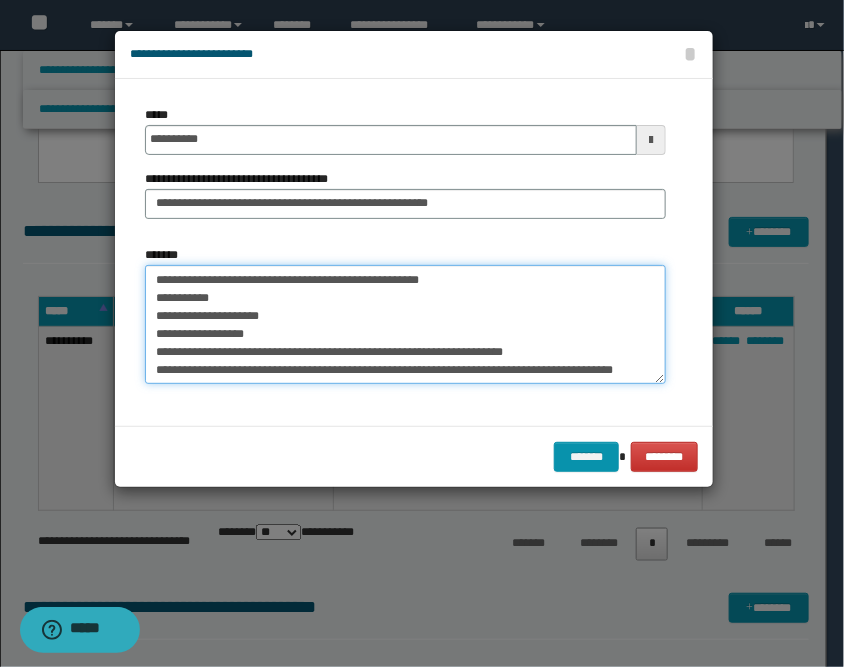click on "**********" at bounding box center [405, 325] 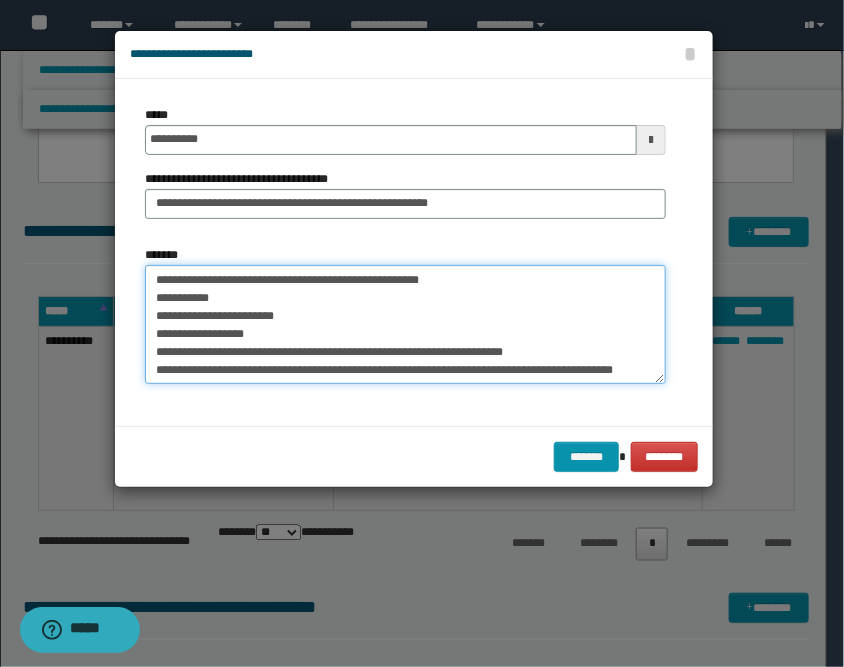 click on "**********" at bounding box center (405, 325) 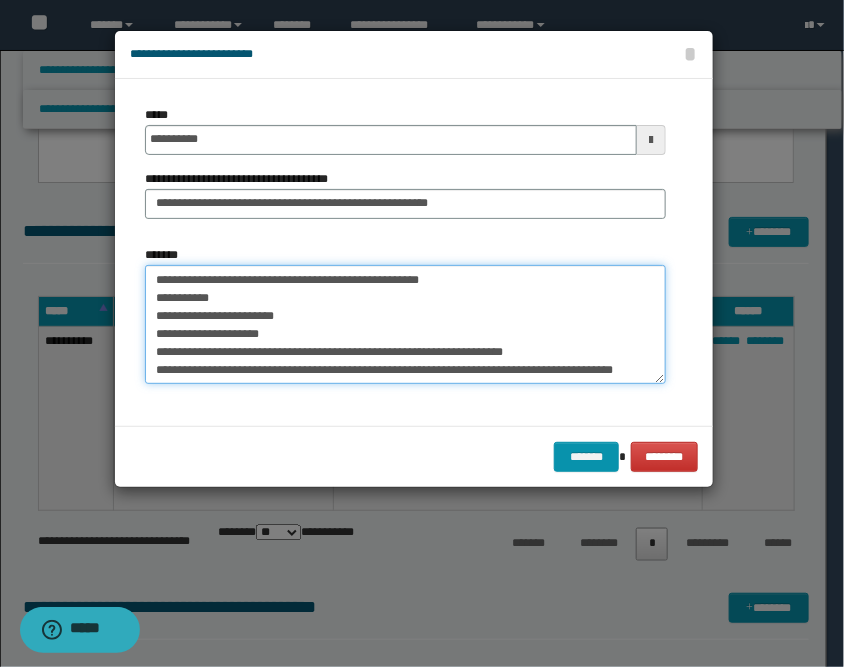 click on "**********" at bounding box center (405, 325) 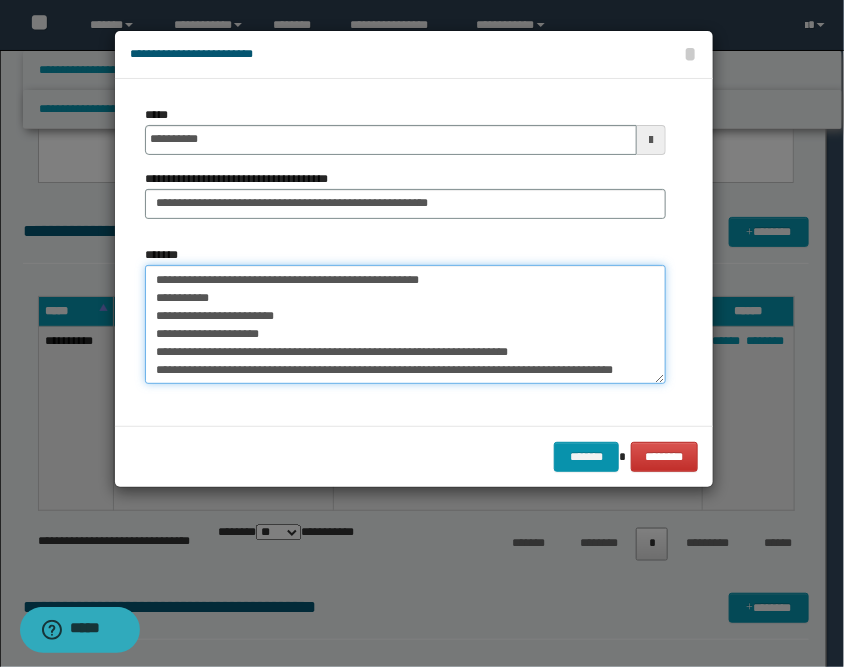 click on "**********" at bounding box center [405, 325] 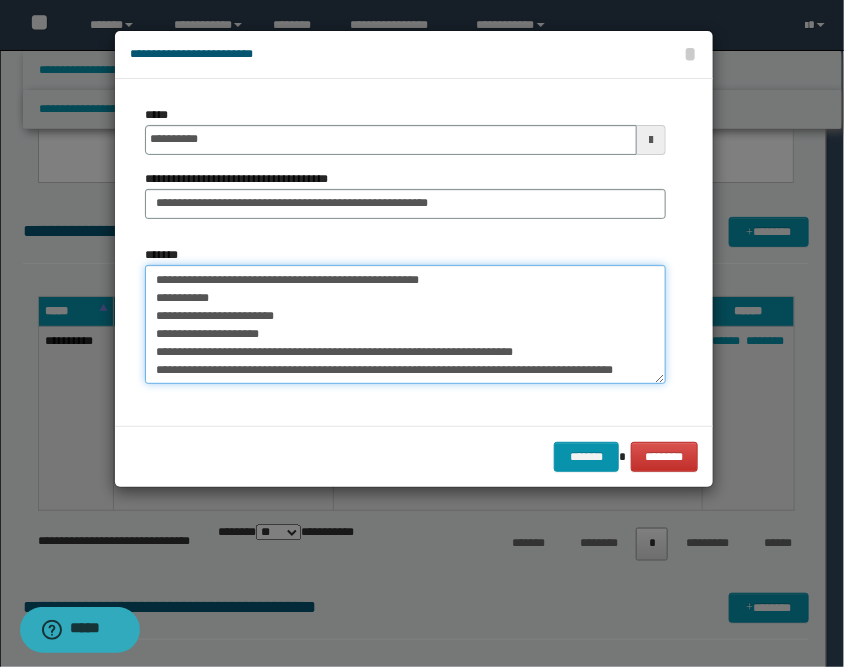 click on "**********" at bounding box center (405, 325) 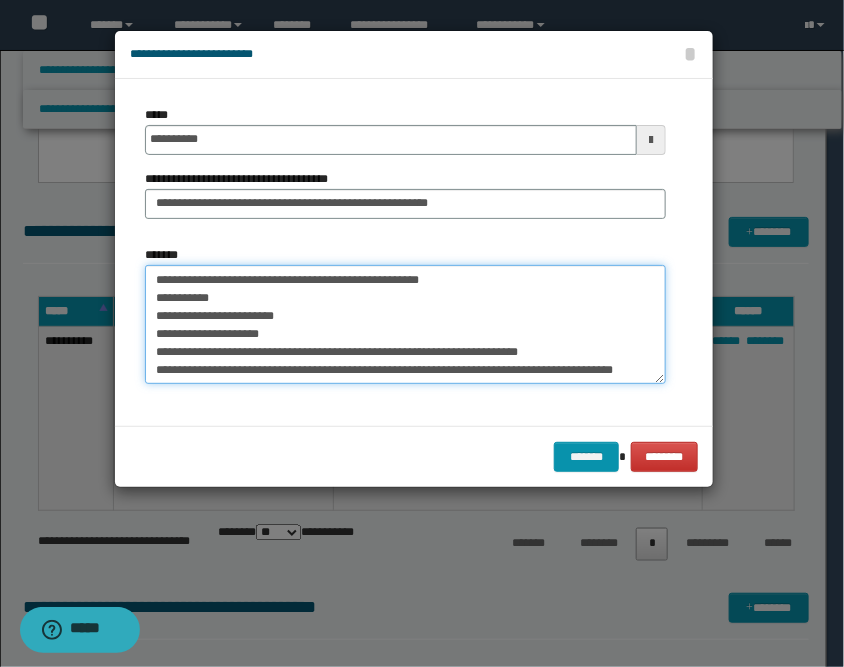 click on "**********" at bounding box center (405, 325) 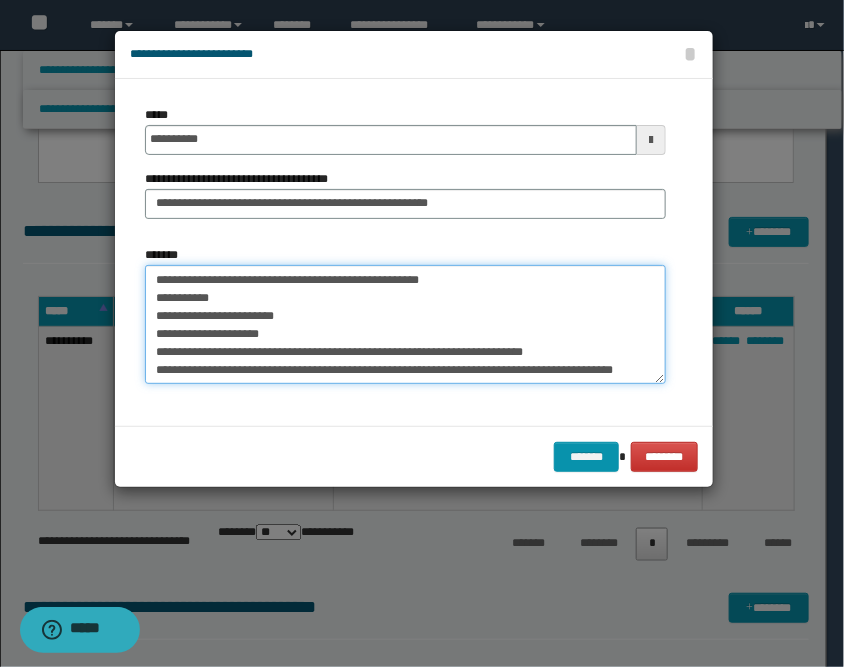 click on "**********" at bounding box center (405, 325) 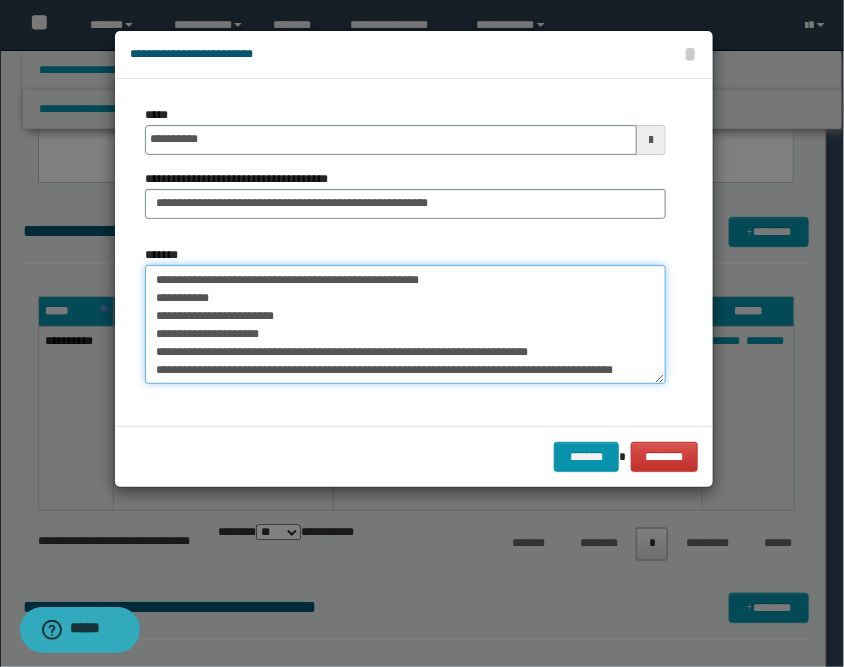 click on "**********" at bounding box center [405, 325] 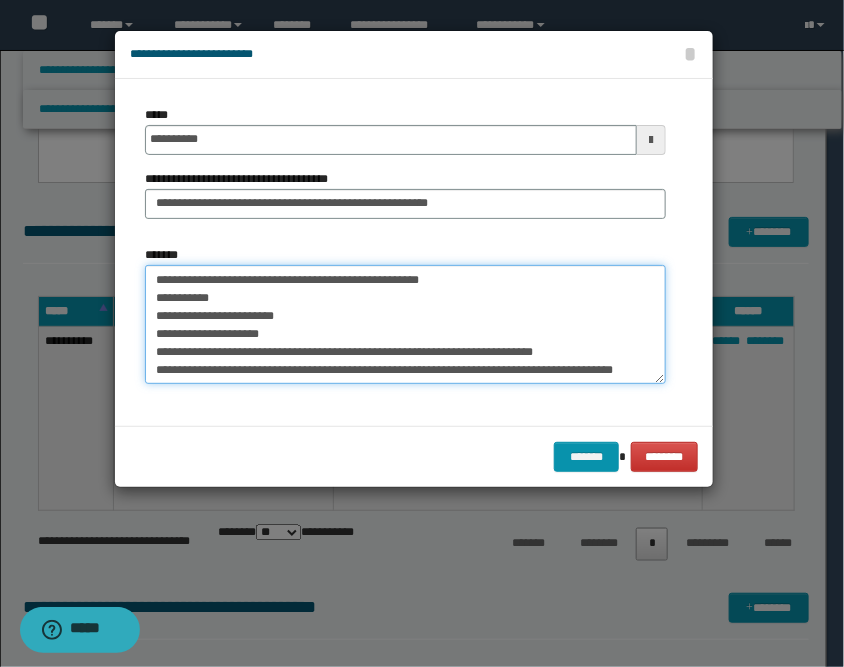 click on "**********" at bounding box center [405, 325] 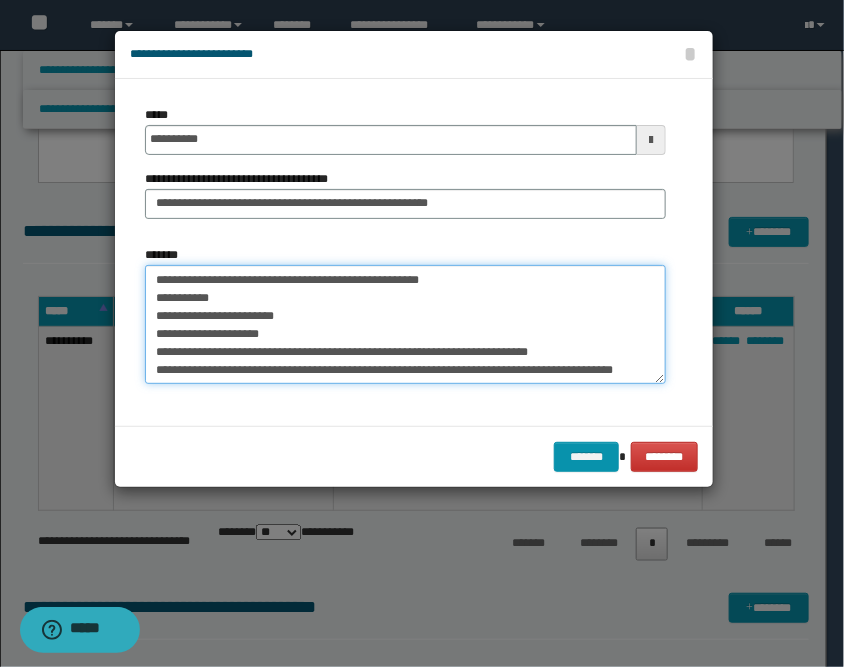 click on "**********" at bounding box center [405, 325] 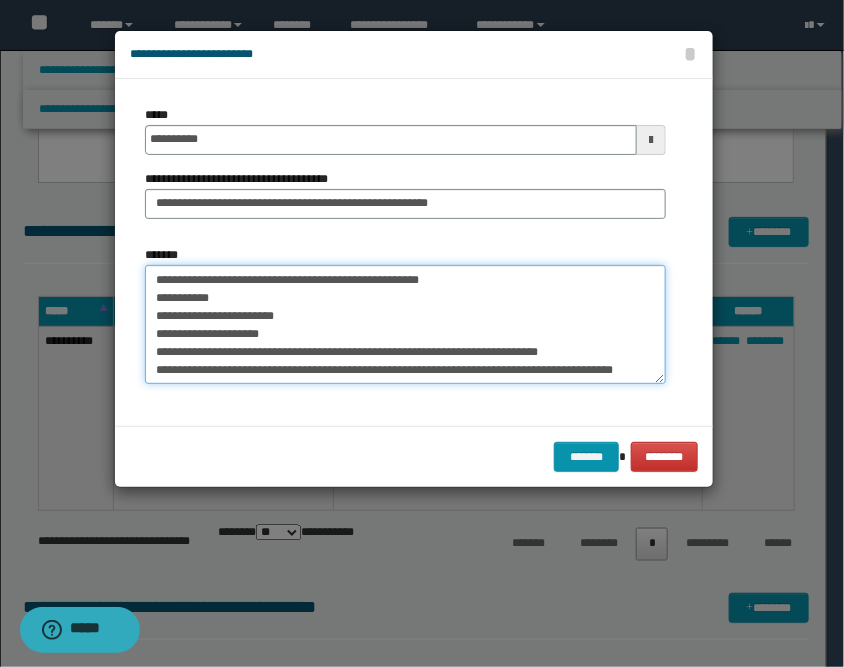 scroll, scrollTop: 44, scrollLeft: 0, axis: vertical 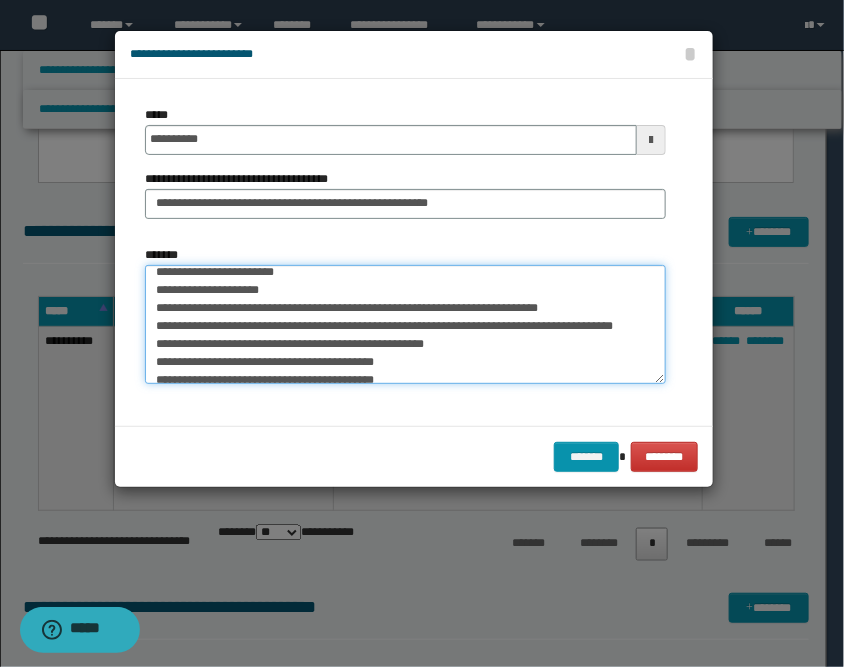 click on "**********" at bounding box center [405, 325] 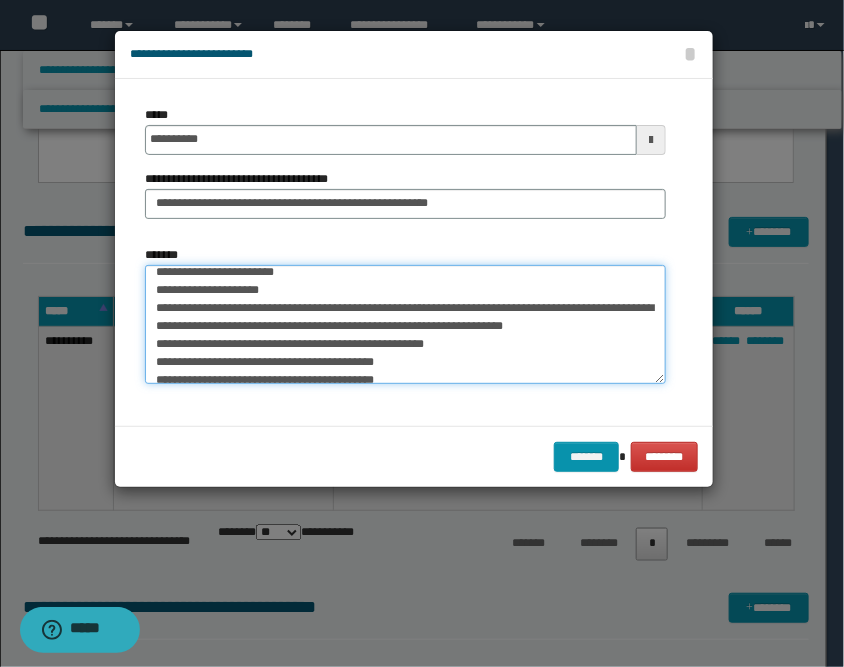 click on "**********" at bounding box center [405, 325] 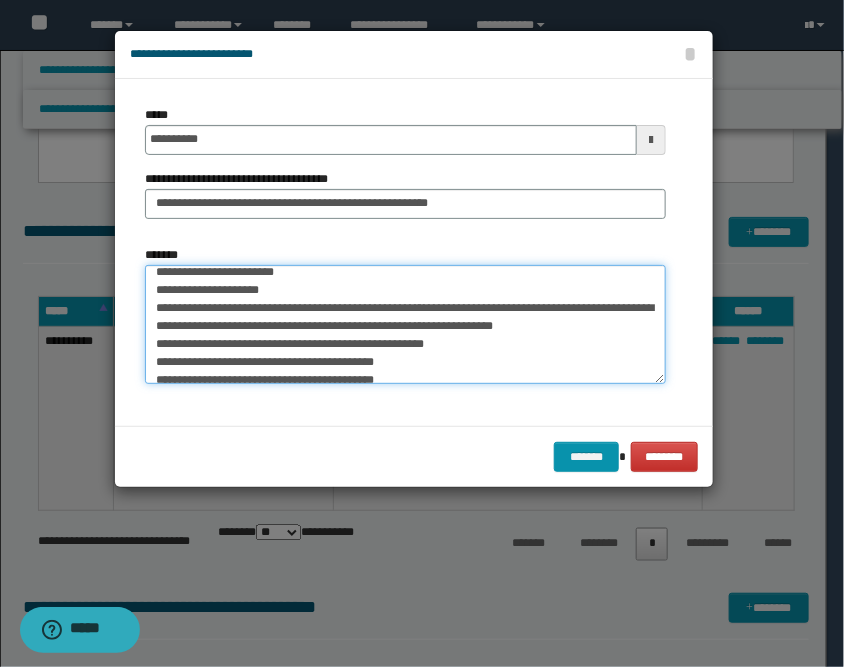 click on "**********" at bounding box center [405, 325] 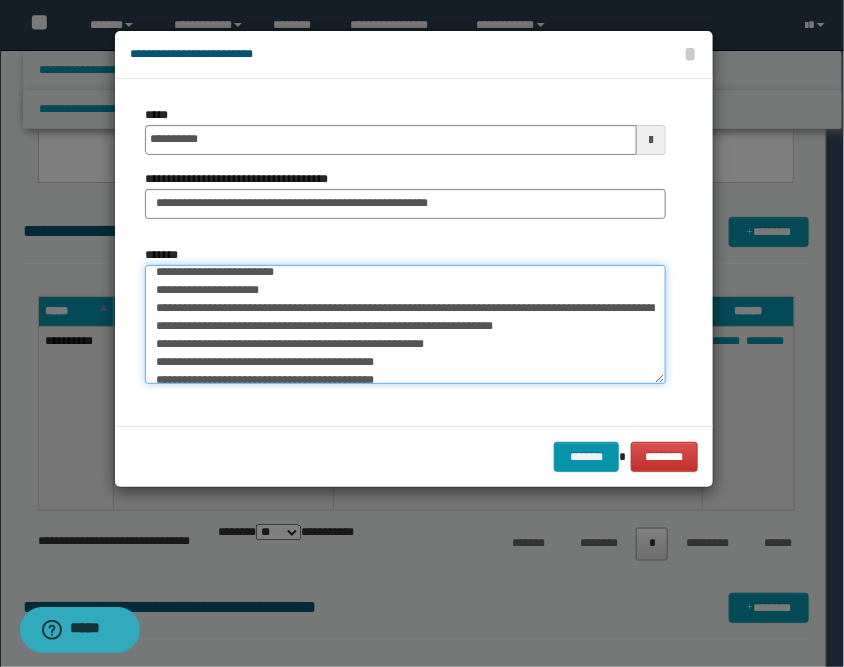 click on "**********" at bounding box center [405, 325] 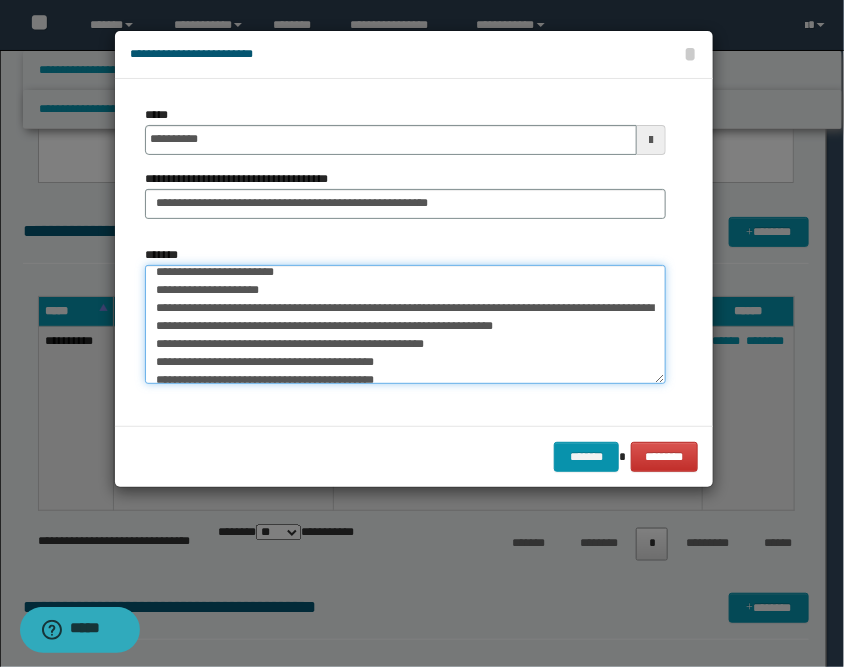 click on "**********" at bounding box center (405, 325) 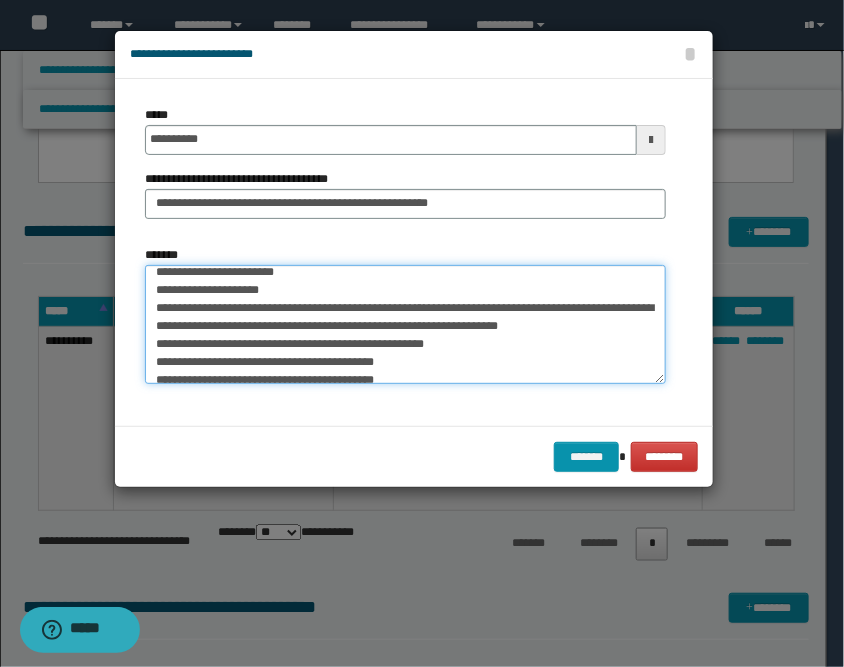 click on "**********" at bounding box center [405, 325] 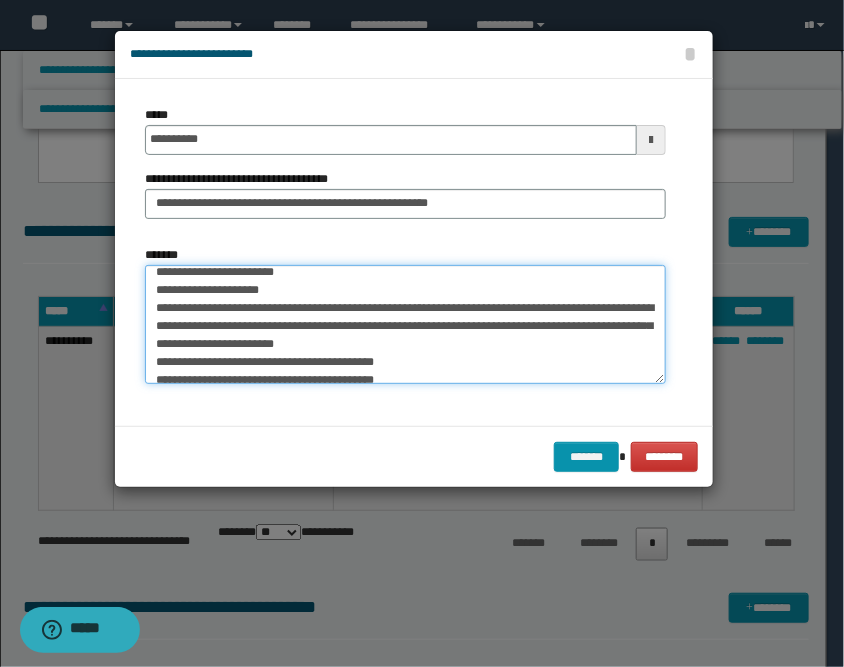 click on "**********" at bounding box center [405, 325] 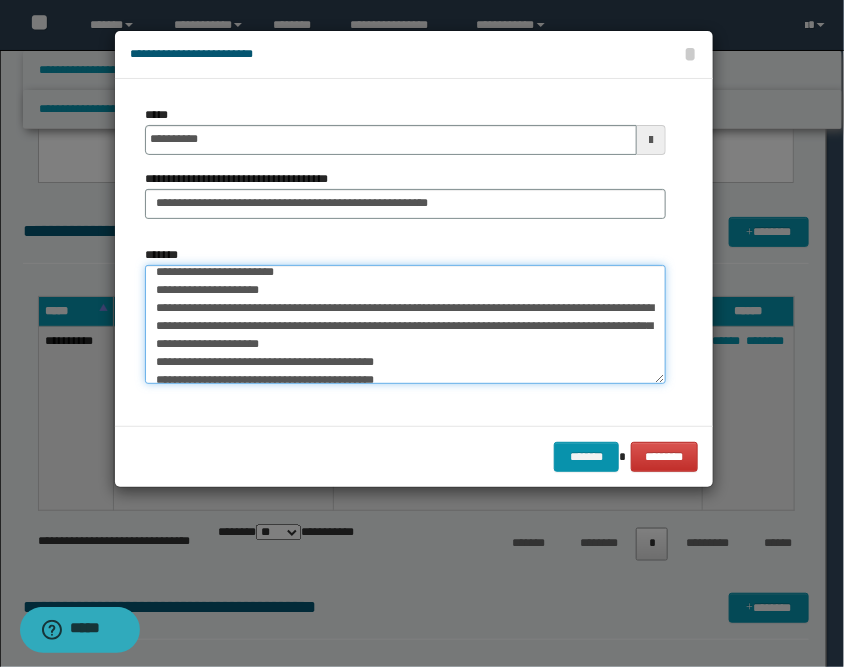 click on "**********" at bounding box center (405, 325) 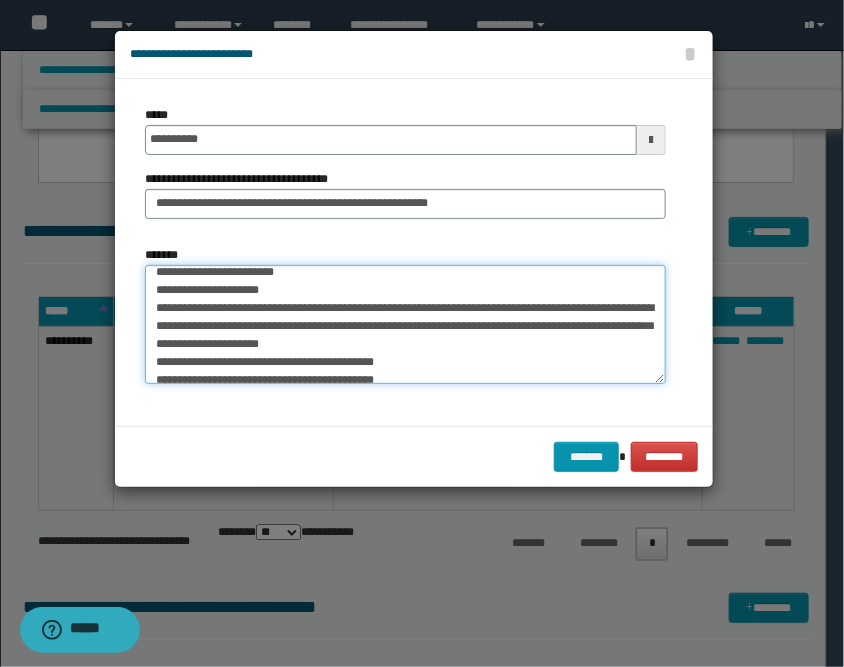 click on "**********" at bounding box center (405, 325) 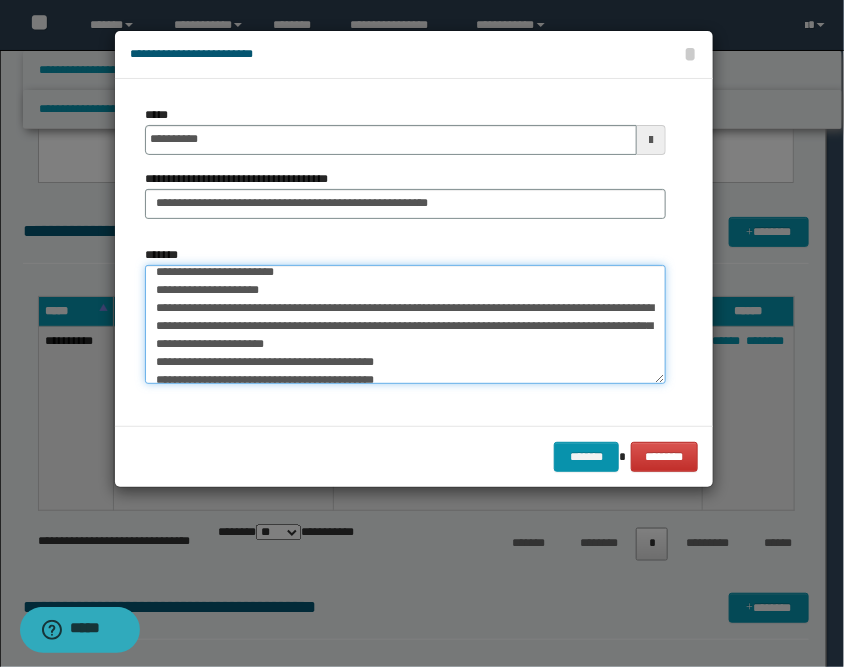 click on "**********" at bounding box center [405, 325] 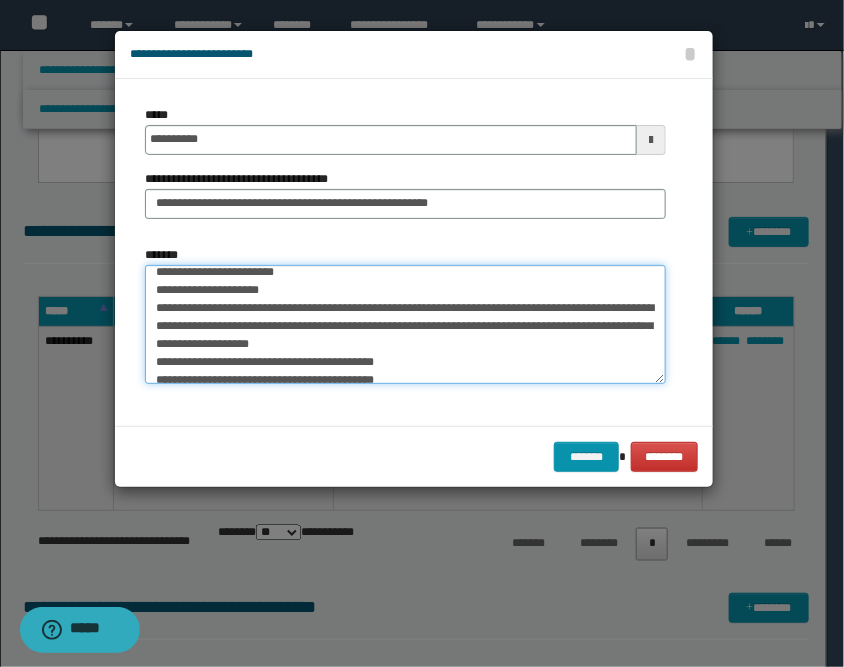 click on "**********" at bounding box center (405, 325) 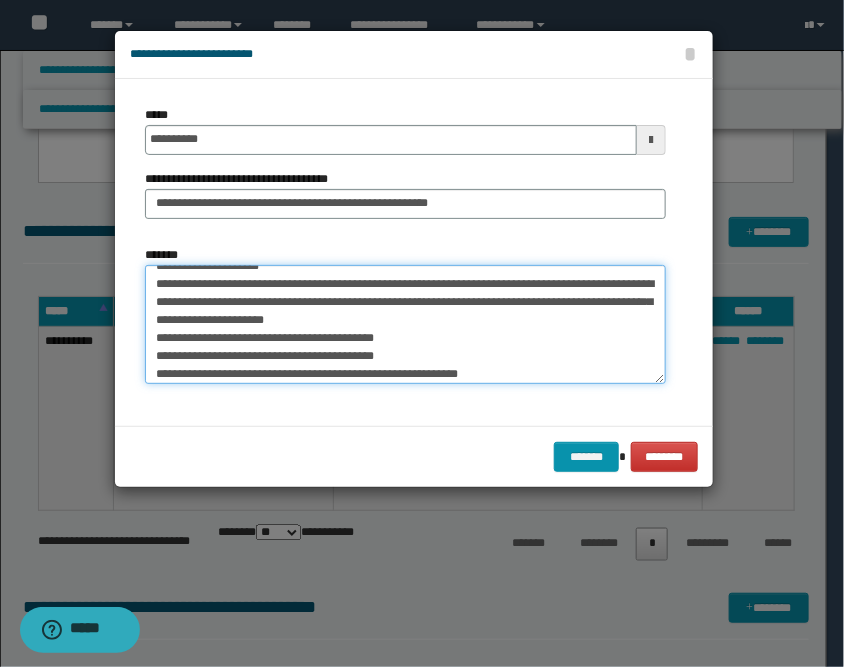 scroll, scrollTop: 88, scrollLeft: 0, axis: vertical 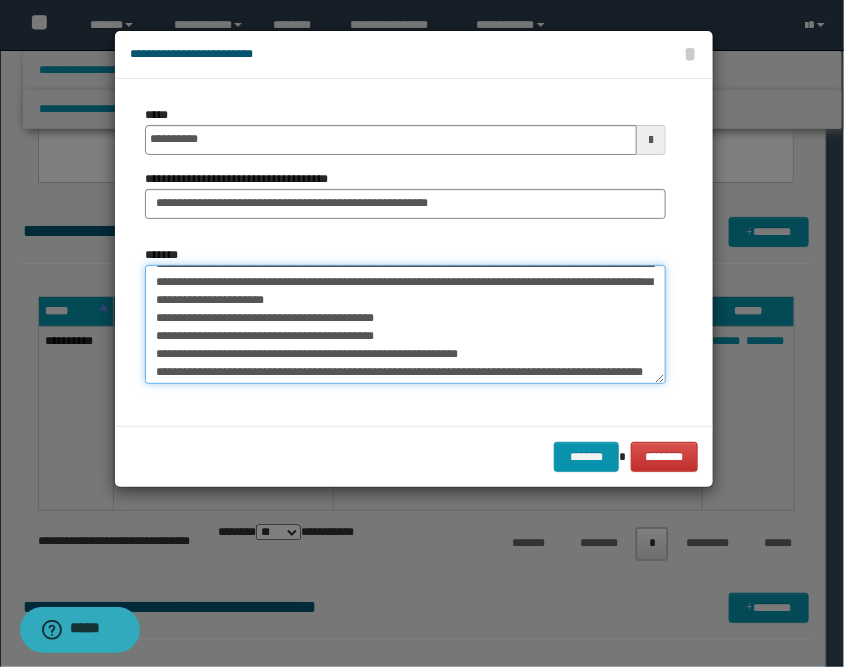 click on "**********" at bounding box center (405, 325) 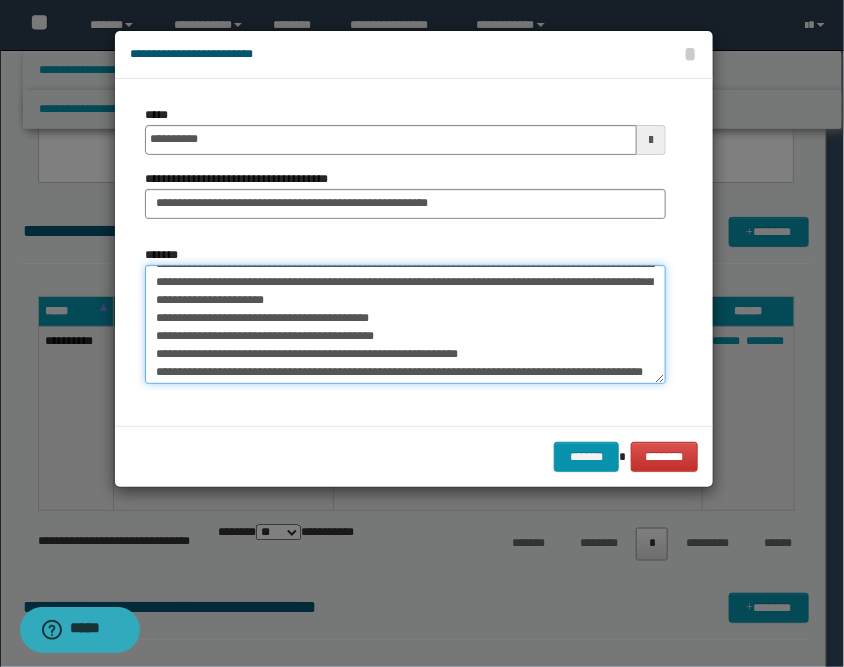click on "**********" at bounding box center (405, 325) 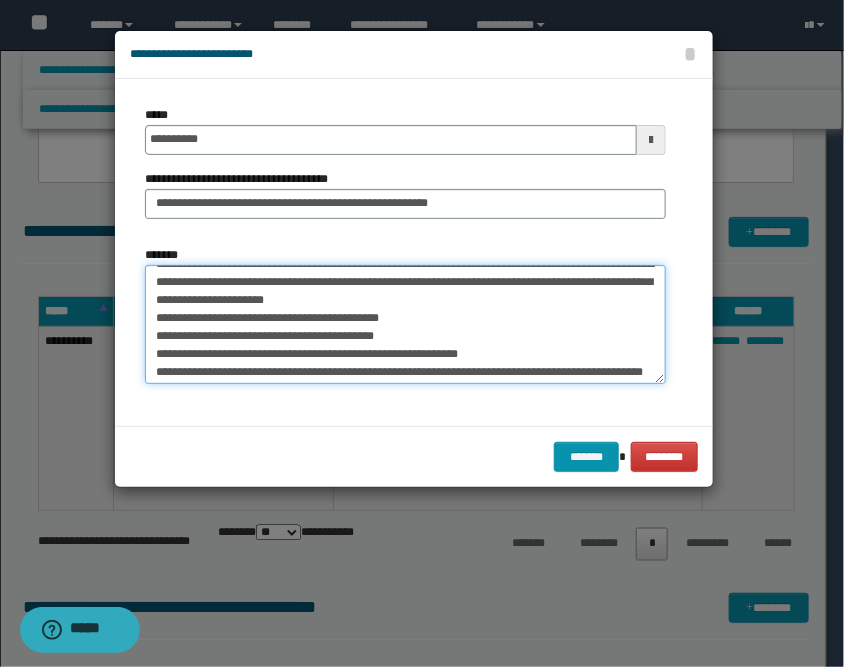 click on "**********" at bounding box center (405, 325) 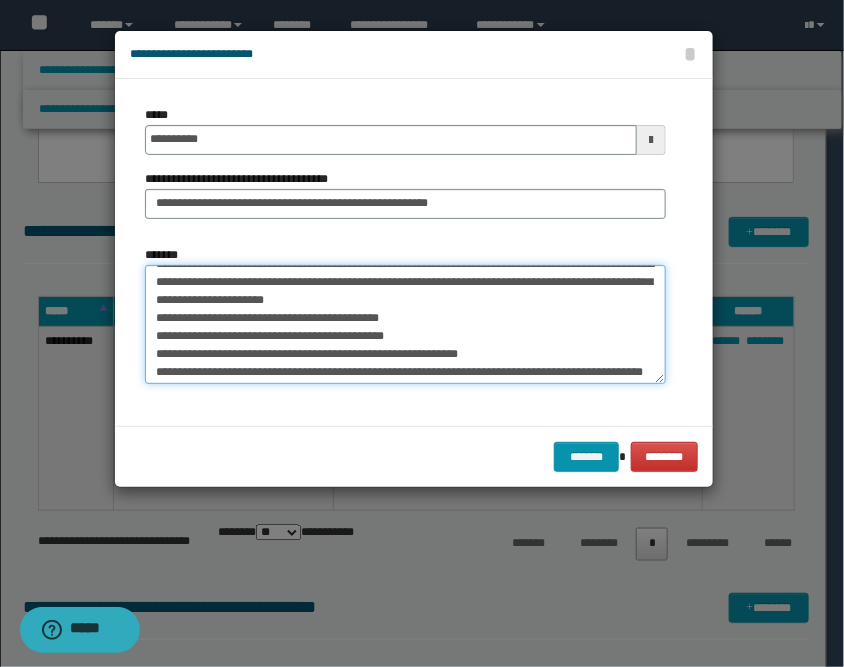 click on "**********" at bounding box center [405, 325] 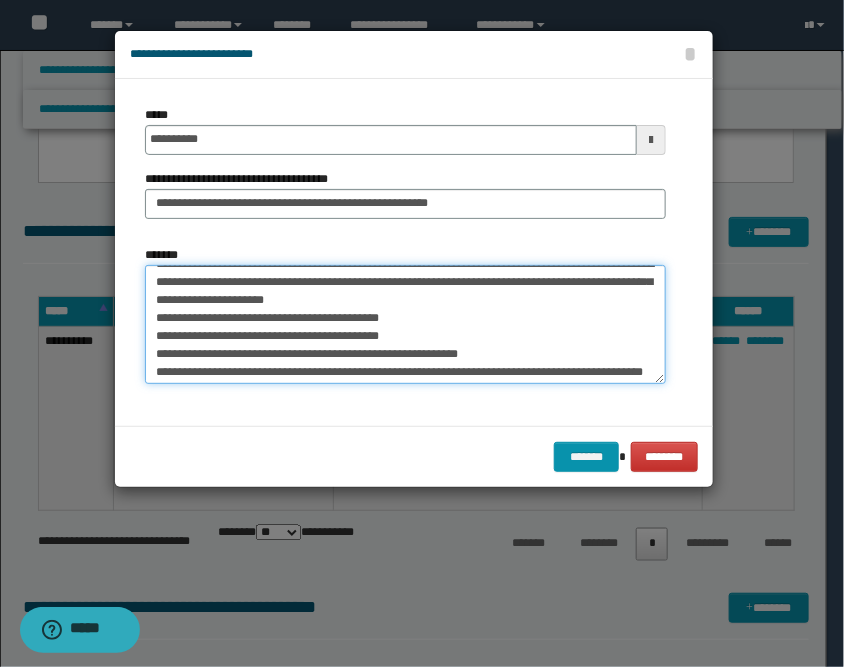 click on "**********" at bounding box center (405, 325) 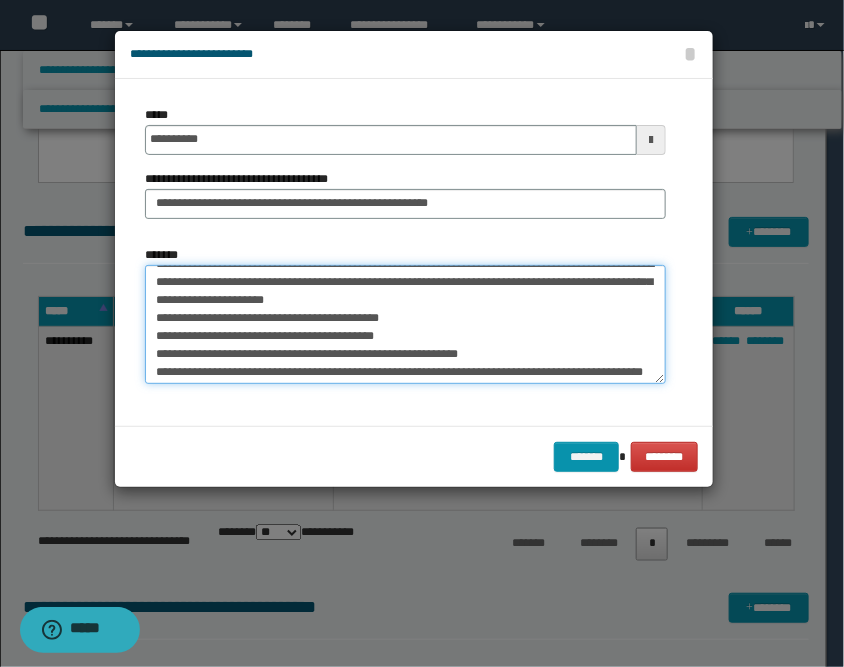click on "**********" at bounding box center (405, 325) 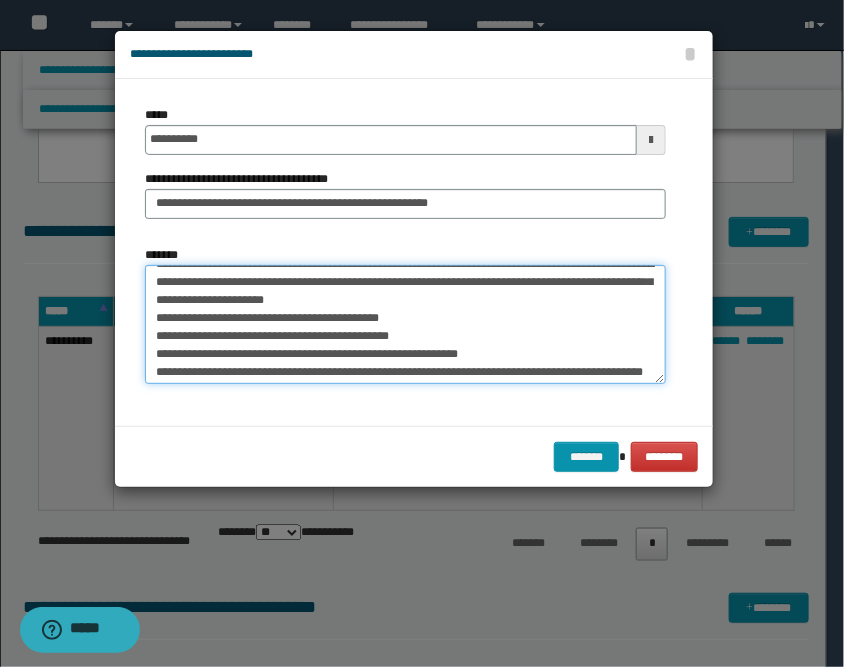 click on "**********" at bounding box center (405, 325) 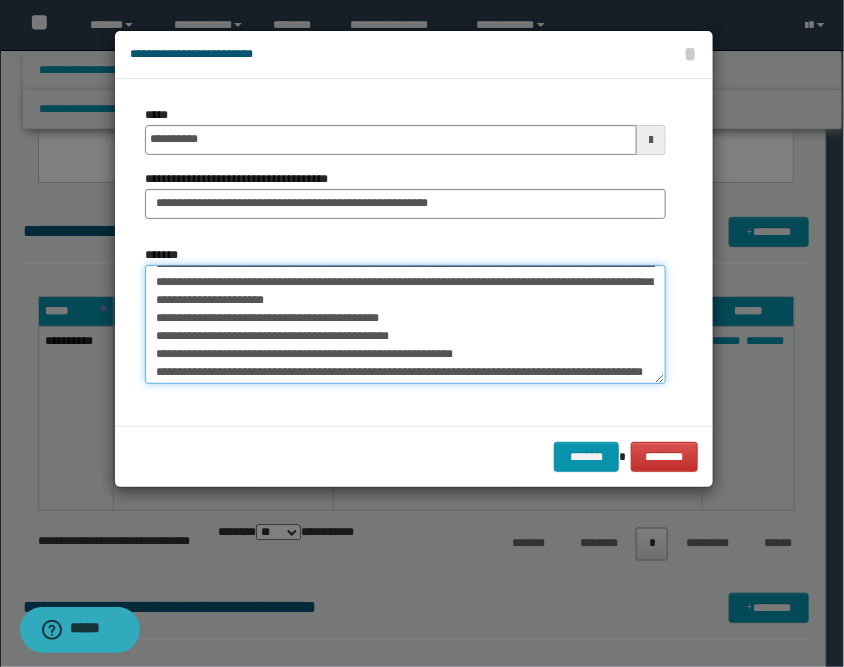 click on "**********" at bounding box center (405, 325) 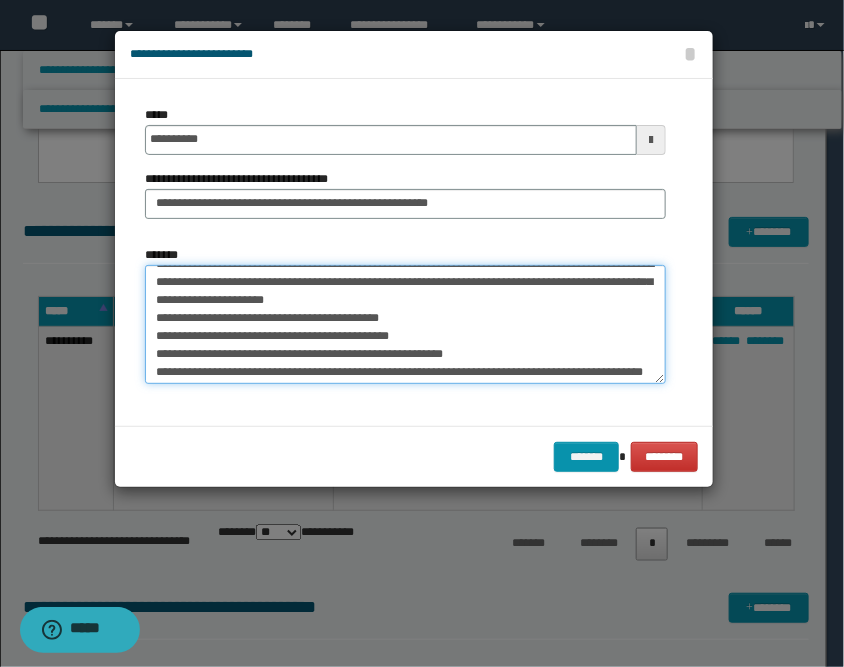 click on "**********" at bounding box center (405, 325) 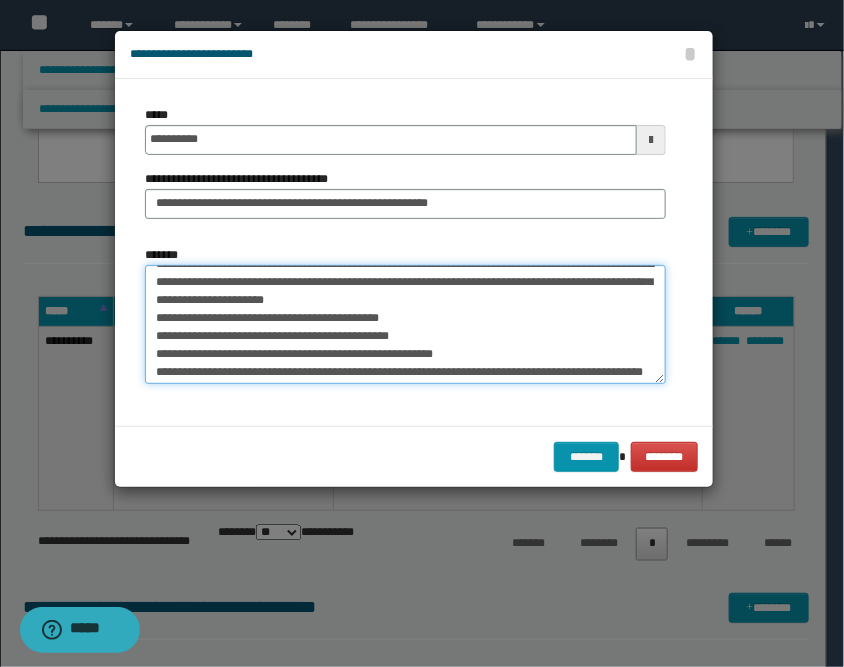 click on "**********" at bounding box center (405, 325) 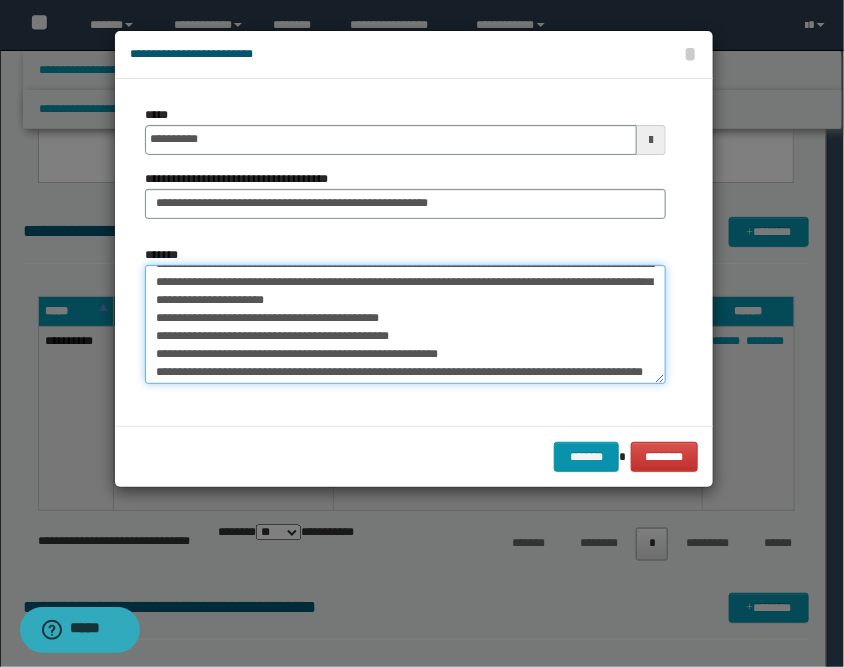 click on "**********" at bounding box center [405, 325] 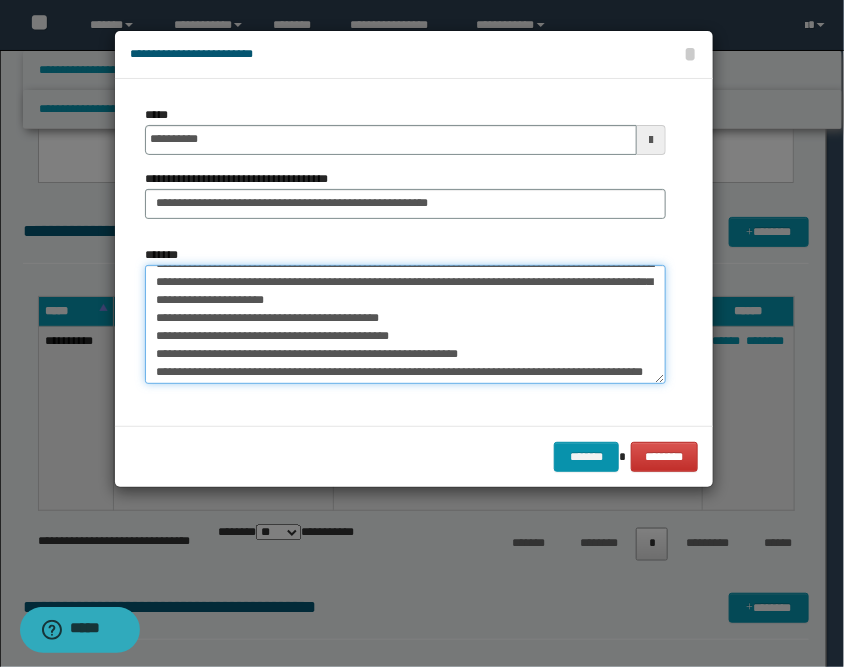 scroll, scrollTop: 133, scrollLeft: 0, axis: vertical 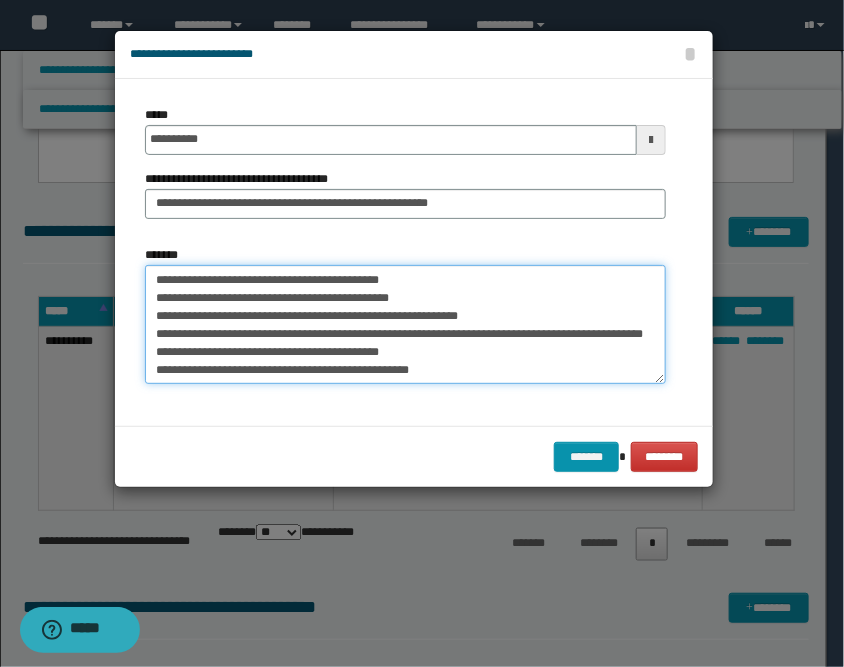click on "**********" at bounding box center (405, 325) 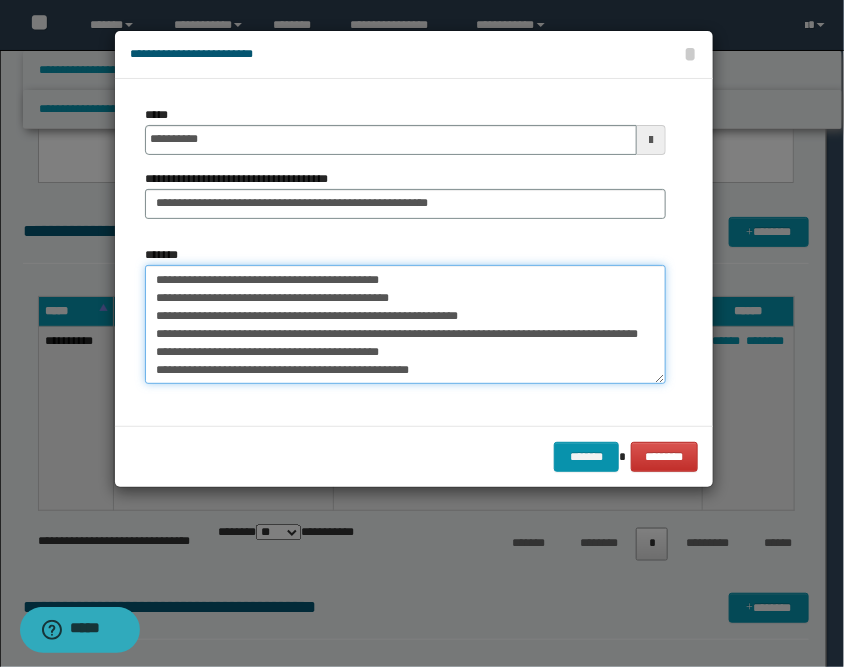 click on "**********" at bounding box center [405, 325] 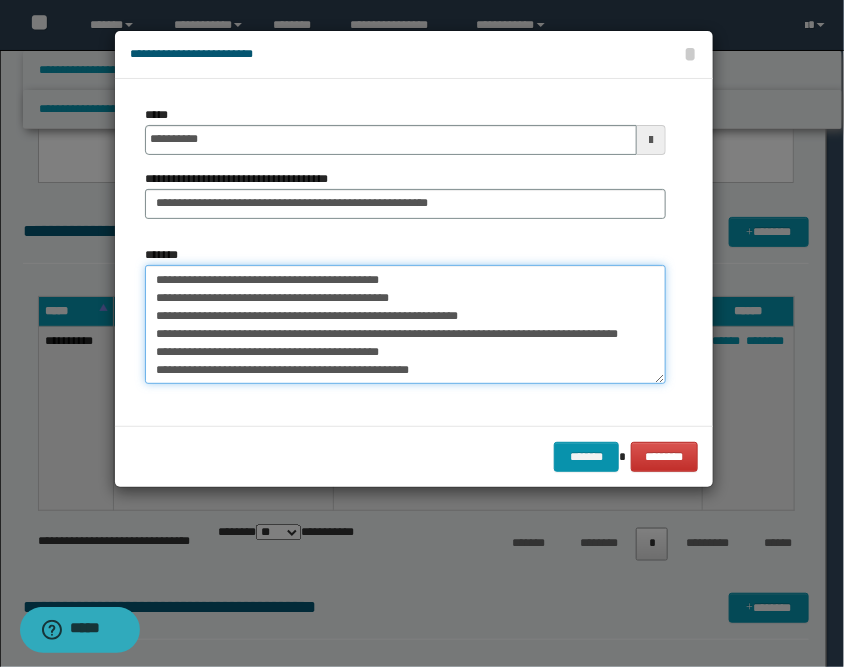 click on "**********" at bounding box center (405, 325) 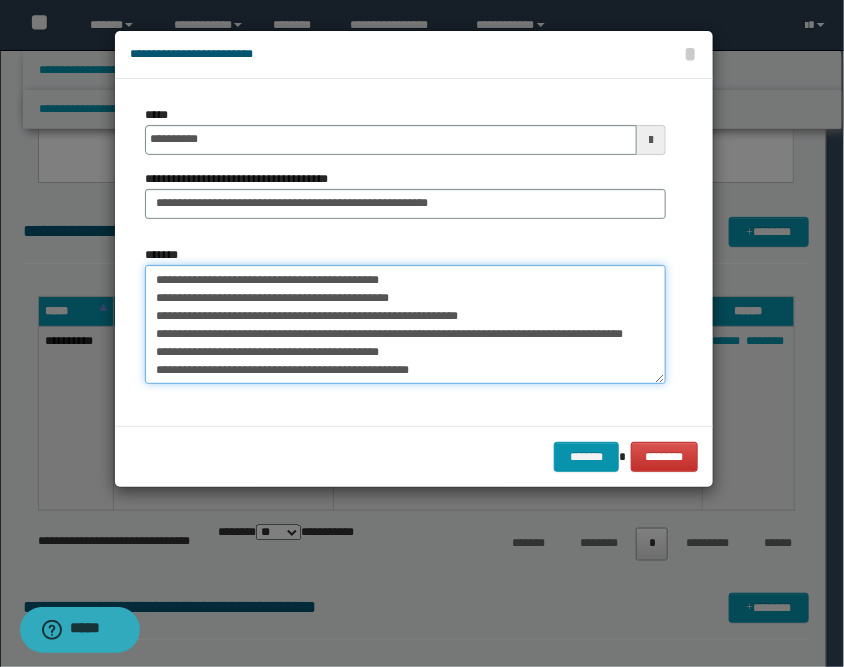 click on "**********" at bounding box center (405, 325) 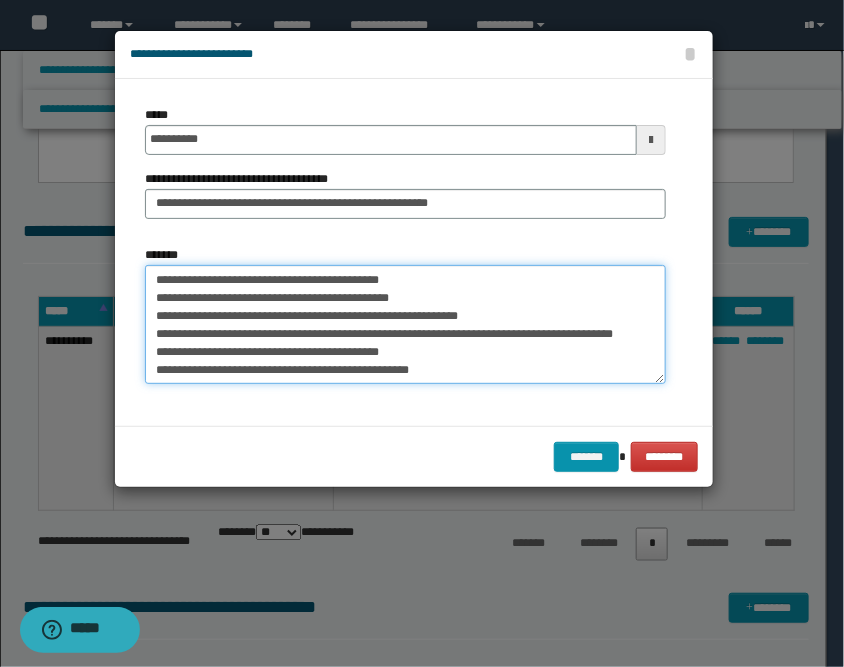click on "**********" at bounding box center [405, 325] 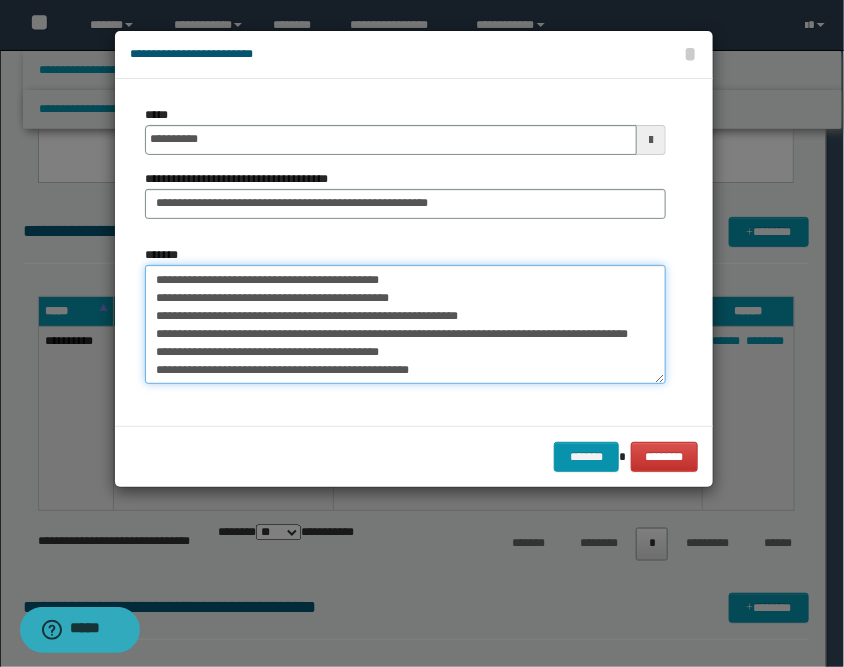 click on "**********" at bounding box center (405, 325) 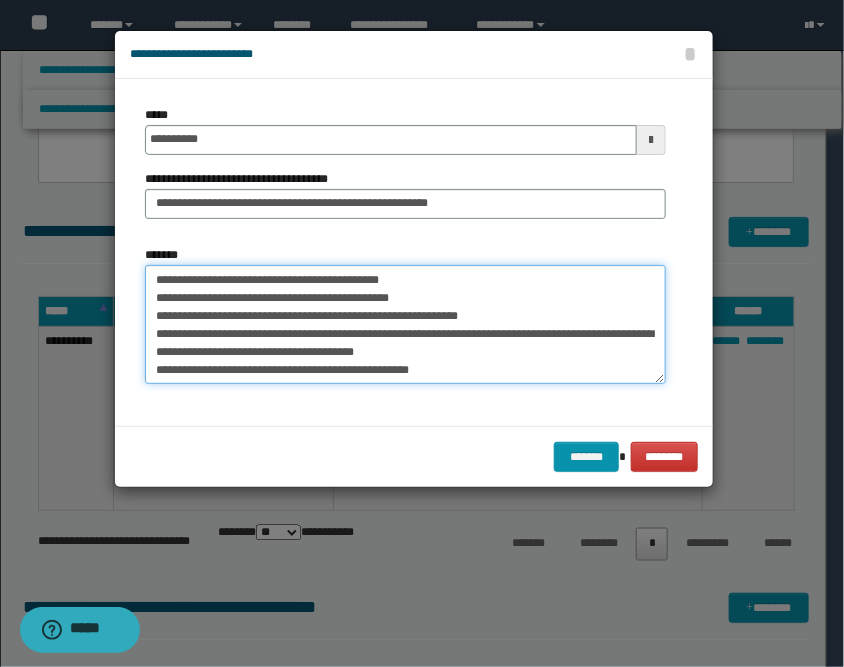 click on "**********" at bounding box center (405, 325) 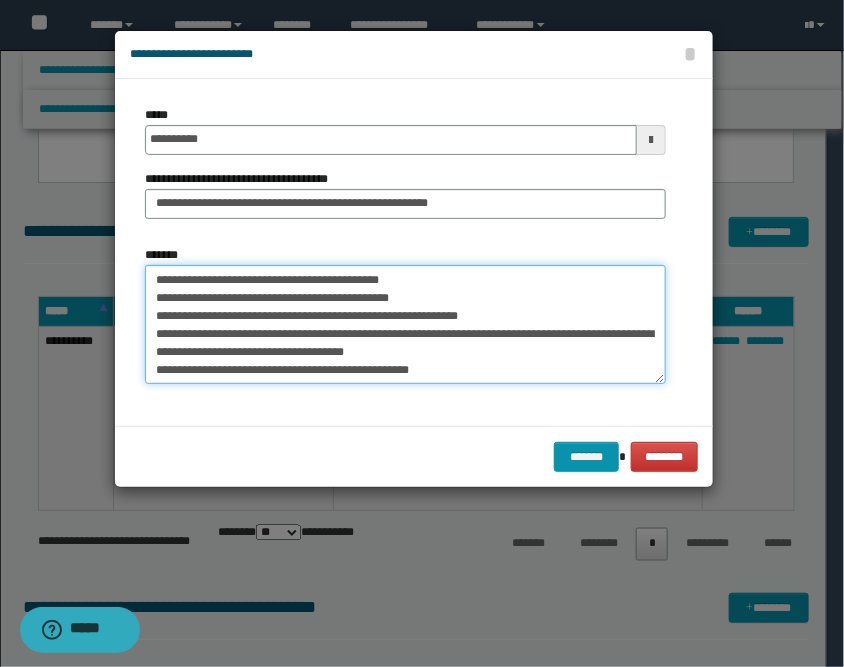 click on "**********" at bounding box center [405, 325] 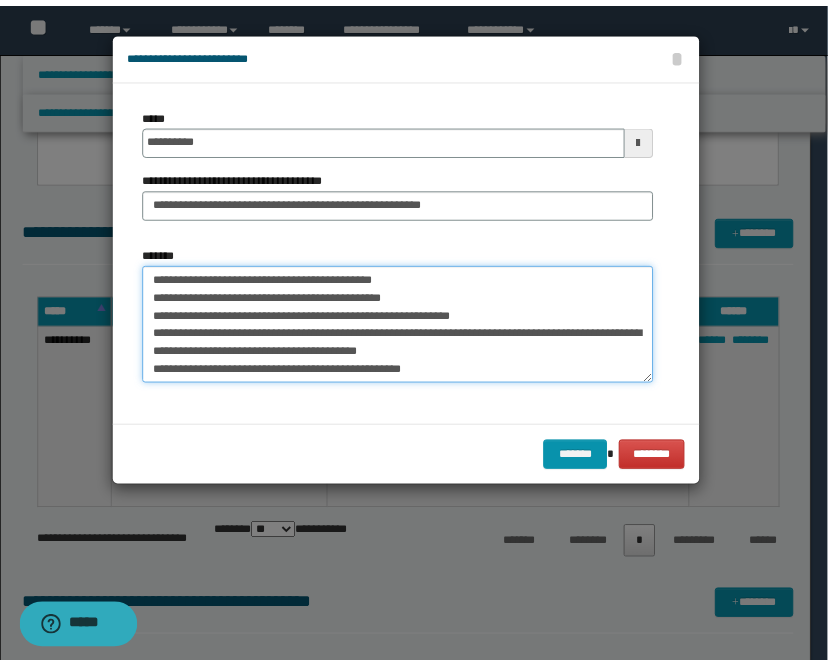 scroll, scrollTop: 144, scrollLeft: 0, axis: vertical 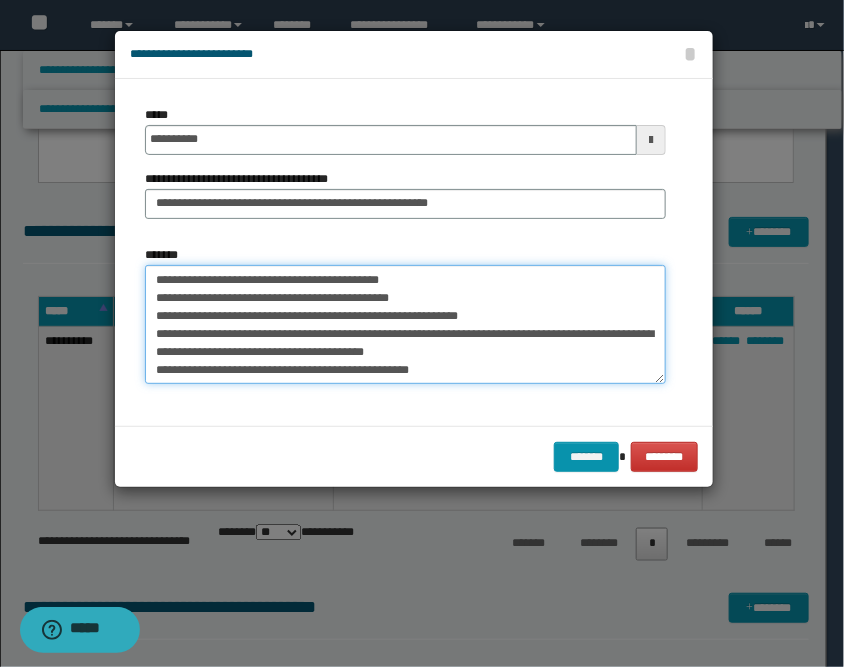 click on "**********" at bounding box center [405, 325] 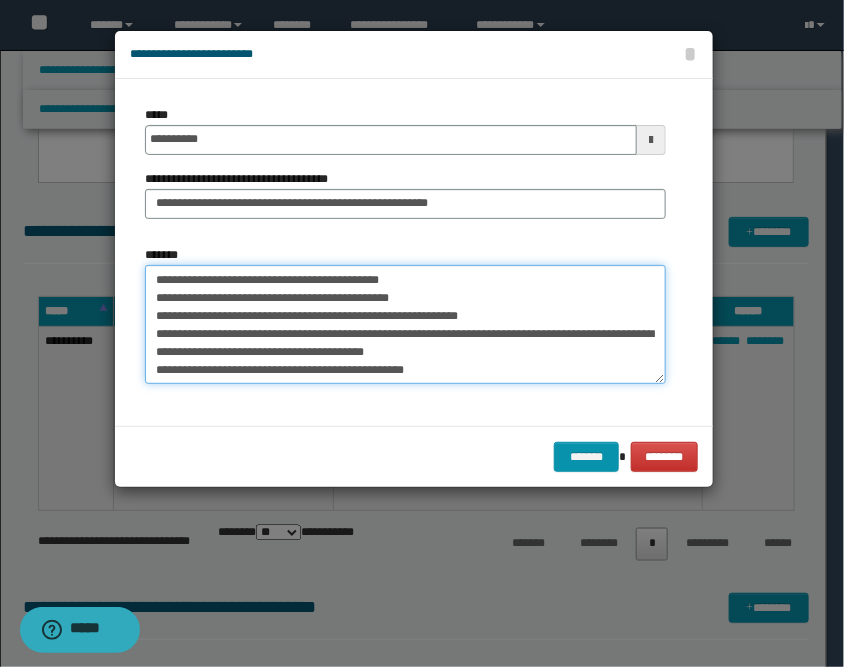 click on "**********" at bounding box center [405, 325] 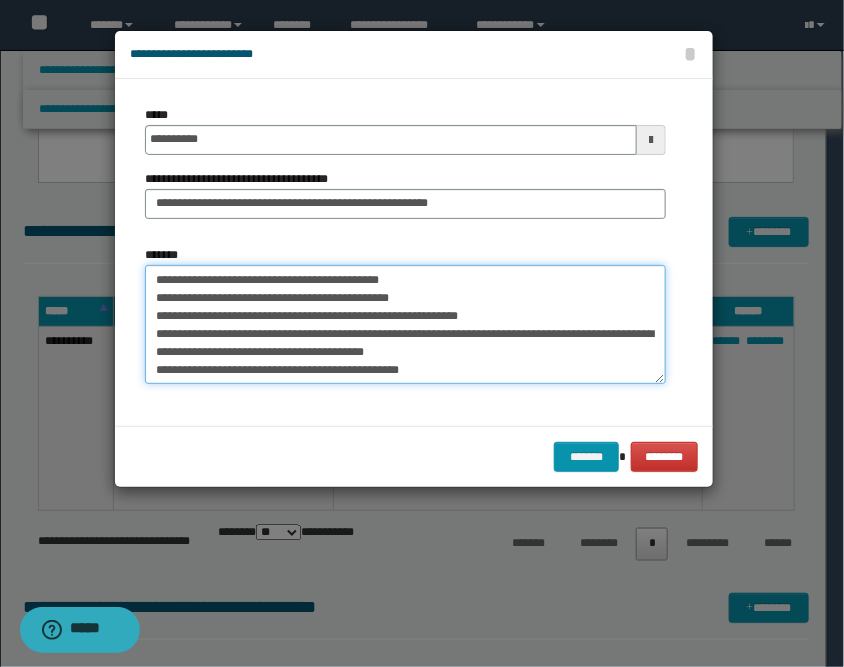 click on "**********" at bounding box center [405, 325] 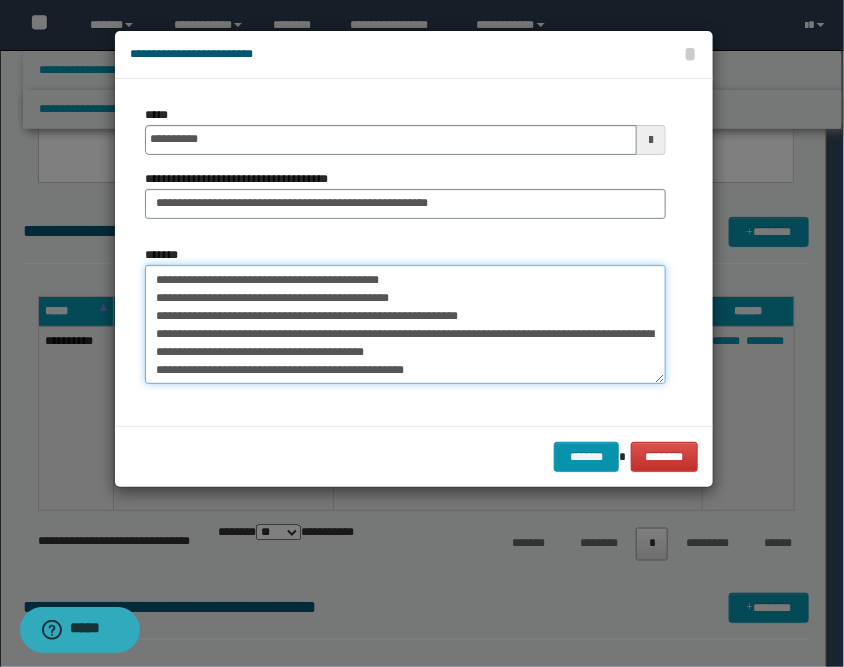click on "**********" at bounding box center (405, 325) 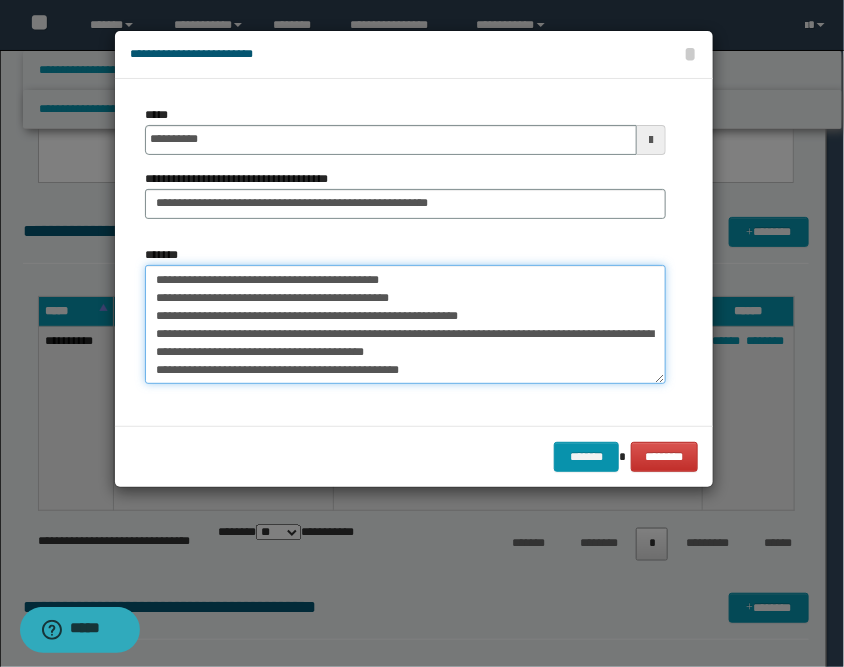 click on "**********" at bounding box center [405, 325] 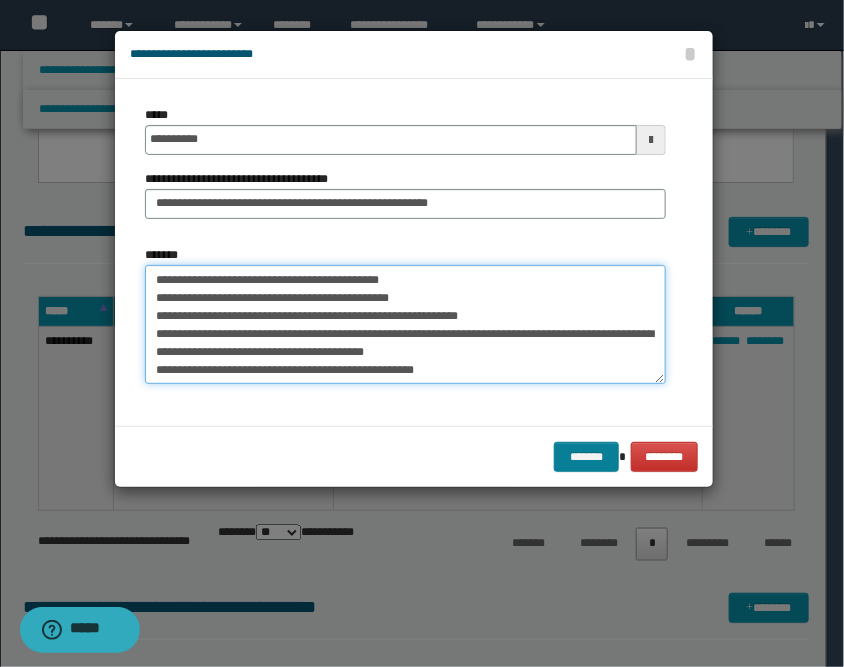 type on "**********" 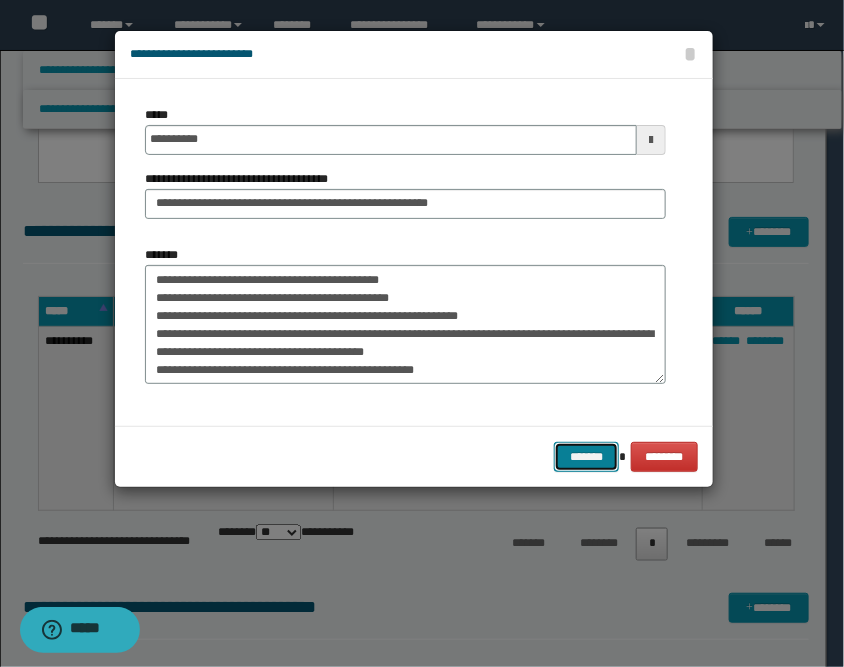 click on "*******" at bounding box center (586, 457) 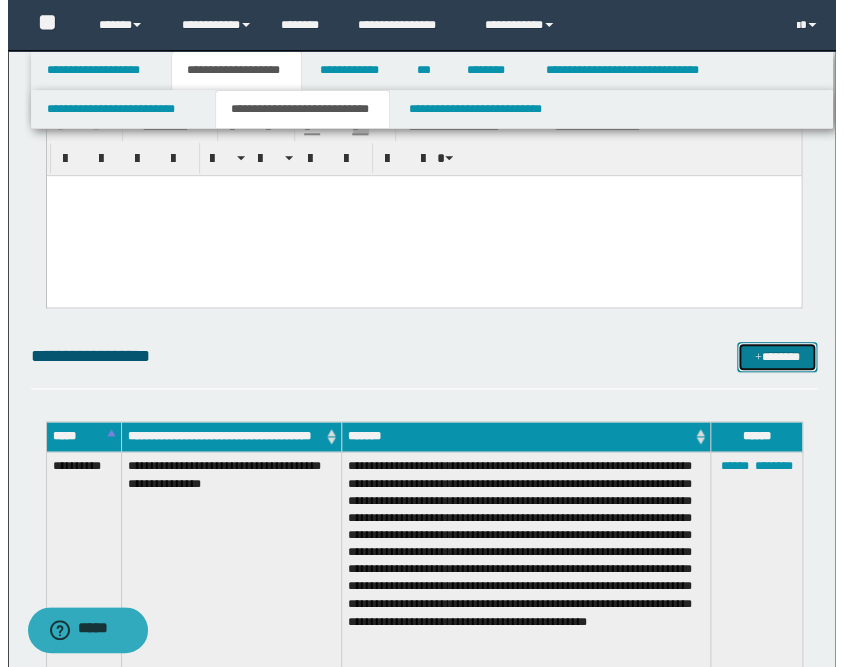 scroll, scrollTop: 333, scrollLeft: 0, axis: vertical 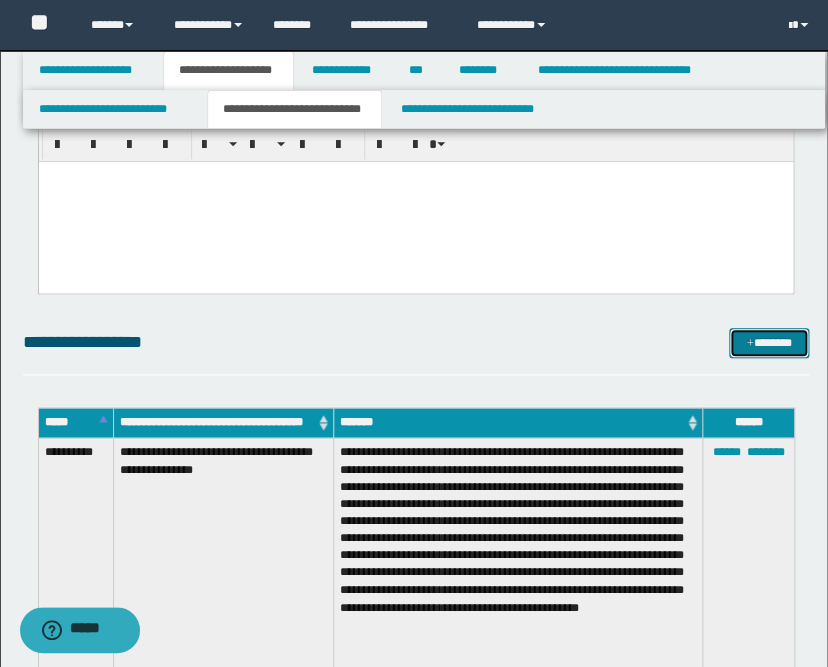 click on "*******" at bounding box center (769, 343) 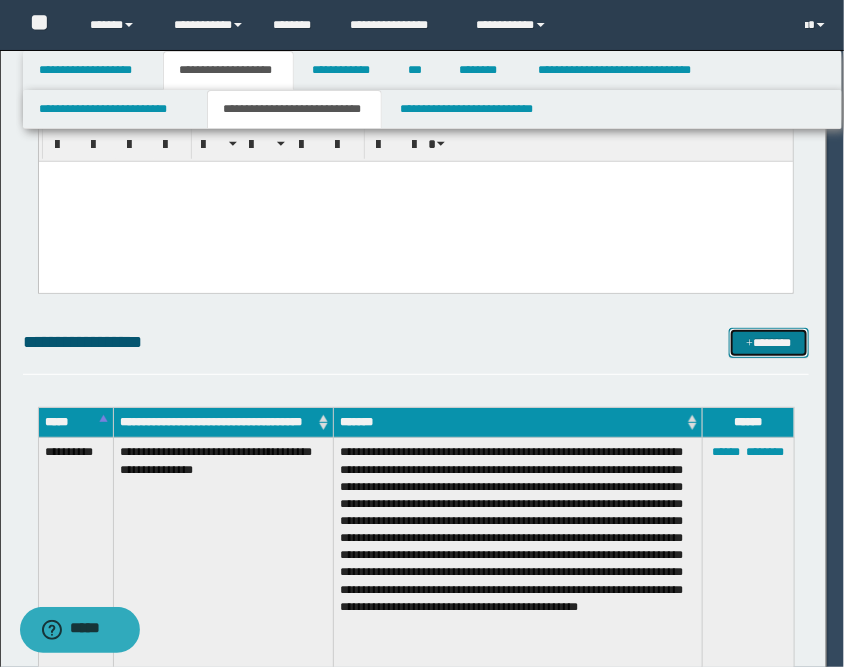 scroll, scrollTop: 0, scrollLeft: 0, axis: both 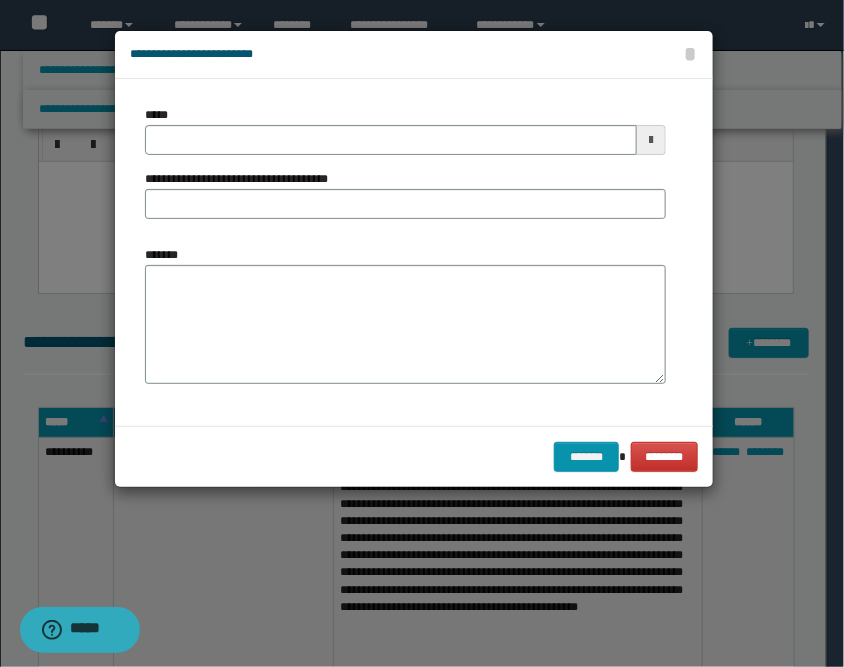 click at bounding box center (651, 140) 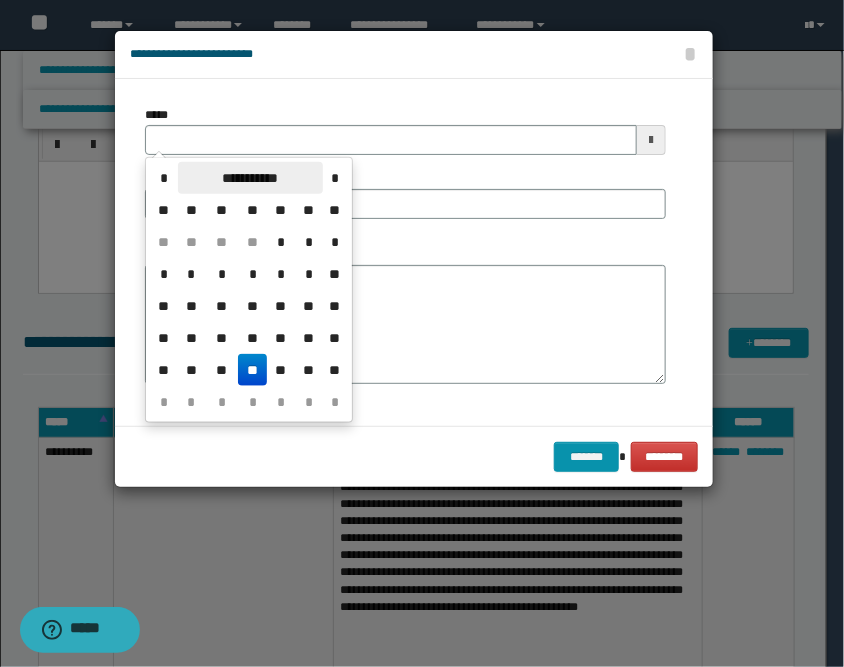 click on "**********" at bounding box center [250, 178] 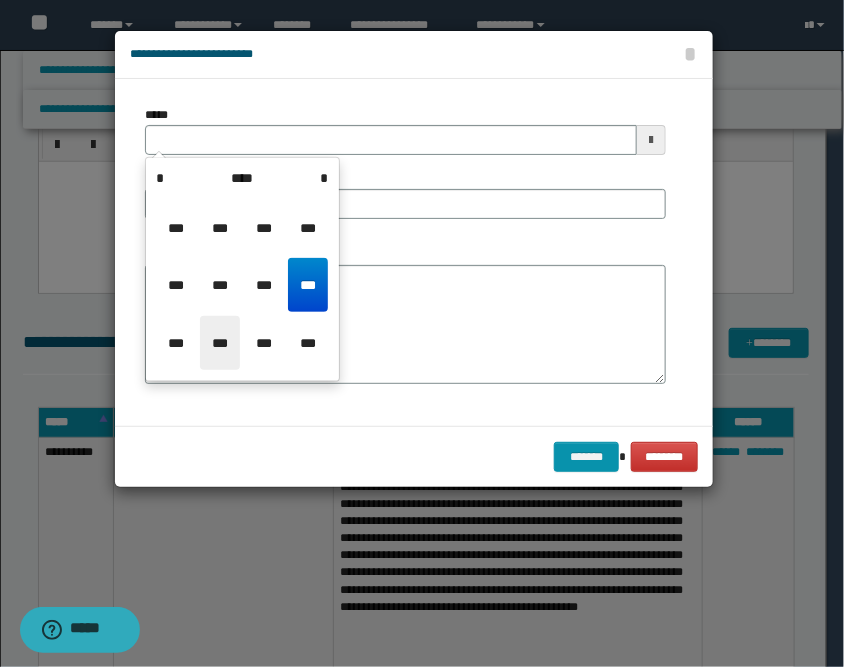 click on "***" at bounding box center (220, 343) 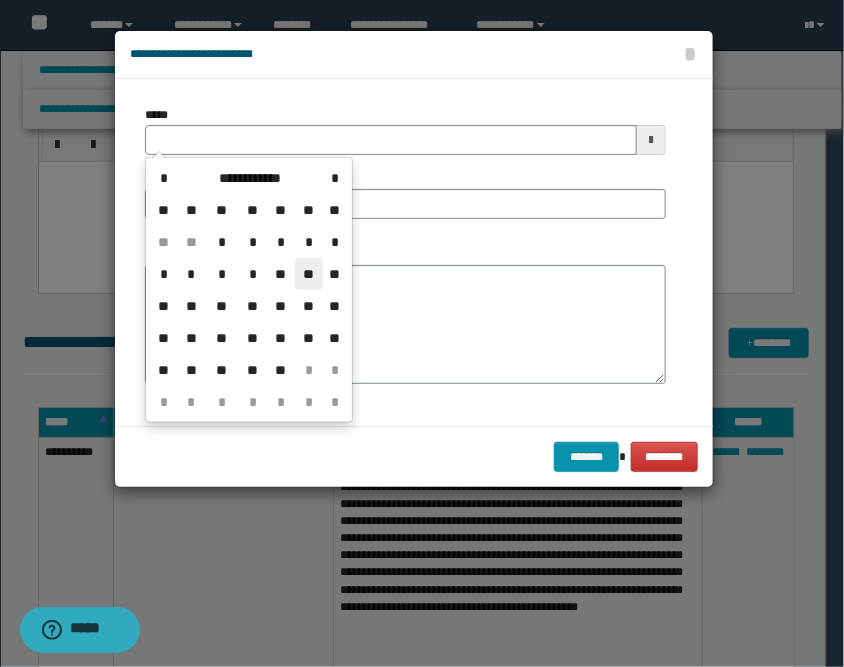 click on "**" at bounding box center [309, 274] 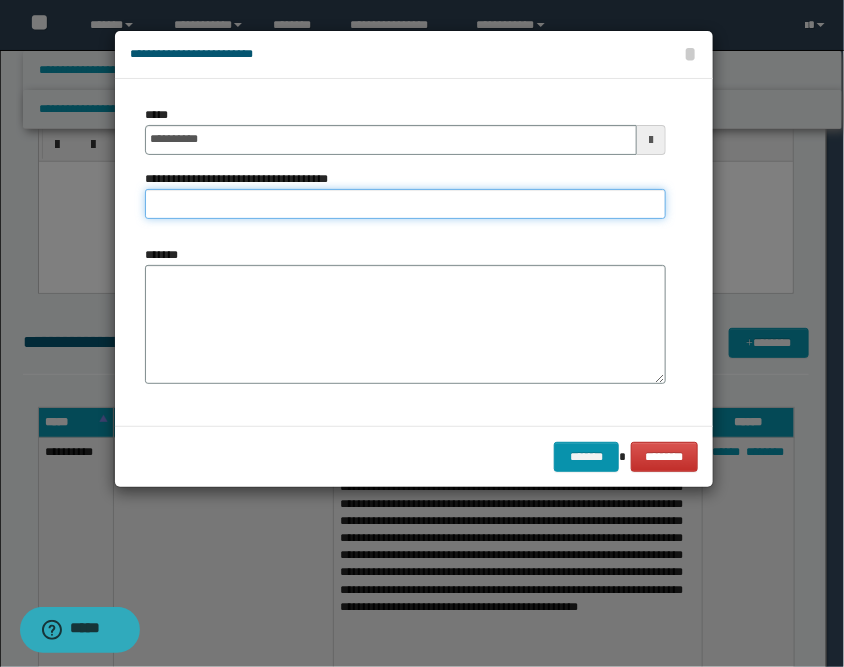 click on "**********" at bounding box center [405, 204] 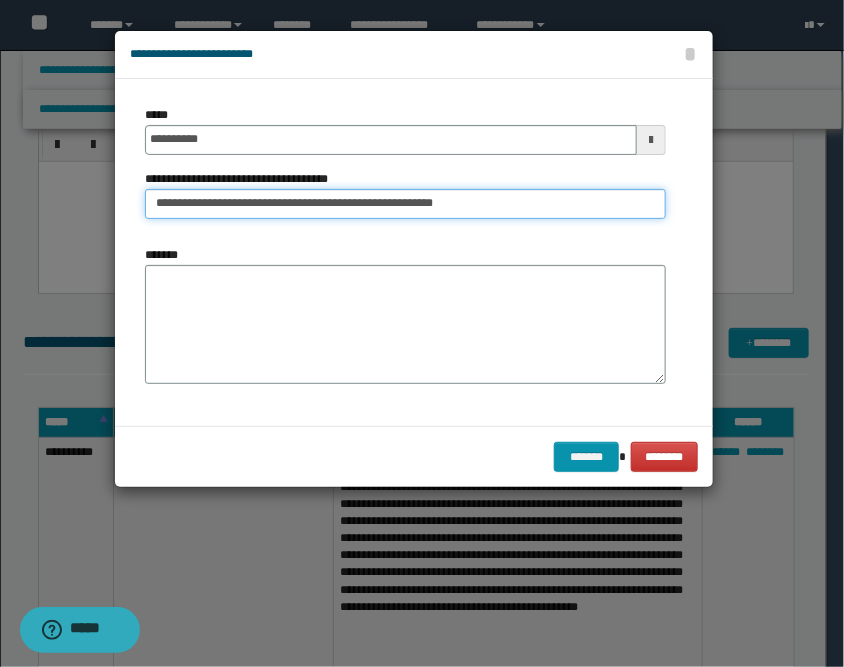 type on "**********" 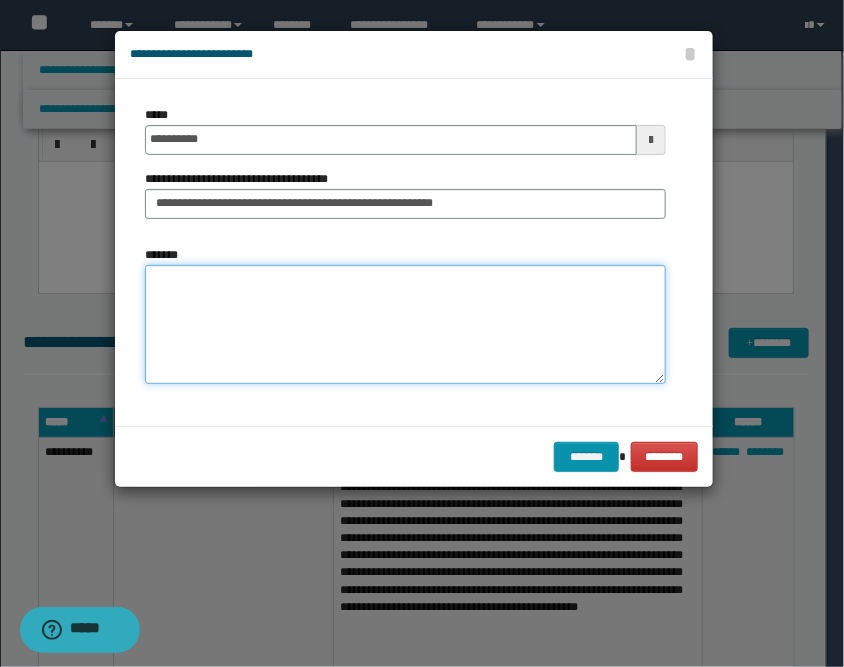 click on "*******" at bounding box center (405, 325) 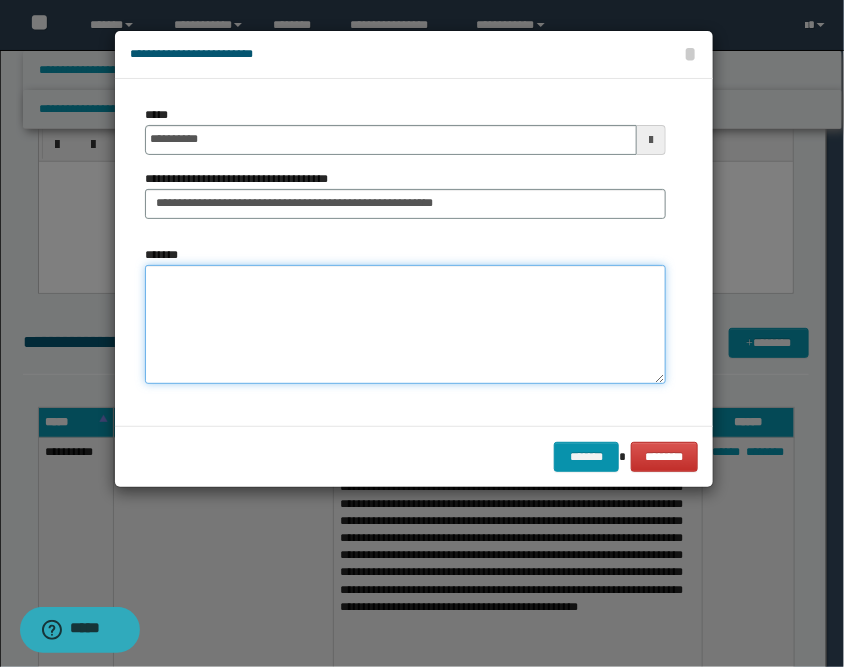 paste on "**********" 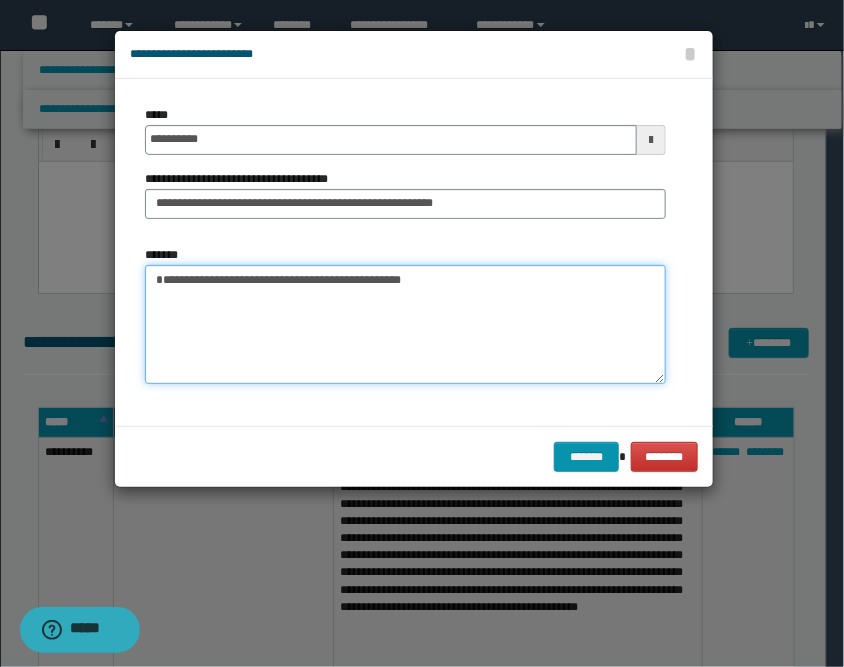 click on "**********" at bounding box center (405, 325) 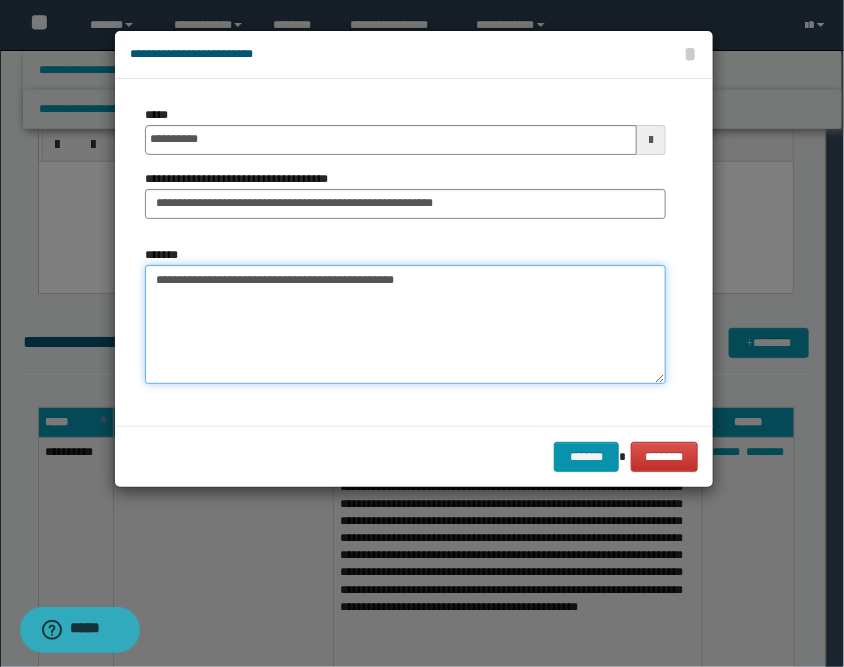 click on "**********" at bounding box center (405, 325) 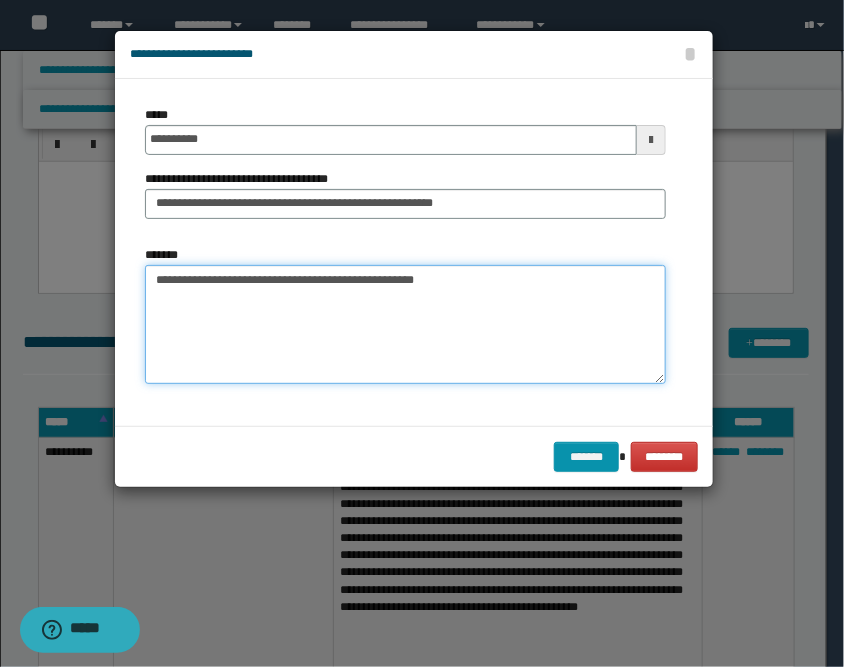 click on "**********" at bounding box center (405, 325) 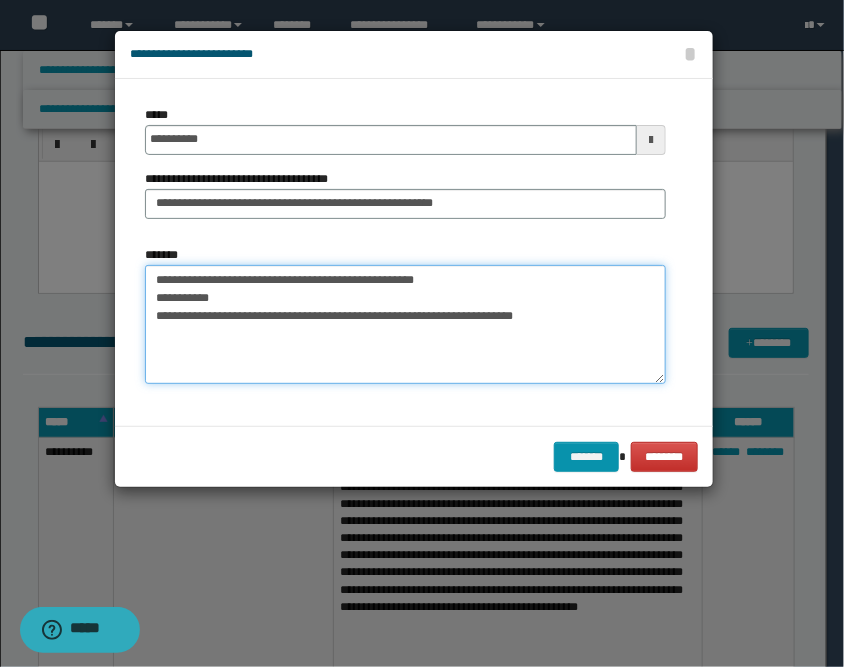 click on "**********" at bounding box center [405, 325] 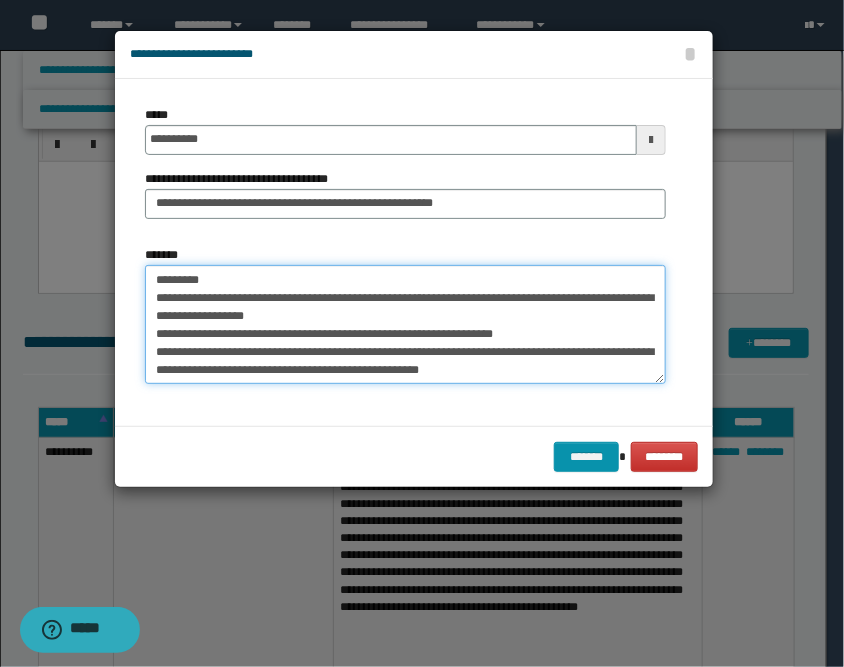 scroll, scrollTop: 138, scrollLeft: 0, axis: vertical 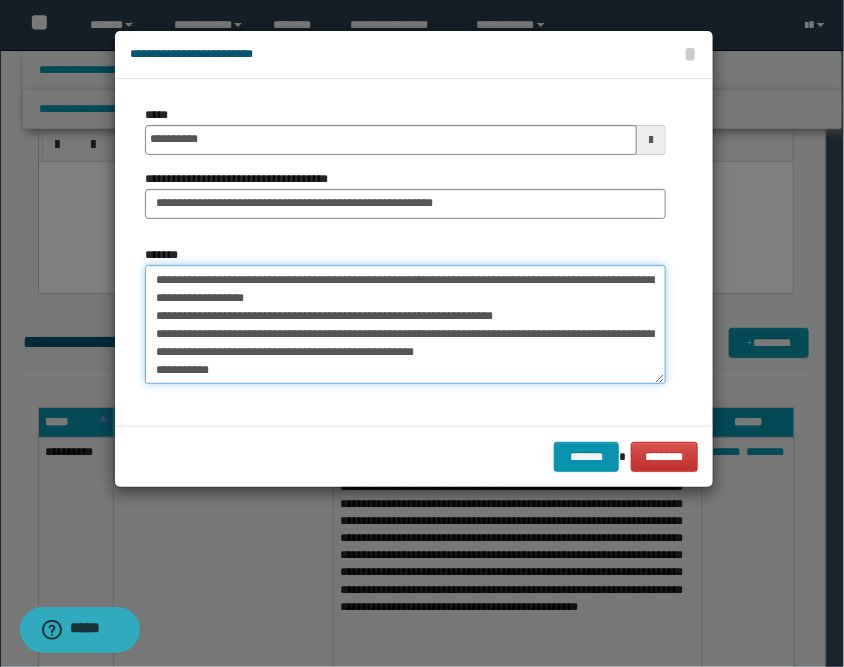 click on "**********" at bounding box center (405, 325) 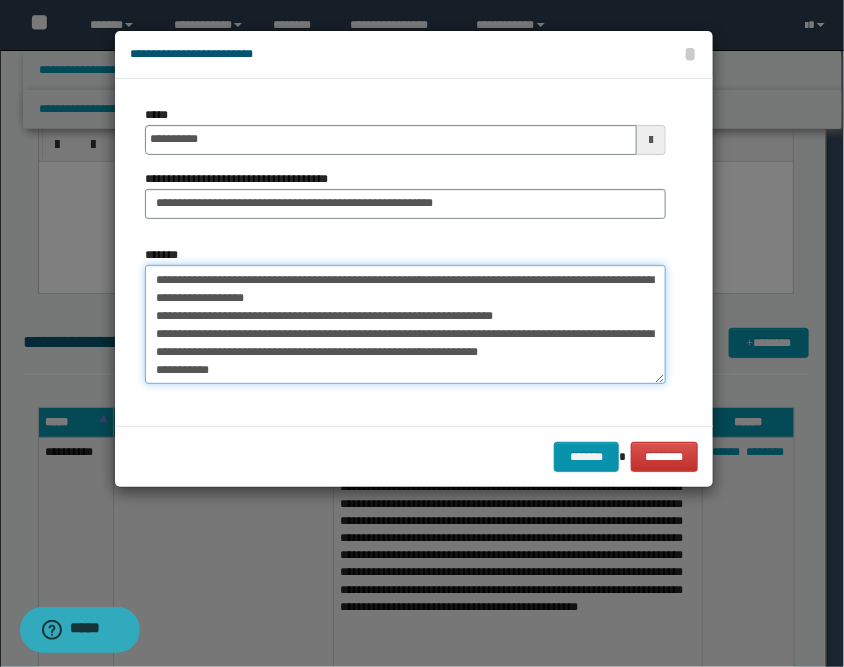 click on "**********" at bounding box center [405, 325] 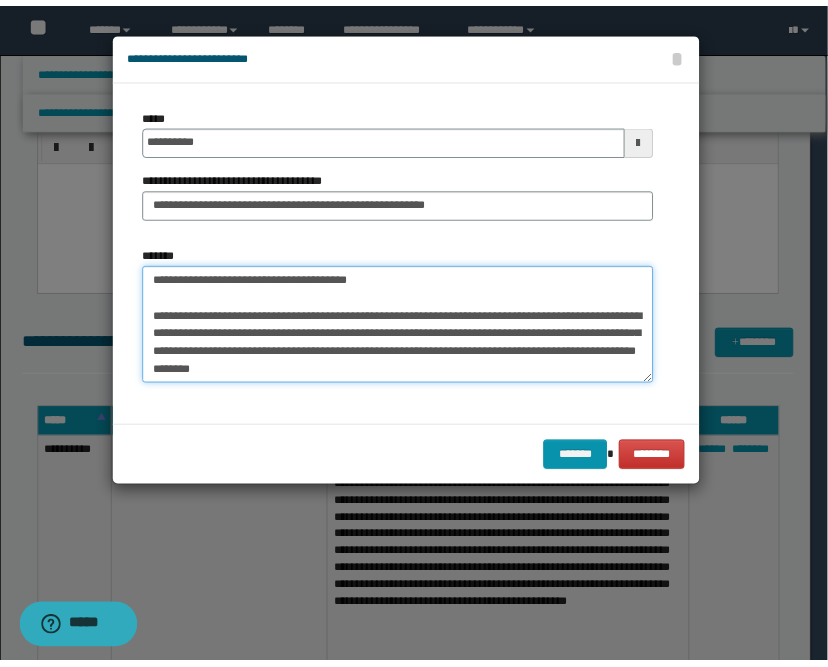 scroll, scrollTop: 300, scrollLeft: 0, axis: vertical 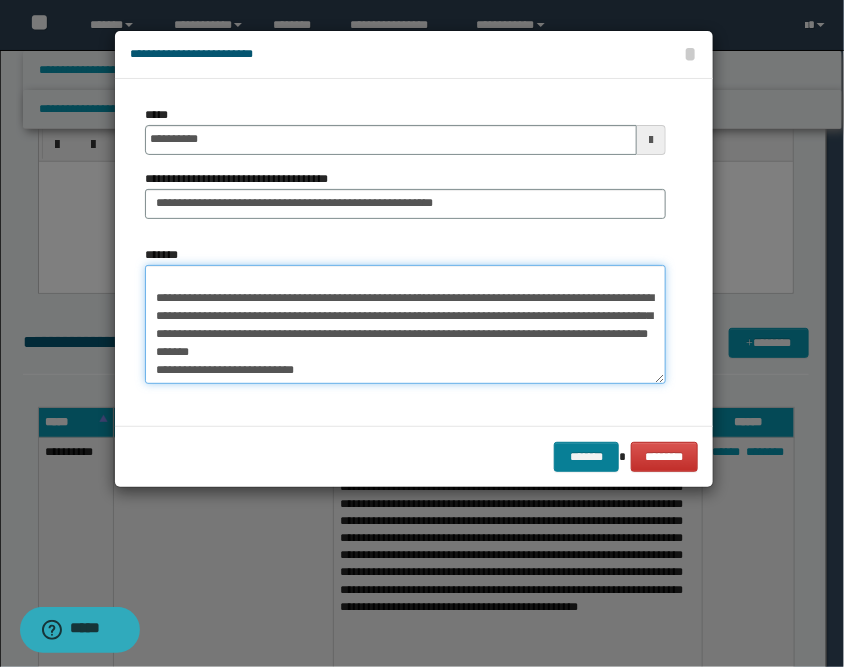 type on "**********" 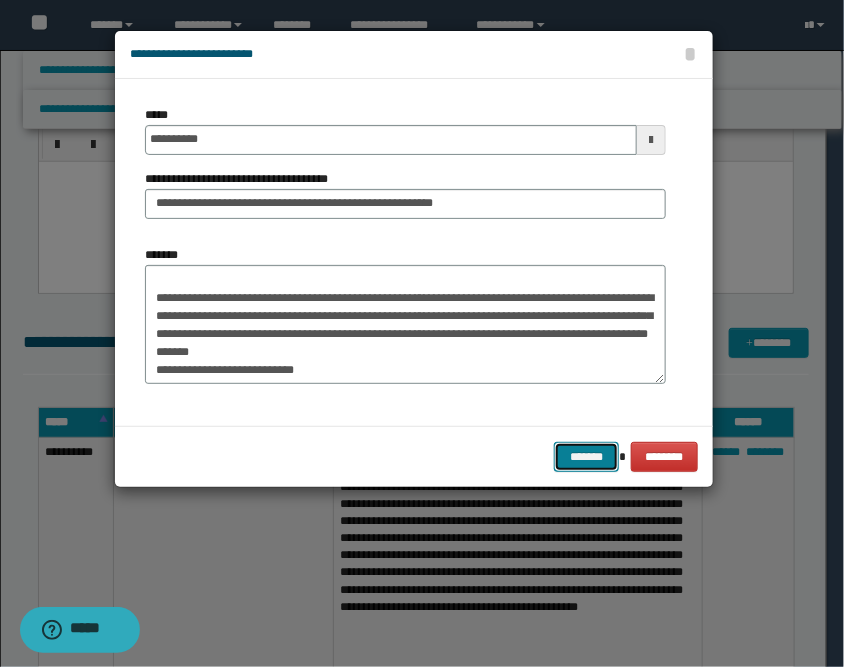 click on "*******" at bounding box center [586, 457] 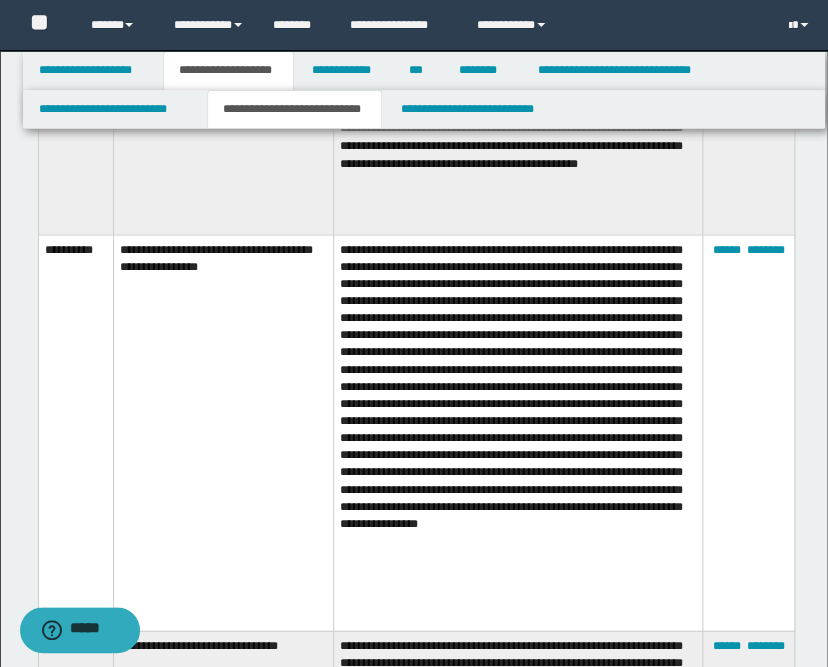 scroll, scrollTop: 1444, scrollLeft: 0, axis: vertical 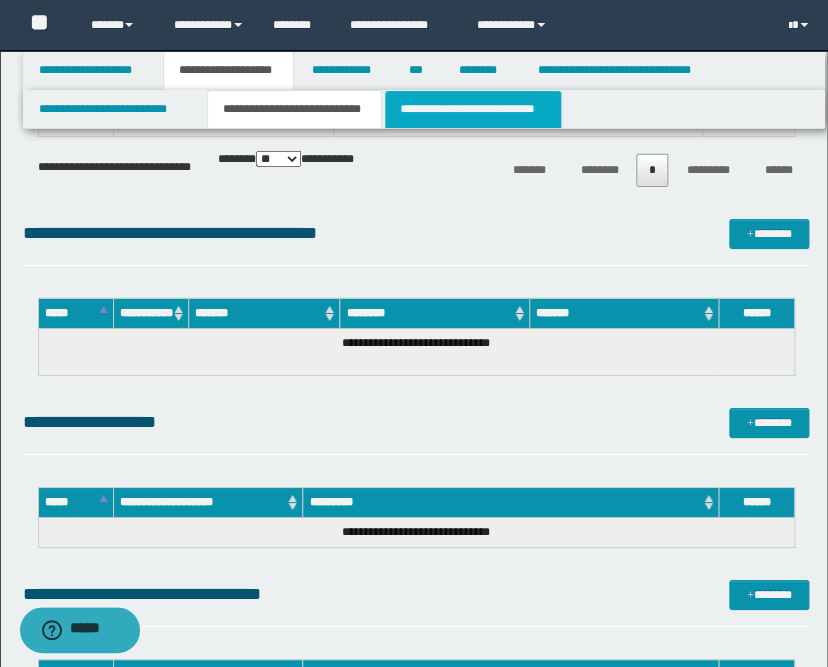 click on "**********" at bounding box center [472, 109] 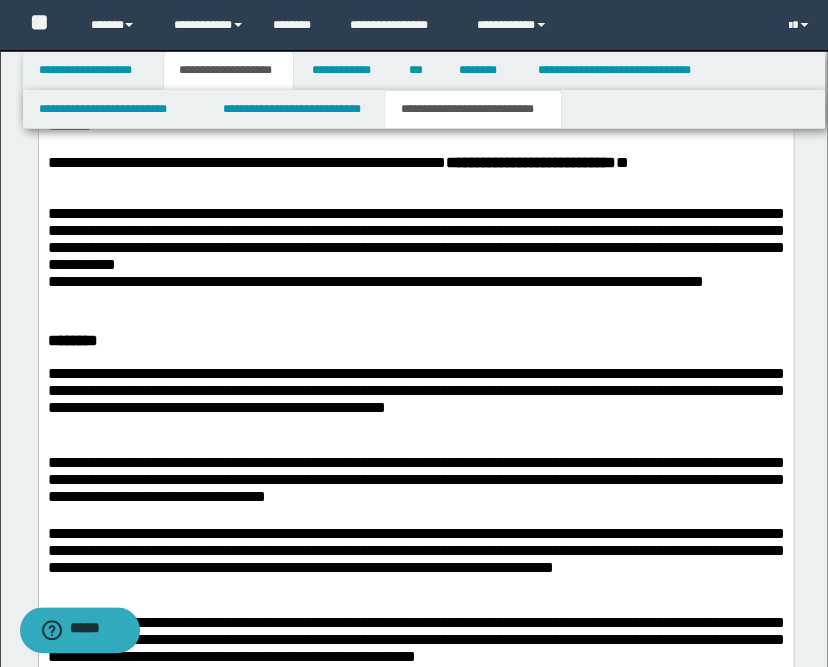 scroll, scrollTop: 1222, scrollLeft: 0, axis: vertical 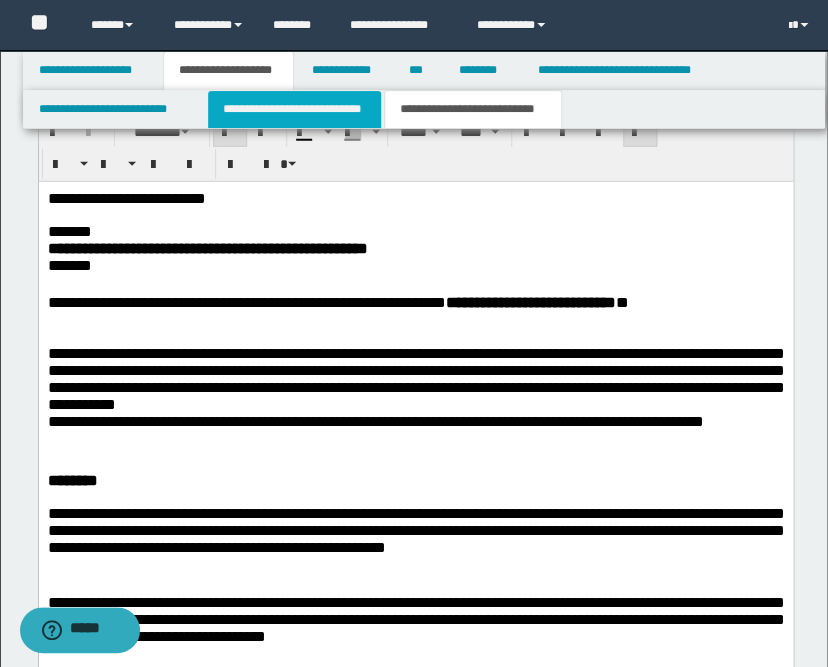 click on "**********" at bounding box center (294, 109) 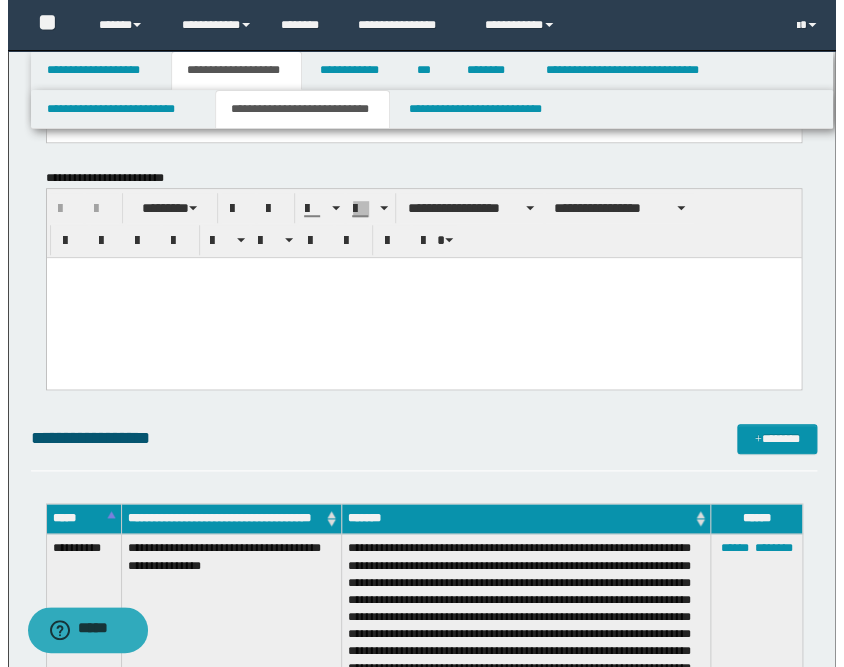 scroll, scrollTop: 333, scrollLeft: 0, axis: vertical 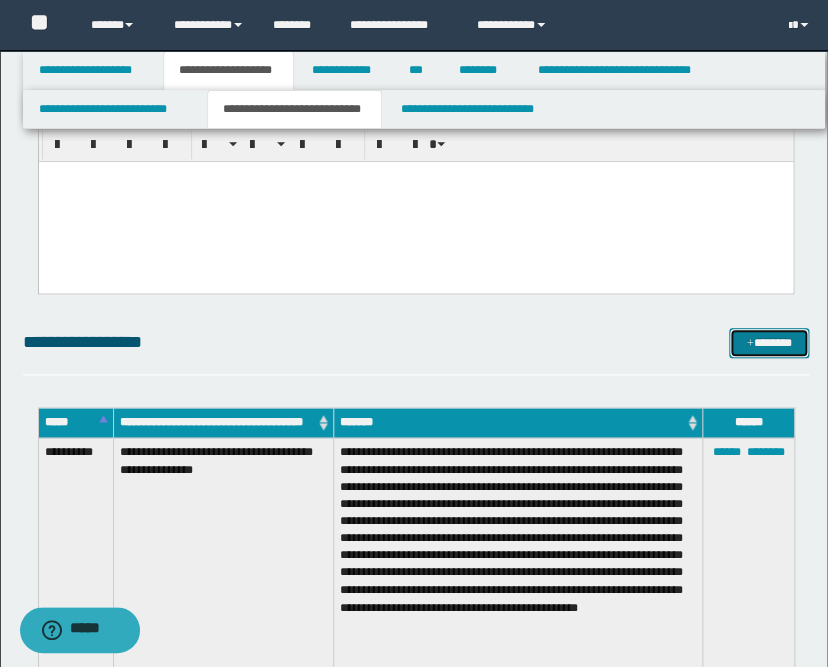 click on "*******" at bounding box center [769, 343] 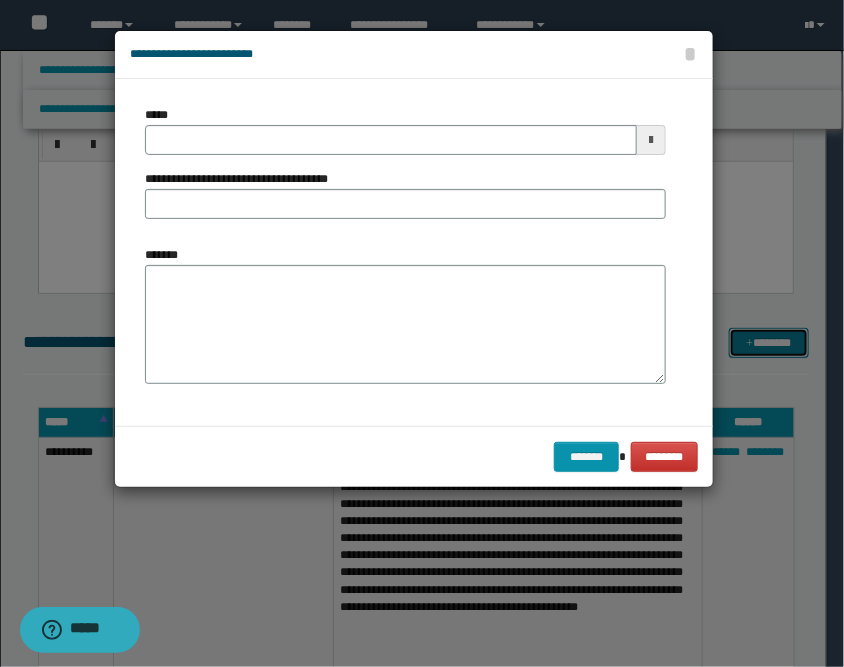 scroll, scrollTop: 0, scrollLeft: 0, axis: both 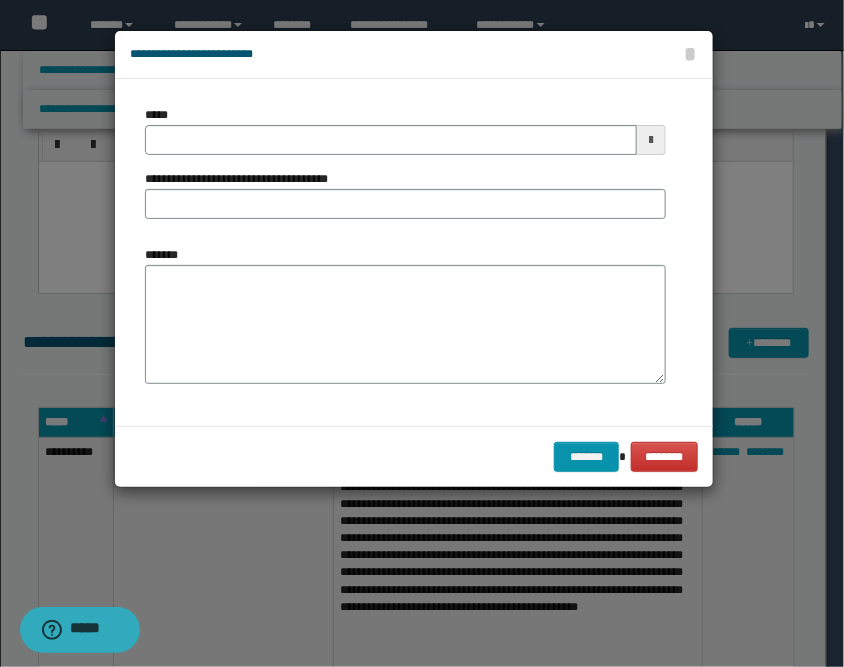 click at bounding box center (651, 140) 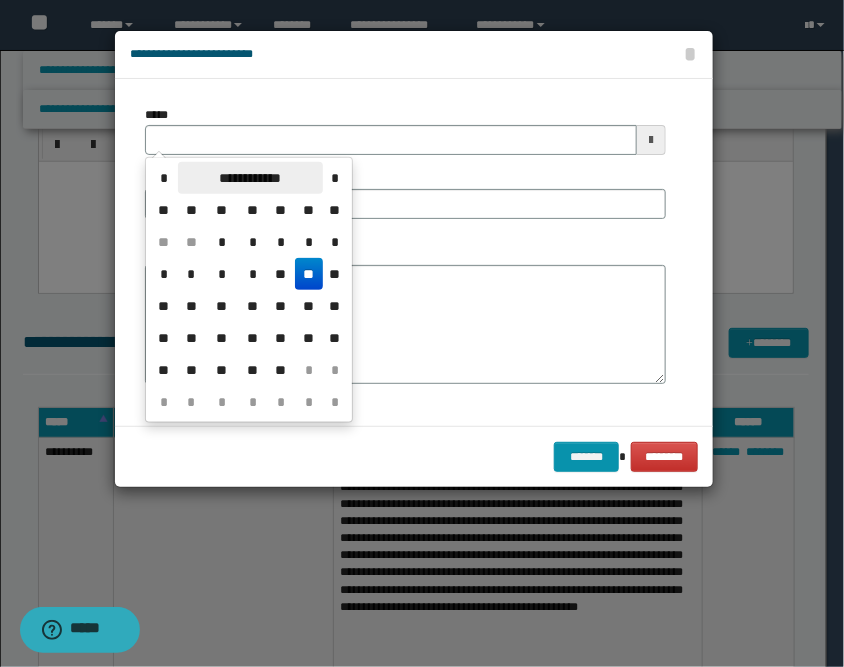 click on "**********" at bounding box center [250, 178] 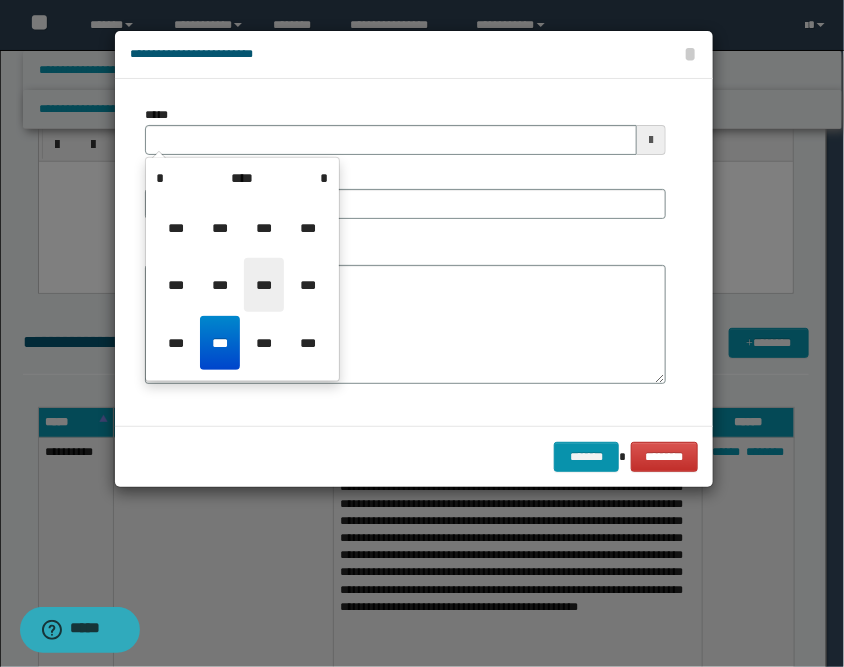 click on "***" at bounding box center [264, 285] 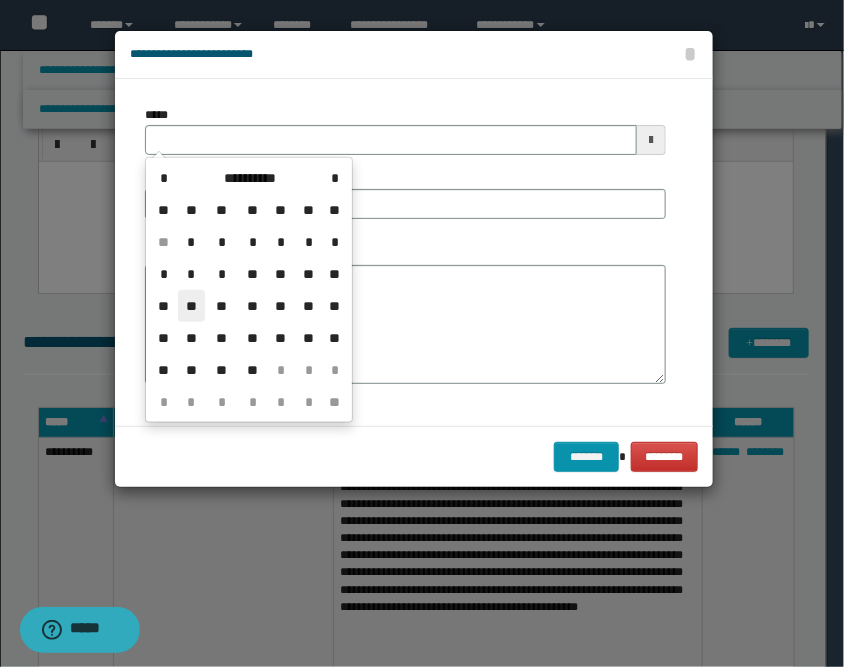 click on "**" at bounding box center (192, 306) 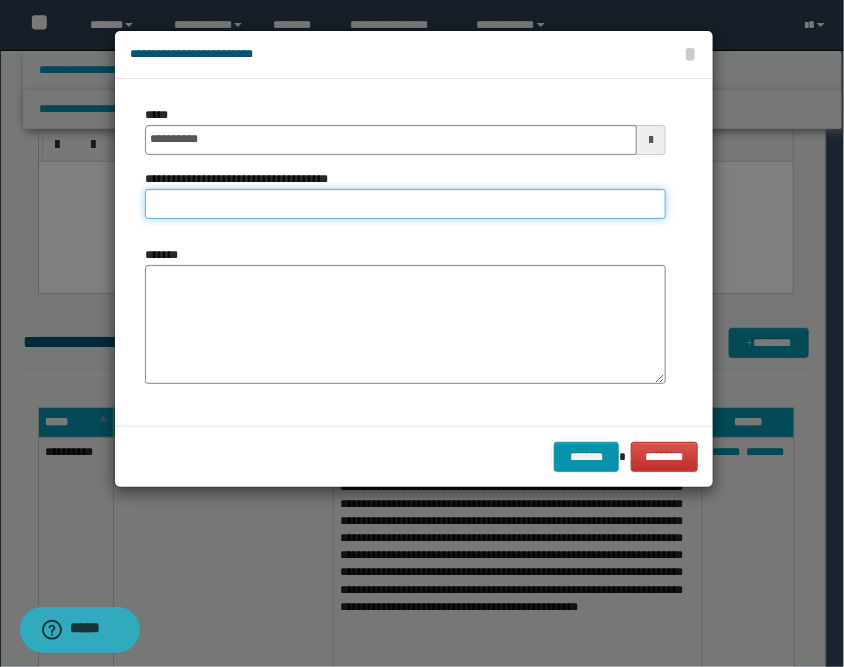 click on "**********" at bounding box center (405, 204) 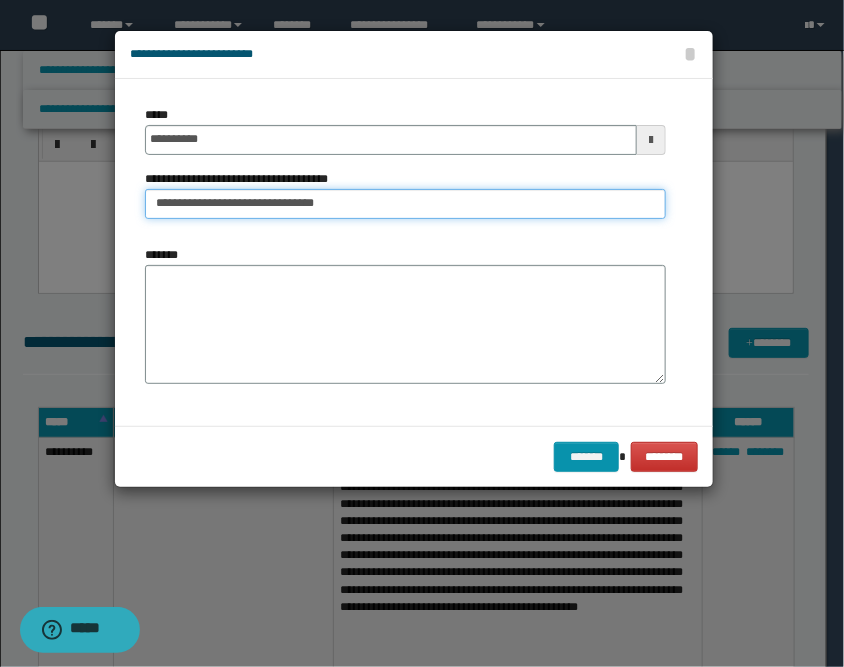 type on "**********" 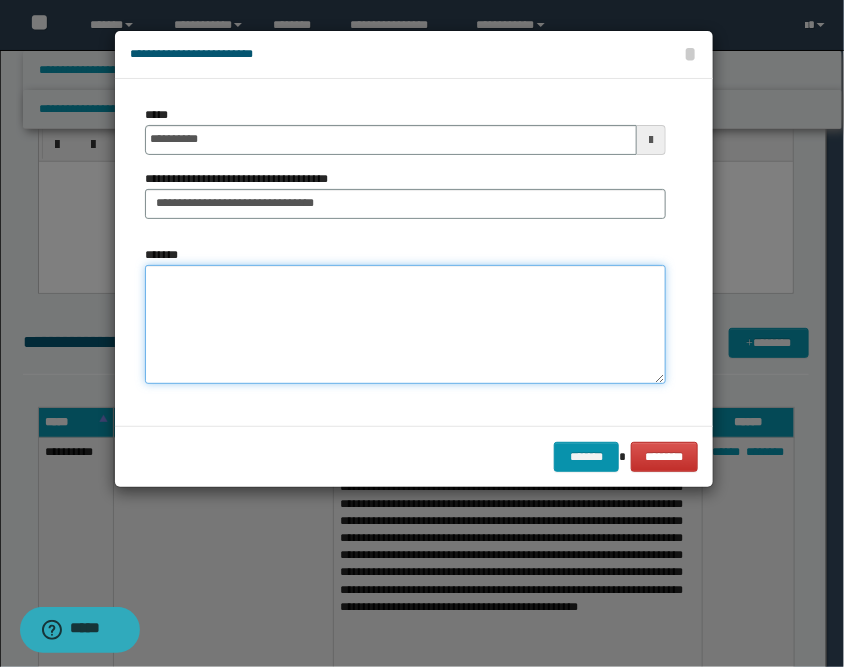 click on "*******" at bounding box center (405, 325) 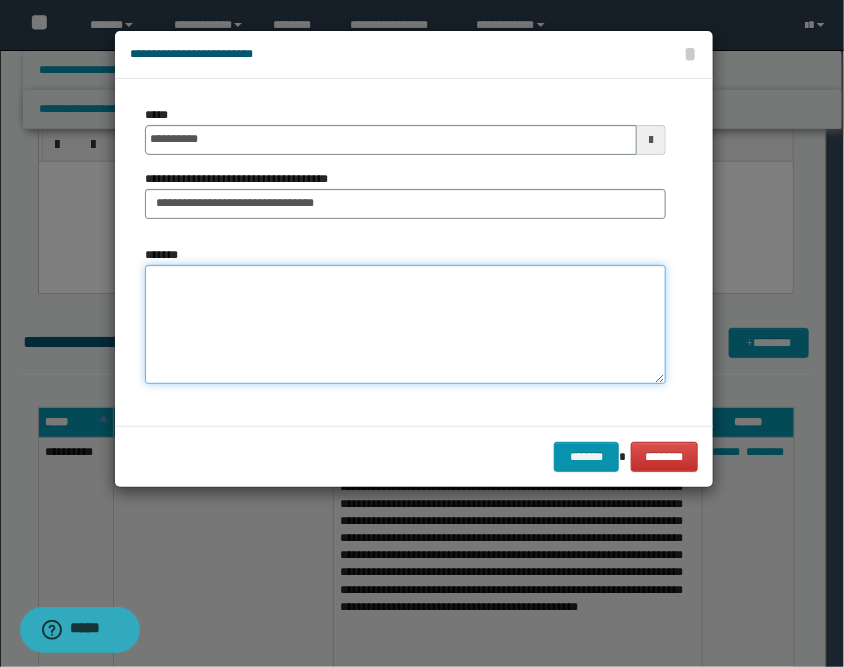 paste on "**********" 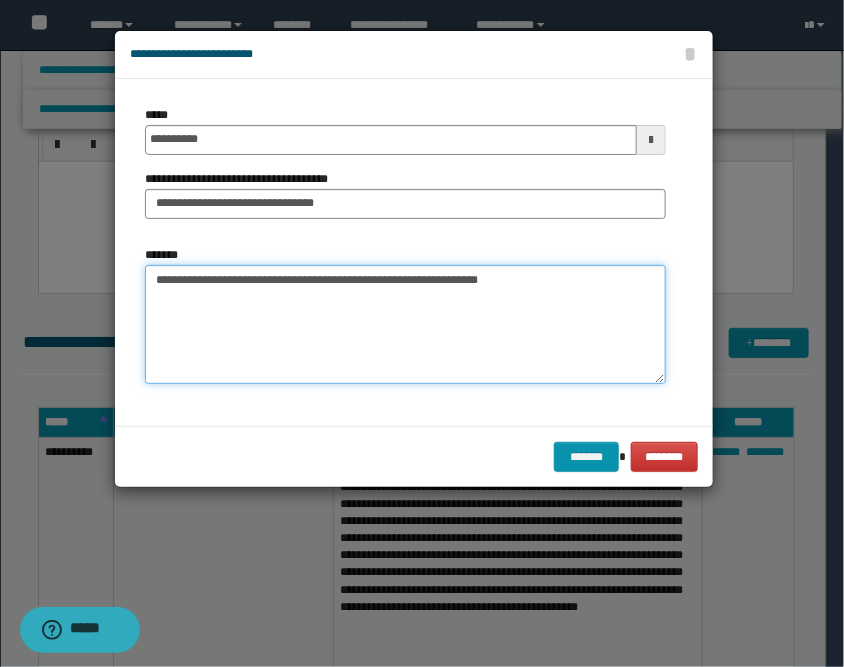 click on "**********" at bounding box center [405, 325] 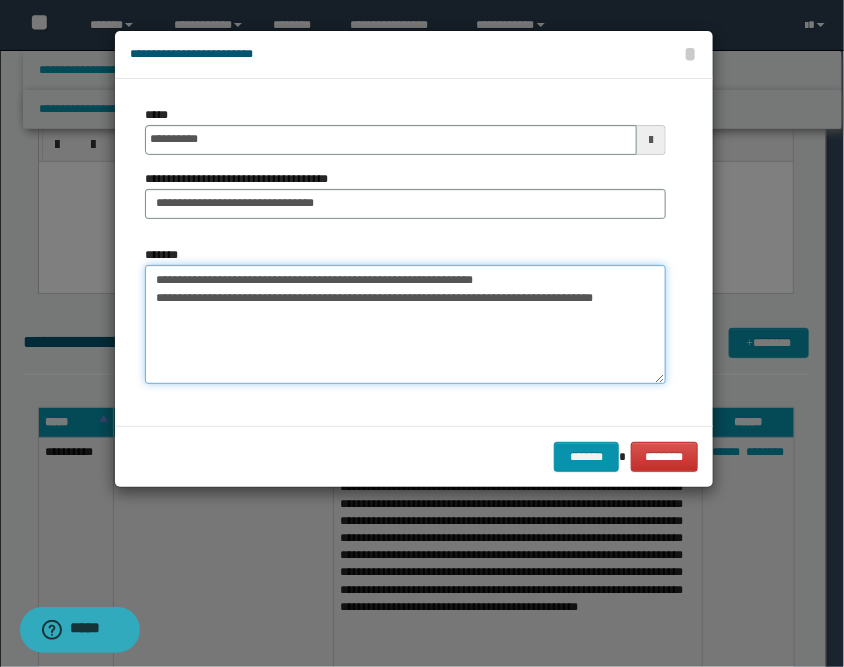 click on "**********" at bounding box center (405, 325) 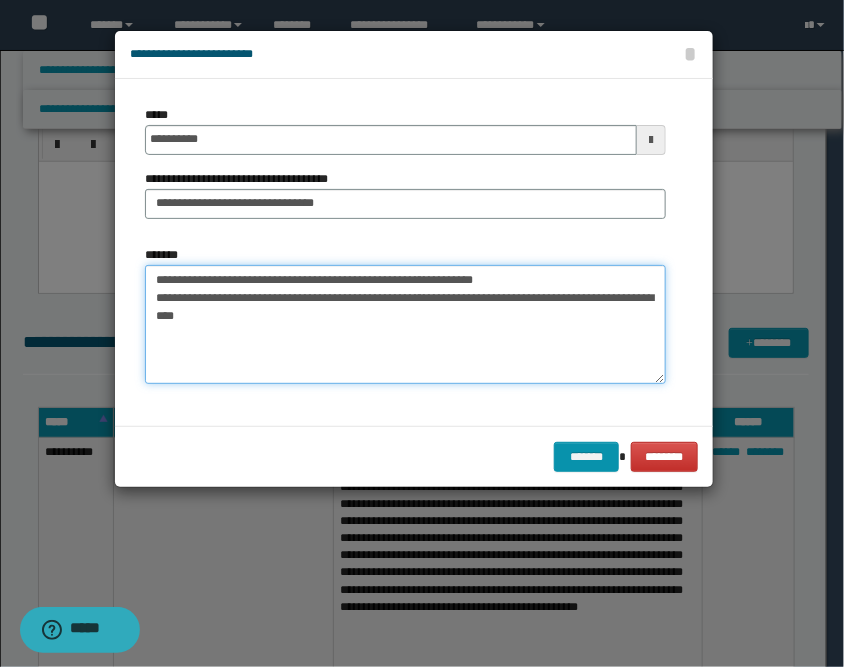 click on "**********" at bounding box center [405, 325] 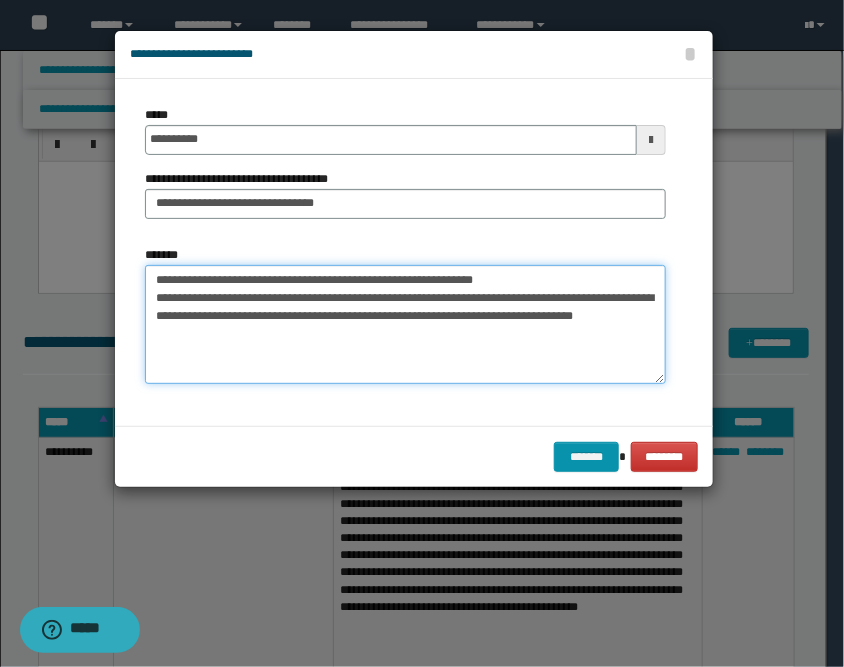 click on "**********" at bounding box center [405, 325] 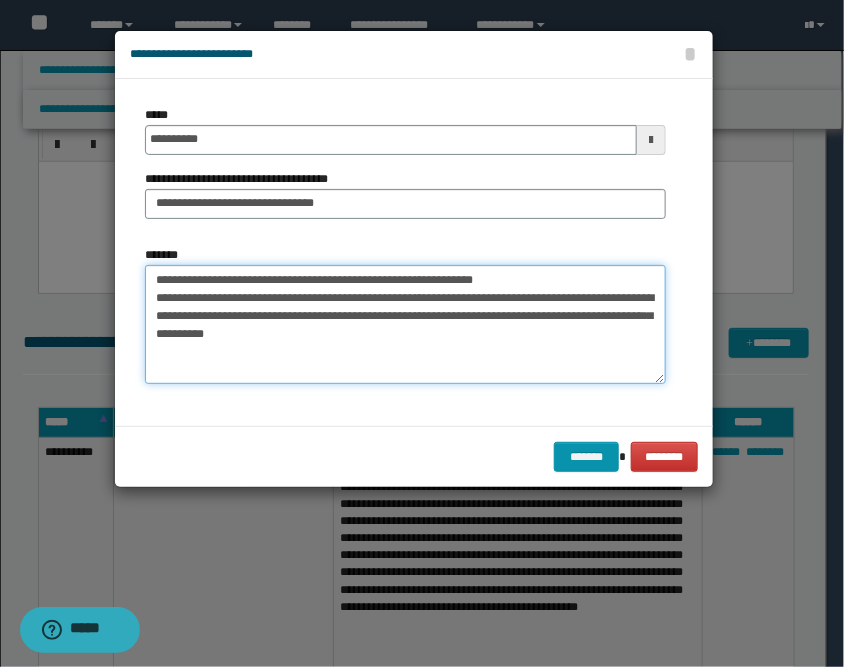 click on "**********" at bounding box center [405, 325] 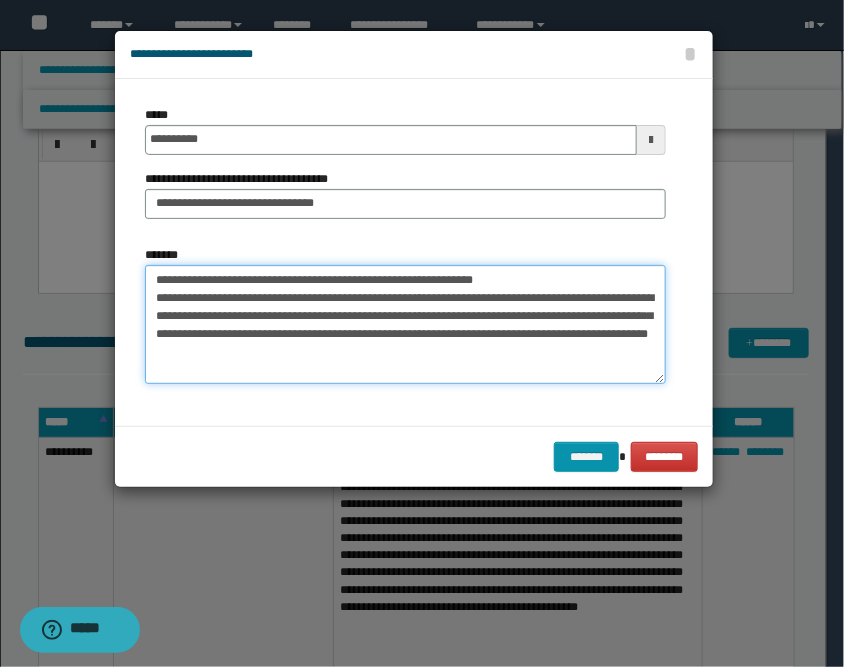 click on "**********" at bounding box center (405, 325) 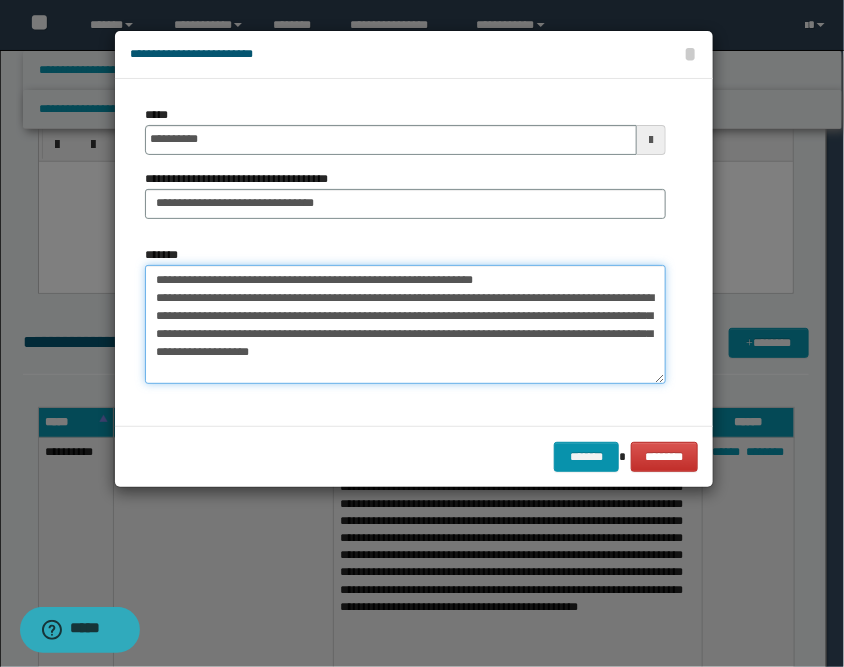click on "**********" at bounding box center (405, 325) 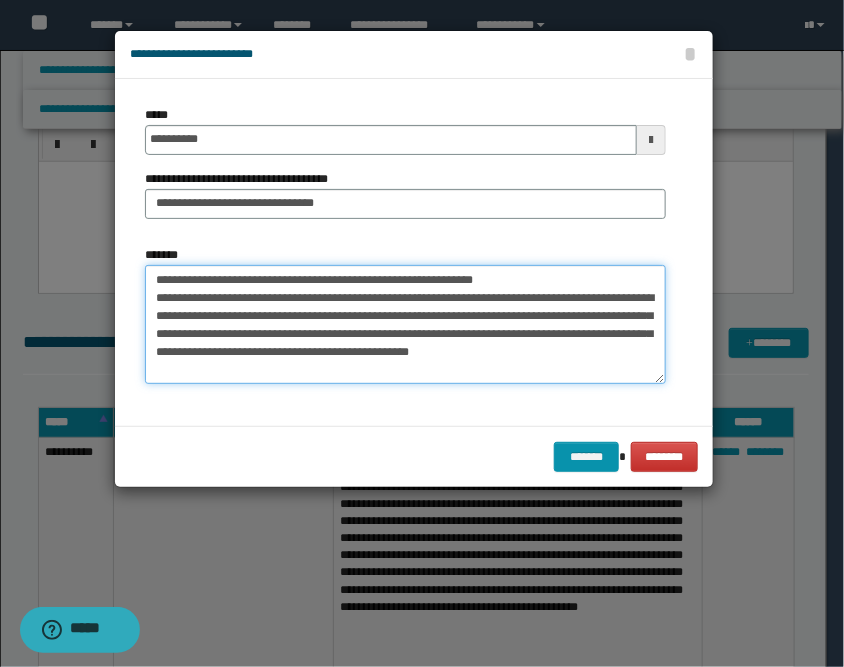 scroll, scrollTop: 12, scrollLeft: 0, axis: vertical 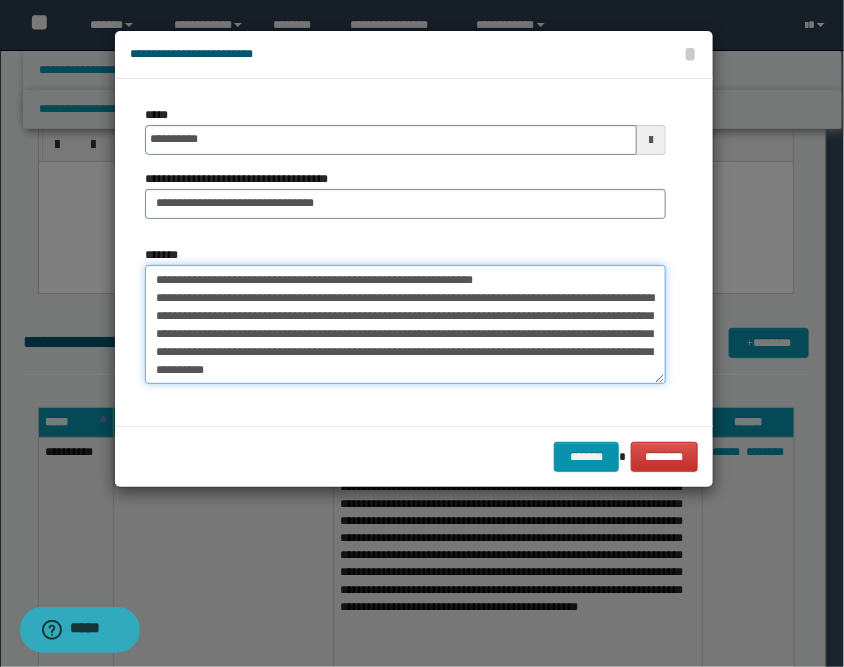 click on "**********" at bounding box center [405, 325] 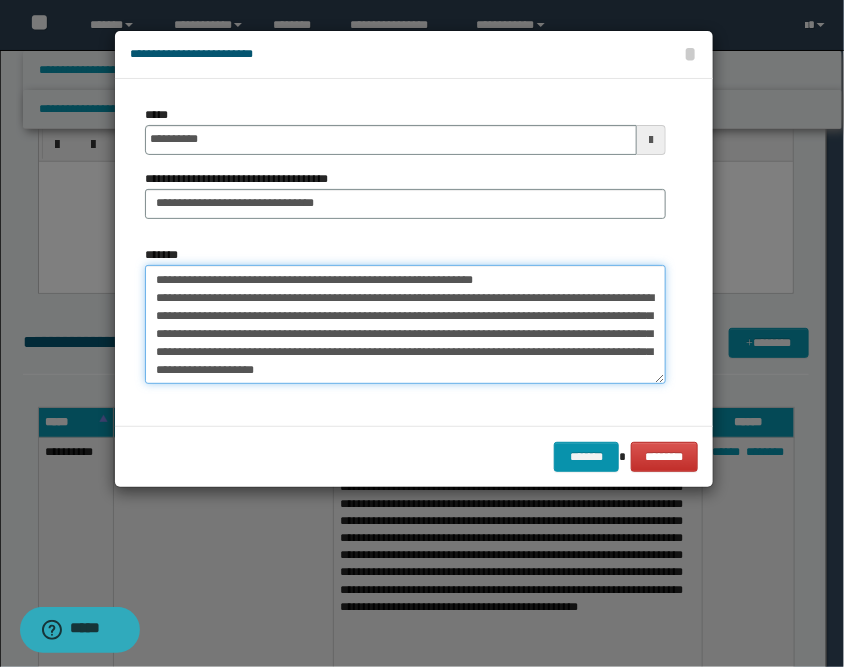 scroll, scrollTop: 30, scrollLeft: 0, axis: vertical 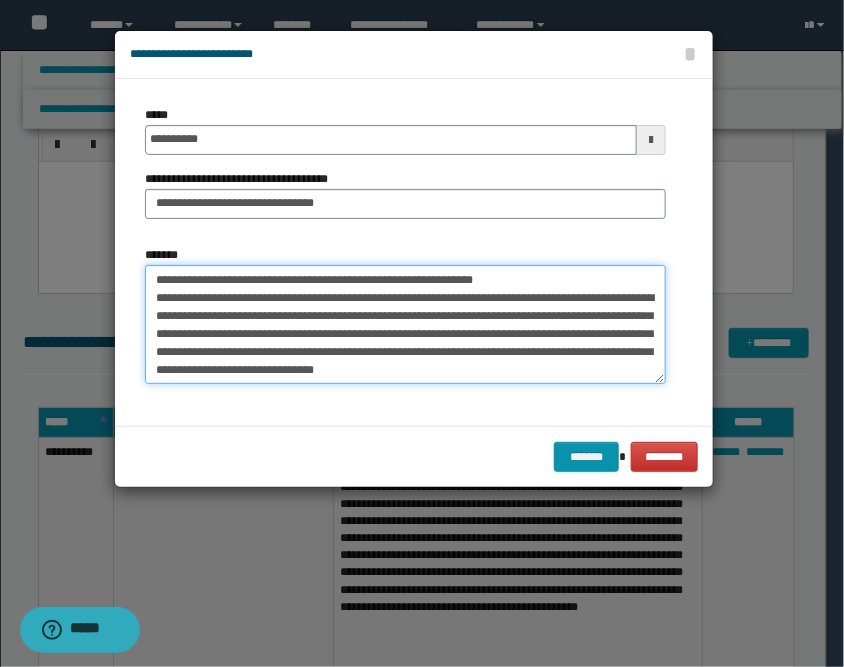 click on "**********" at bounding box center [405, 325] 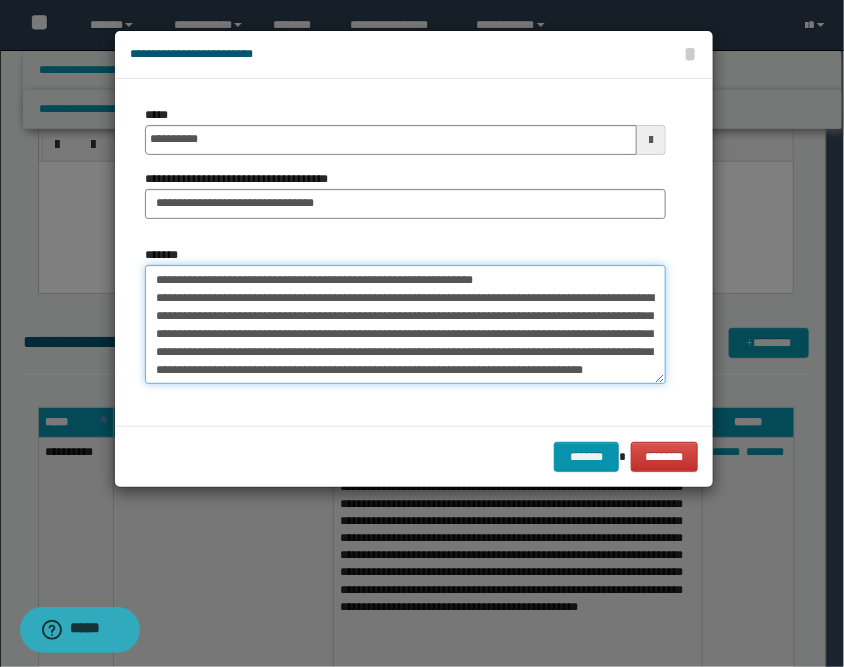 scroll, scrollTop: 48, scrollLeft: 0, axis: vertical 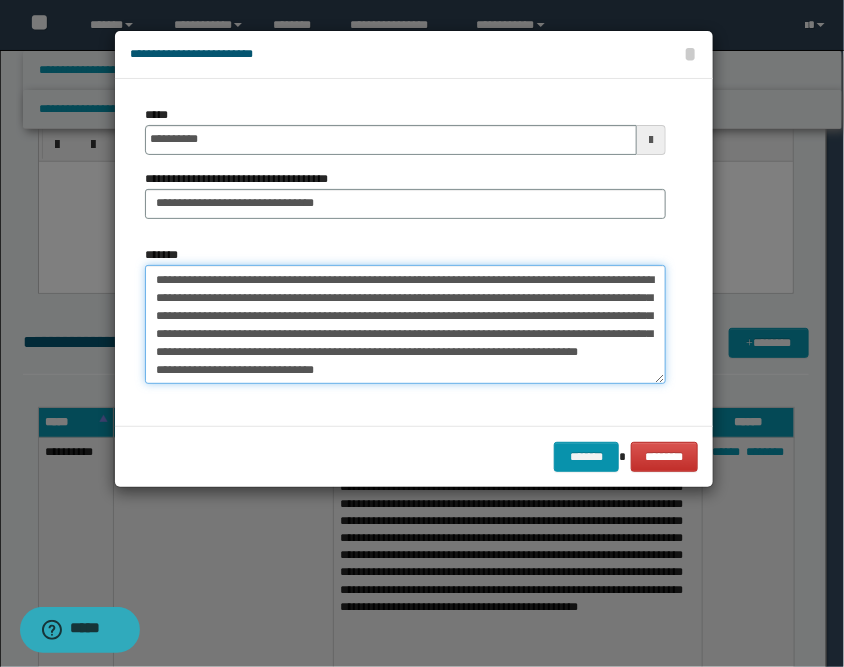 click on "**********" at bounding box center (405, 325) 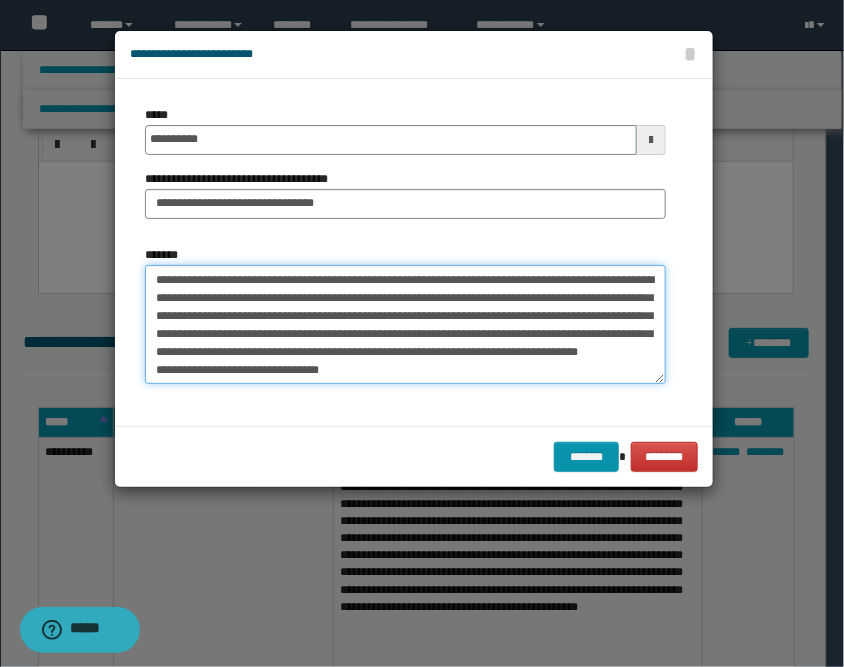 click on "**********" at bounding box center (405, 325) 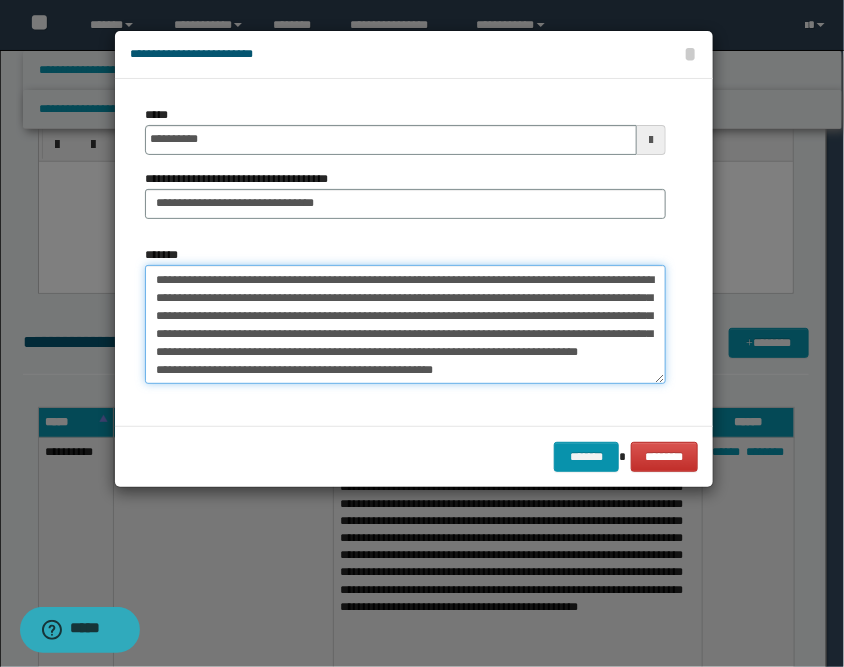 click on "**********" at bounding box center (405, 325) 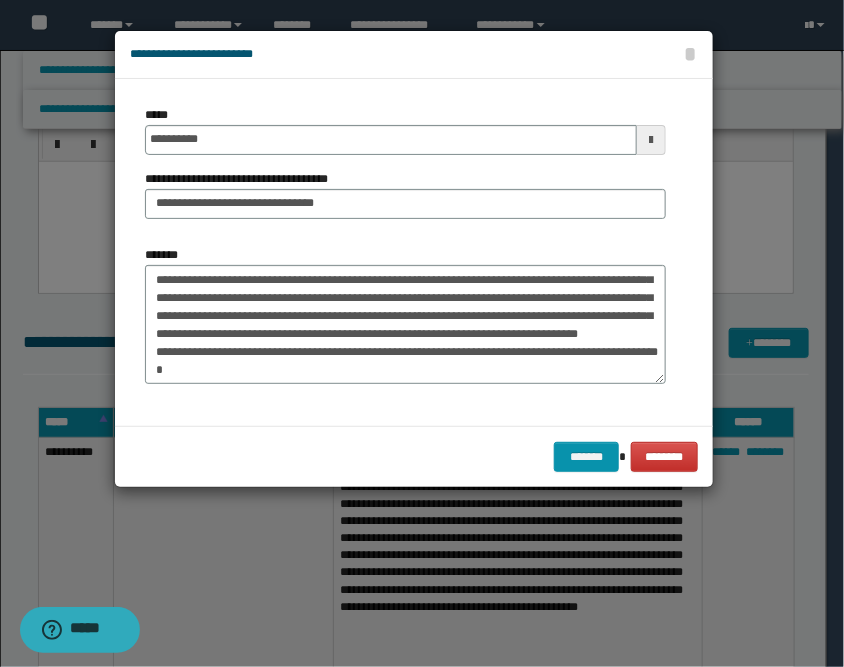 scroll, scrollTop: 0, scrollLeft: 0, axis: both 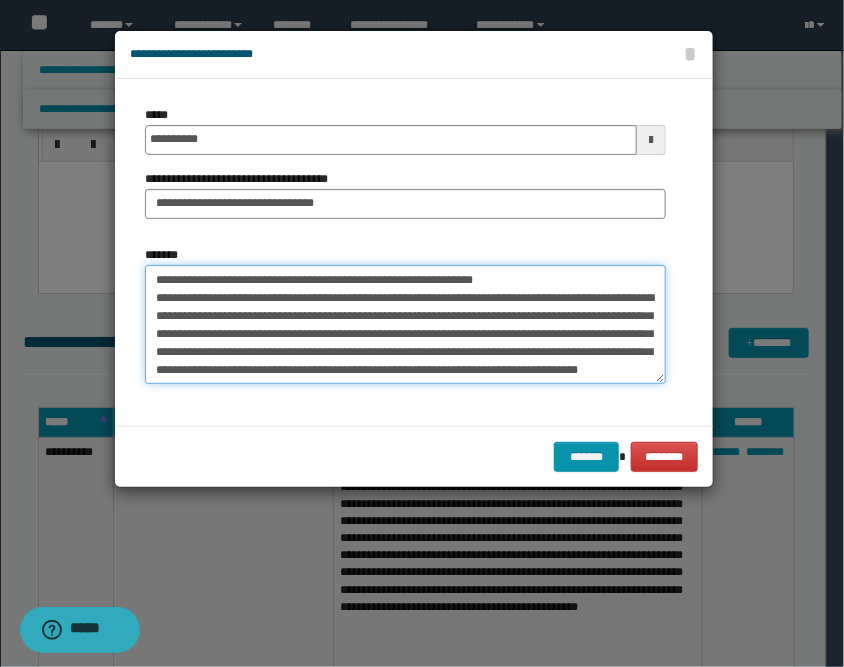 click on "**********" at bounding box center (405, 325) 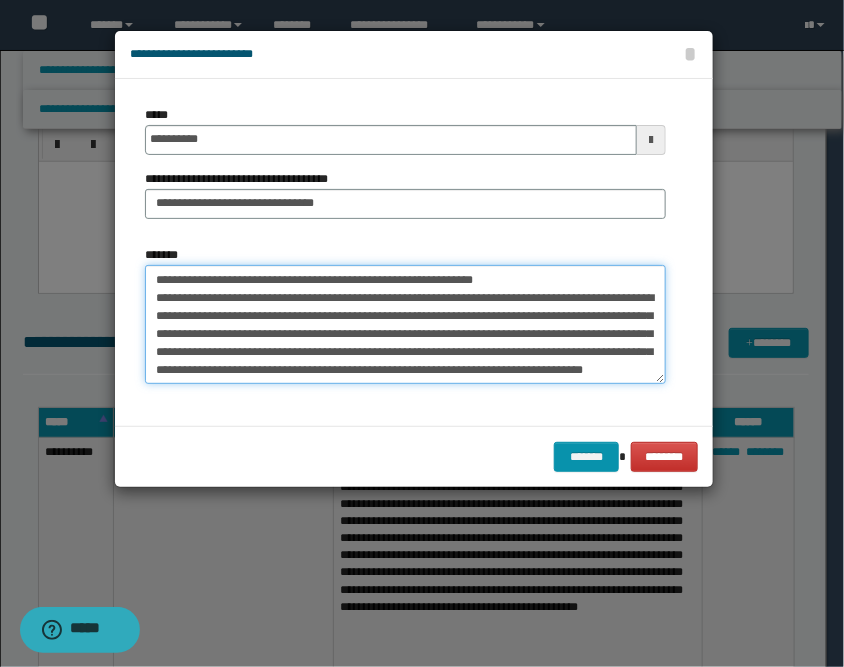 click on "**********" at bounding box center [405, 325] 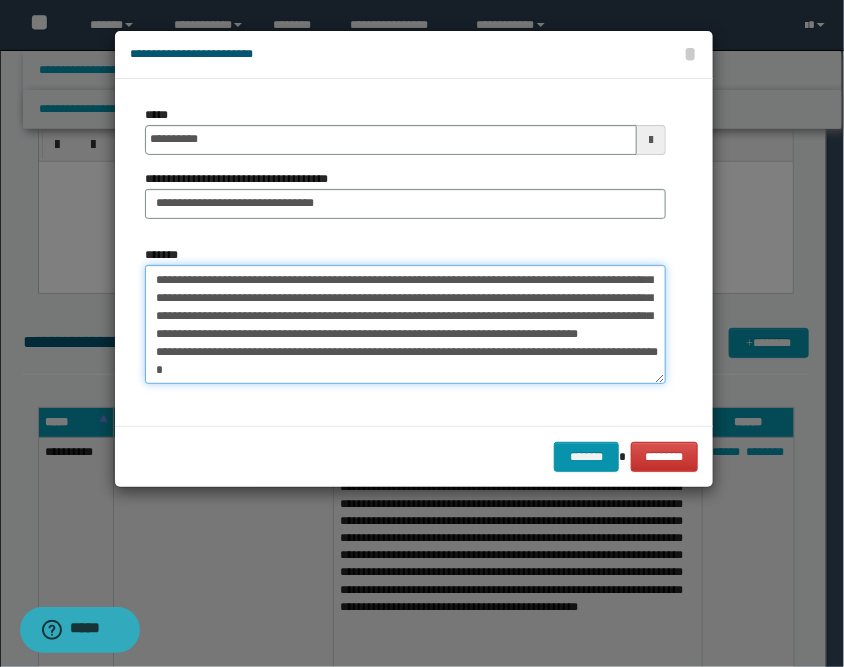 scroll, scrollTop: 72, scrollLeft: 0, axis: vertical 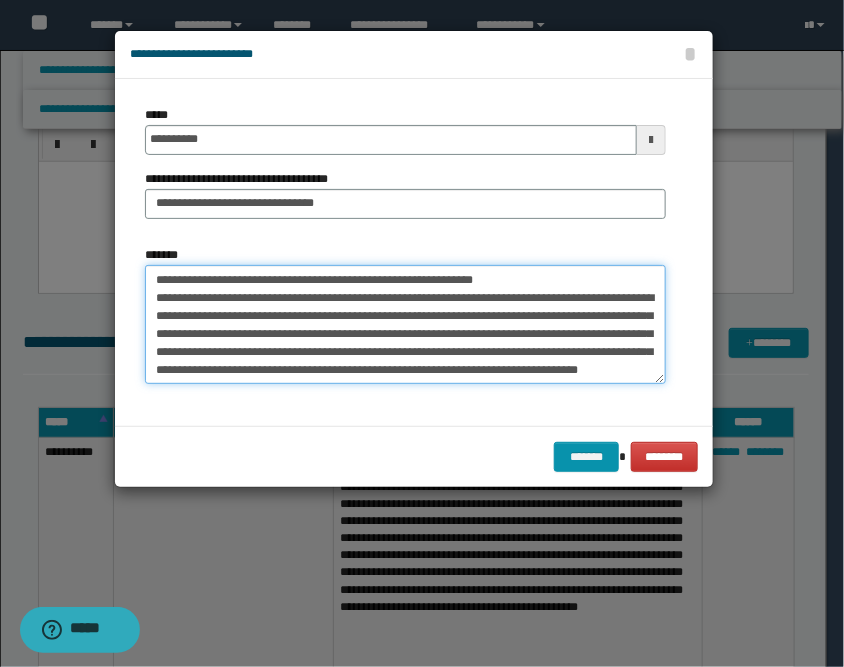 click on "**********" at bounding box center [405, 325] 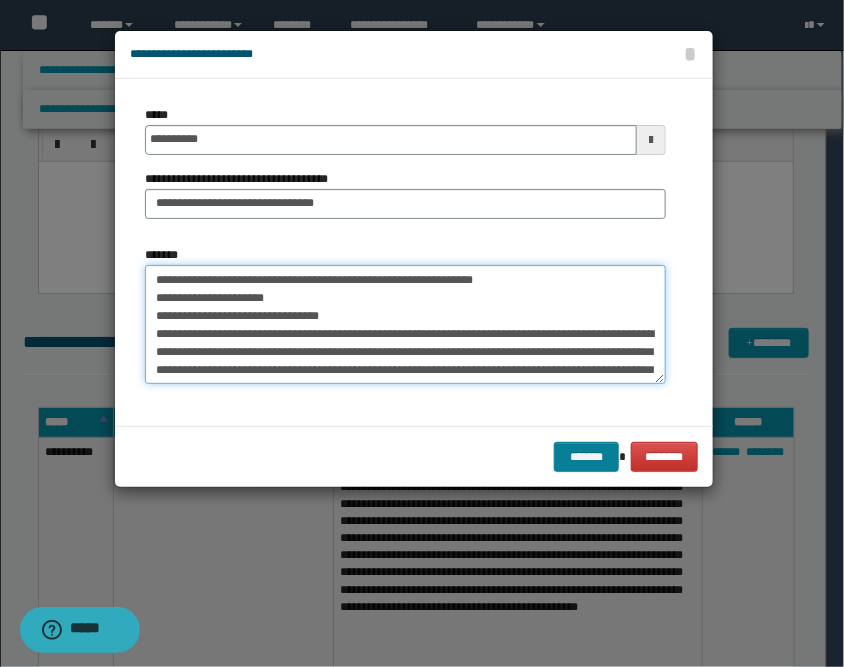 type on "**********" 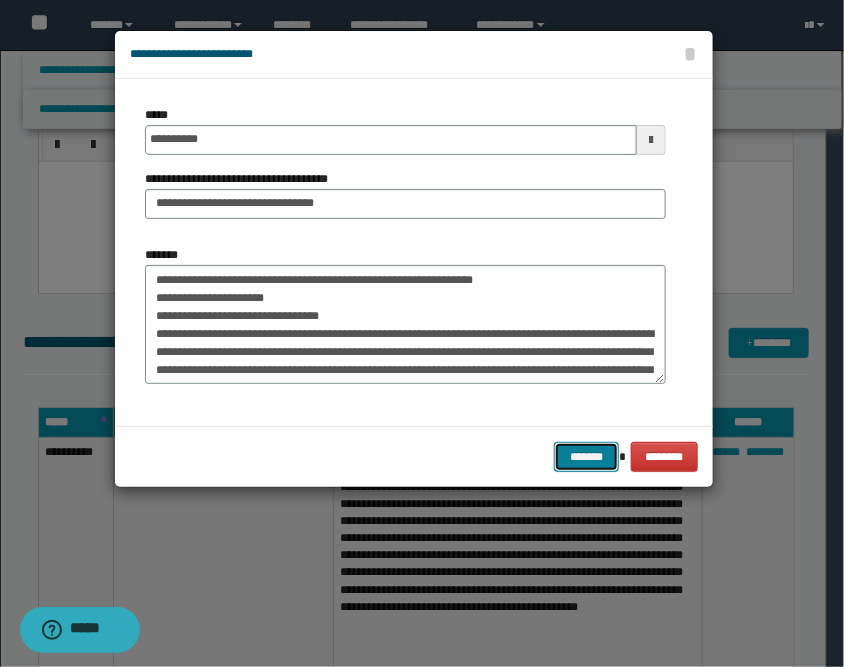 drag, startPoint x: 600, startPoint y: 469, endPoint x: 588, endPoint y: 459, distance: 15.6205 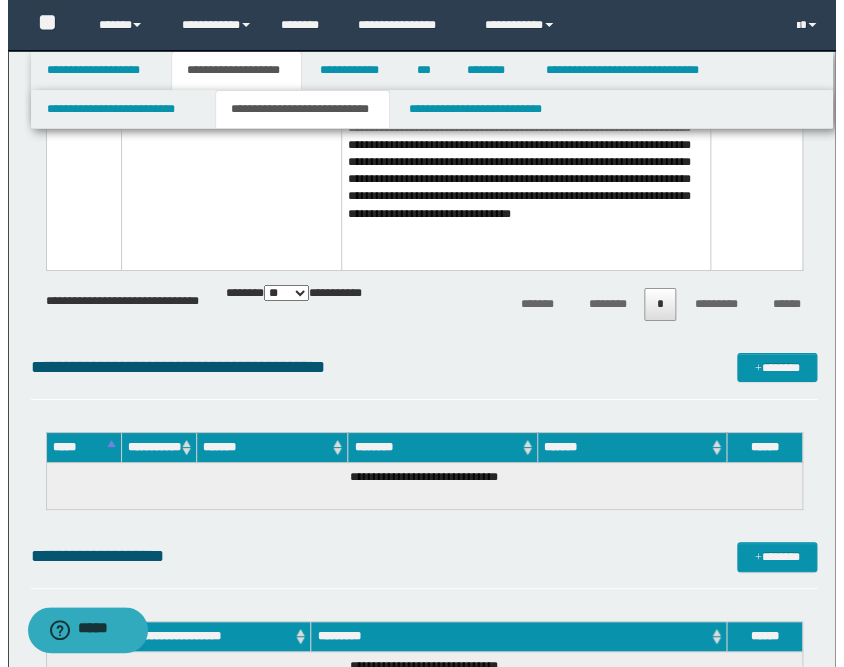 scroll, scrollTop: 1888, scrollLeft: 0, axis: vertical 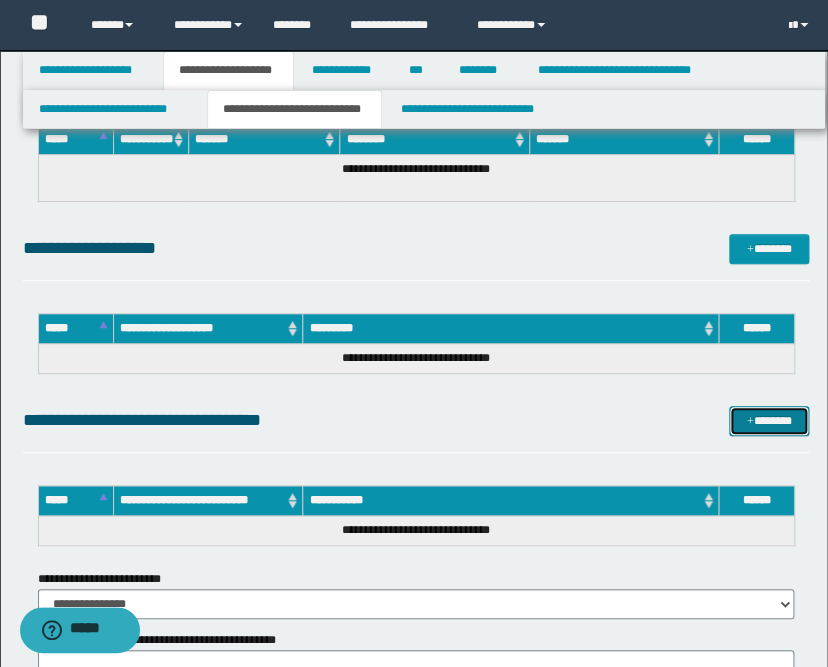 click on "*******" at bounding box center (769, 421) 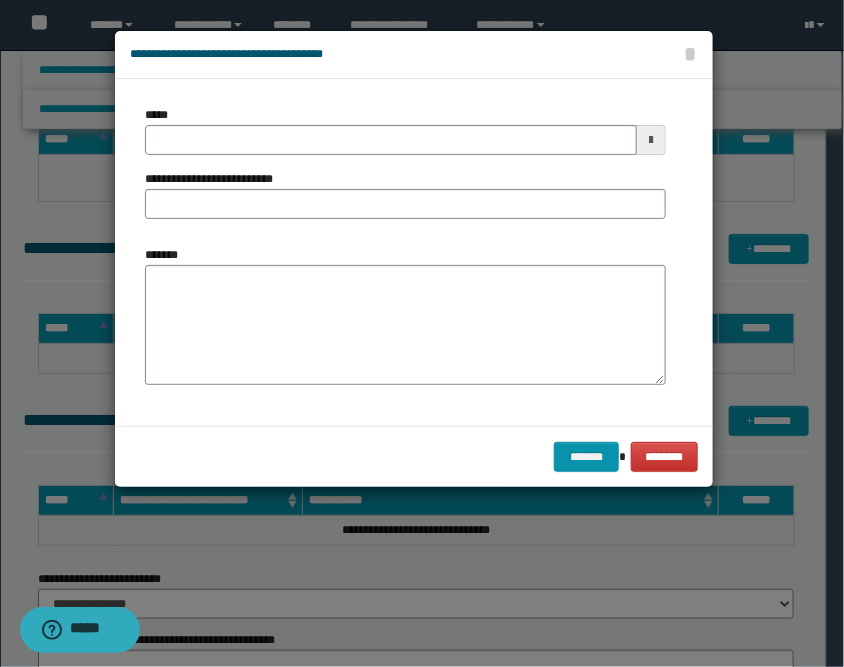 click at bounding box center [651, 140] 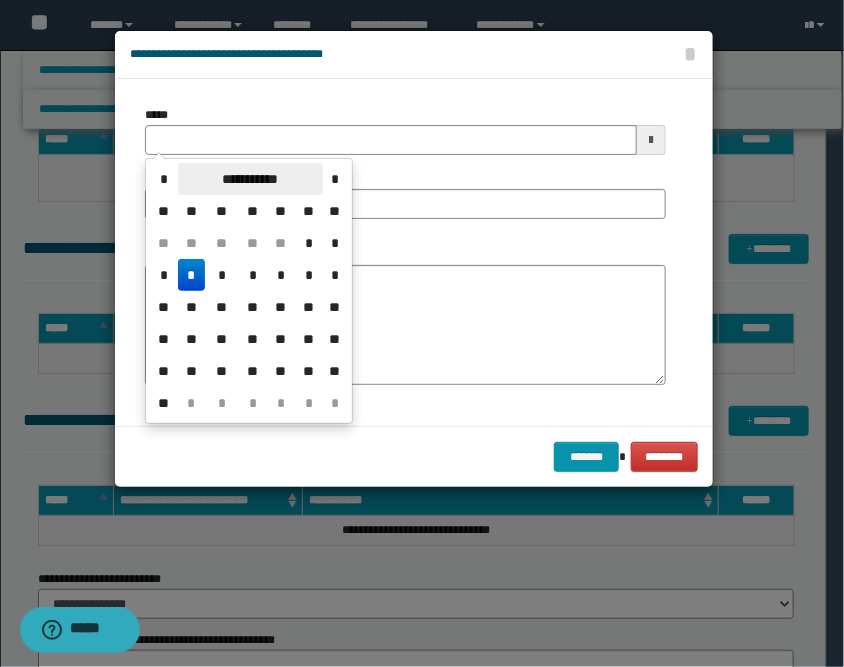 click on "**********" at bounding box center [250, 179] 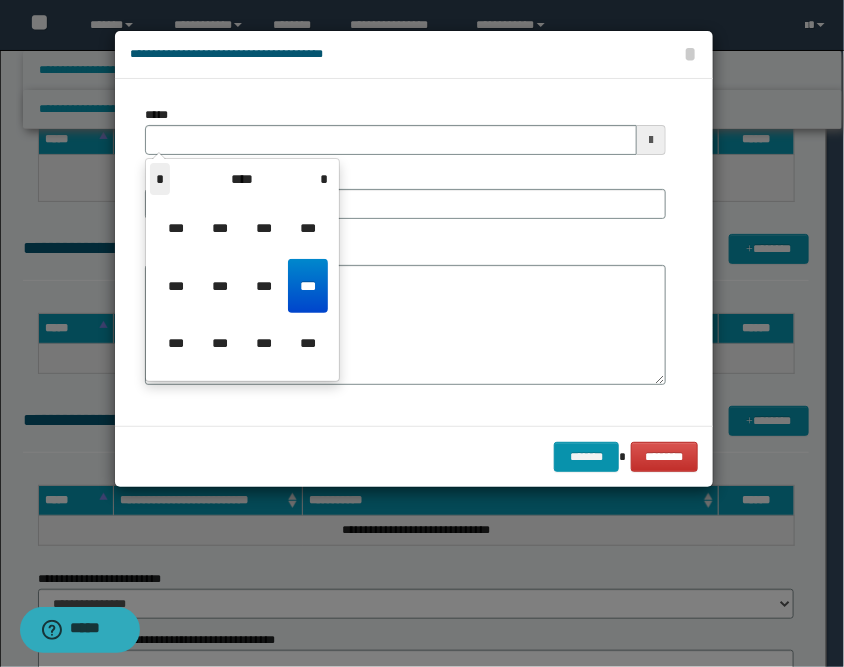 click on "*" at bounding box center [160, 179] 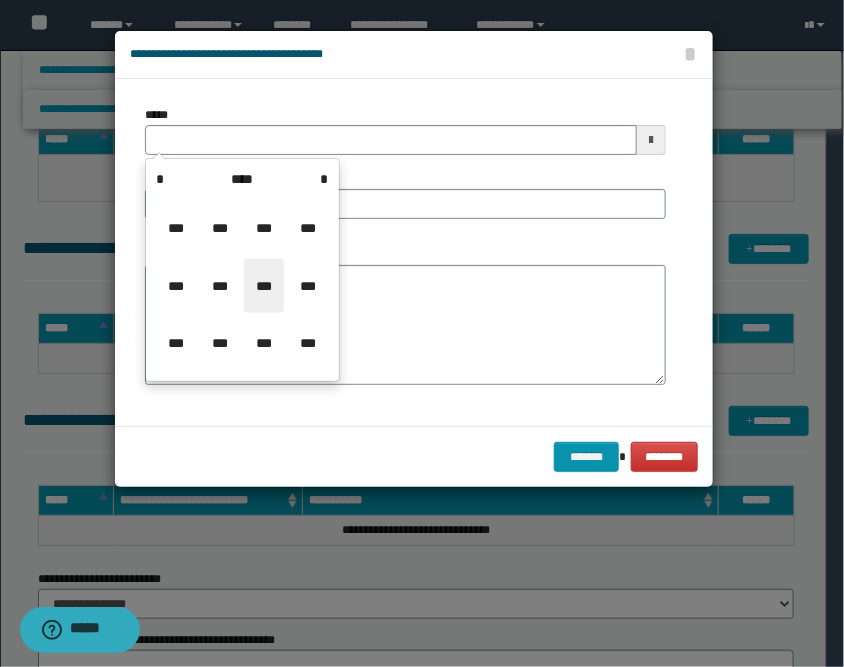 click on "***" at bounding box center (264, 286) 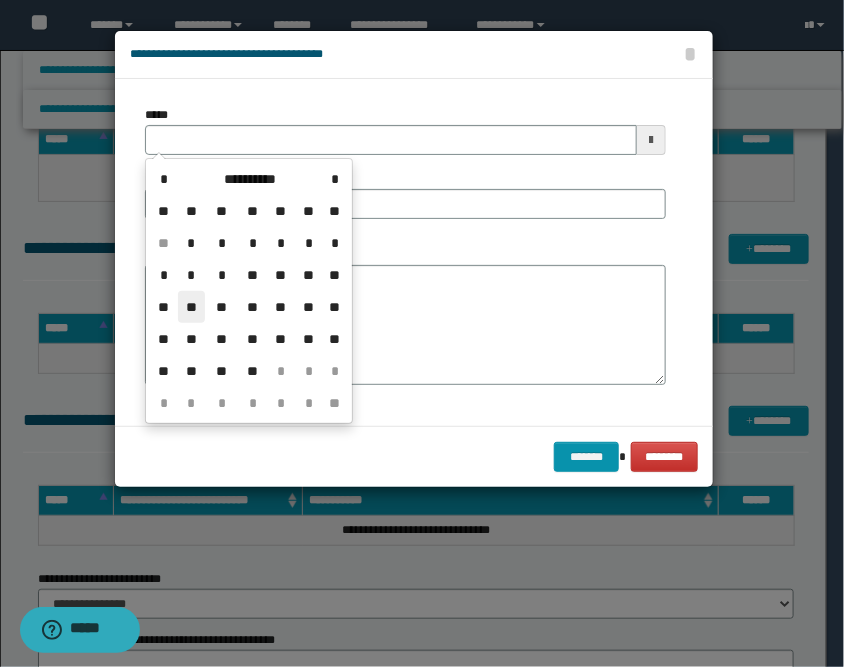 click on "**" at bounding box center [192, 307] 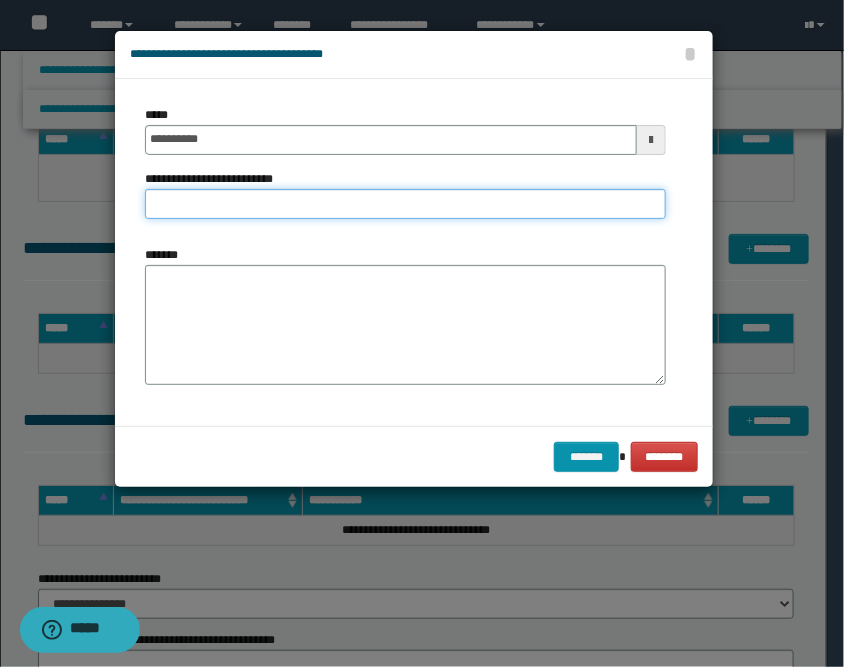 click on "**********" at bounding box center (405, 204) 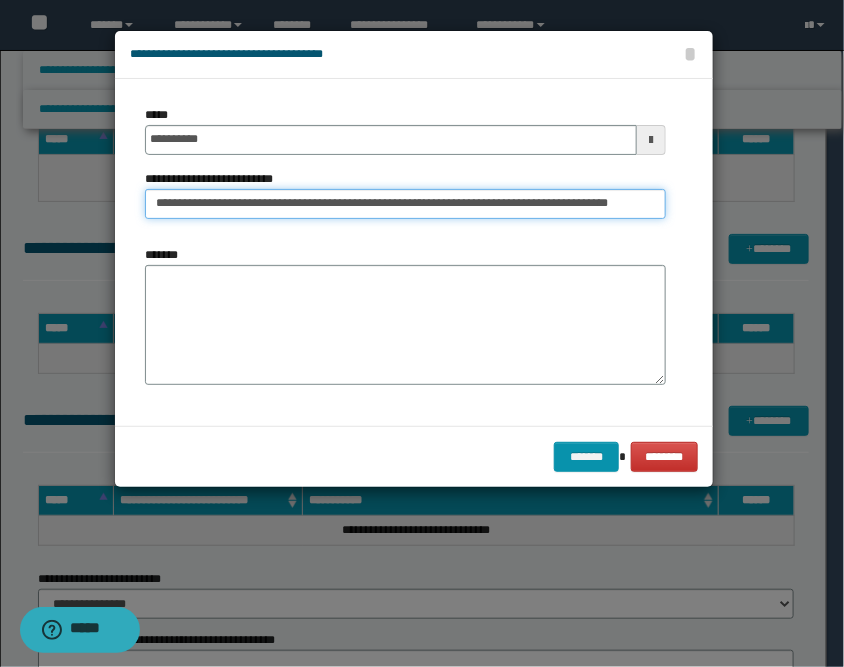 scroll, scrollTop: 0, scrollLeft: 106, axis: horizontal 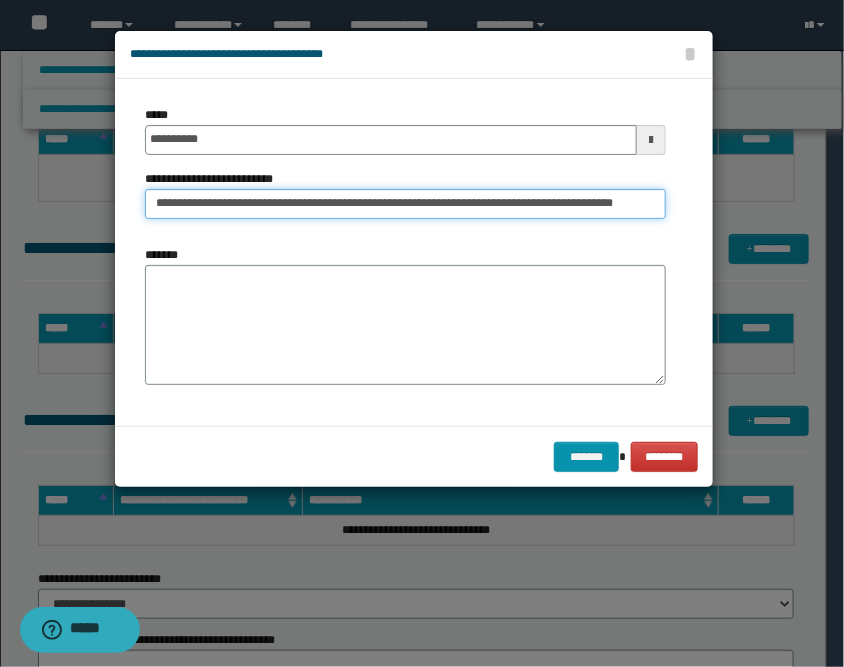 type on "**********" 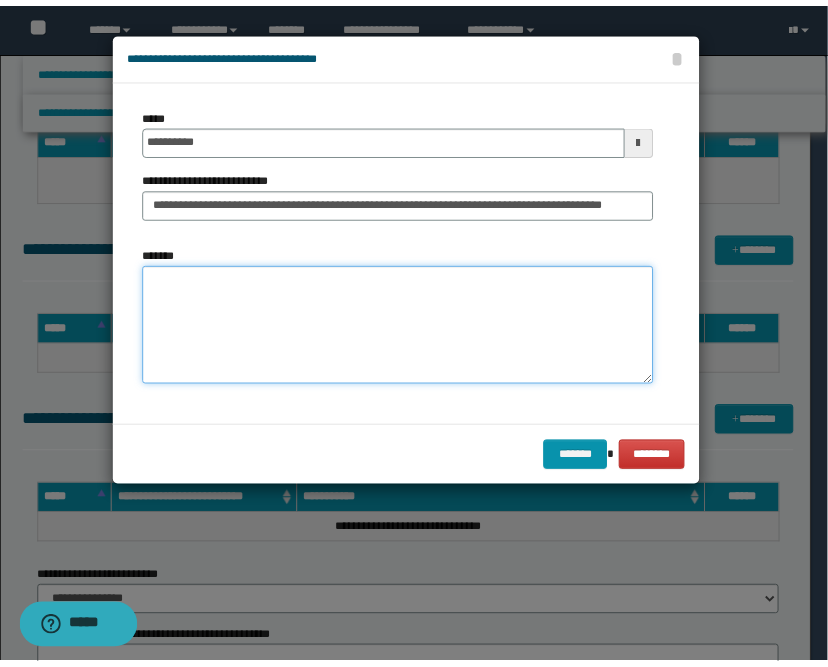 scroll, scrollTop: 0, scrollLeft: 0, axis: both 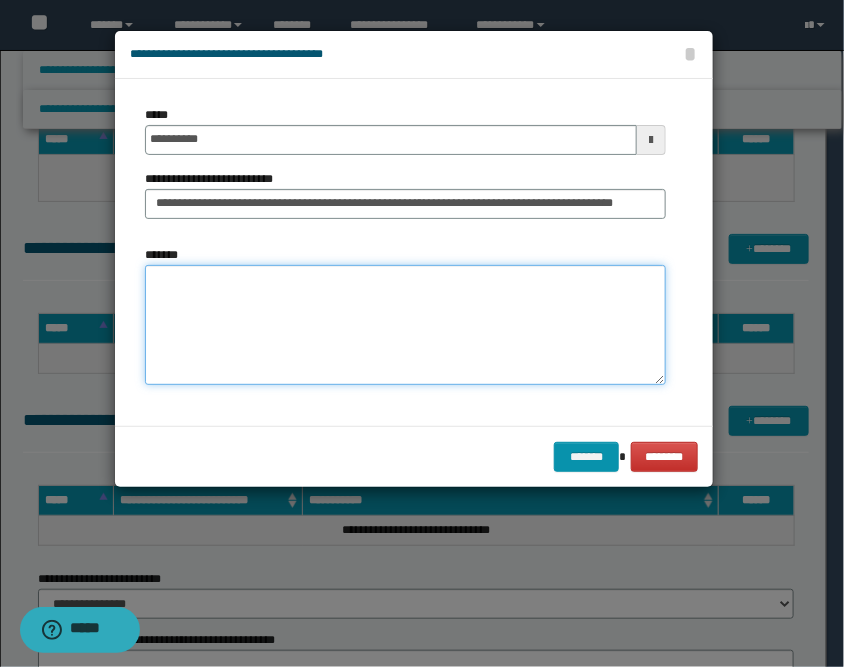 click on "*******" at bounding box center [405, 325] 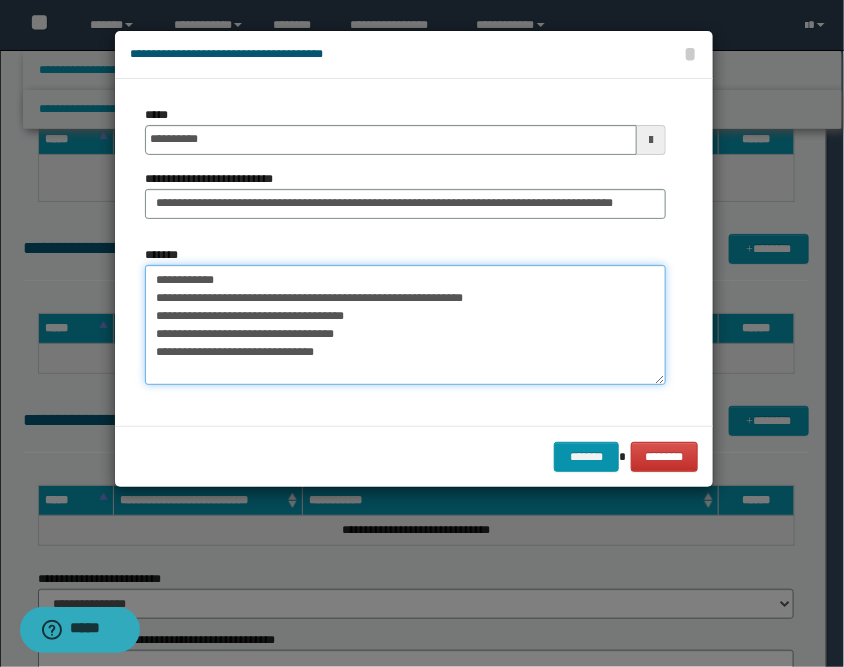 type on "**********" 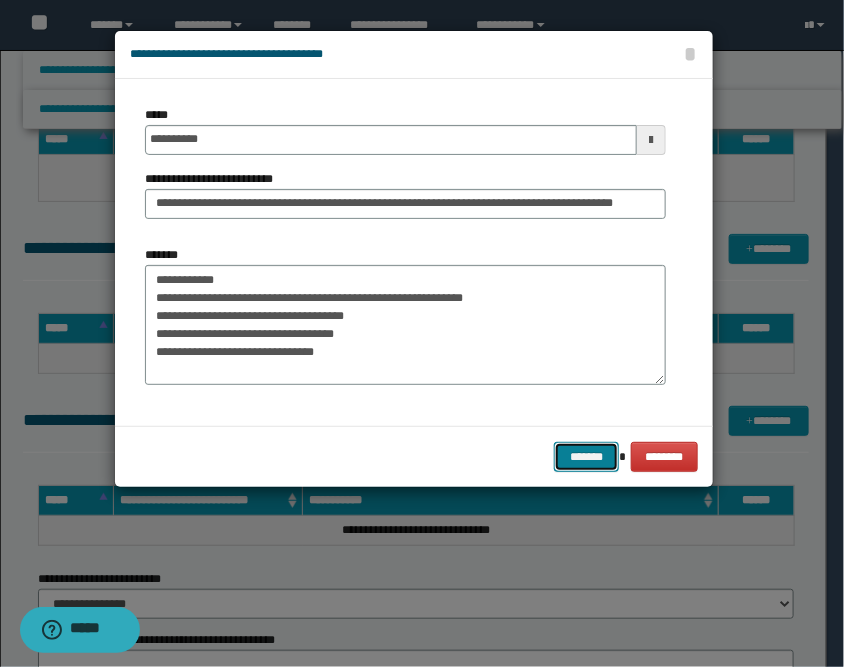 click on "*******" at bounding box center [586, 457] 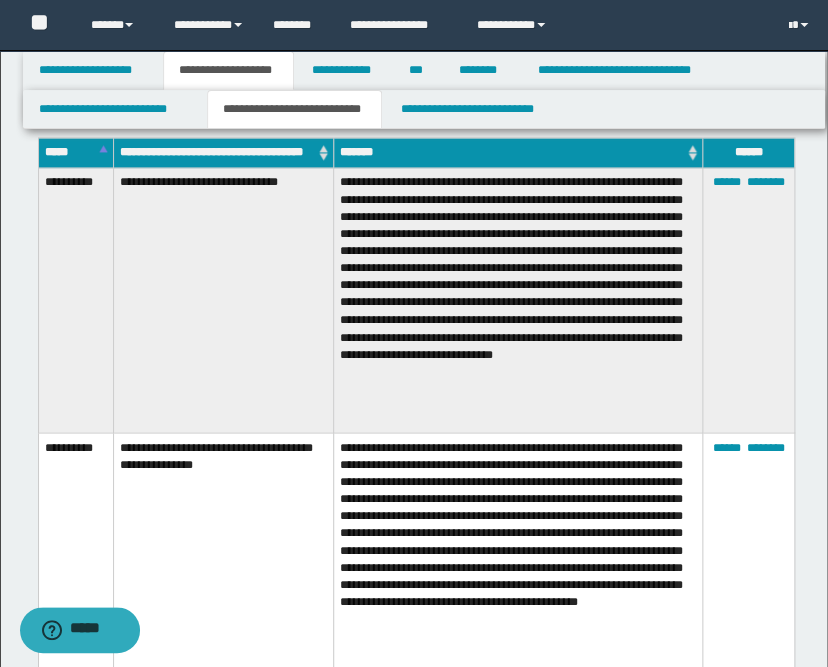 scroll, scrollTop: 555, scrollLeft: 0, axis: vertical 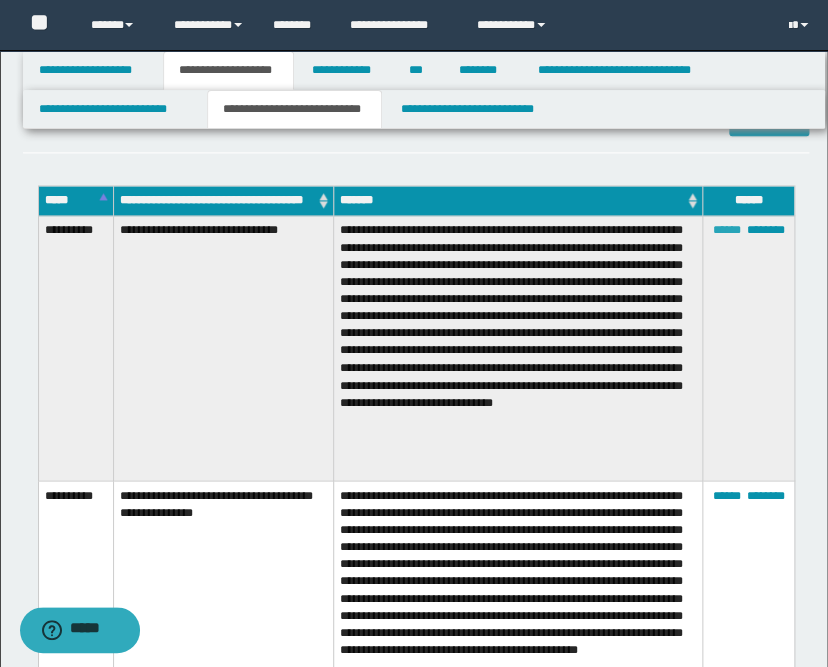 click on "******" at bounding box center (726, 230) 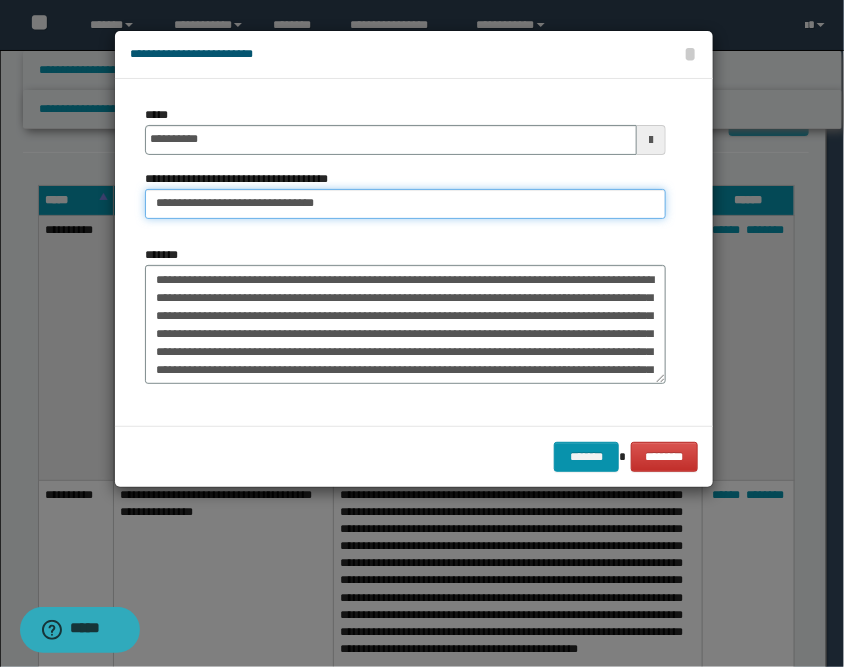 click on "**********" at bounding box center (405, 204) 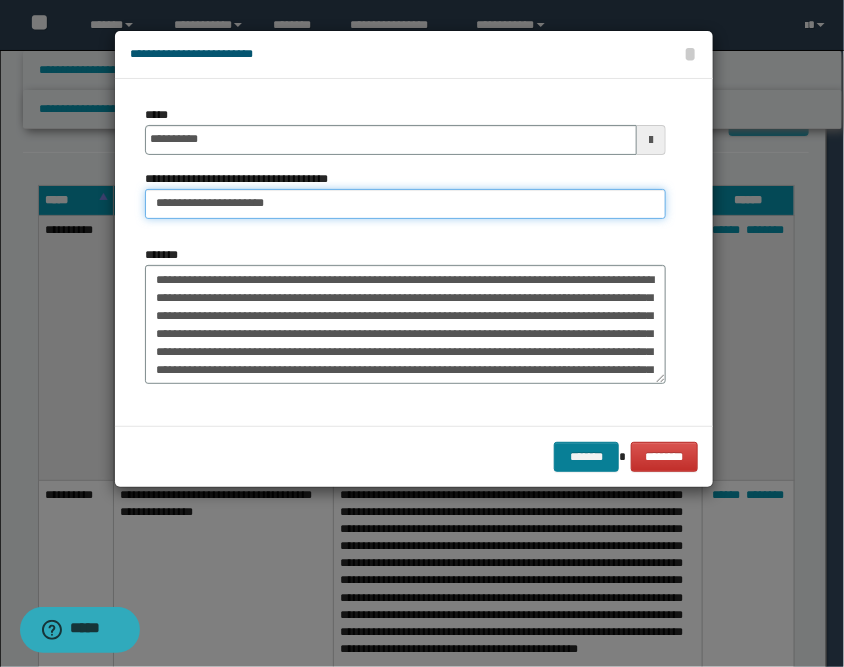 type on "**********" 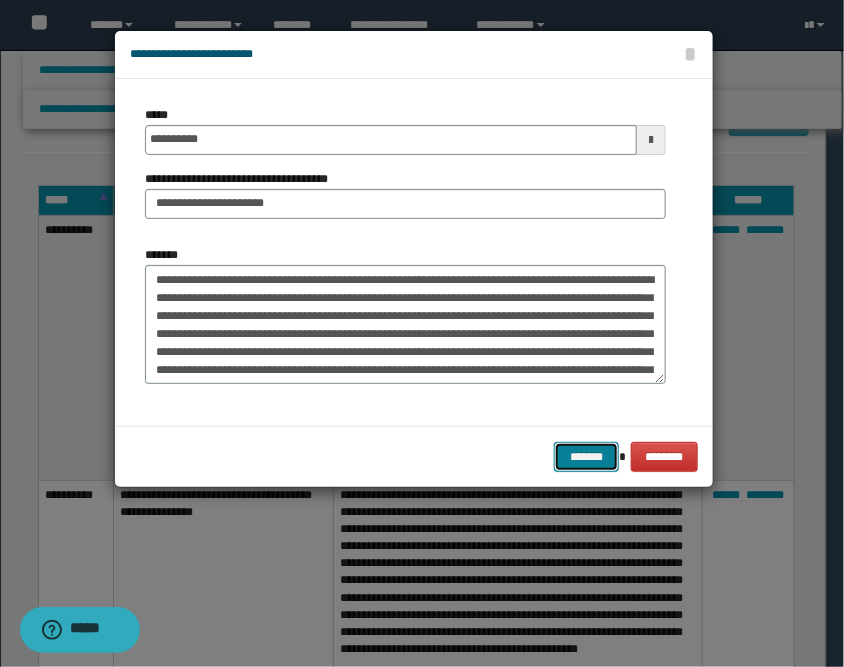 click on "*******" at bounding box center (586, 457) 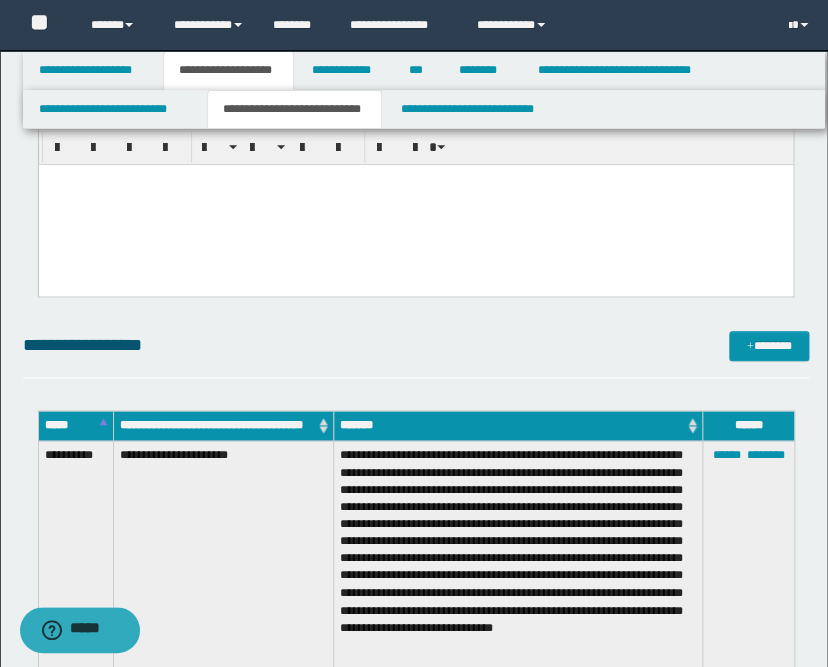 scroll, scrollTop: 0, scrollLeft: 0, axis: both 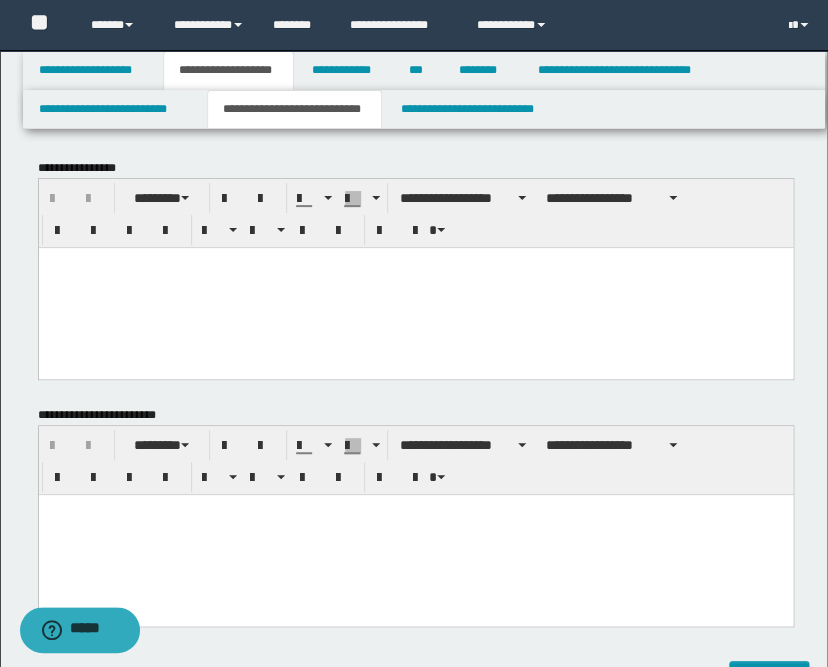 click at bounding box center (415, 287) 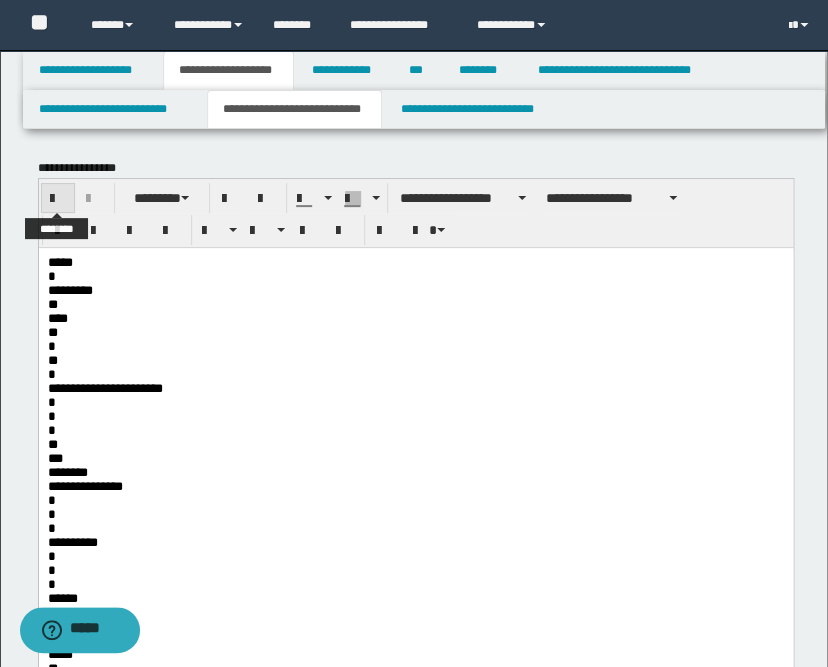 click at bounding box center (58, 199) 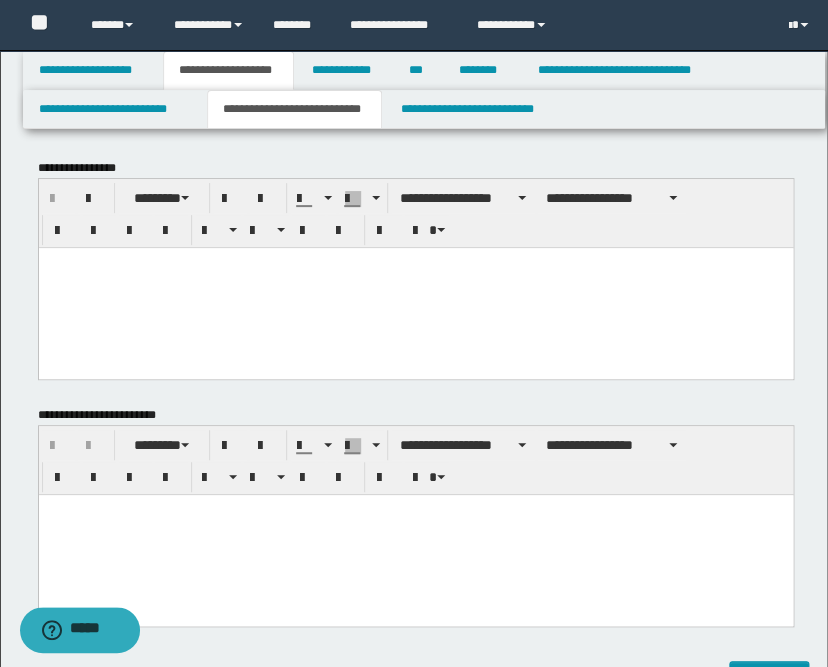 click at bounding box center [415, 535] 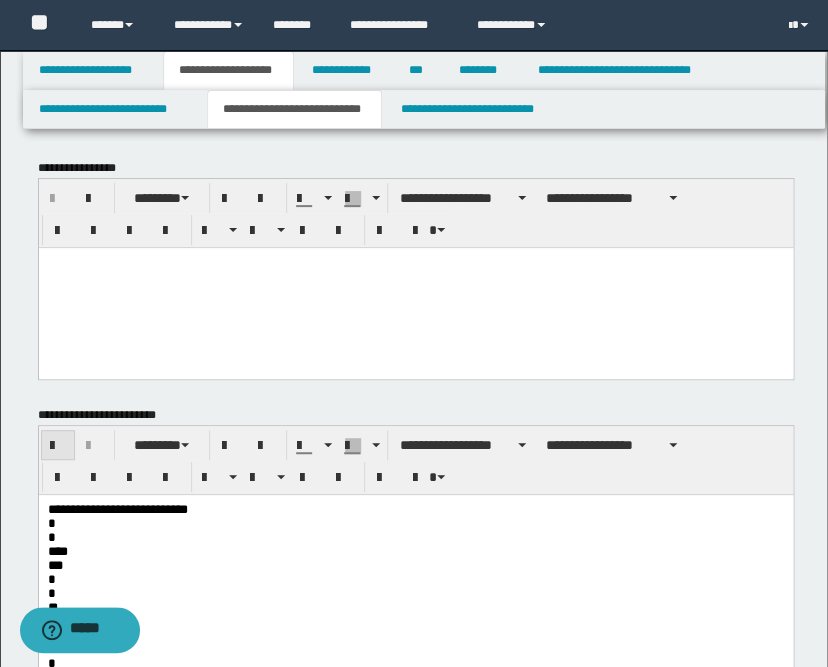 click at bounding box center (58, 446) 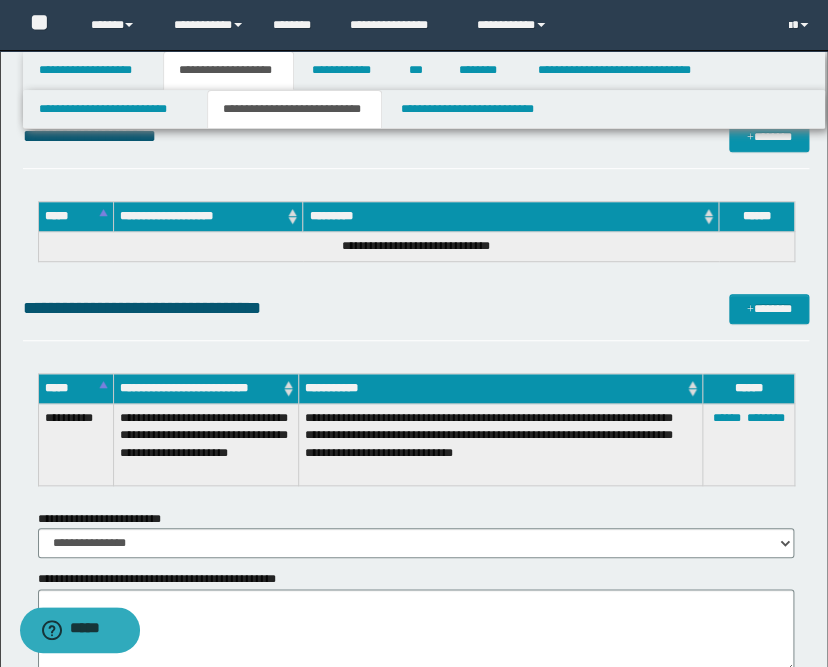 scroll, scrollTop: 1888, scrollLeft: 0, axis: vertical 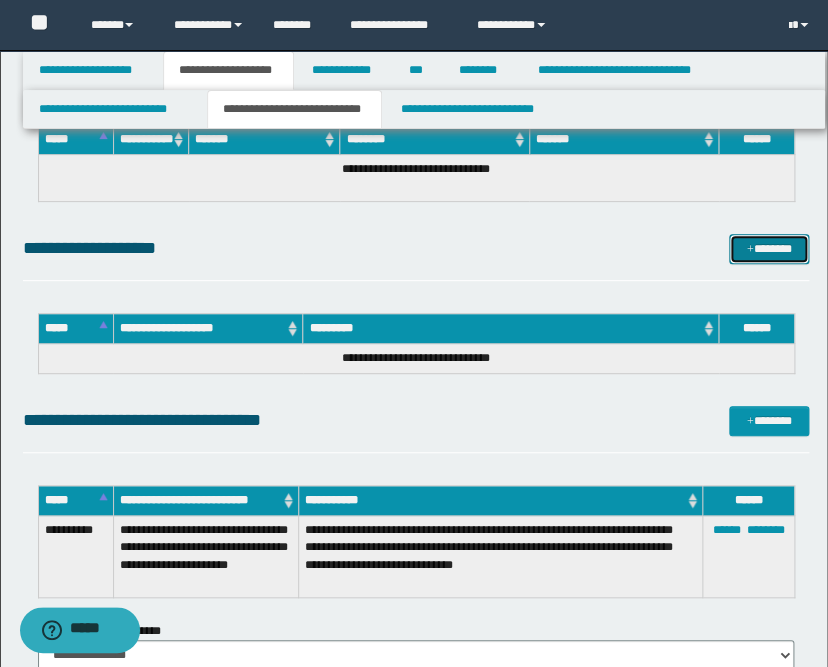click on "*******" at bounding box center [769, 249] 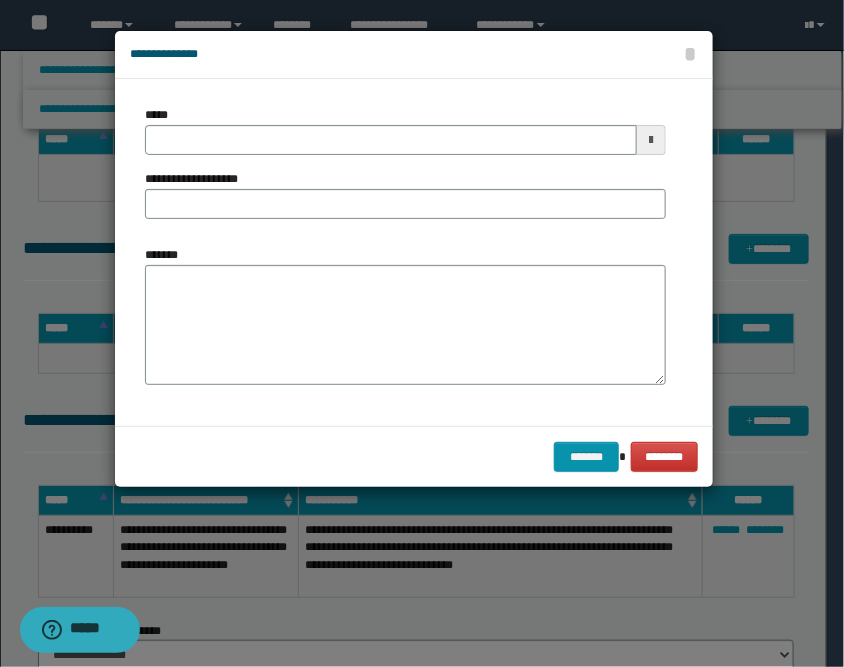 click at bounding box center [651, 140] 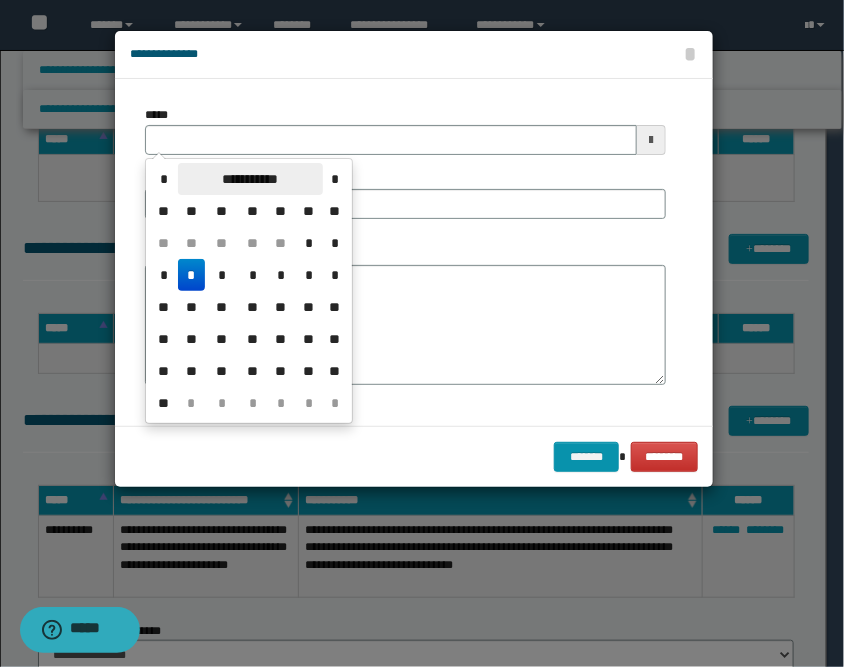 click on "**********" at bounding box center (250, 179) 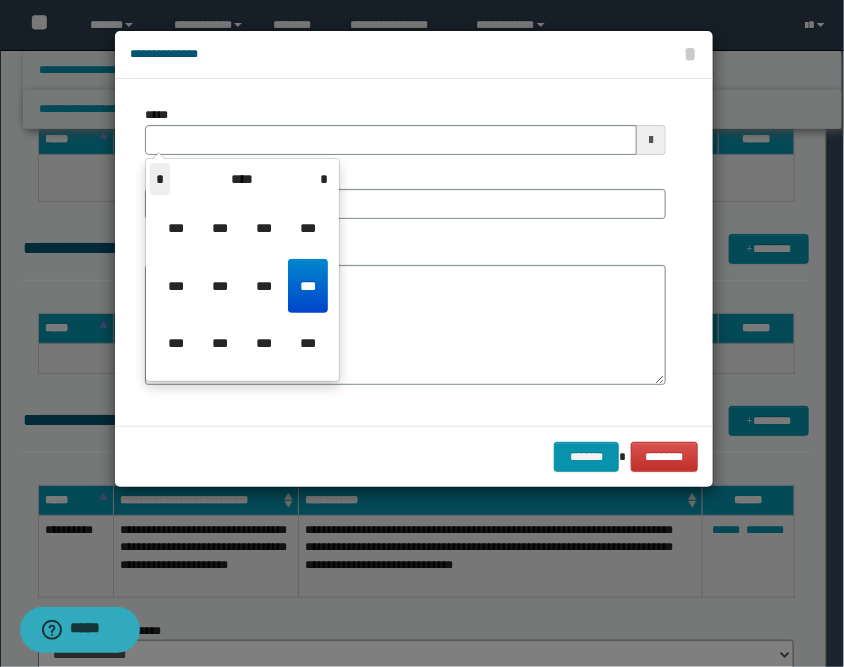 click on "*" at bounding box center (160, 179) 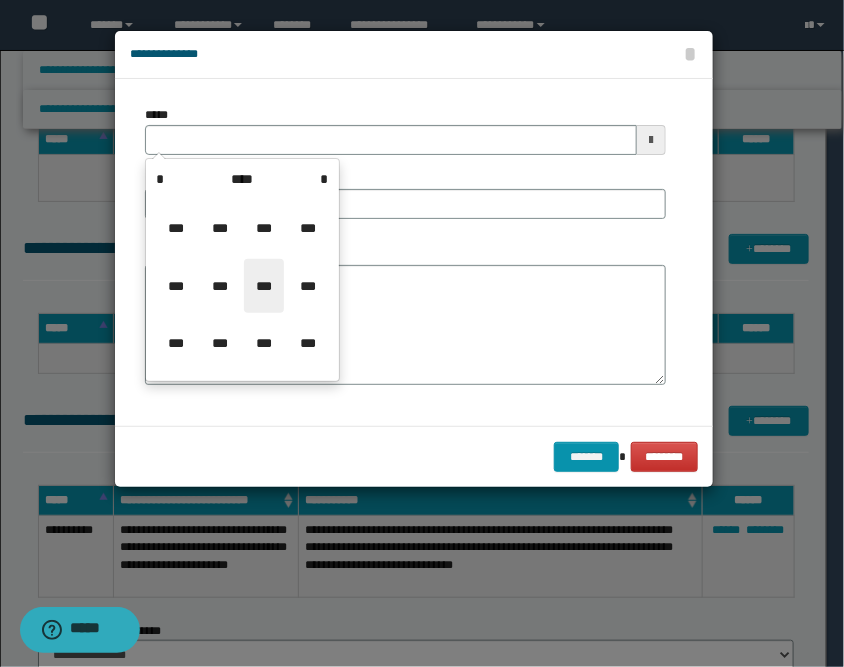 click on "***" at bounding box center (264, 286) 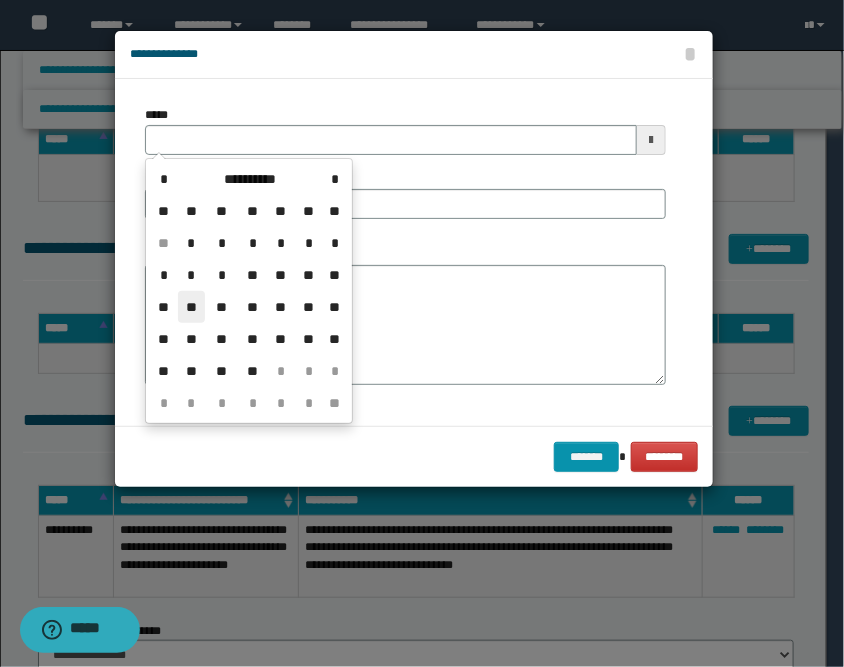 click on "**" at bounding box center (192, 307) 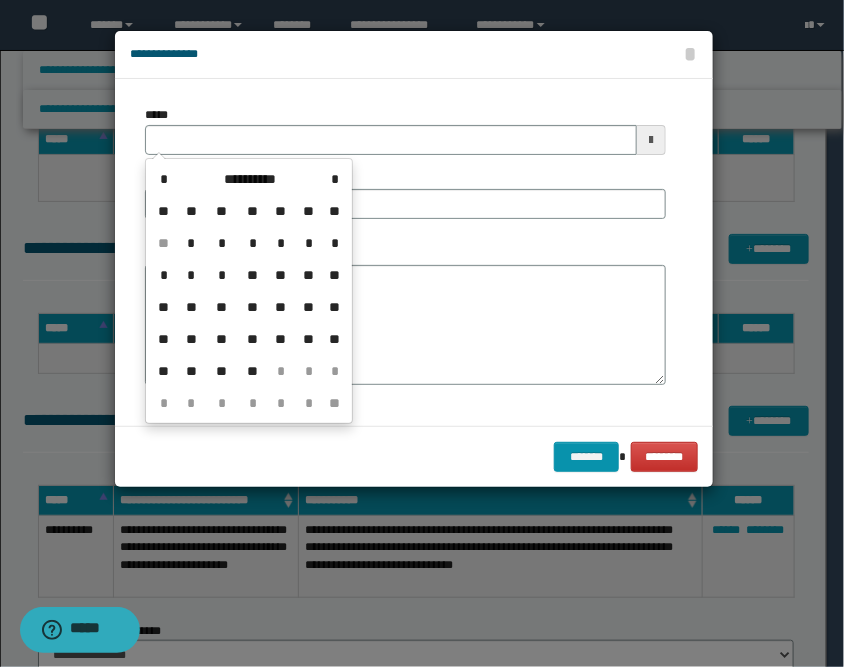 type on "**********" 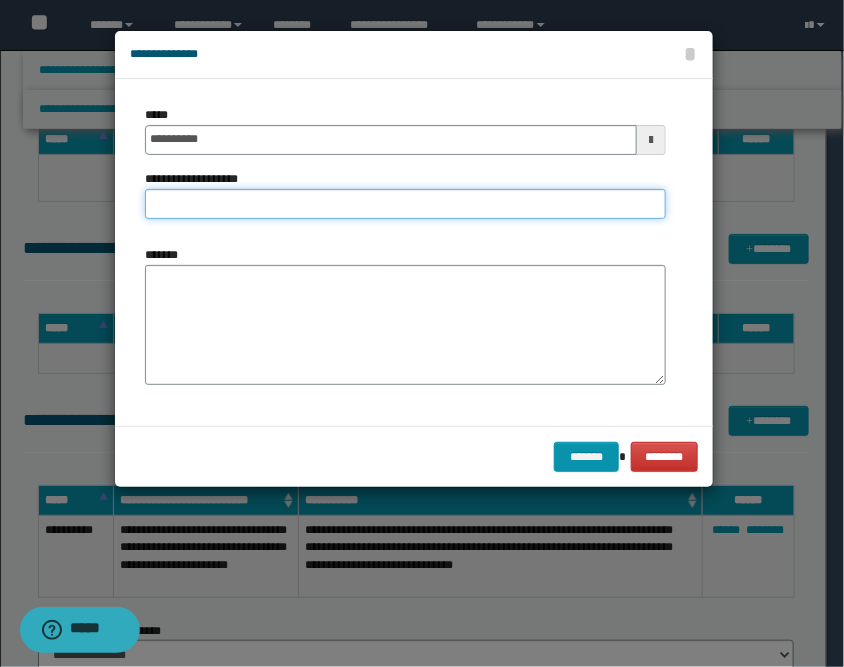 click on "**********" at bounding box center [405, 204] 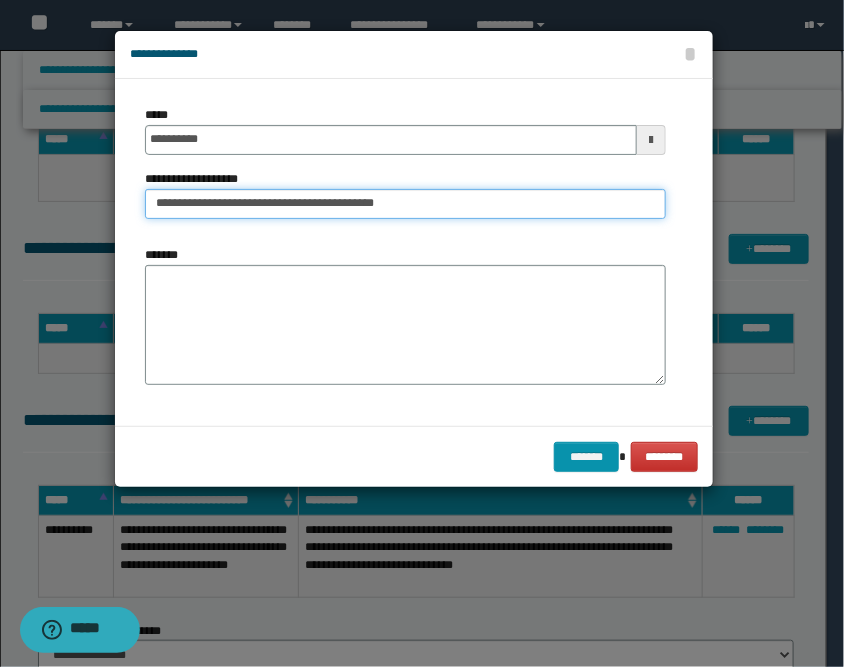 type on "**********" 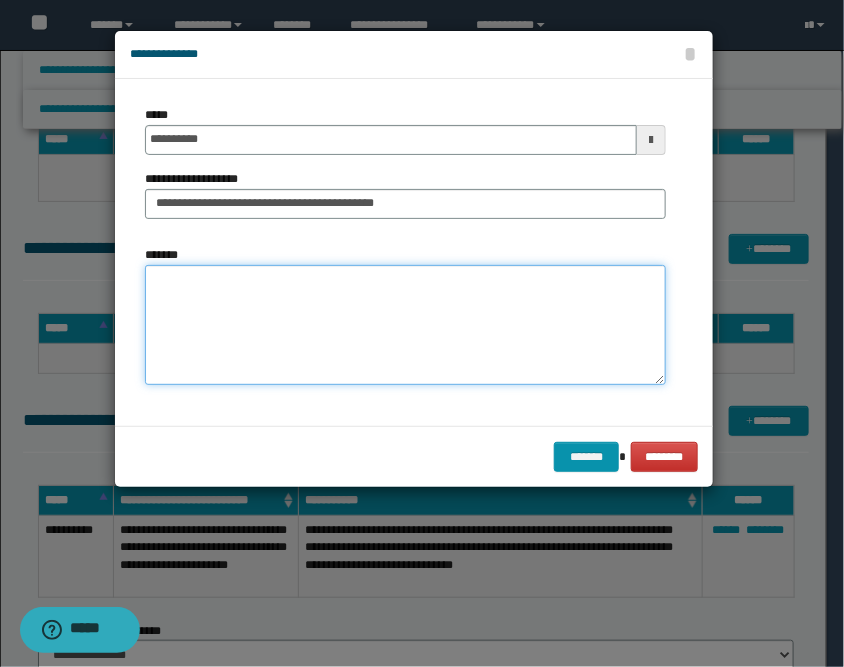 click on "*******" at bounding box center [405, 325] 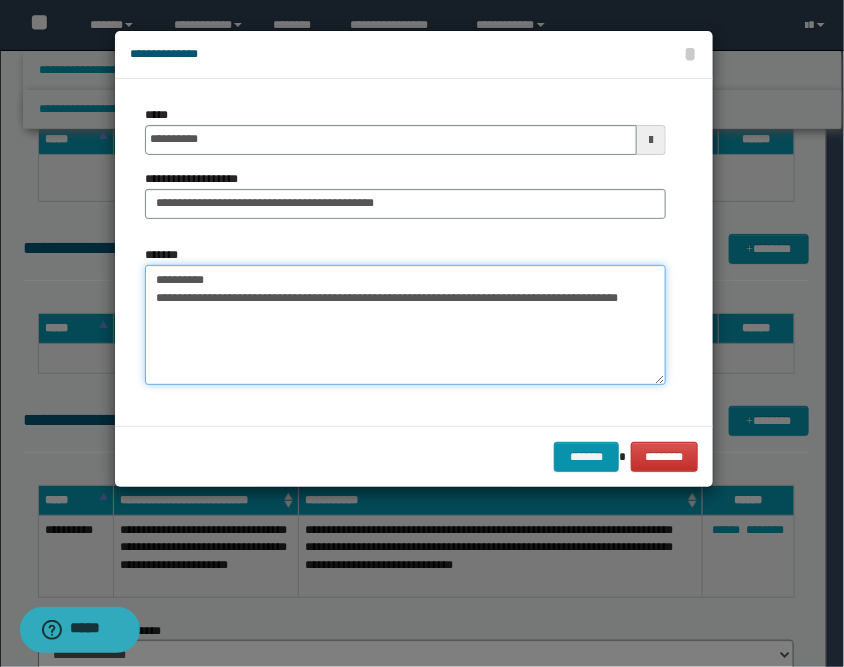 click on "**********" at bounding box center (405, 325) 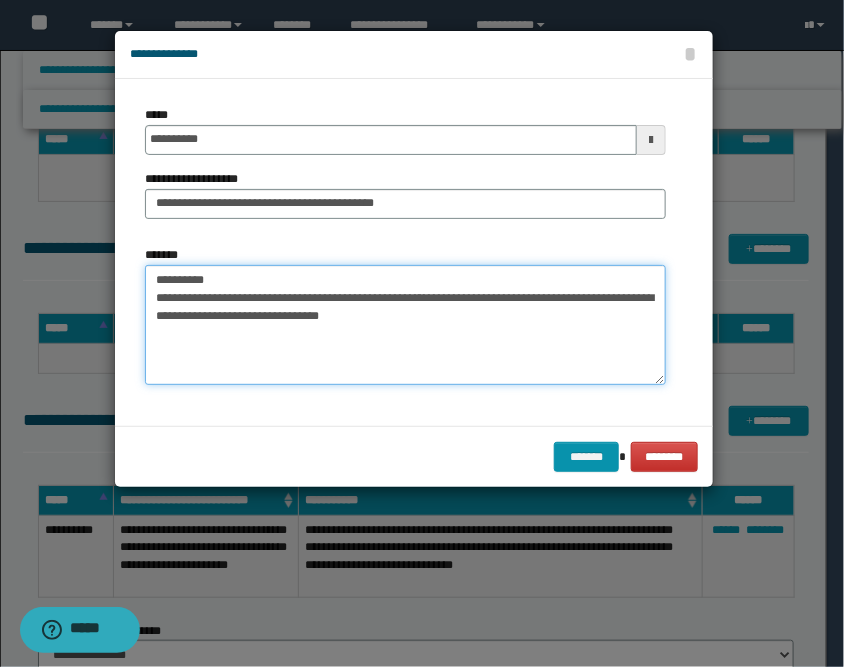 click on "**********" at bounding box center (405, 325) 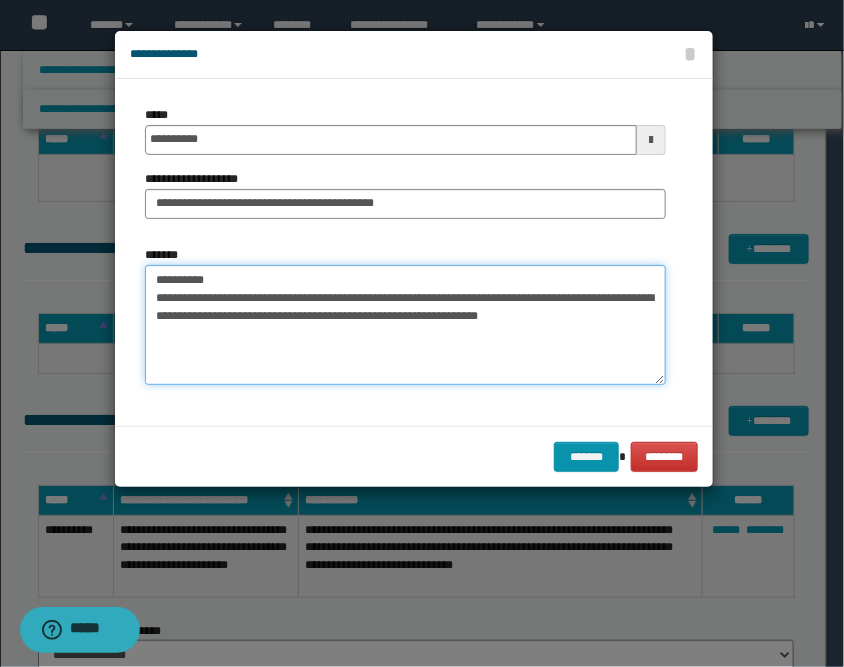 click on "**********" at bounding box center [405, 325] 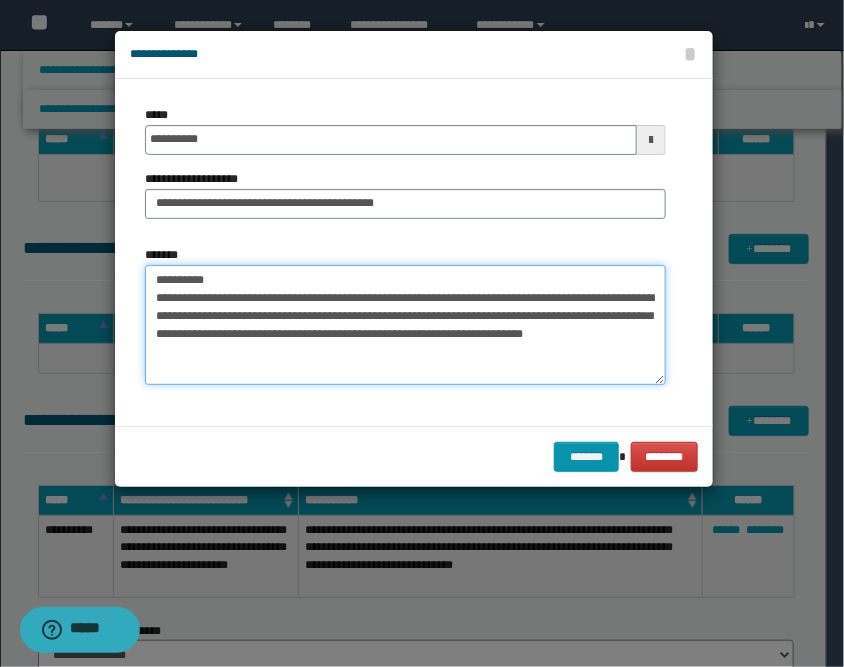 click on "**********" at bounding box center [405, 325] 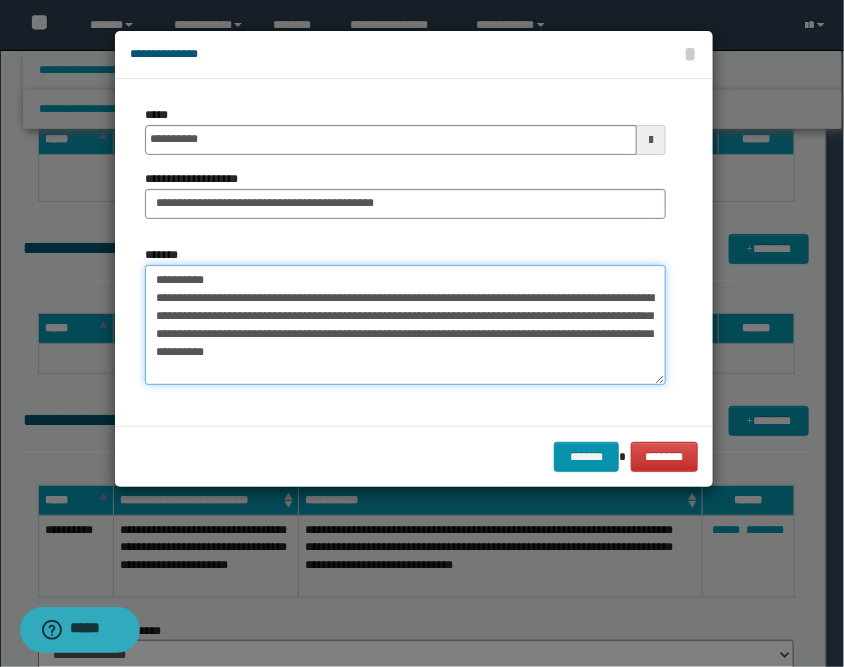 click on "**********" at bounding box center [405, 325] 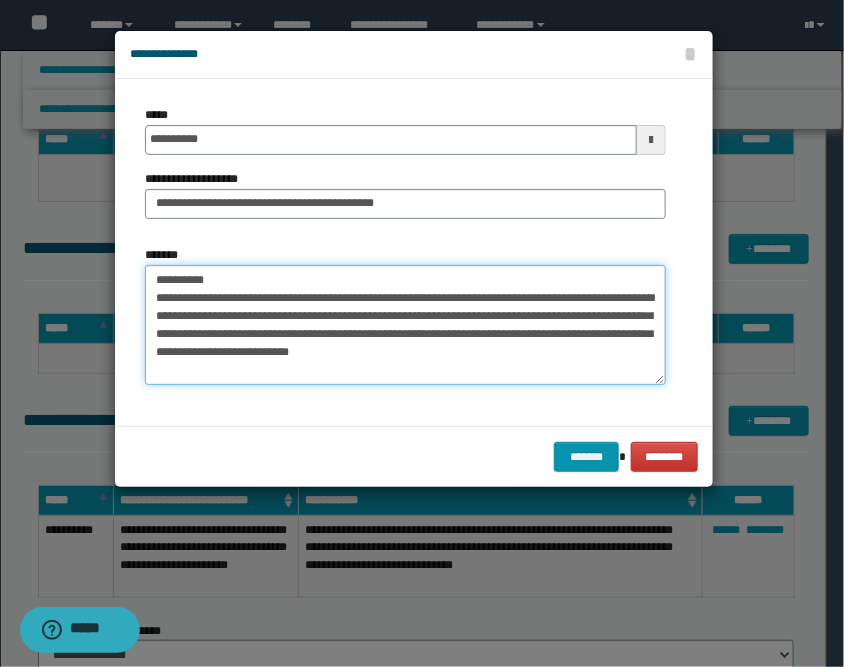 click on "**********" at bounding box center [405, 325] 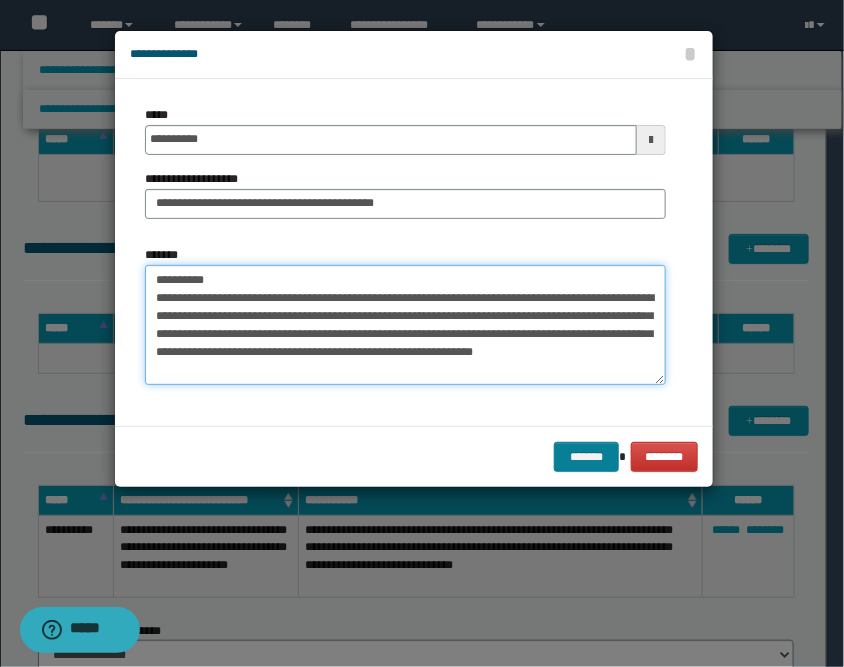 type on "**********" 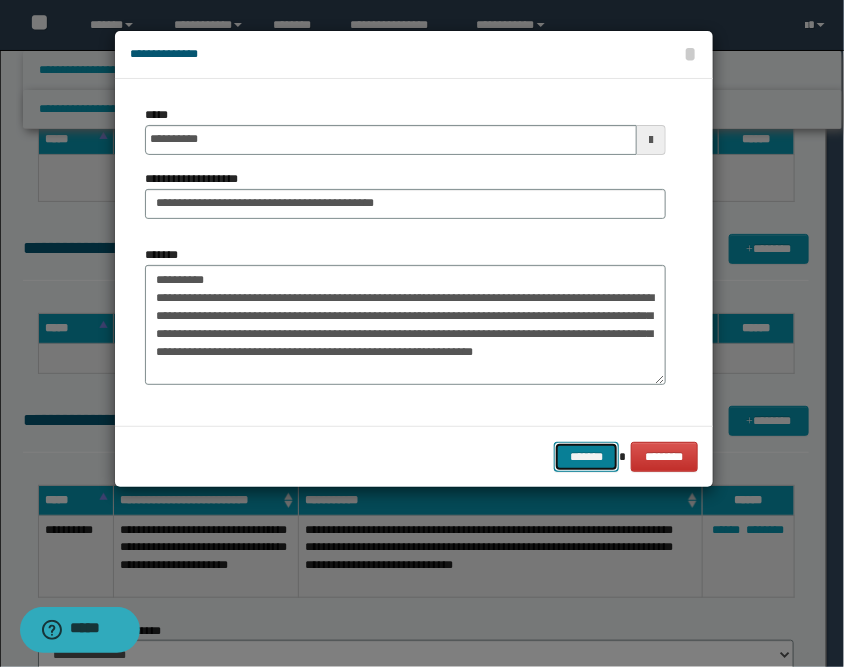 click on "*******" at bounding box center [586, 457] 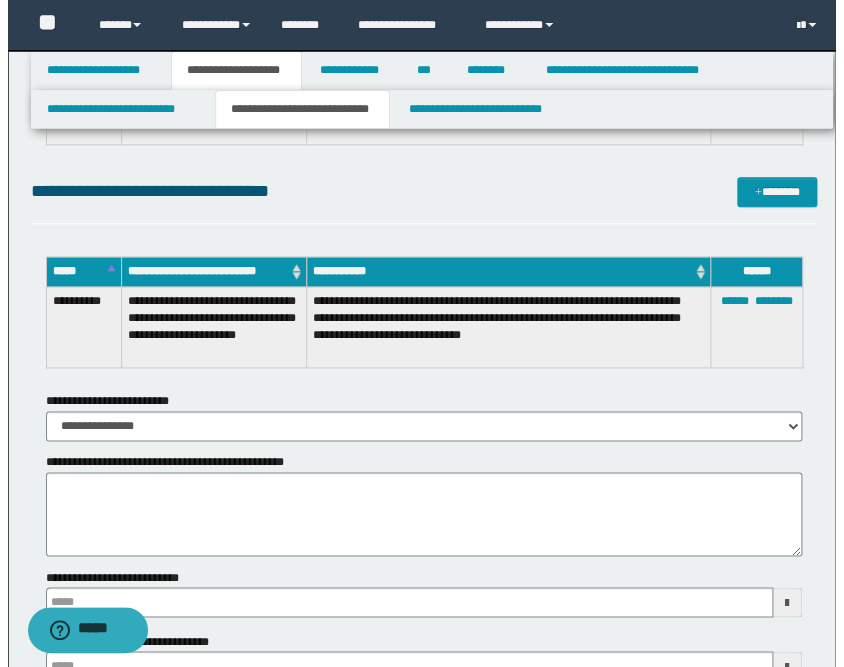 scroll, scrollTop: 2222, scrollLeft: 0, axis: vertical 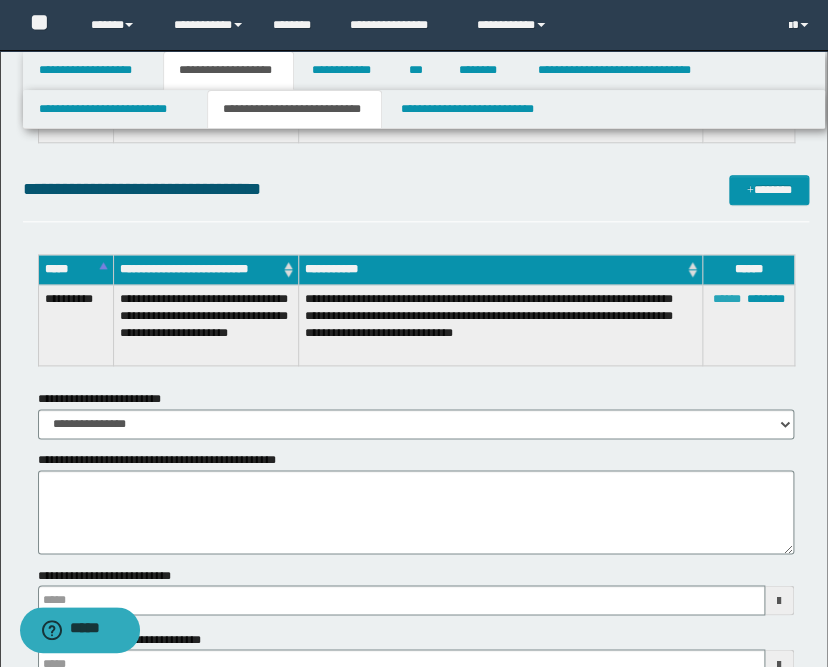 click on "******" at bounding box center (726, 299) 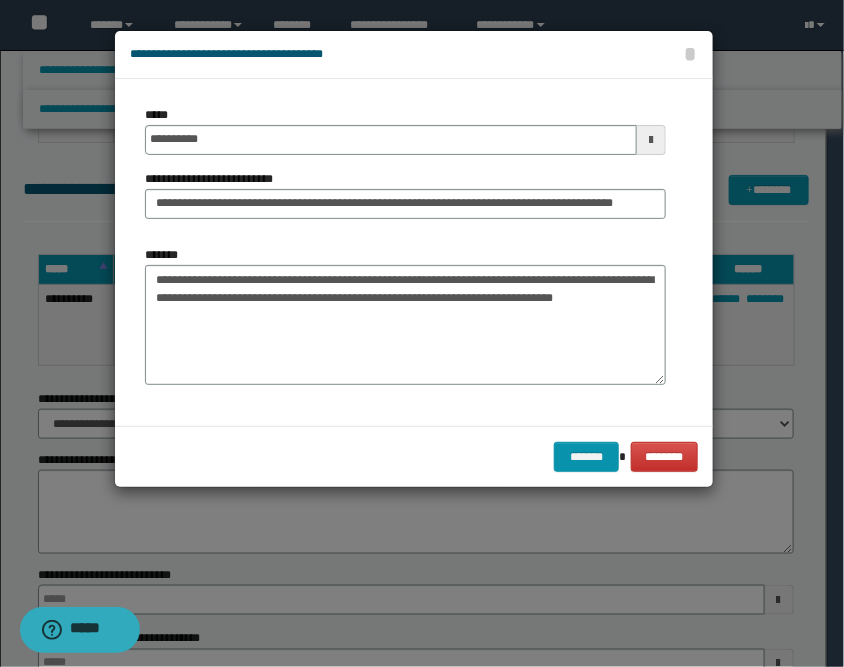 click at bounding box center [651, 140] 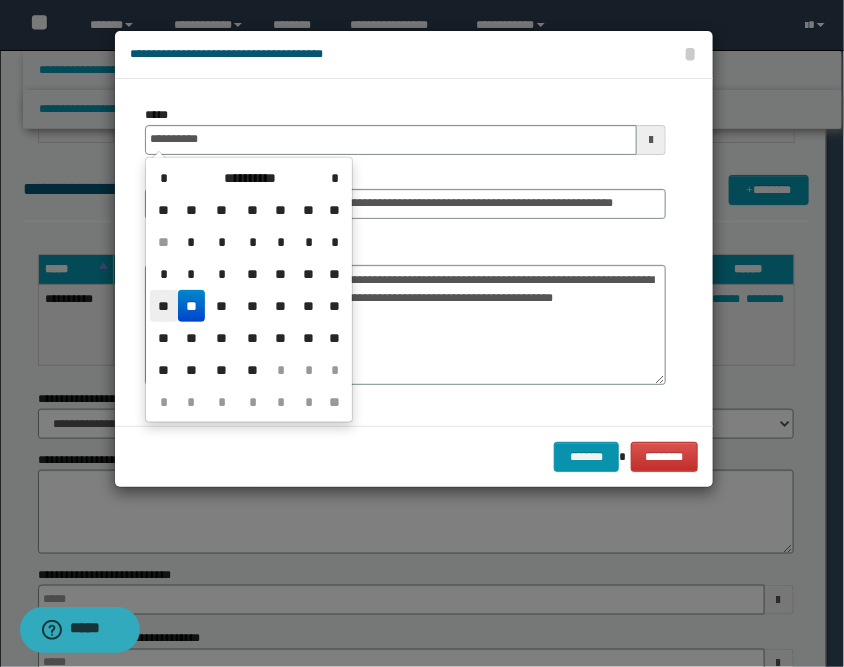 click on "**" at bounding box center (164, 306) 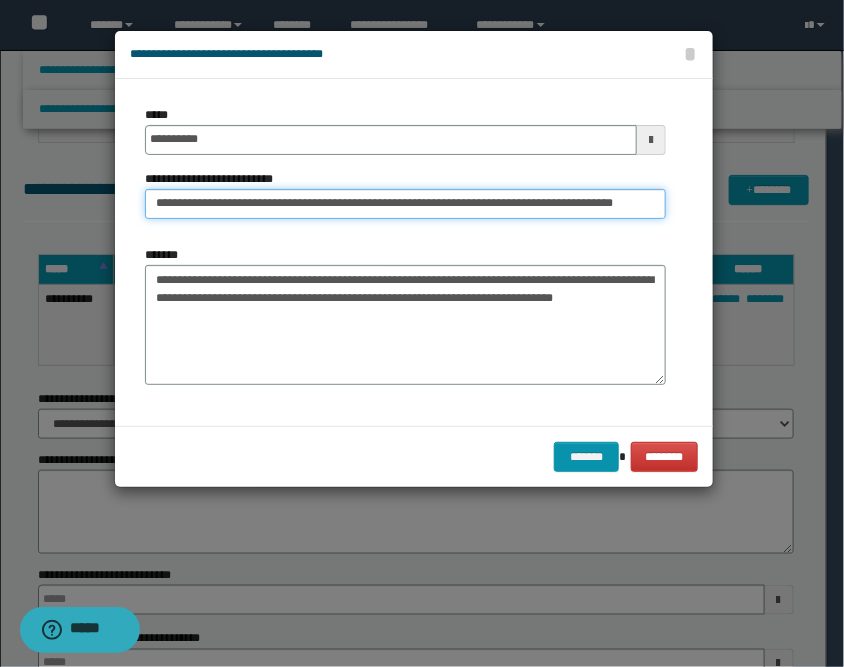 click on "**********" at bounding box center [405, 204] 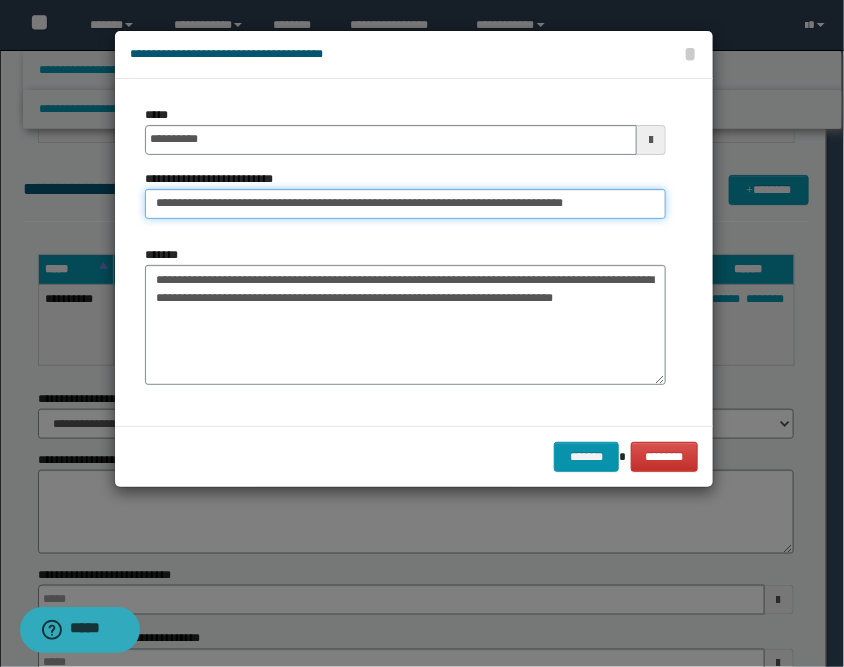 scroll, scrollTop: 0, scrollLeft: 41, axis: horizontal 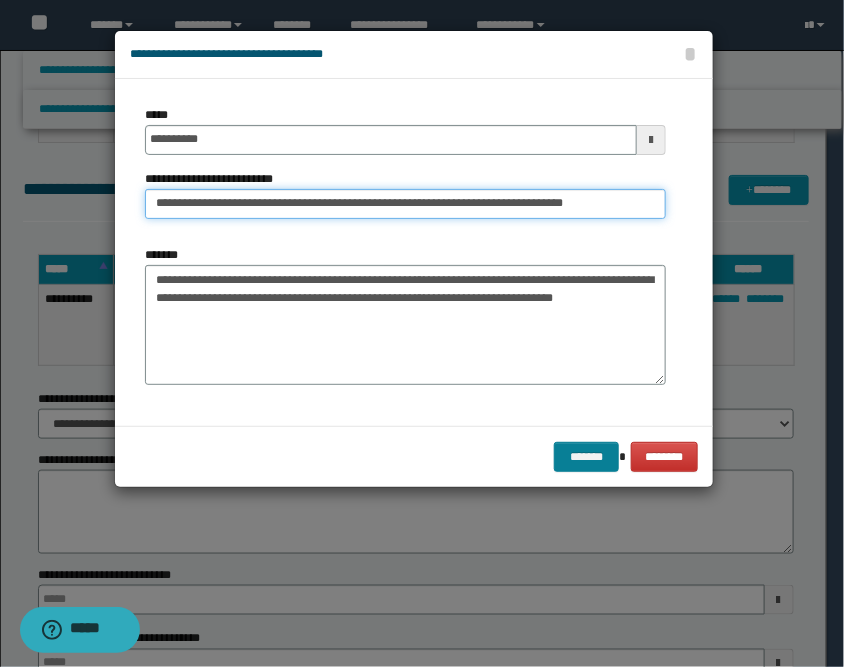 type on "**********" 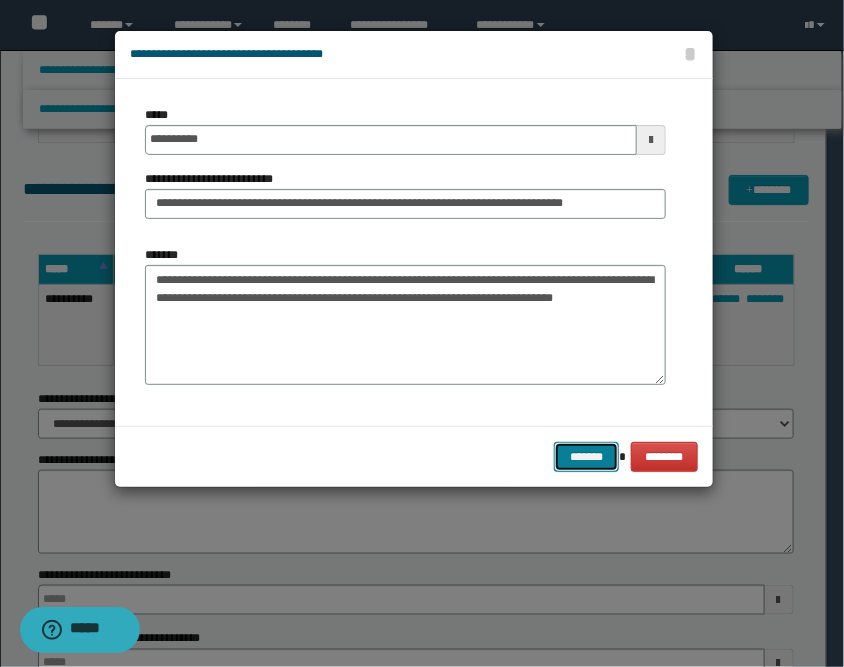 click on "*******" at bounding box center (586, 457) 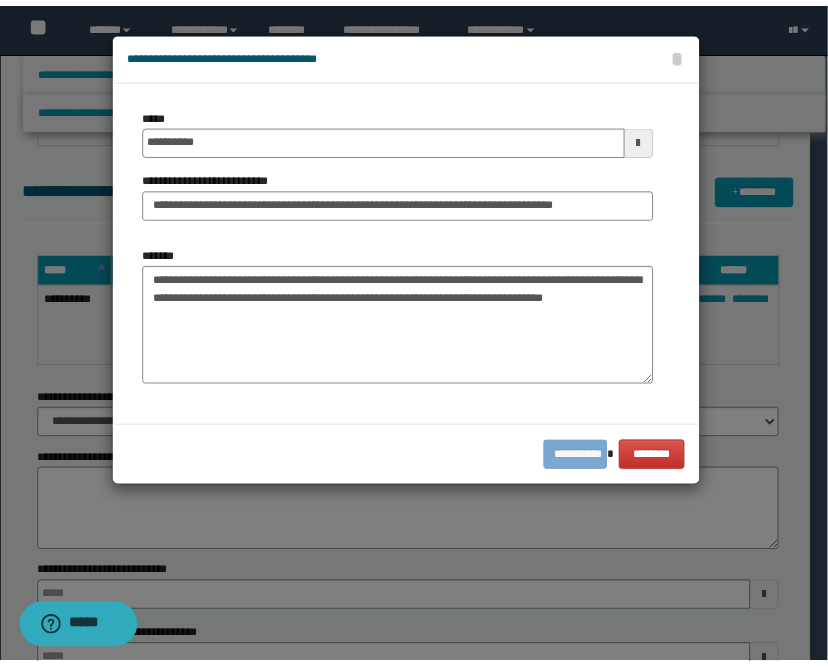 scroll, scrollTop: 0, scrollLeft: 0, axis: both 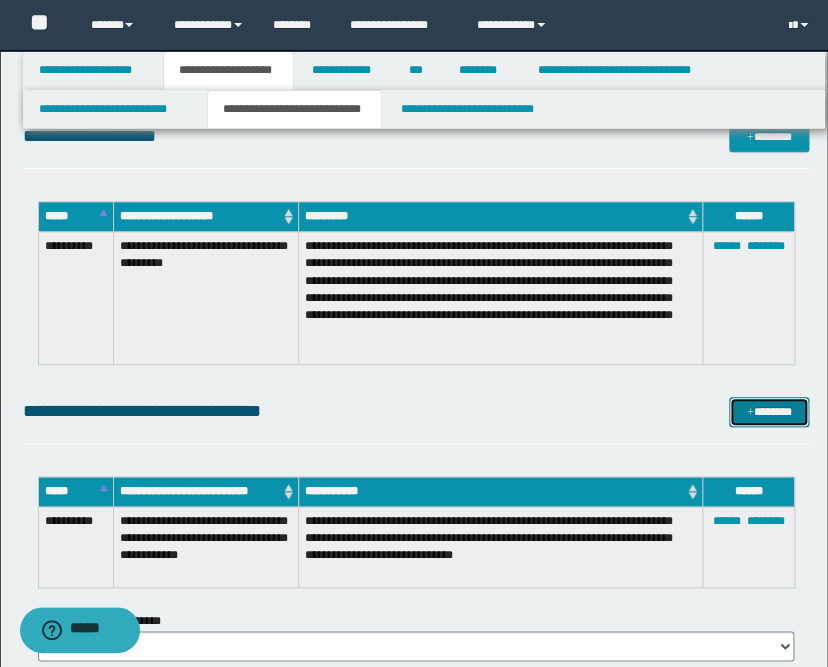 click on "*******" at bounding box center (769, 412) 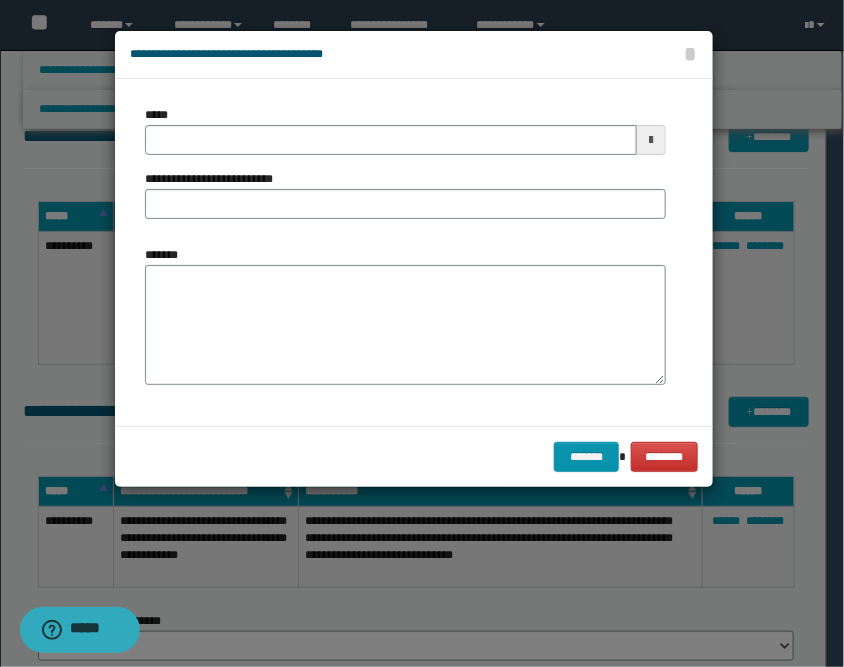 click at bounding box center (651, 140) 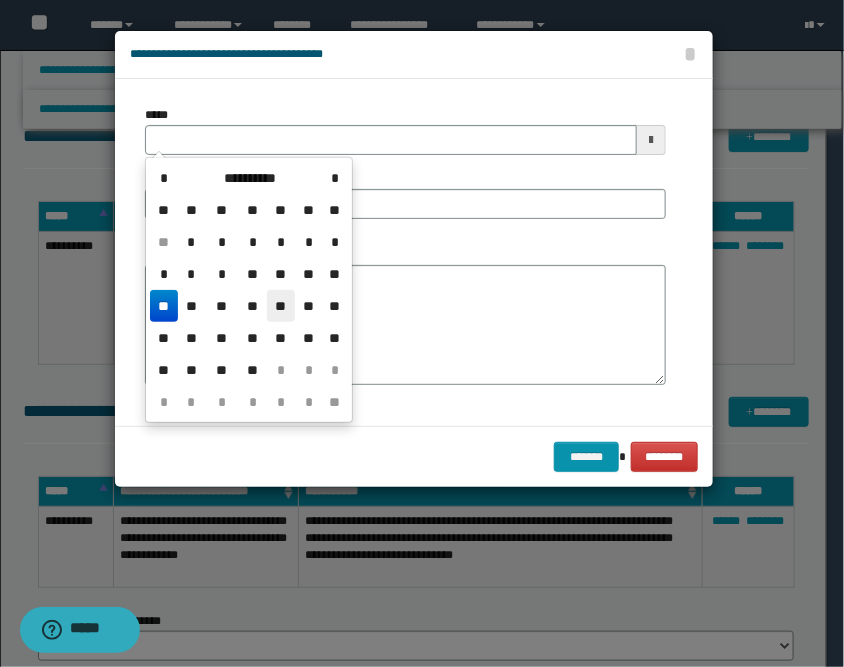 click on "**" at bounding box center (281, 306) 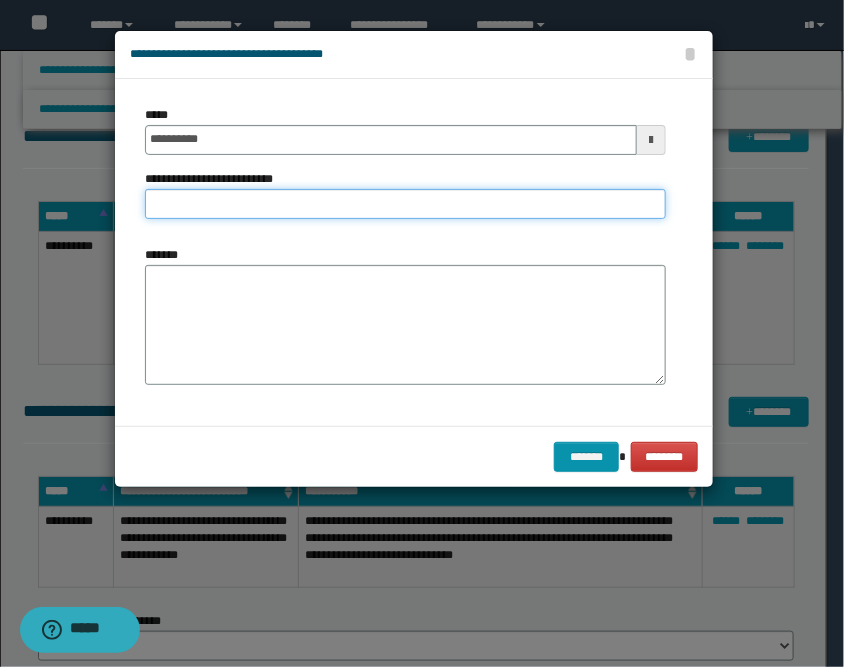 click on "**********" at bounding box center (405, 204) 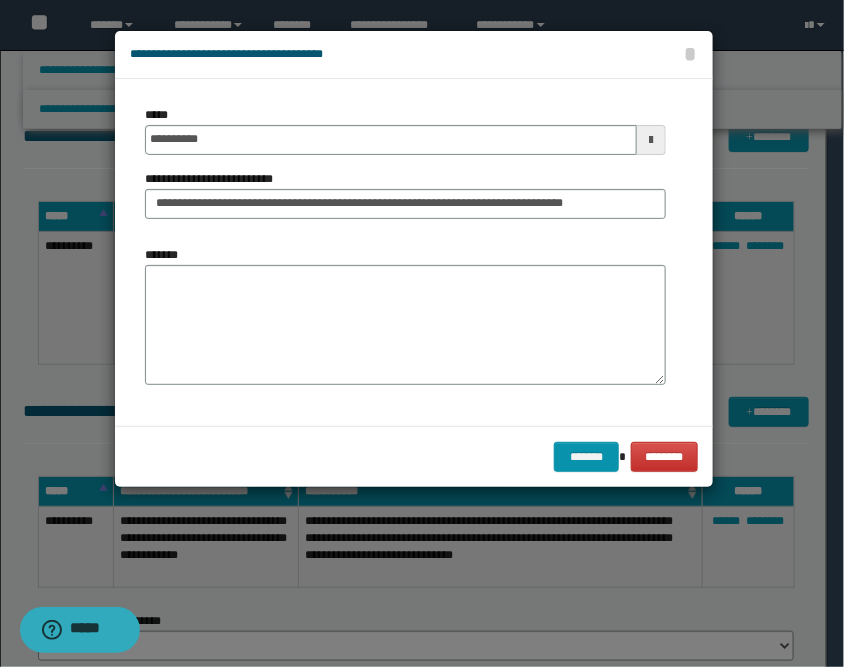 scroll, scrollTop: 0, scrollLeft: 0, axis: both 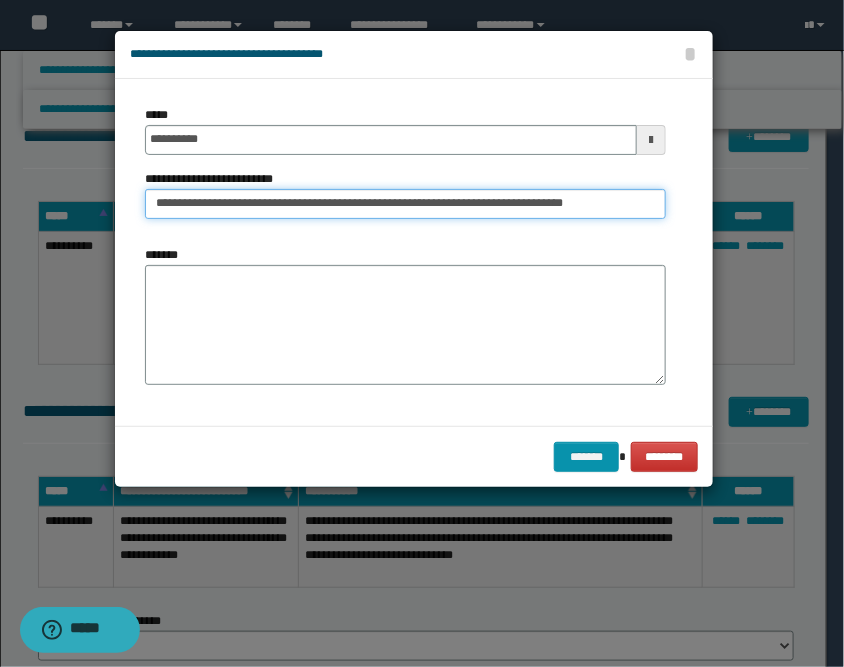 click on "**********" at bounding box center (405, 204) 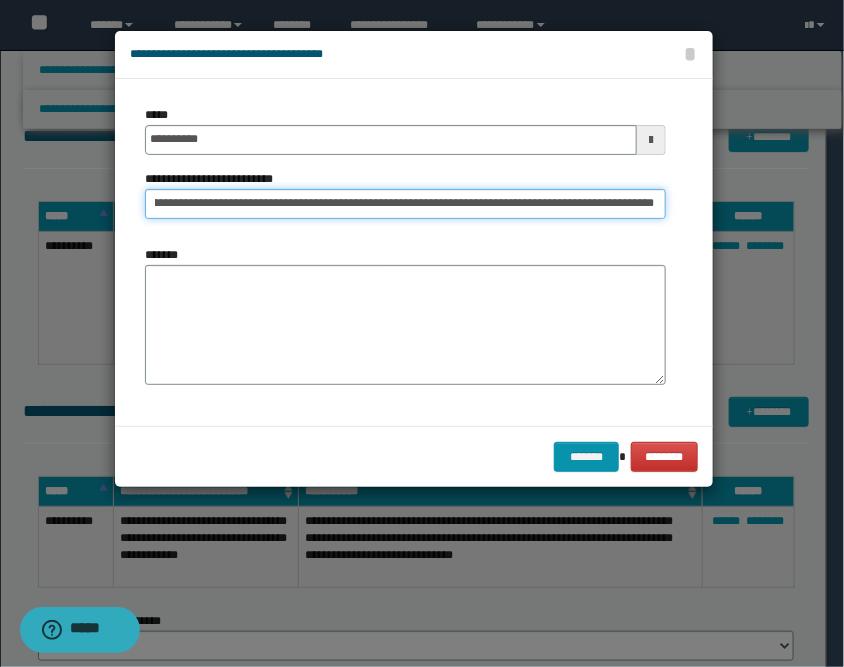 scroll, scrollTop: 0, scrollLeft: 238, axis: horizontal 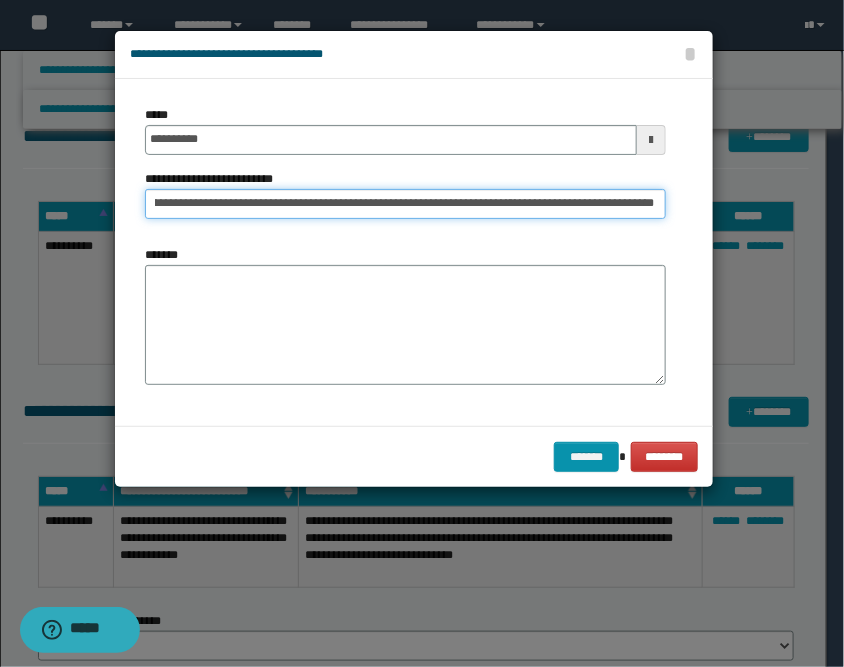 type on "**********" 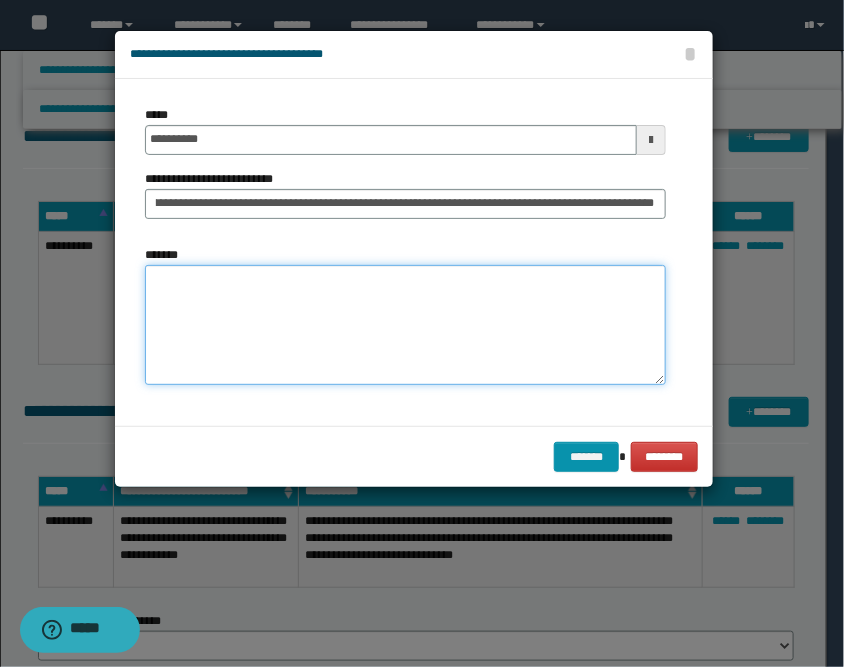 click on "*******" at bounding box center (405, 325) 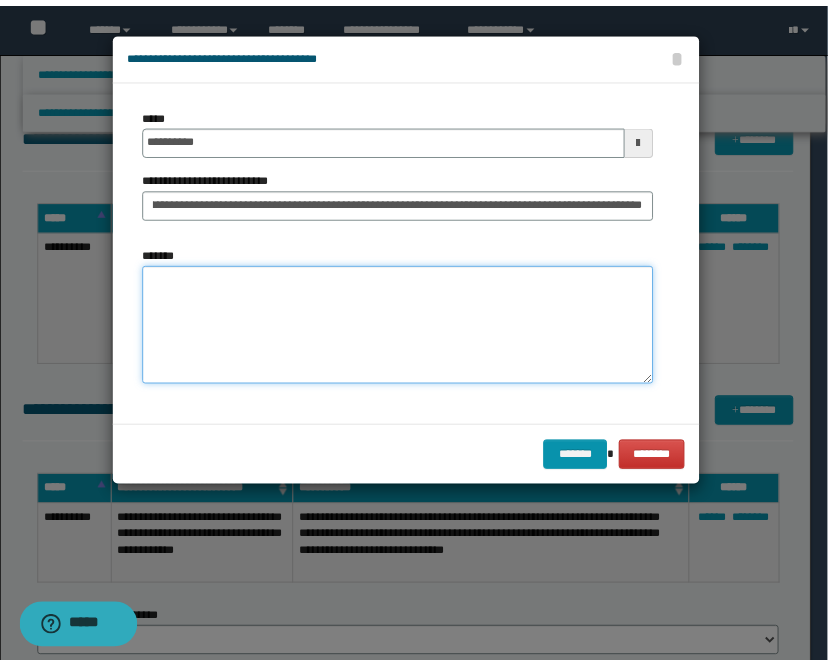 scroll, scrollTop: 0, scrollLeft: 0, axis: both 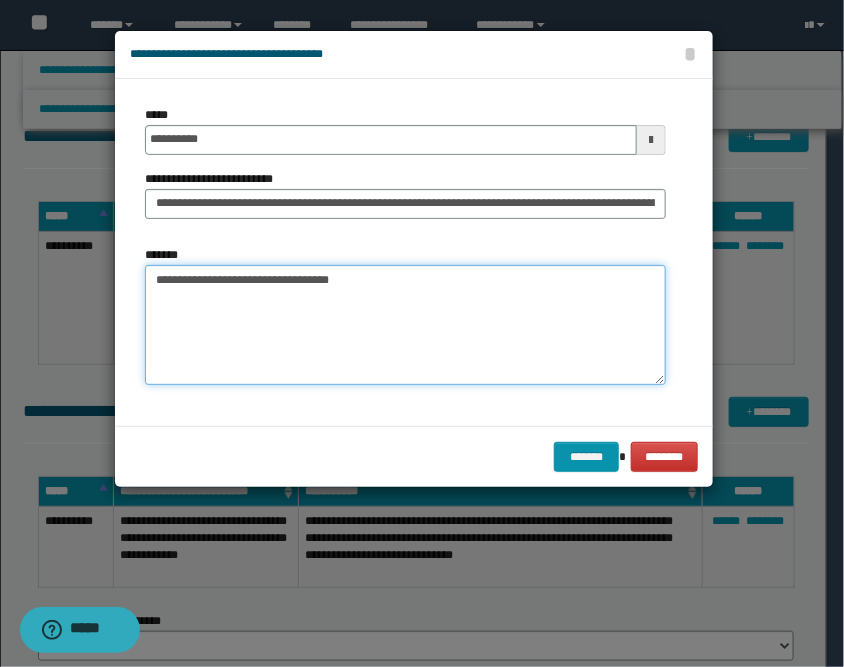 click on "**********" at bounding box center [405, 325] 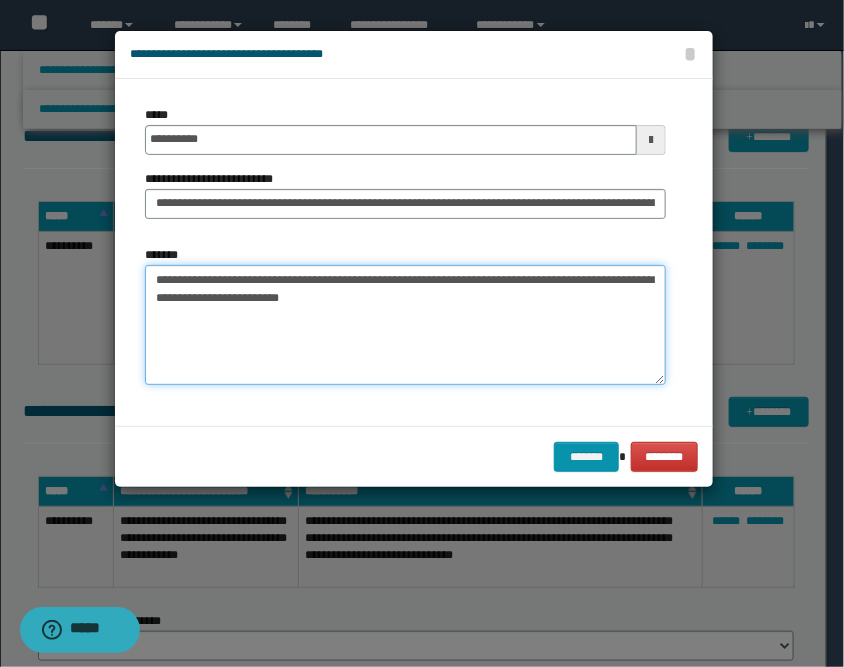 click on "**********" at bounding box center (405, 325) 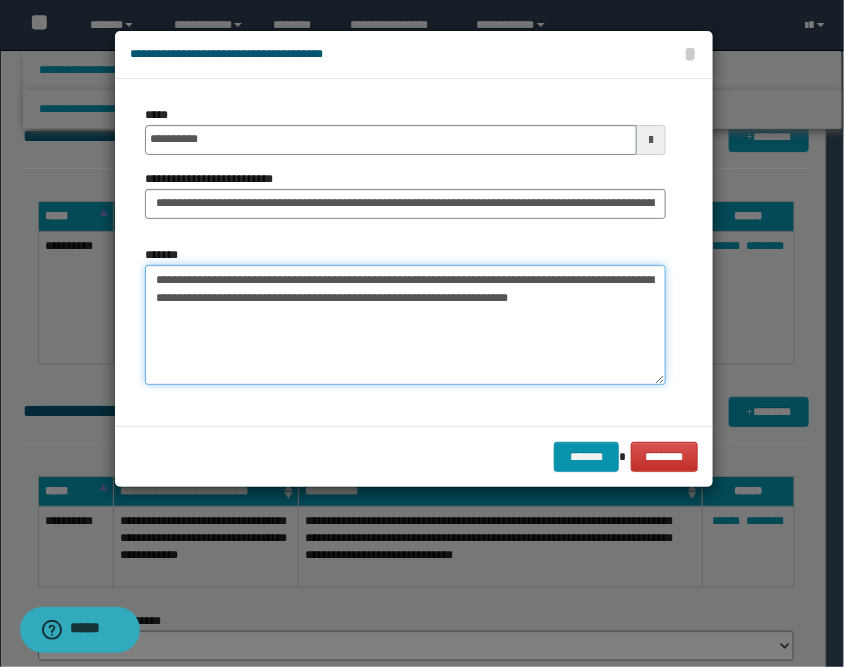 click on "**********" at bounding box center [405, 325] 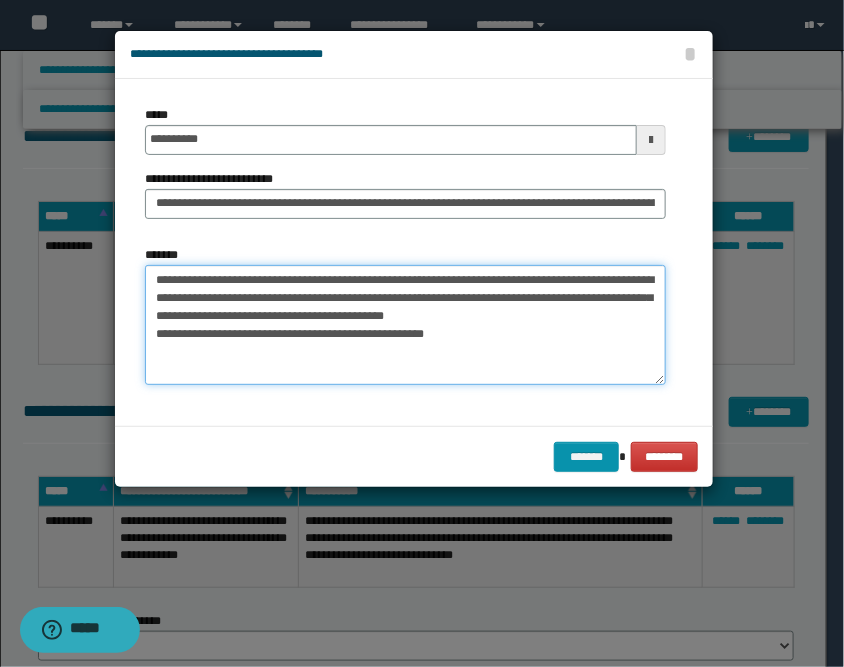 click on "**********" at bounding box center (405, 325) 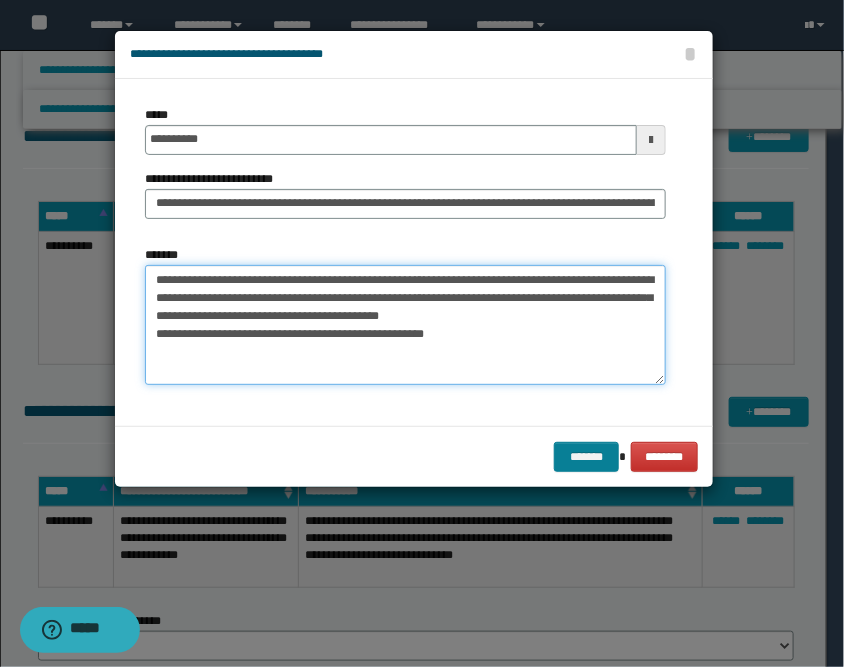 type on "**********" 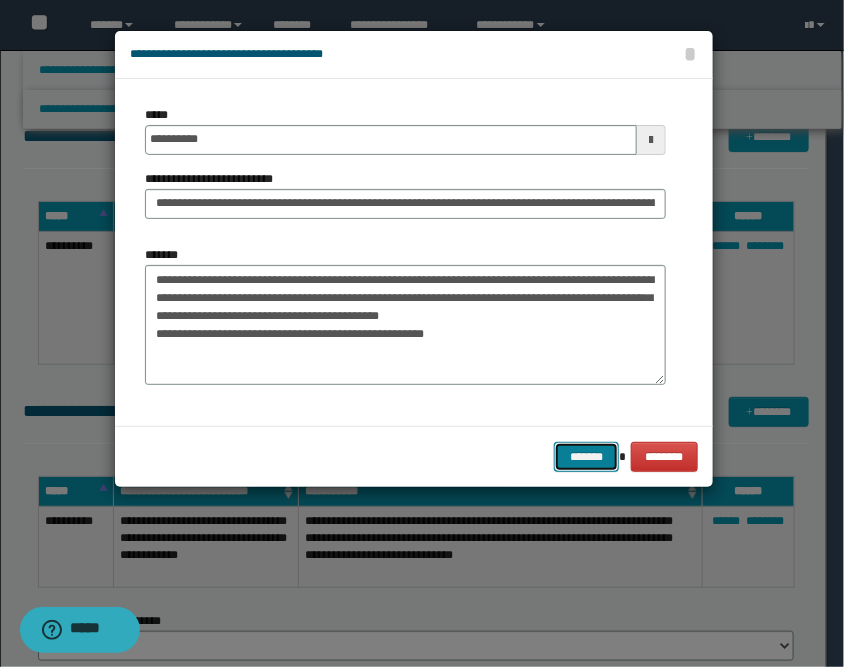 click on "*******" at bounding box center (586, 457) 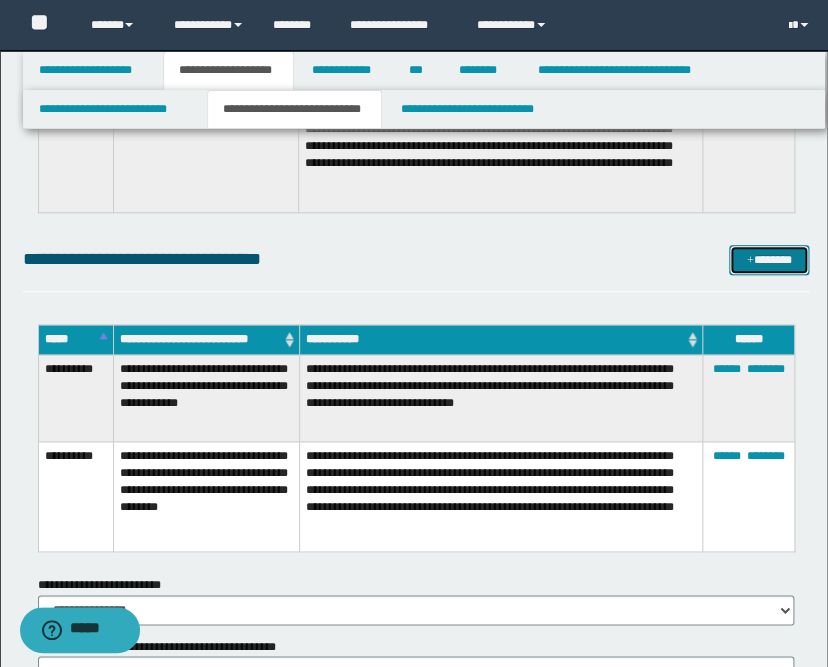 scroll, scrollTop: 2333, scrollLeft: 0, axis: vertical 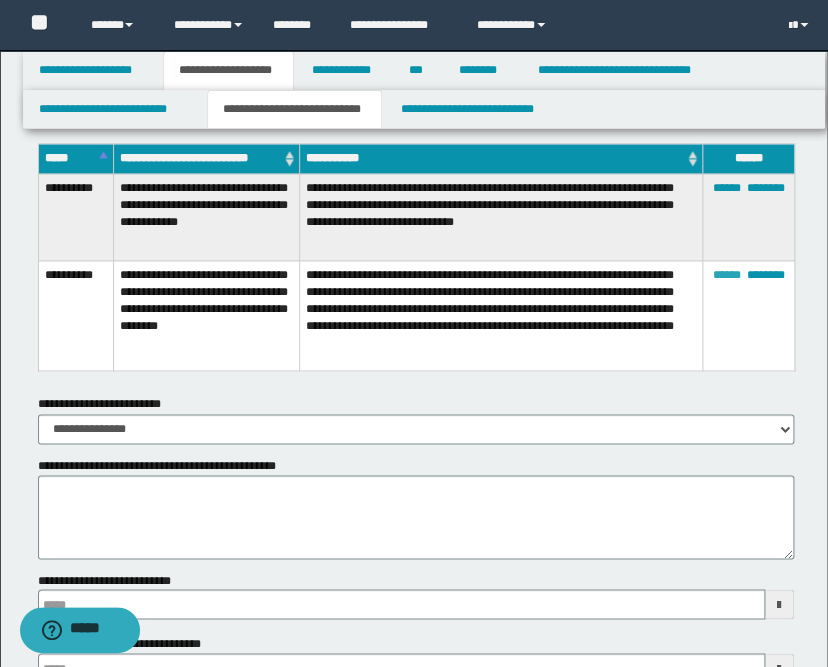 click on "******" at bounding box center (726, 275) 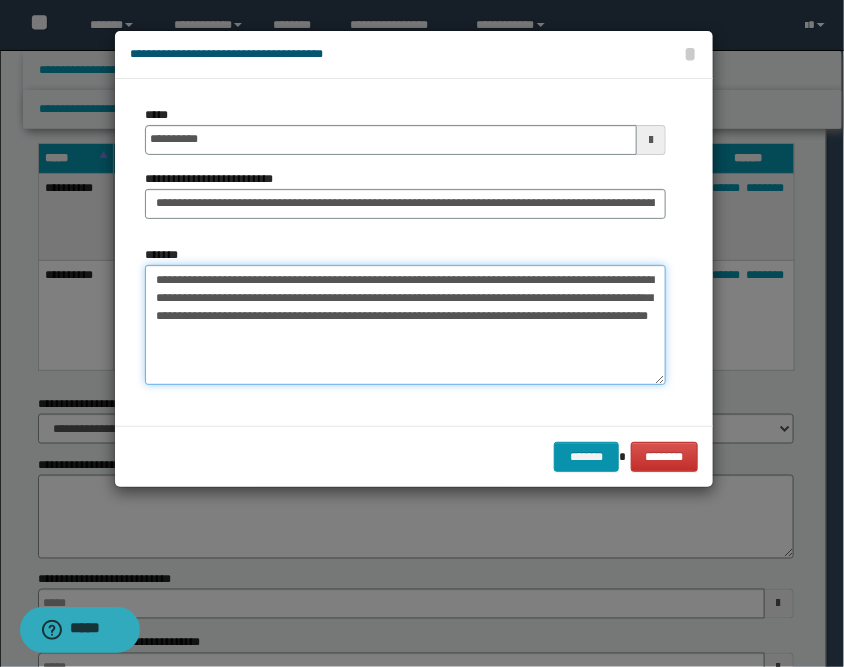 click on "**********" at bounding box center (405, 325) 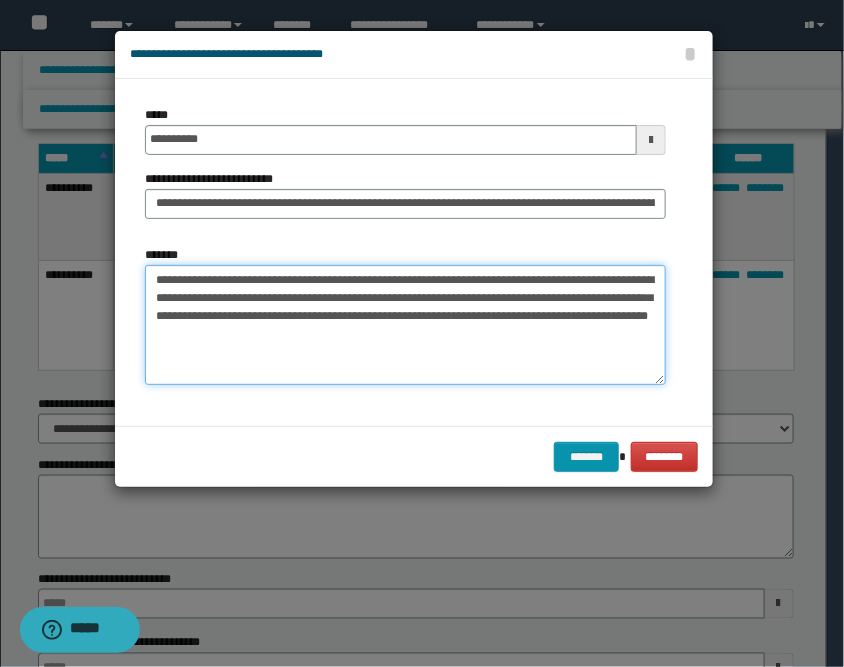 click on "**********" at bounding box center (405, 325) 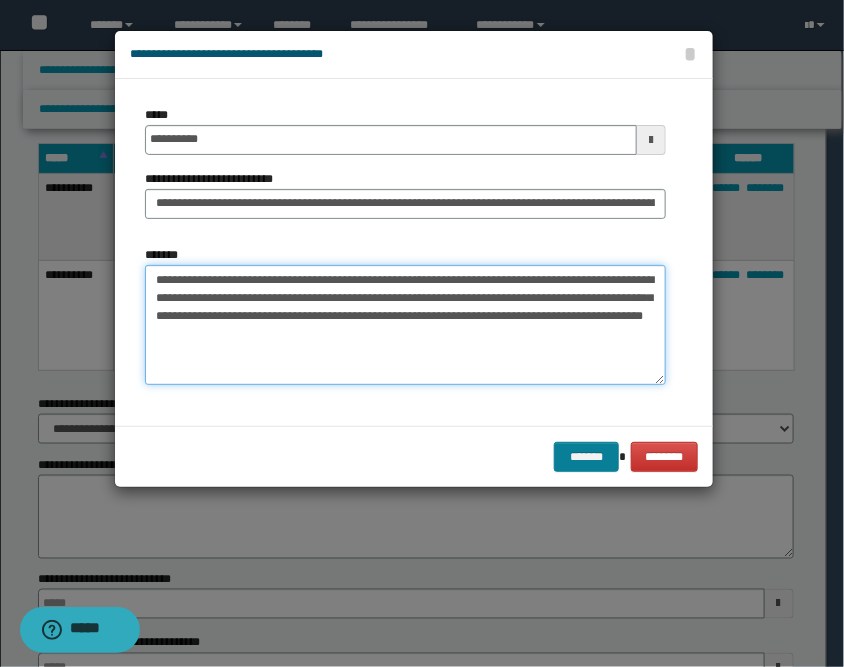 type on "**********" 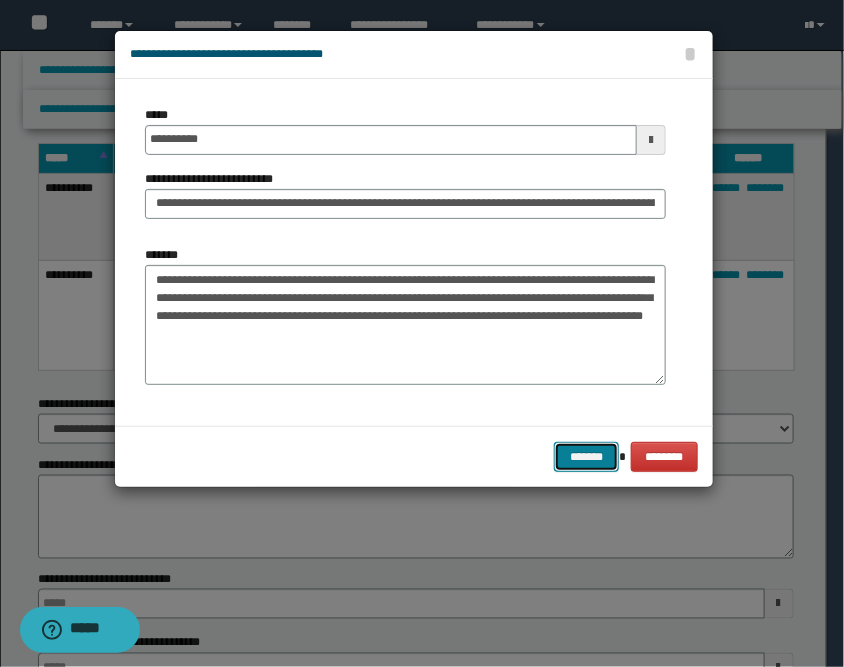 click on "*******" at bounding box center [586, 457] 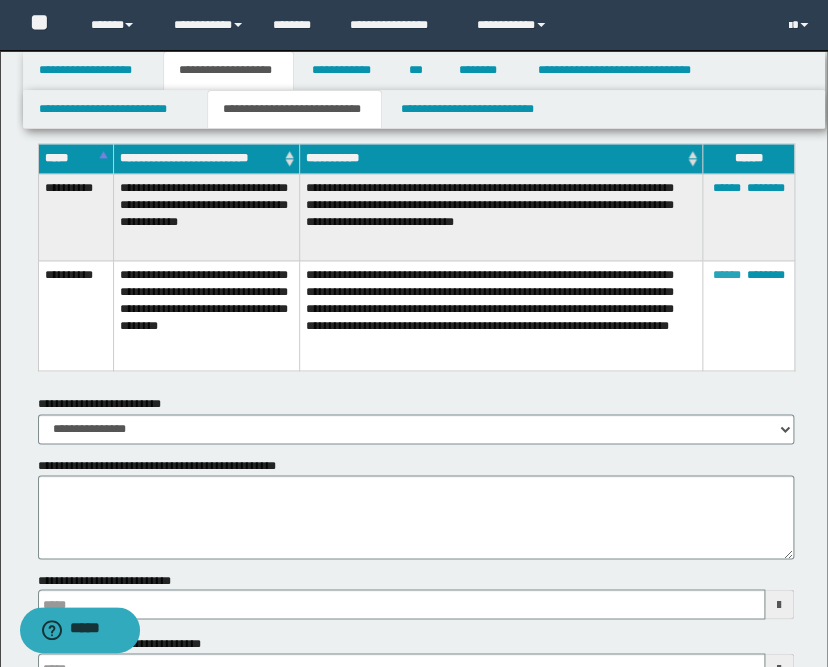 click on "******" at bounding box center [726, 275] 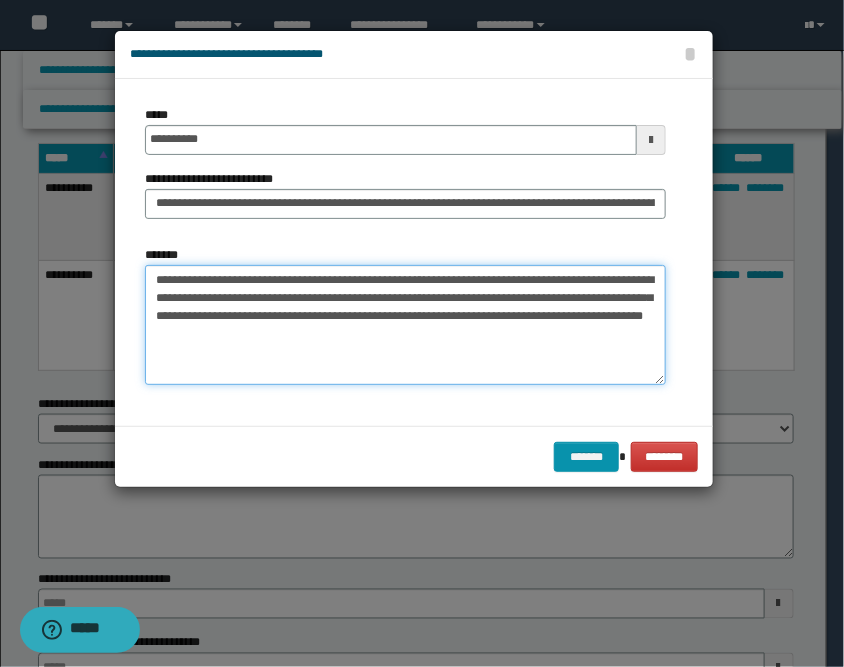 click on "**********" at bounding box center [405, 325] 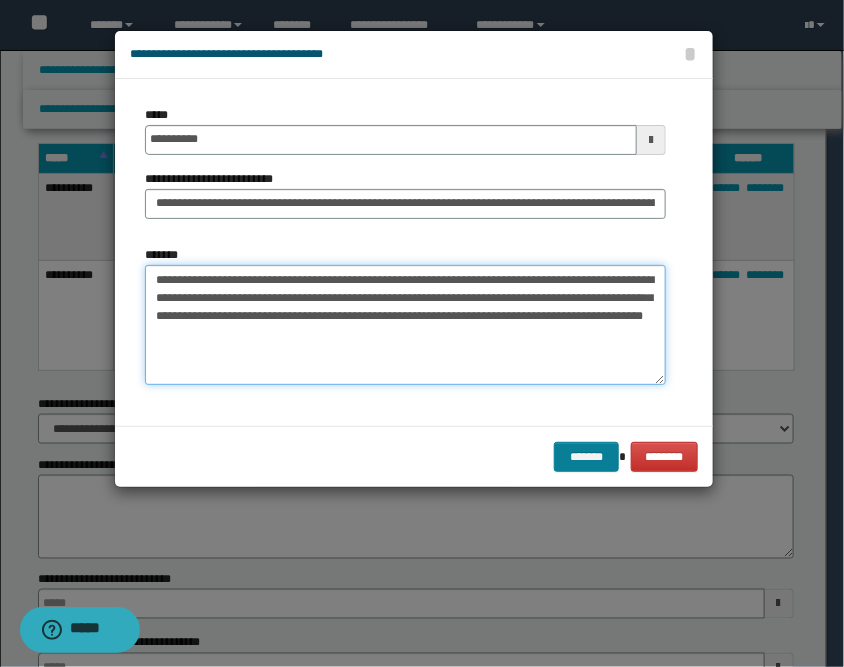 type on "**********" 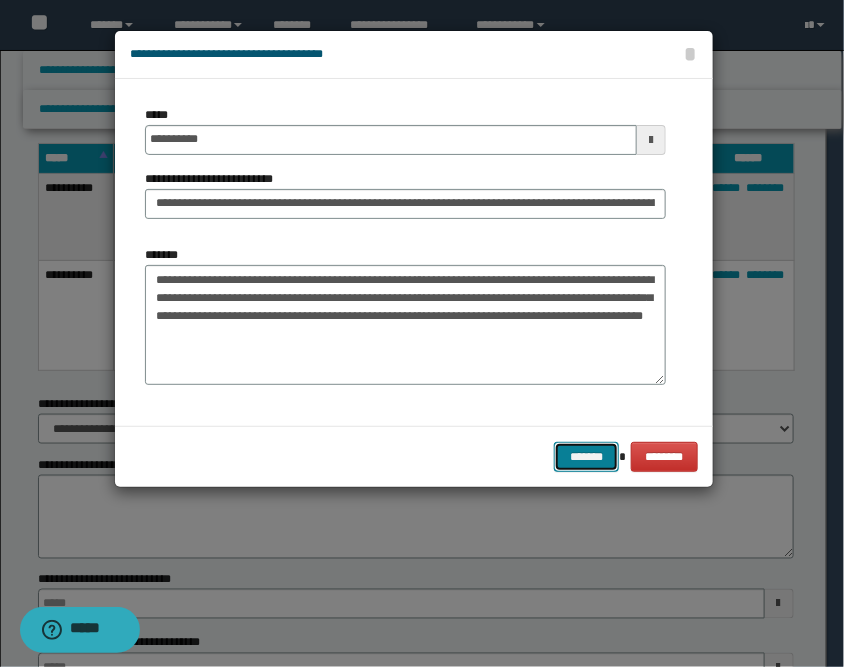 click on "*******" at bounding box center (586, 457) 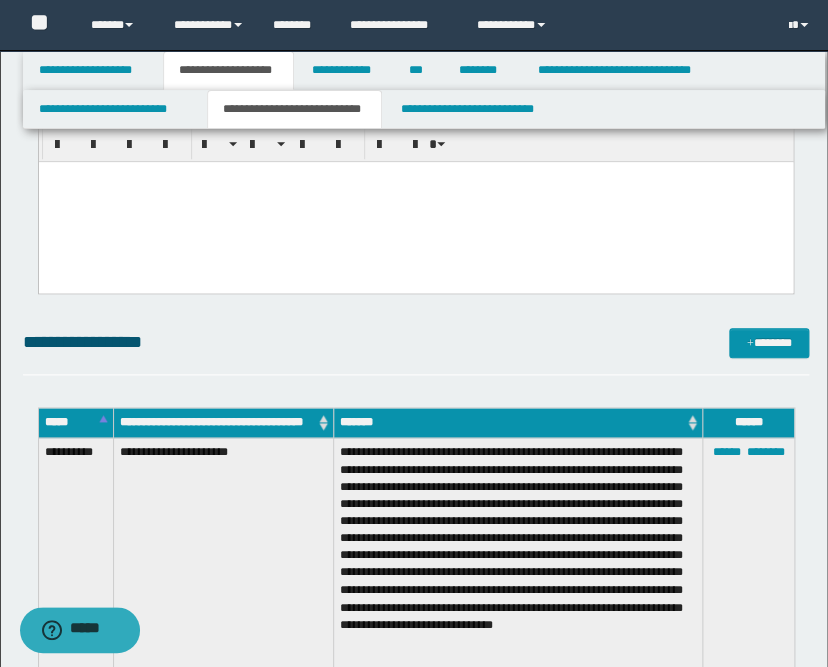 scroll, scrollTop: 0, scrollLeft: 0, axis: both 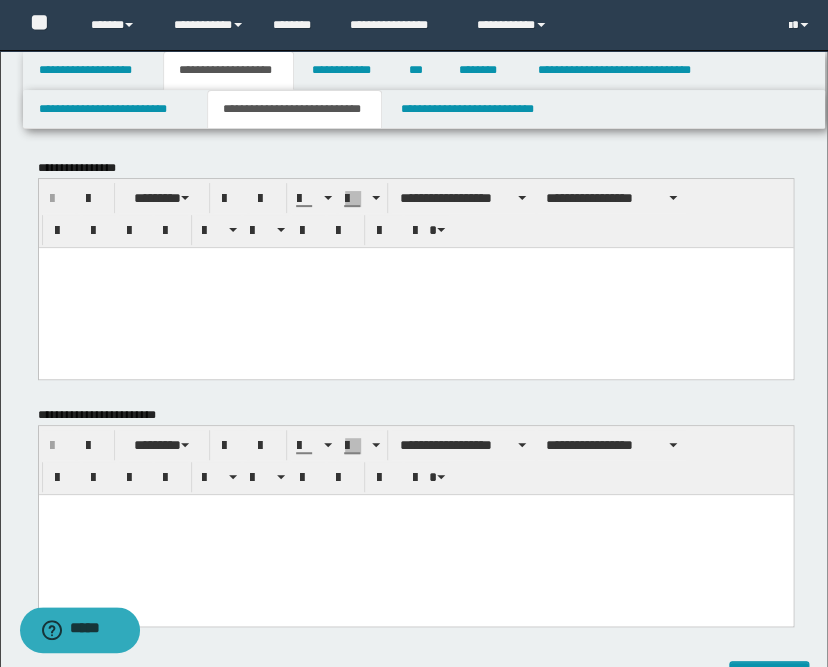 click at bounding box center (415, 287) 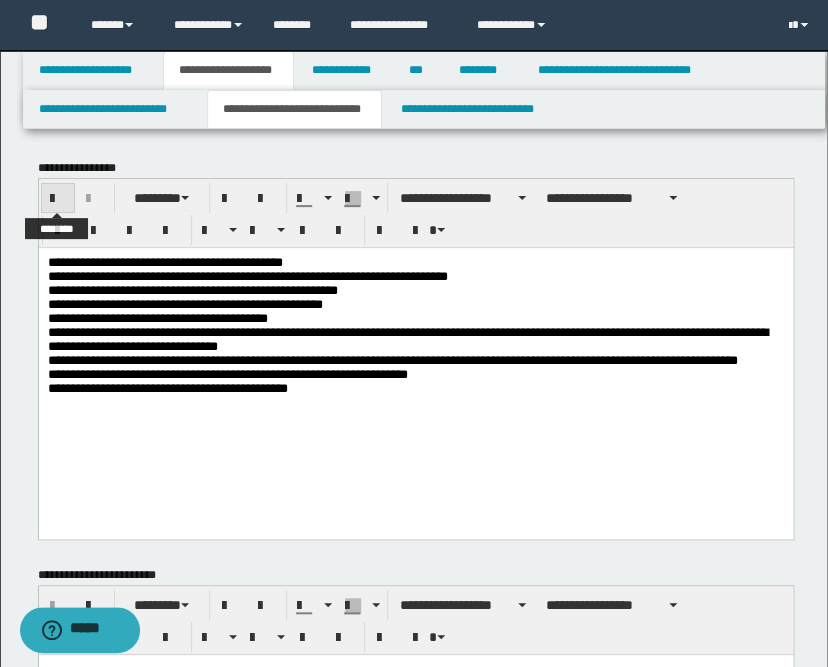 click at bounding box center (58, 199) 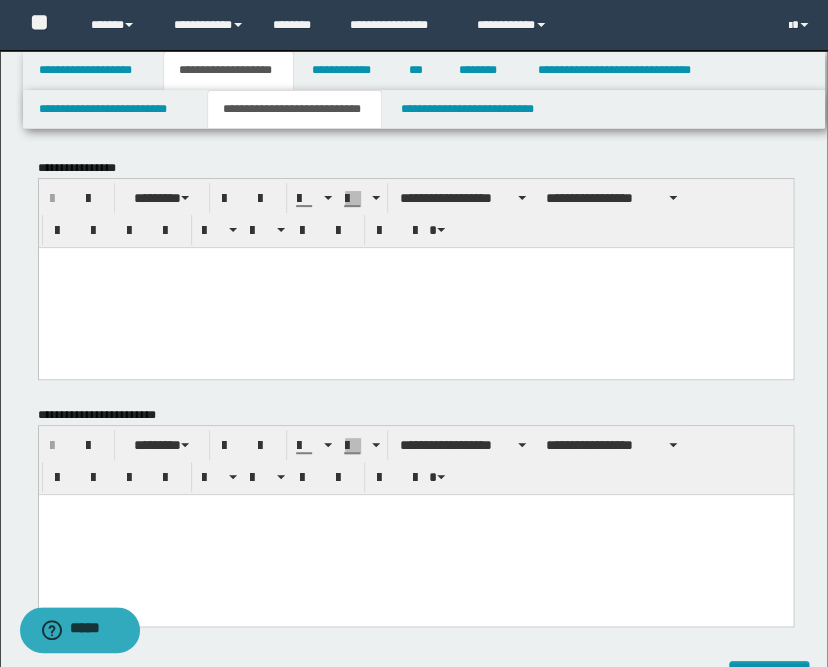 click at bounding box center (415, 287) 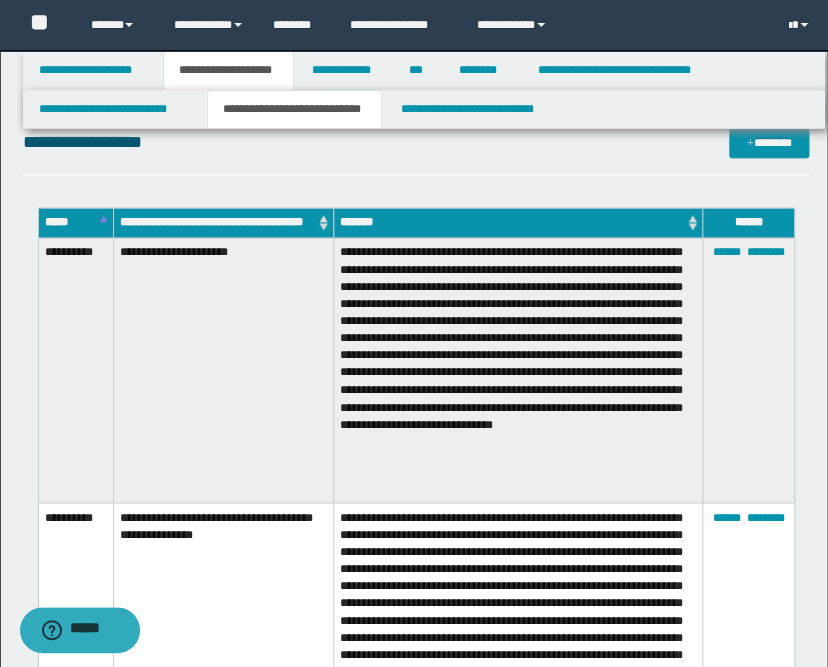 scroll, scrollTop: 555, scrollLeft: 0, axis: vertical 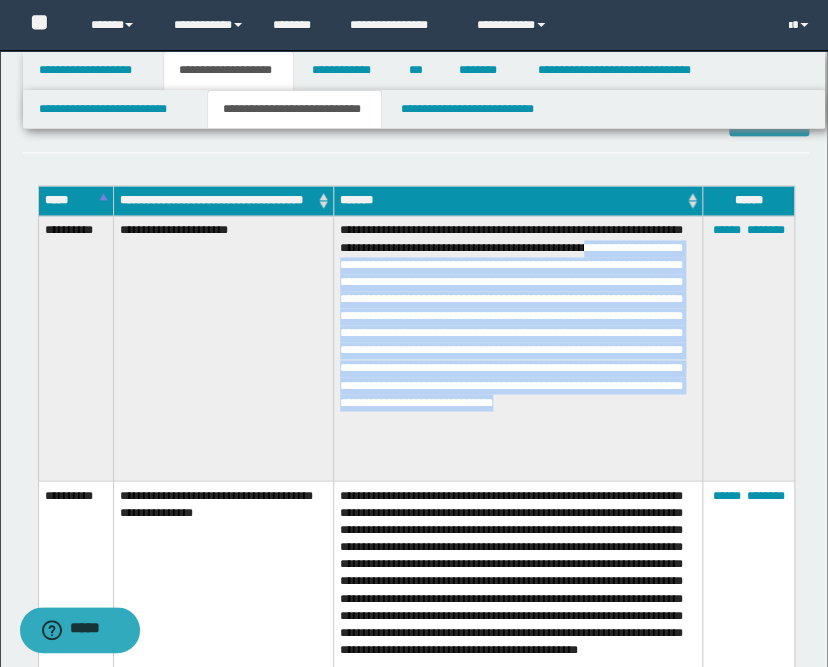 drag, startPoint x: 422, startPoint y: 282, endPoint x: 463, endPoint y: 496, distance: 217.89218 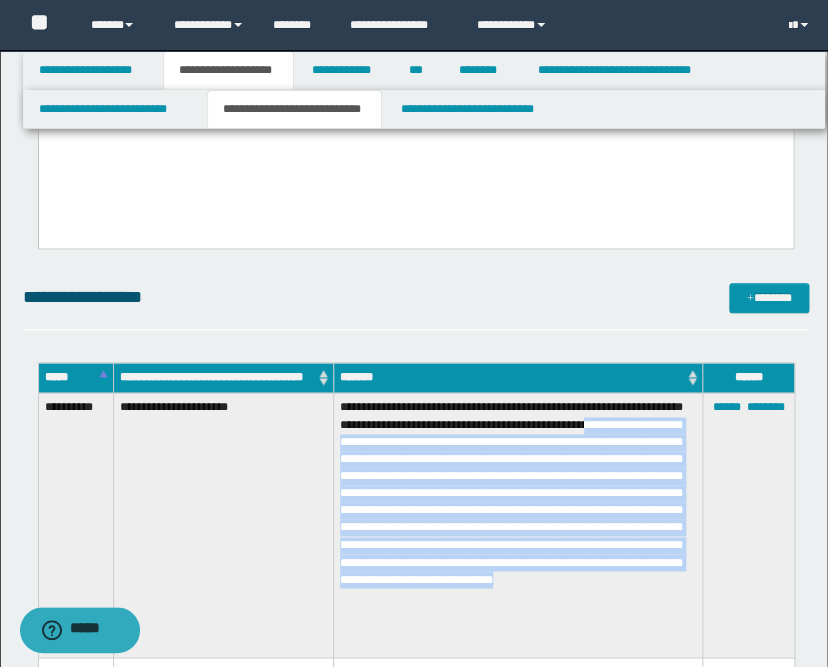 scroll, scrollTop: 0, scrollLeft: 0, axis: both 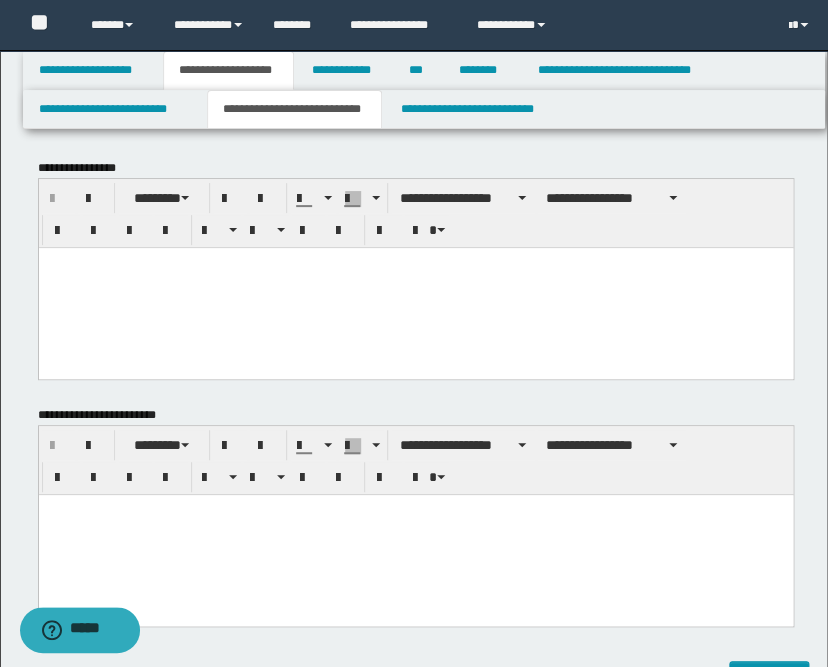 click at bounding box center (415, 287) 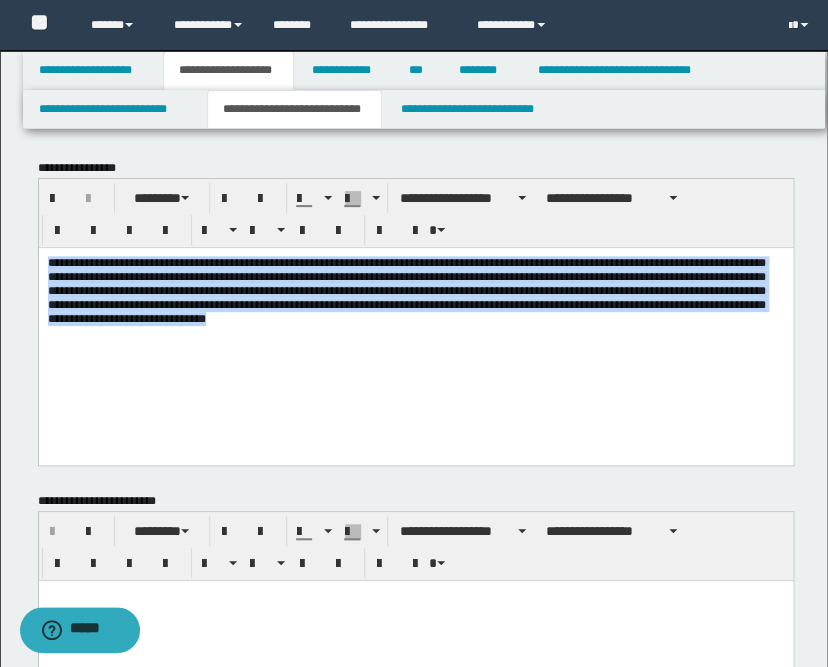 drag, startPoint x: 46, startPoint y: 256, endPoint x: 516, endPoint y: 412, distance: 495.21307 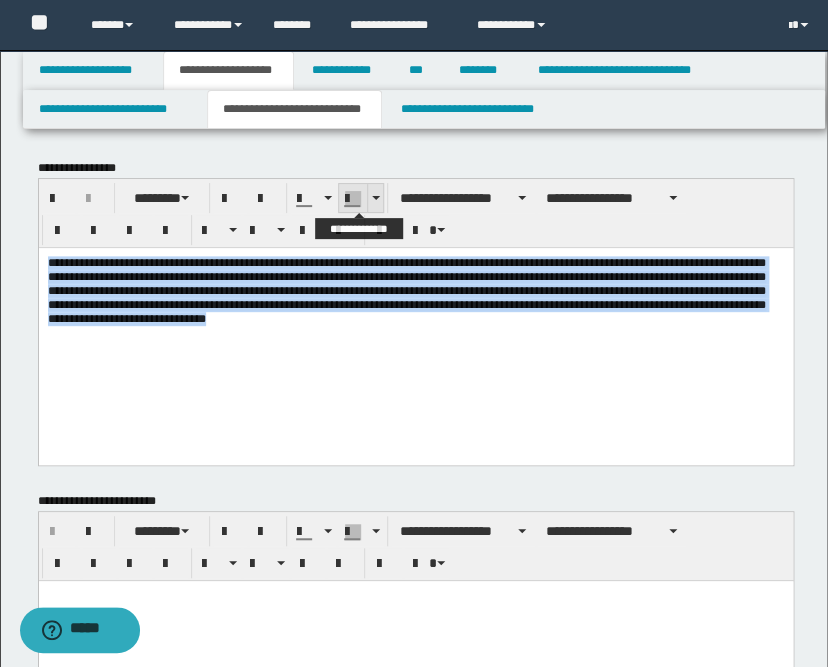 click at bounding box center [376, 198] 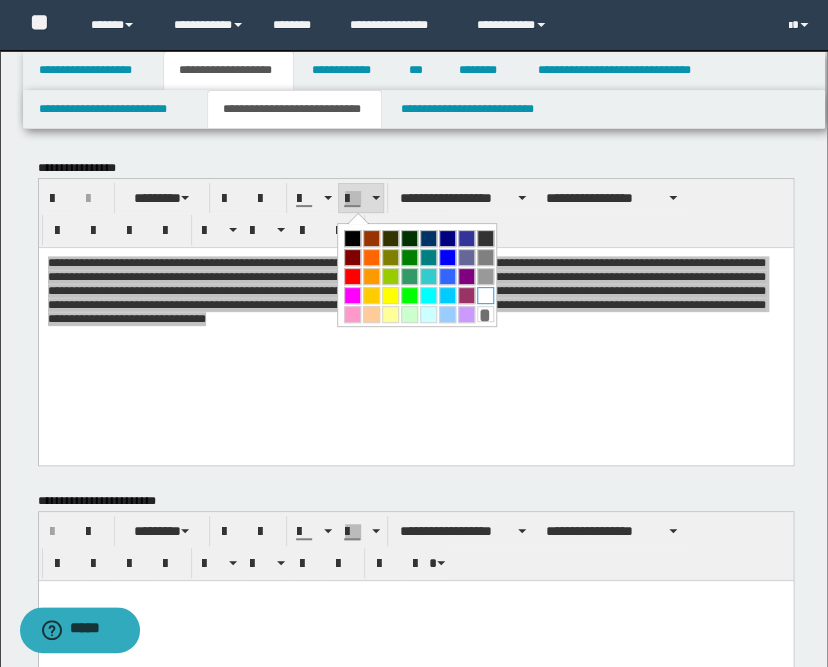 click at bounding box center [485, 295] 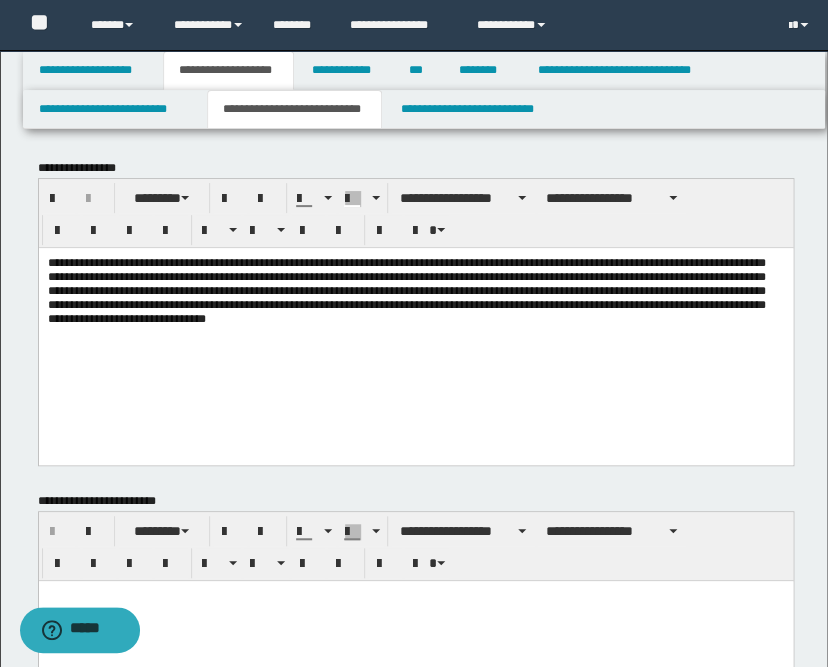 click on "**********" at bounding box center (415, 315) 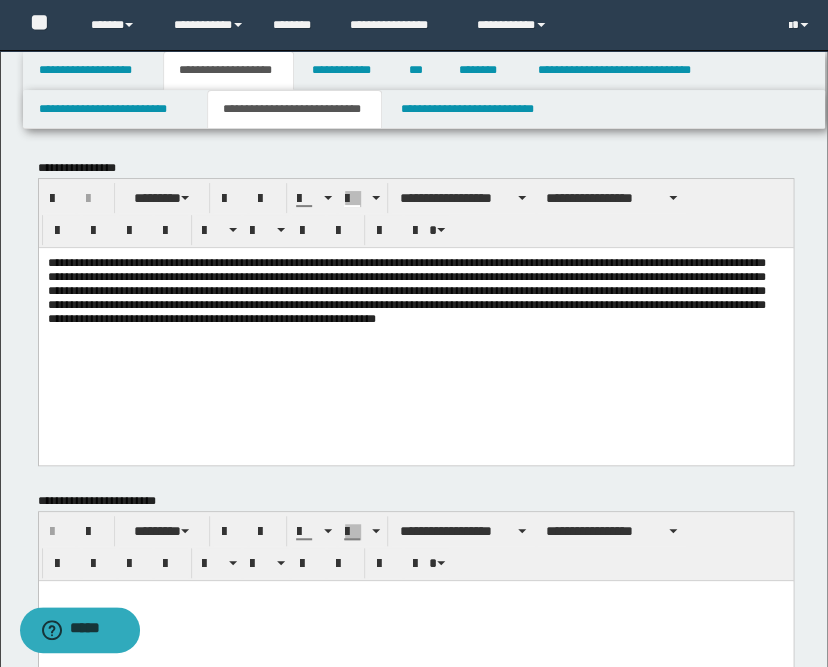 click on "**********" at bounding box center (406, 290) 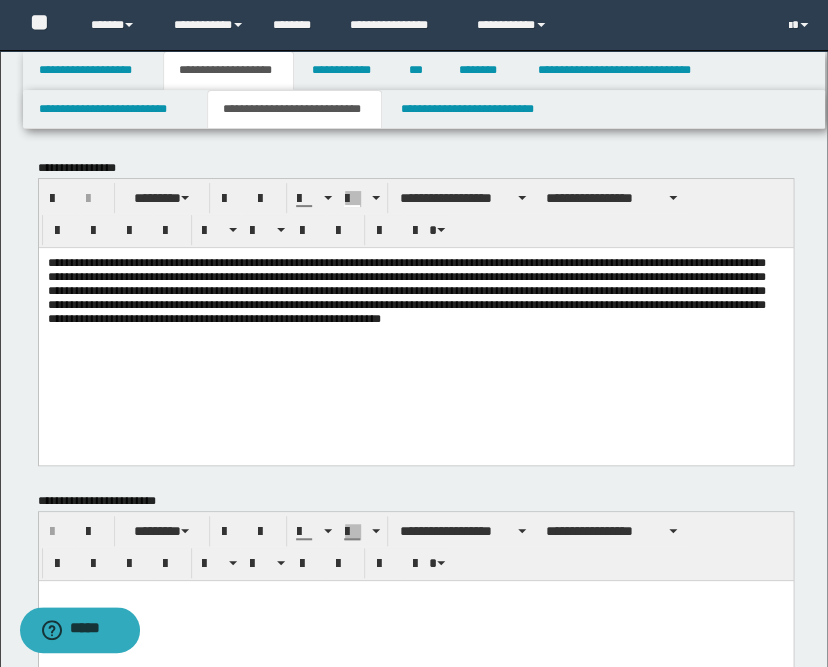click on "**********" at bounding box center (406, 290) 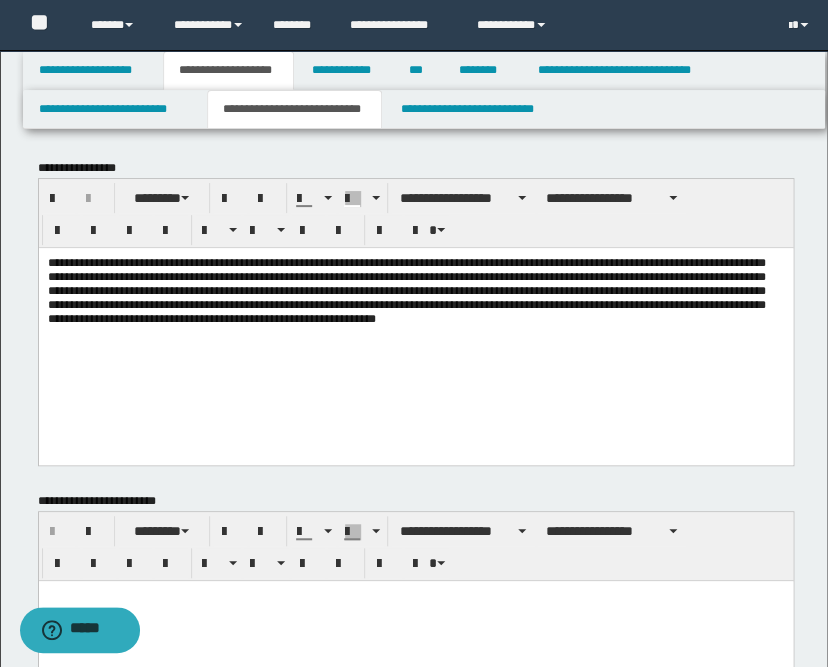 click on "**********" at bounding box center (406, 290) 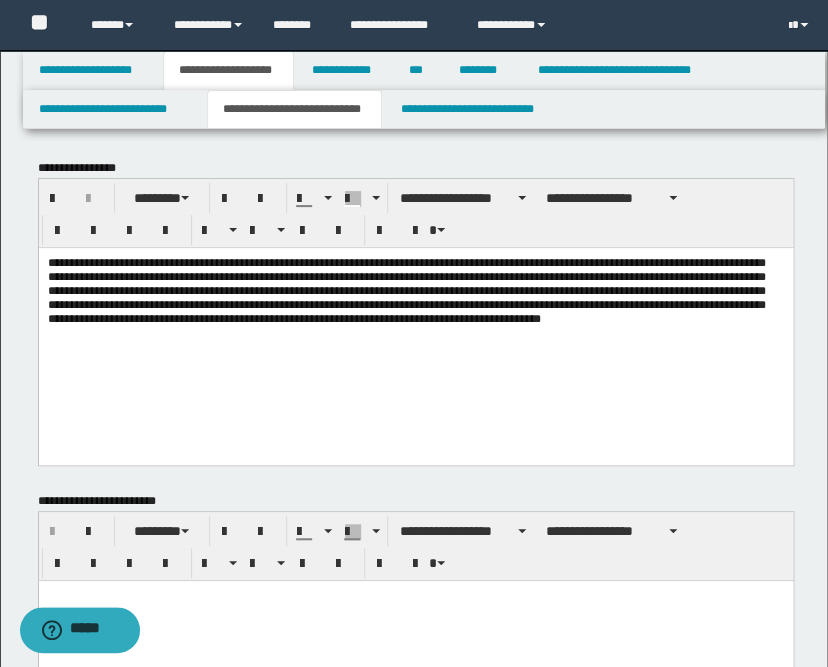 click on "**********" at bounding box center [406, 290] 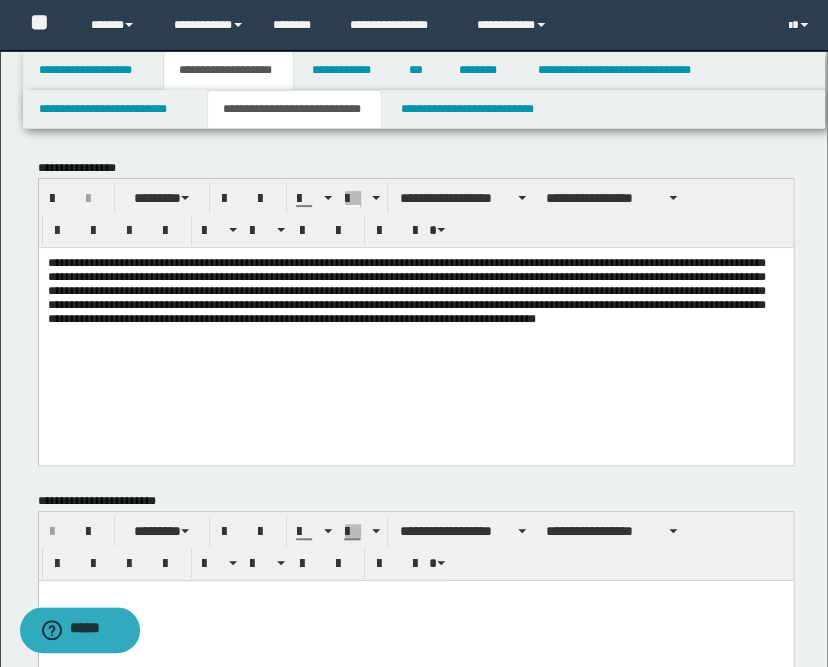 click on "**********" at bounding box center [406, 290] 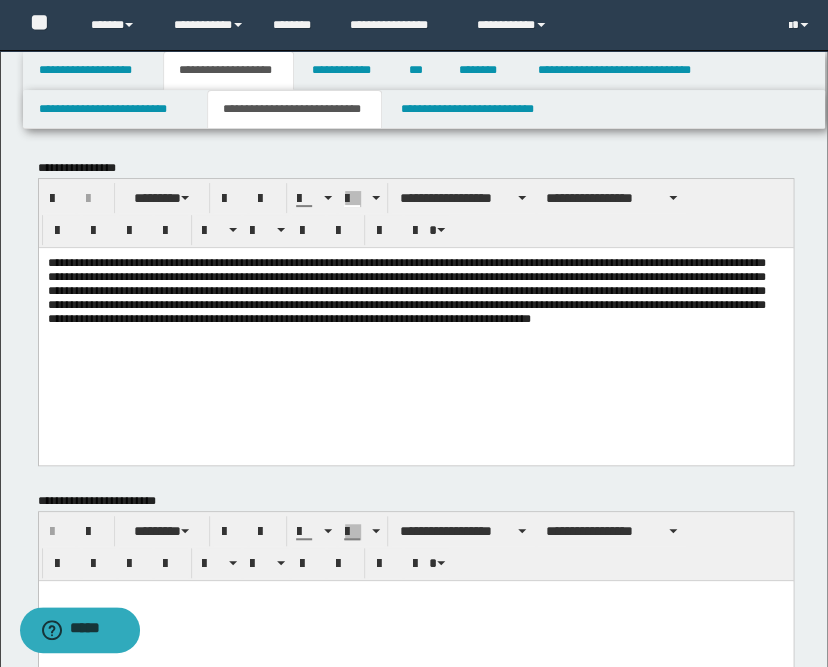 click on "**********" at bounding box center [415, 290] 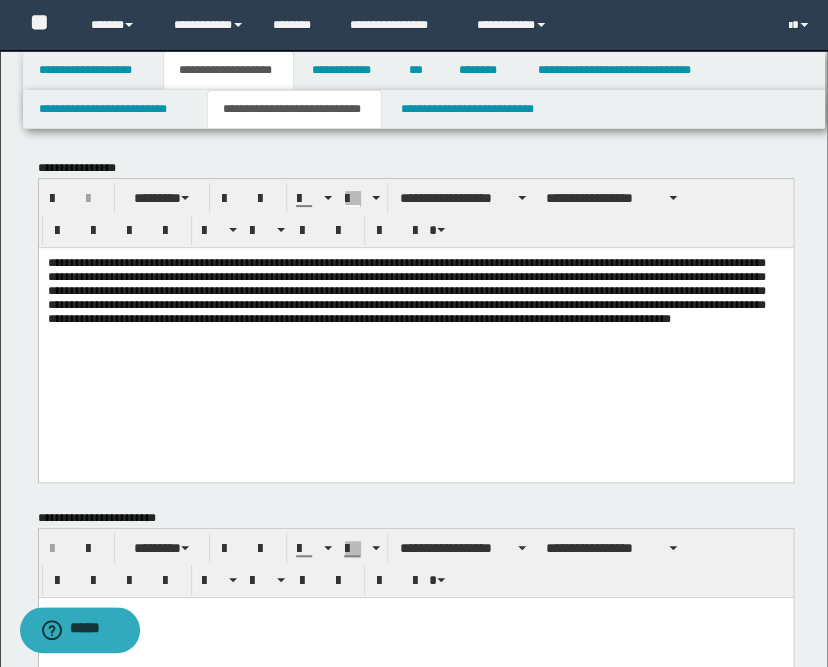 click on "**********" at bounding box center (406, 290) 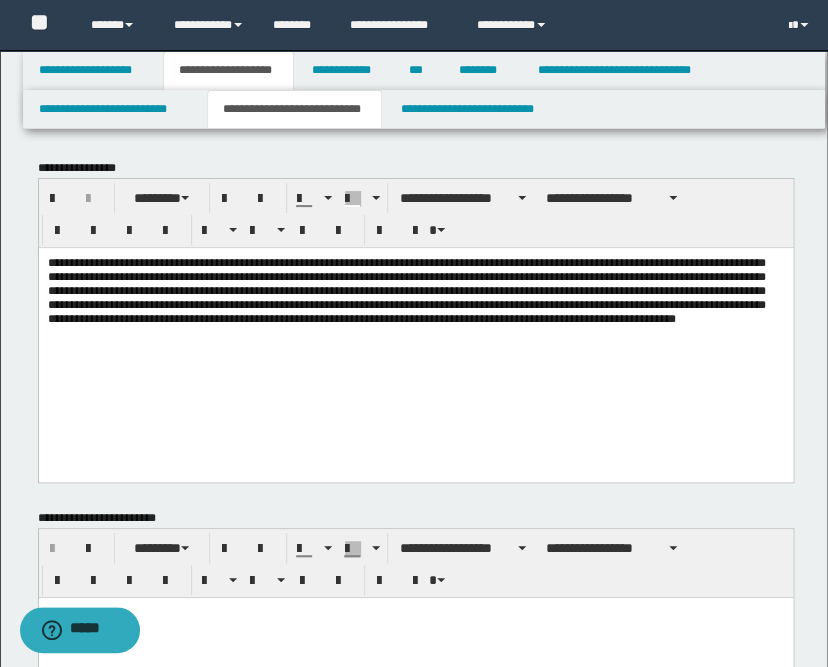 click on "**********" at bounding box center [415, 290] 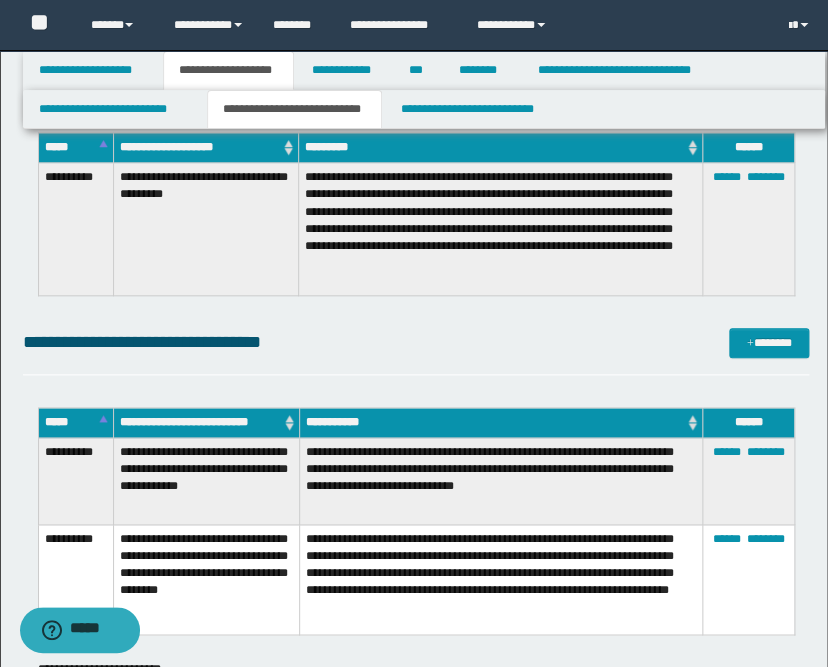 scroll, scrollTop: 2333, scrollLeft: 0, axis: vertical 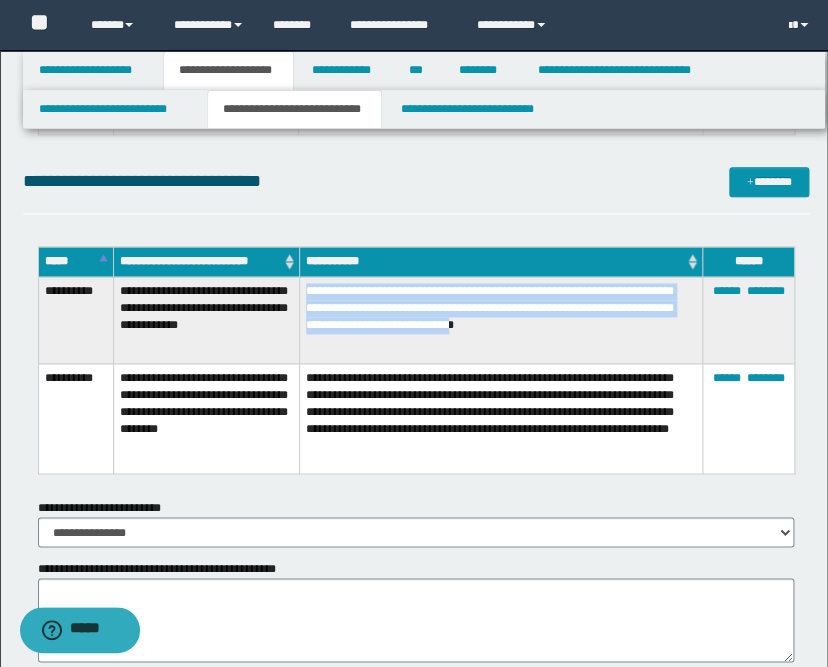 drag, startPoint x: 376, startPoint y: 344, endPoint x: 309, endPoint y: 286, distance: 88.61716 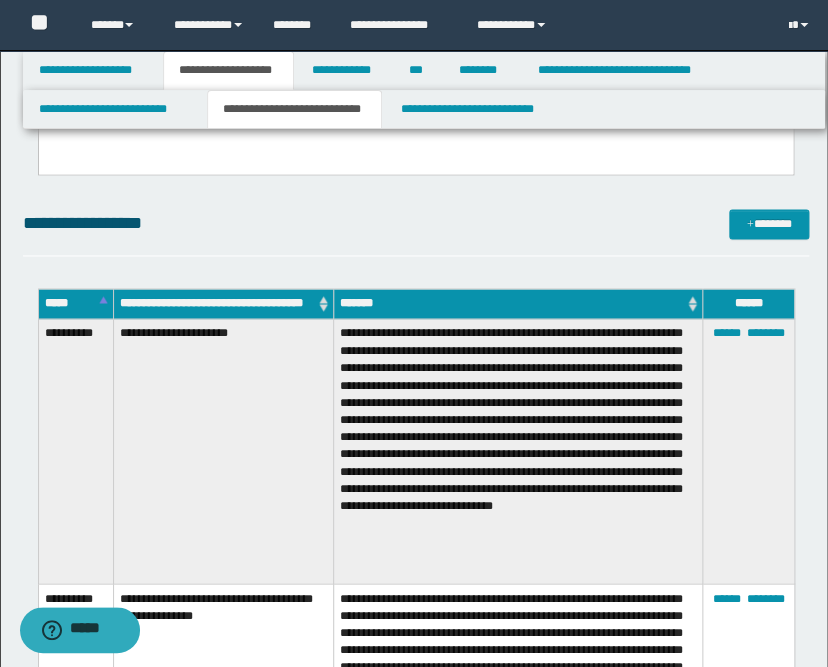 scroll, scrollTop: 111, scrollLeft: 0, axis: vertical 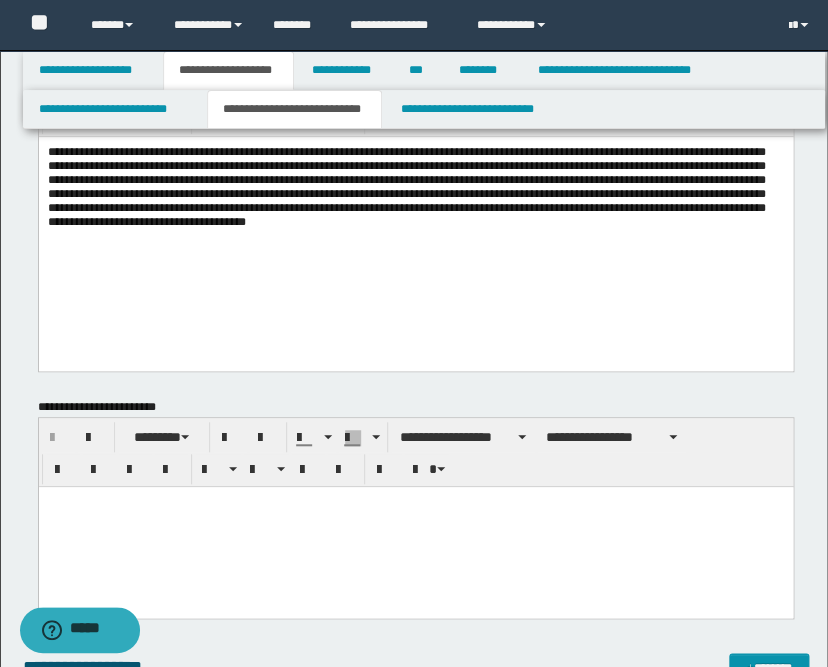 click on "**********" at bounding box center [415, 186] 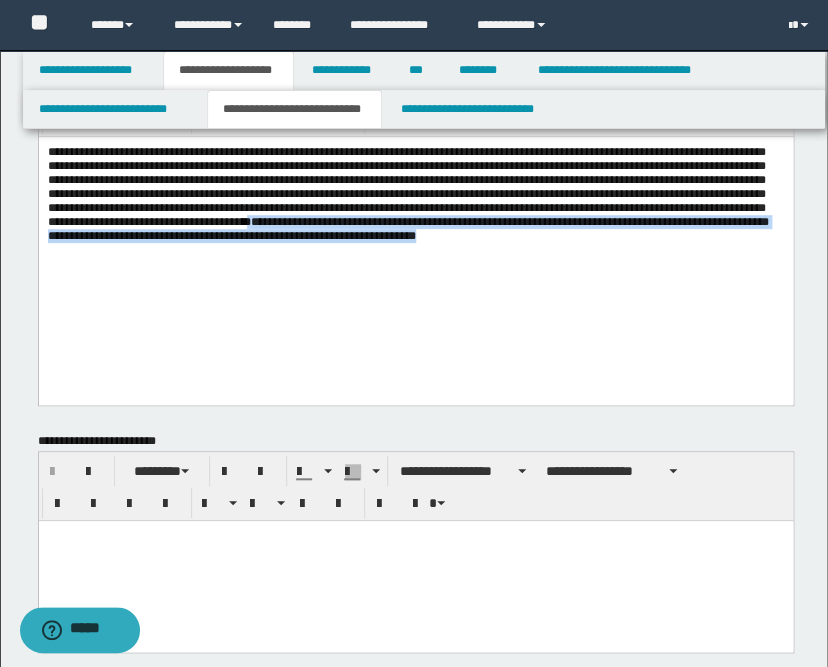 drag, startPoint x: 596, startPoint y: 246, endPoint x: 581, endPoint y: 292, distance: 48.38388 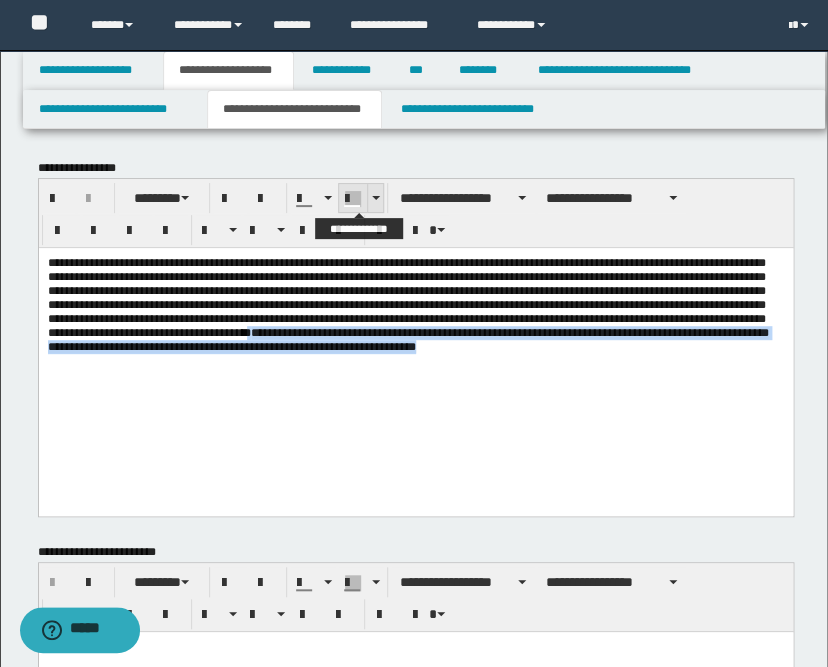 click at bounding box center (376, 198) 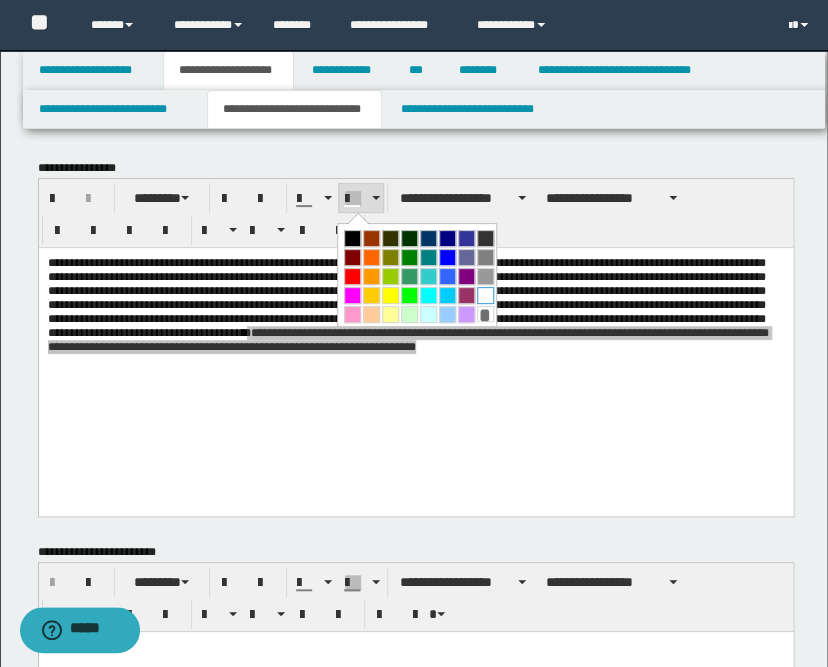 click at bounding box center [485, 295] 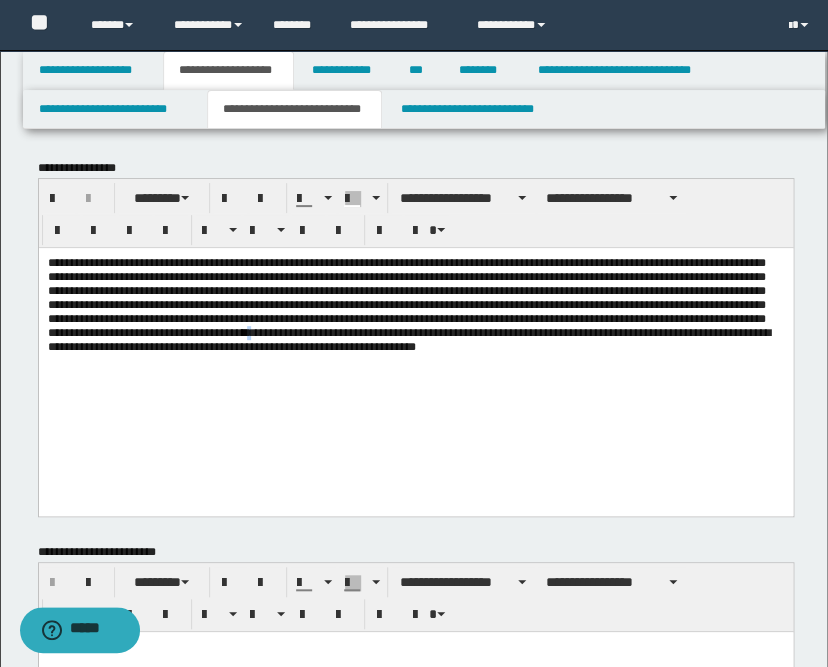 click on "**********" at bounding box center [415, 304] 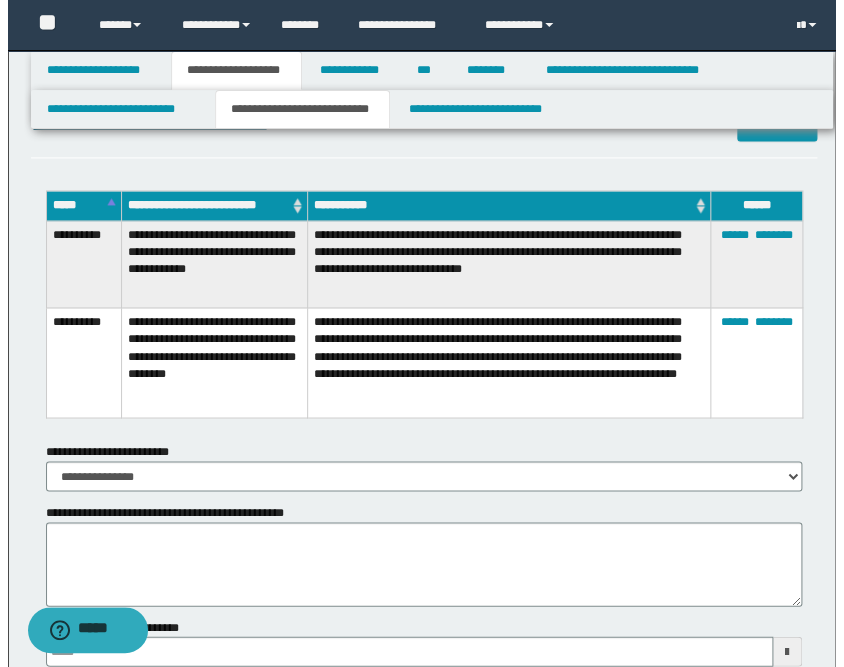 scroll, scrollTop: 2444, scrollLeft: 0, axis: vertical 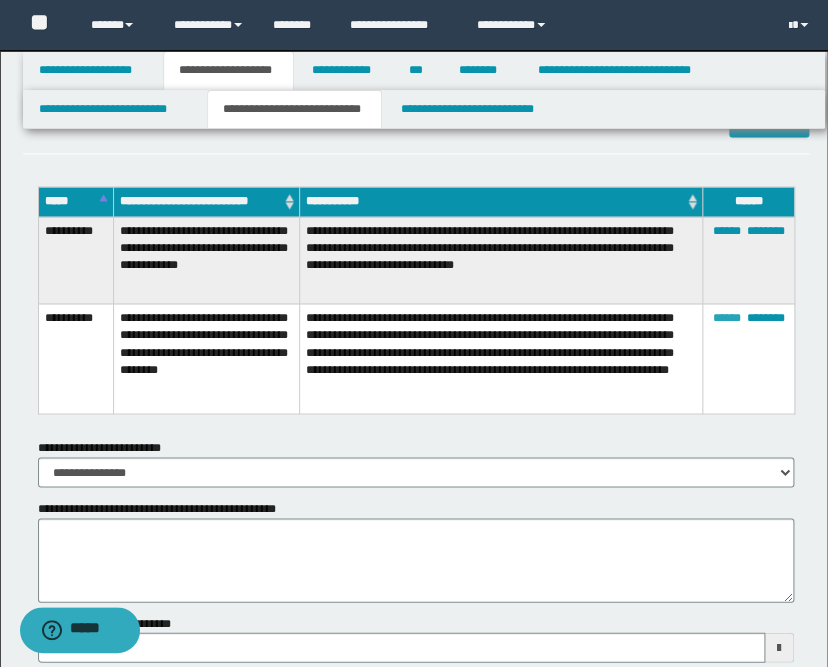 click on "******" at bounding box center [726, 318] 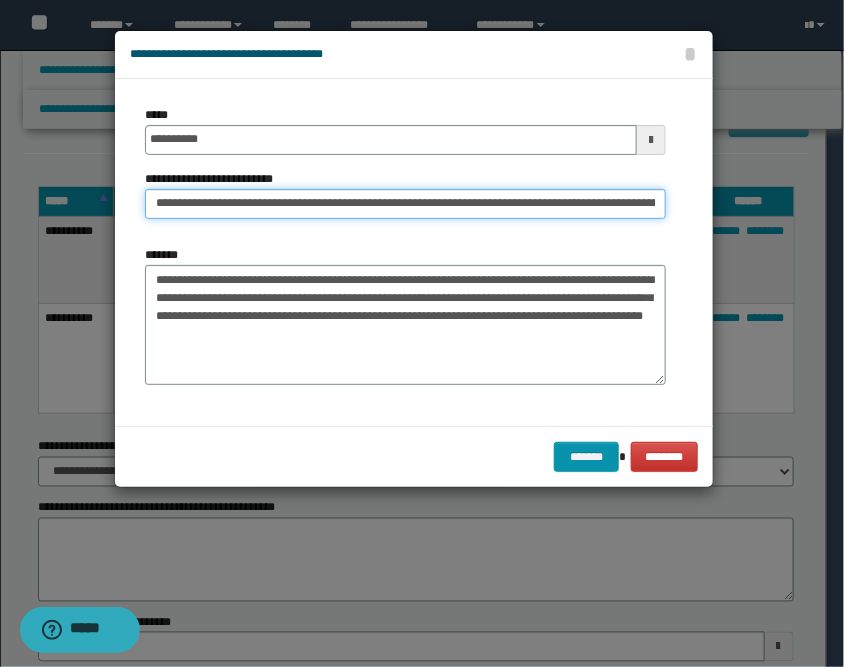 click on "**********" at bounding box center (405, 204) 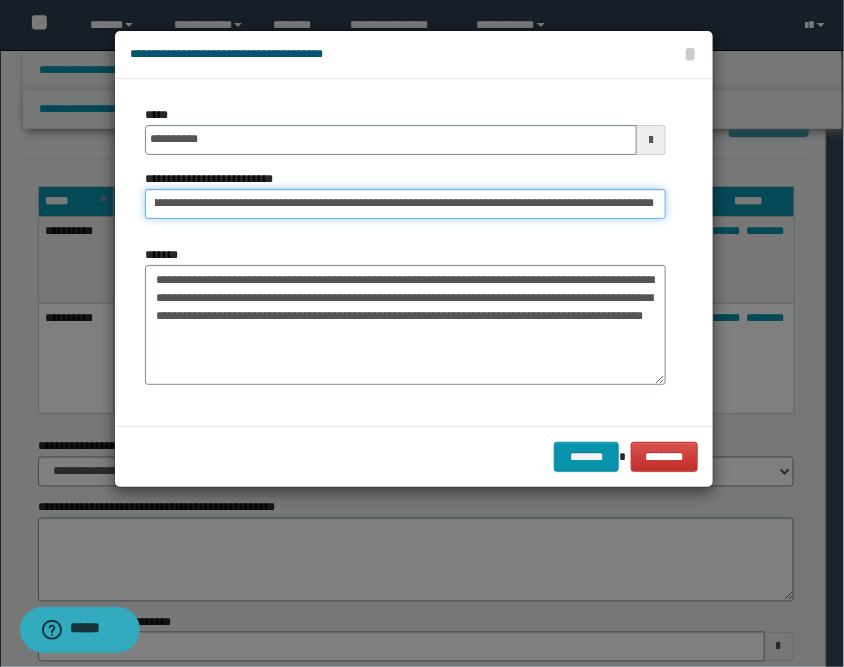 scroll, scrollTop: 0, scrollLeft: 231, axis: horizontal 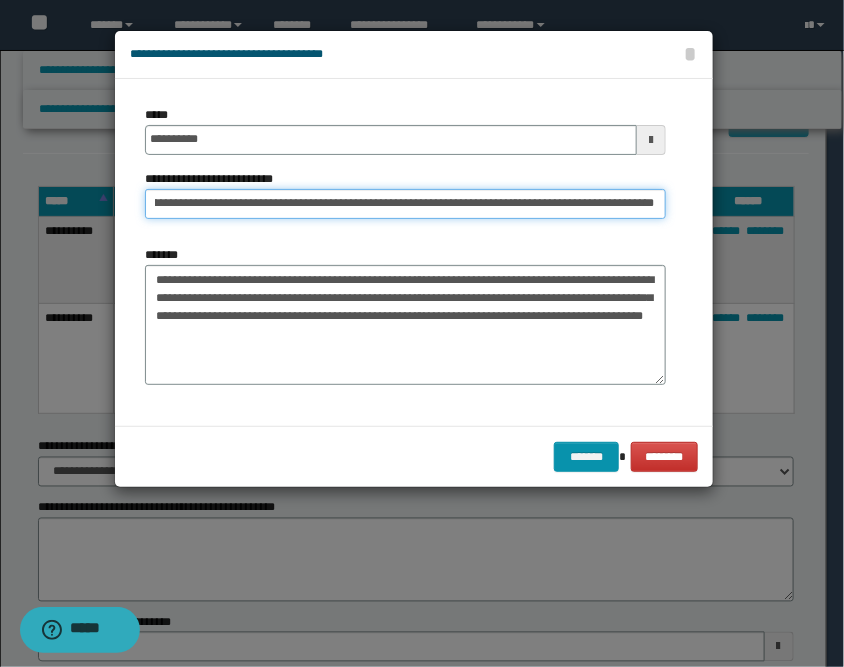 type on "**********" 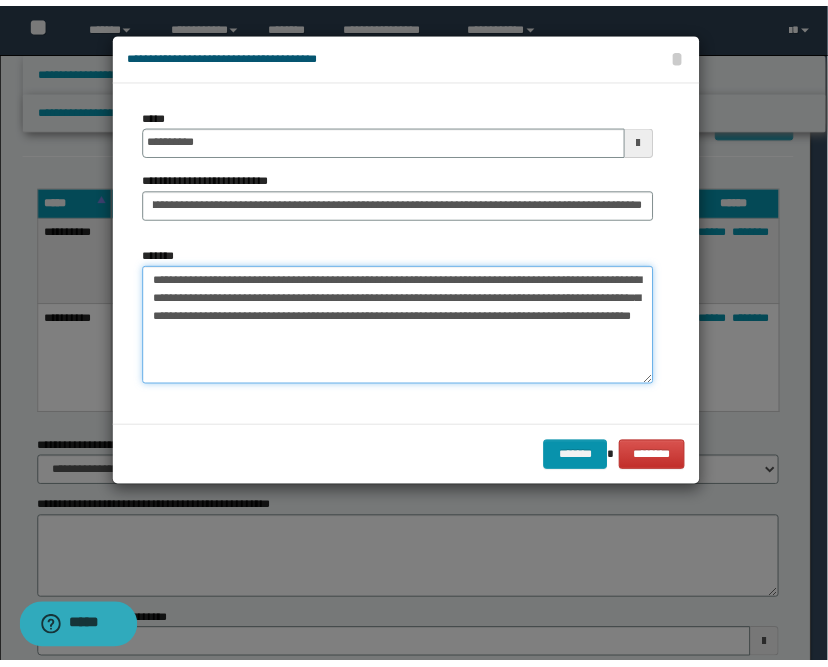 scroll, scrollTop: 0, scrollLeft: 0, axis: both 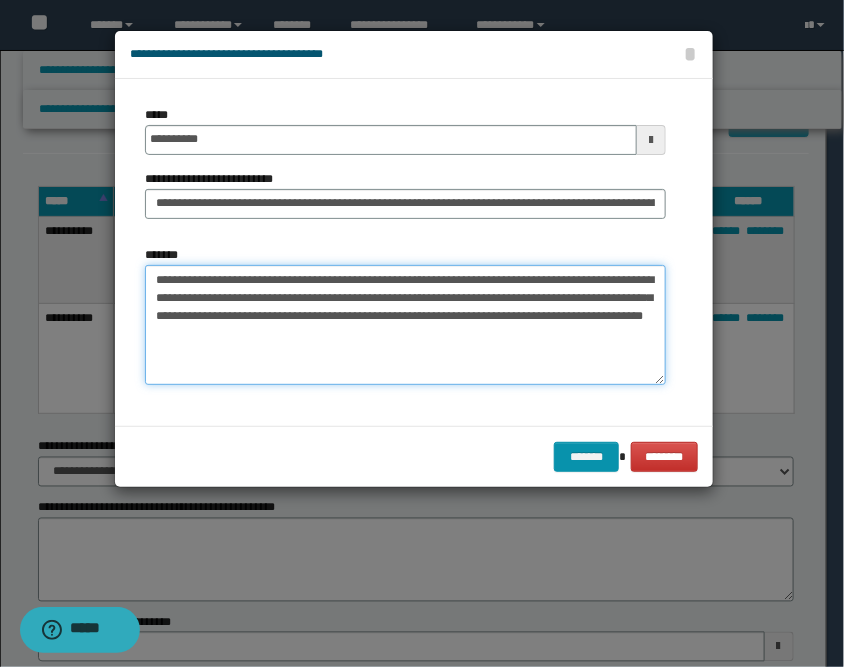 drag, startPoint x: 295, startPoint y: 358, endPoint x: 156, endPoint y: 287, distance: 156.08331 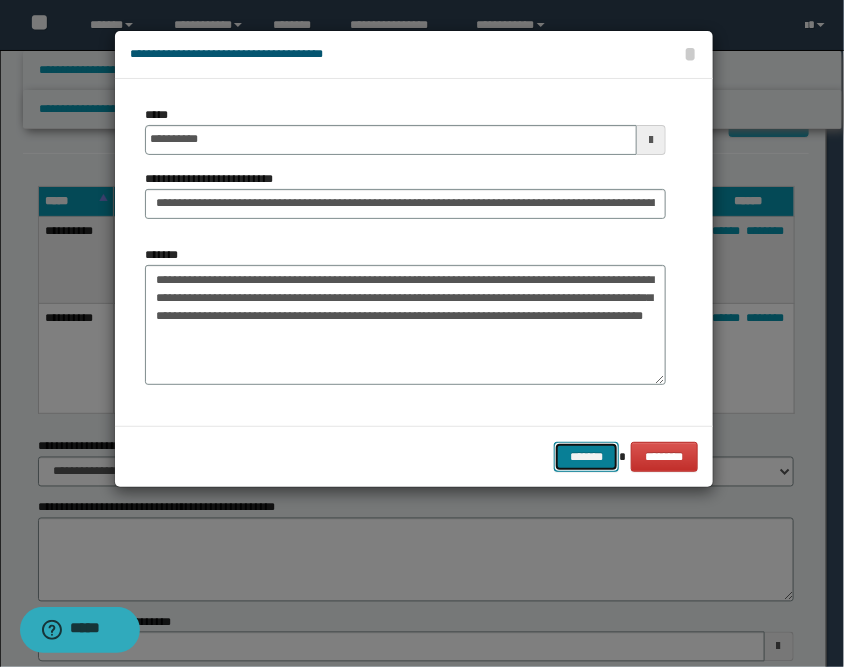 click on "*******" at bounding box center [586, 457] 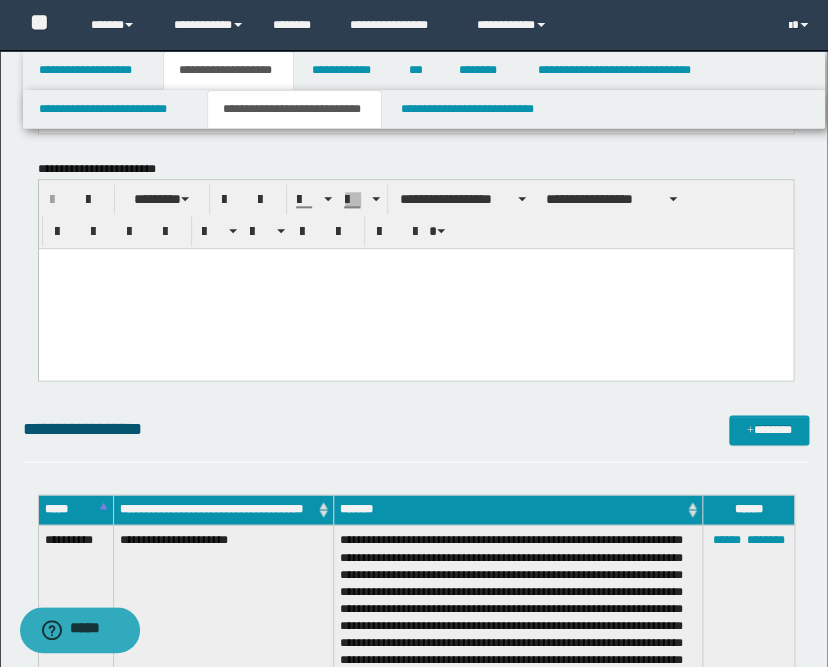 scroll, scrollTop: 222, scrollLeft: 0, axis: vertical 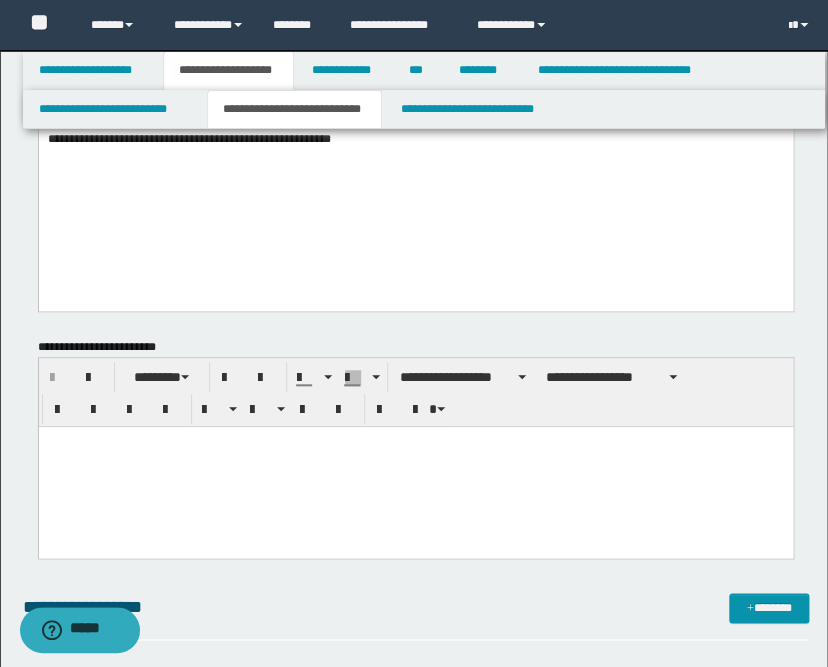 click on "**********" at bounding box center [415, 114] 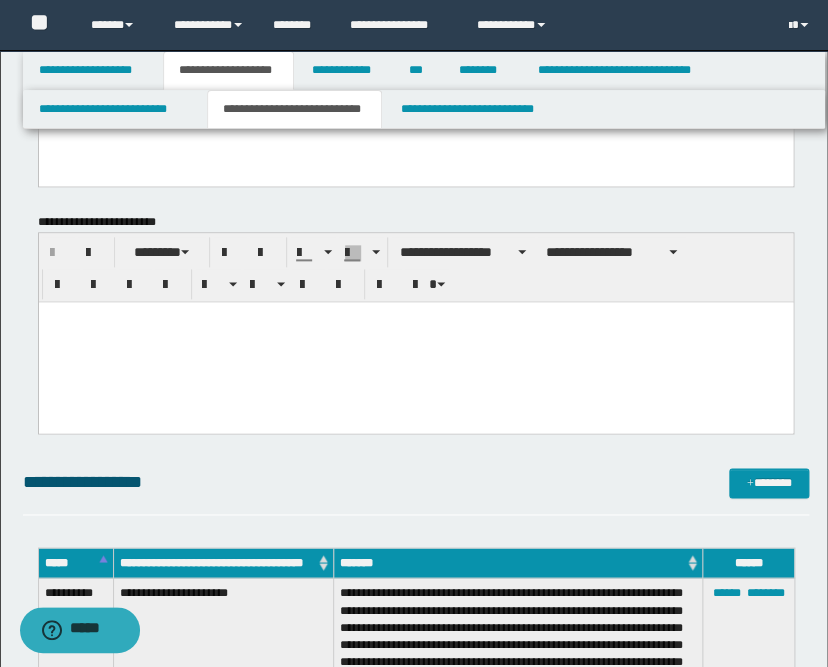 scroll, scrollTop: 444, scrollLeft: 0, axis: vertical 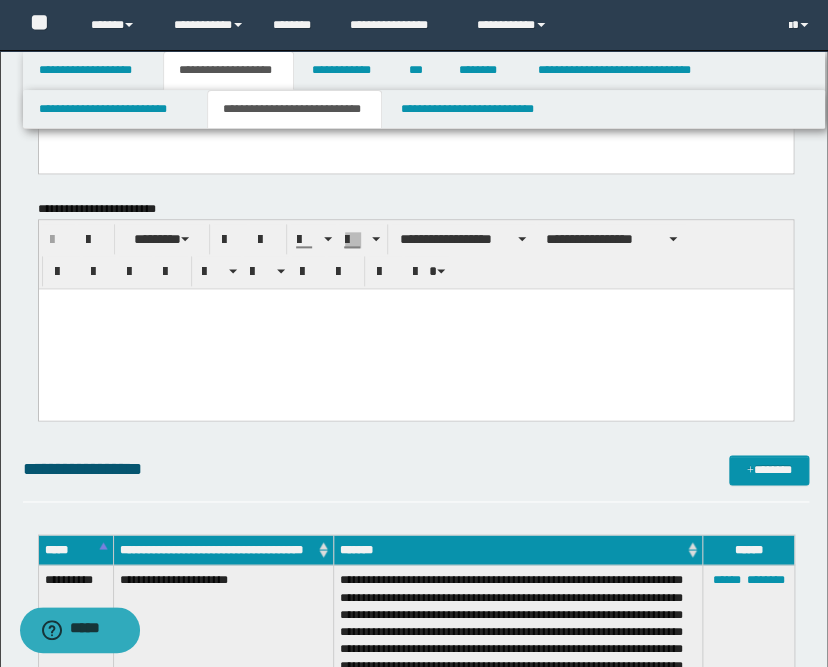 click at bounding box center [415, 329] 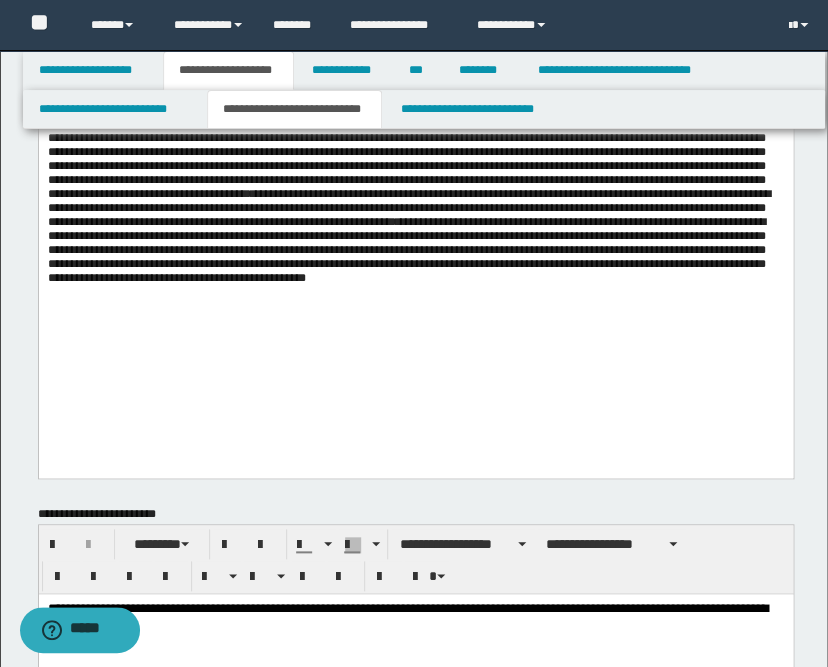 scroll, scrollTop: 0, scrollLeft: 0, axis: both 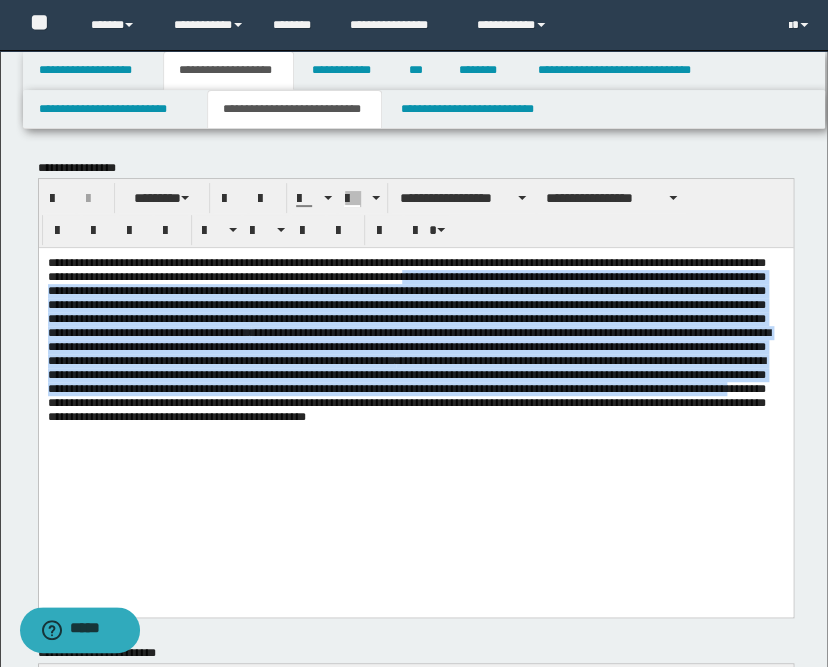drag, startPoint x: 699, startPoint y: 277, endPoint x: 120, endPoint y: 475, distance: 611.9191 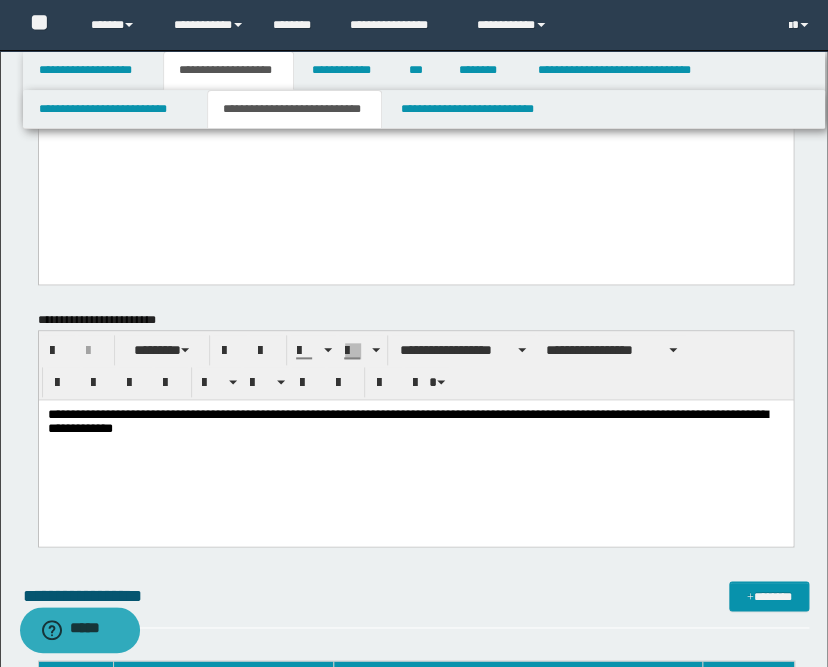 click on "**********" at bounding box center [415, 423] 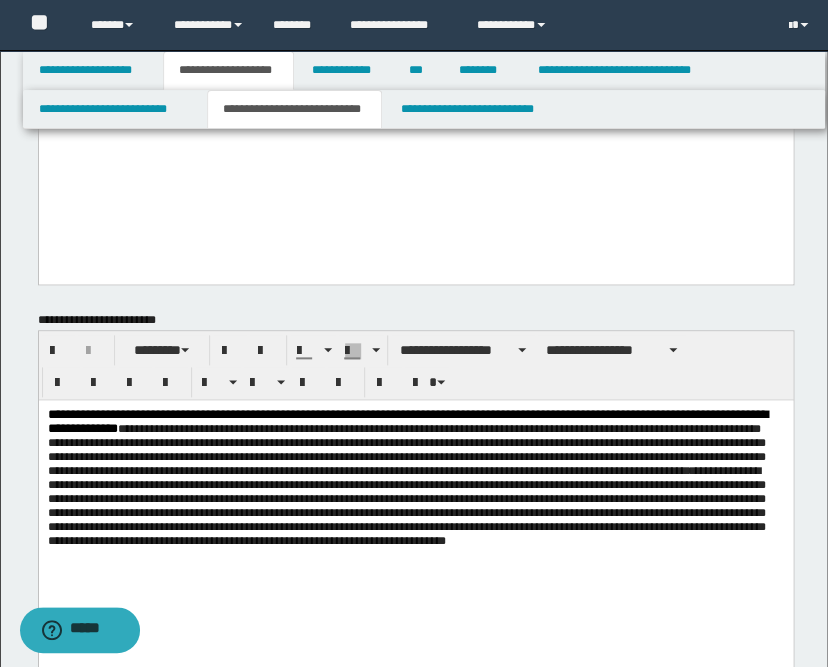 click on "**********" at bounding box center (406, 506) 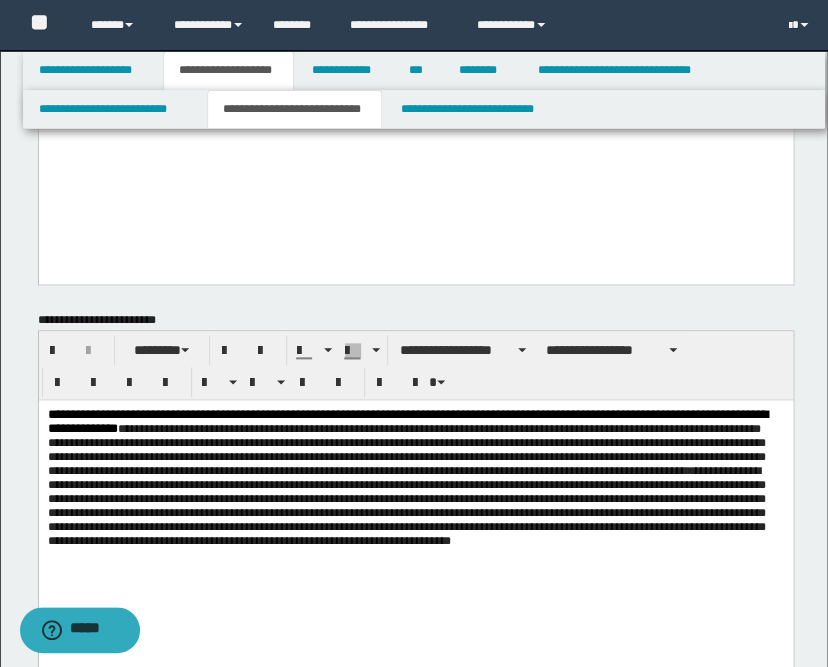 click on "**********" at bounding box center (406, 506) 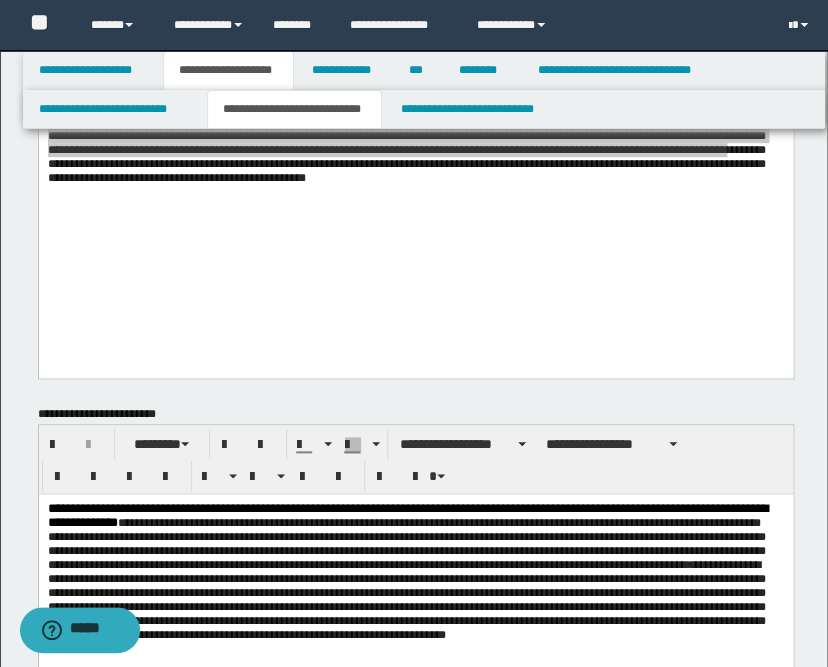 scroll, scrollTop: 0, scrollLeft: 0, axis: both 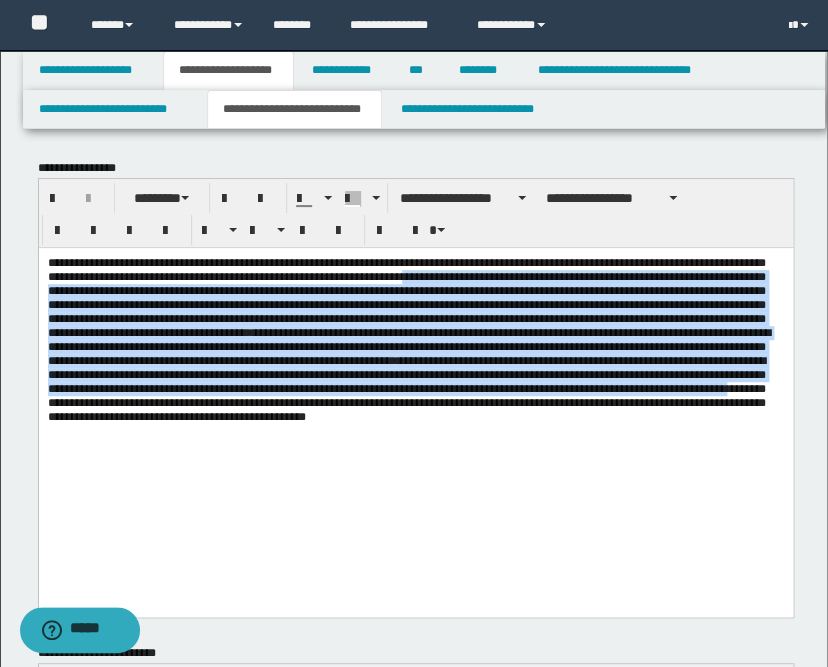 click on "**********" at bounding box center (408, 374) 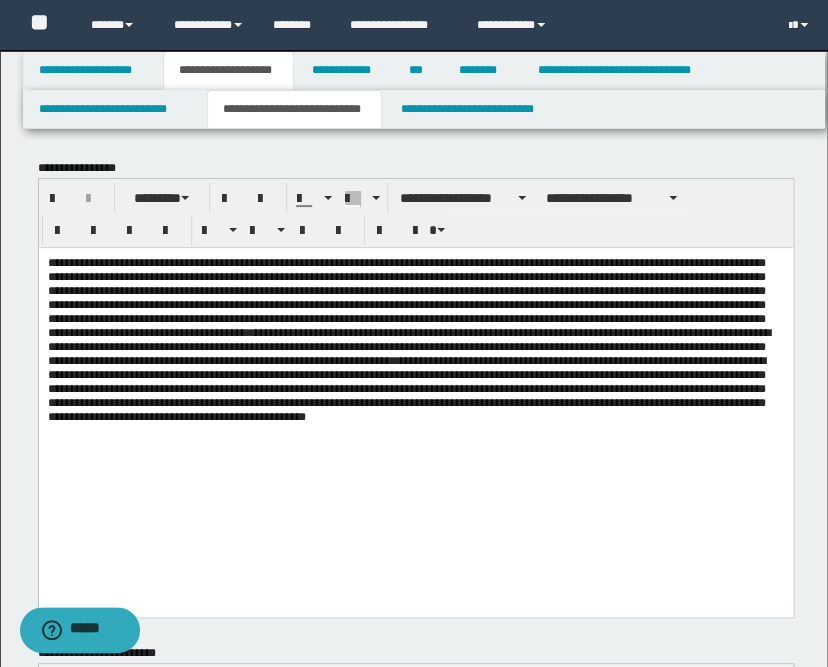 click on "**********" at bounding box center [408, 374] 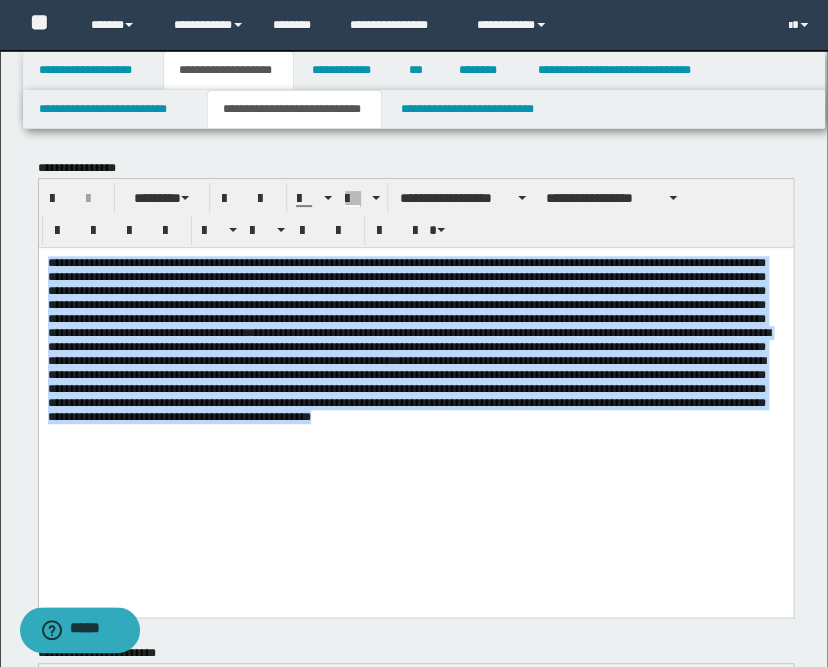 drag, startPoint x: 734, startPoint y: 497, endPoint x: -8, endPoint y: 255, distance: 780.46655 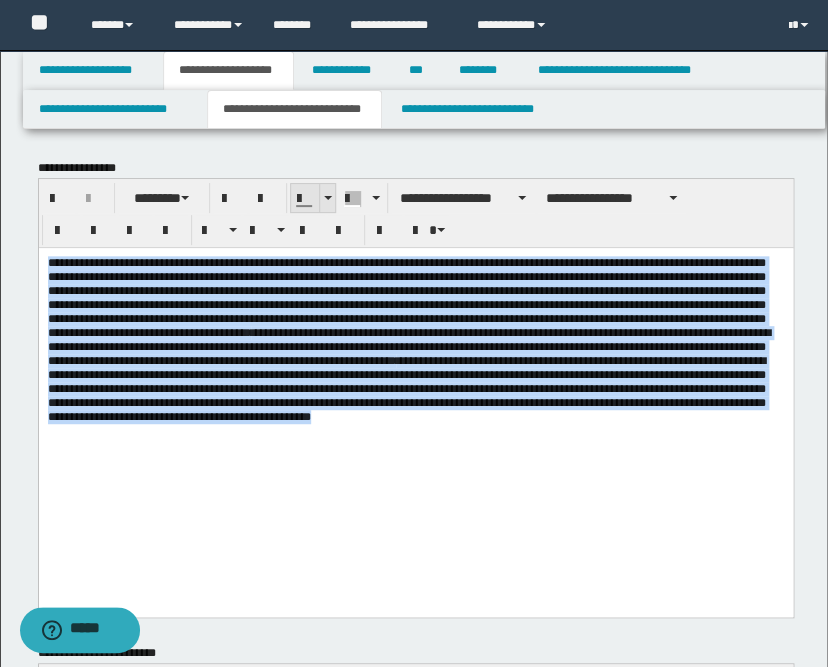 click at bounding box center (327, 198) 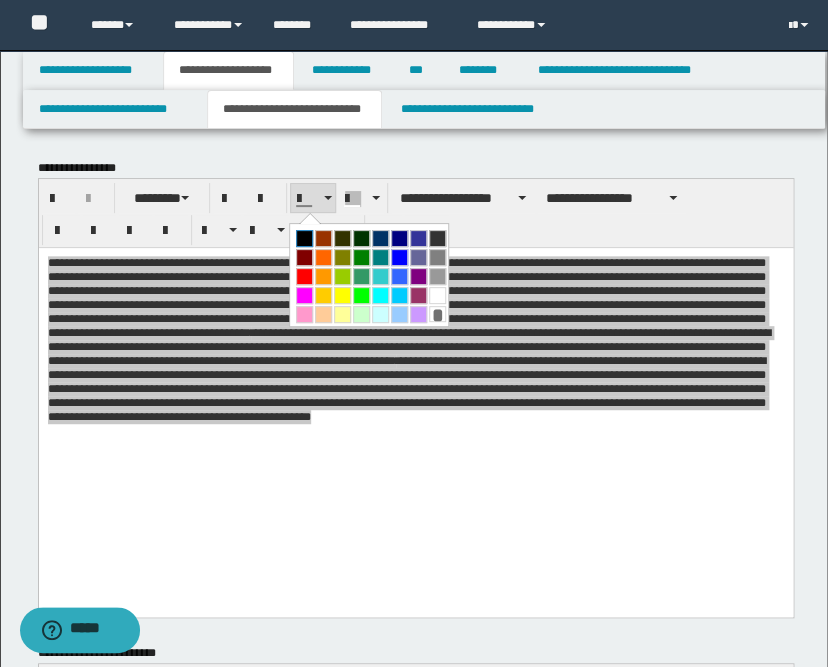 click at bounding box center [304, 238] 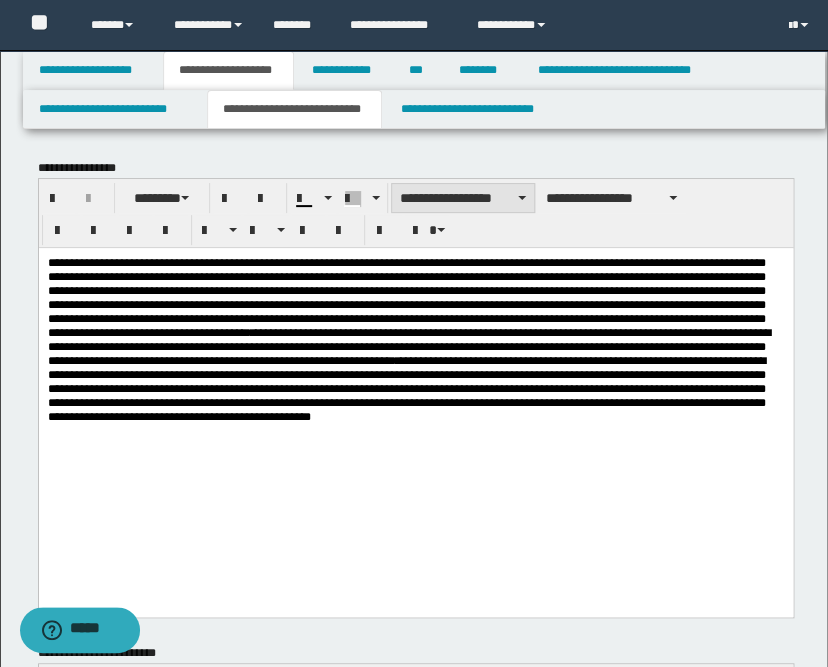click on "**********" at bounding box center [463, 198] 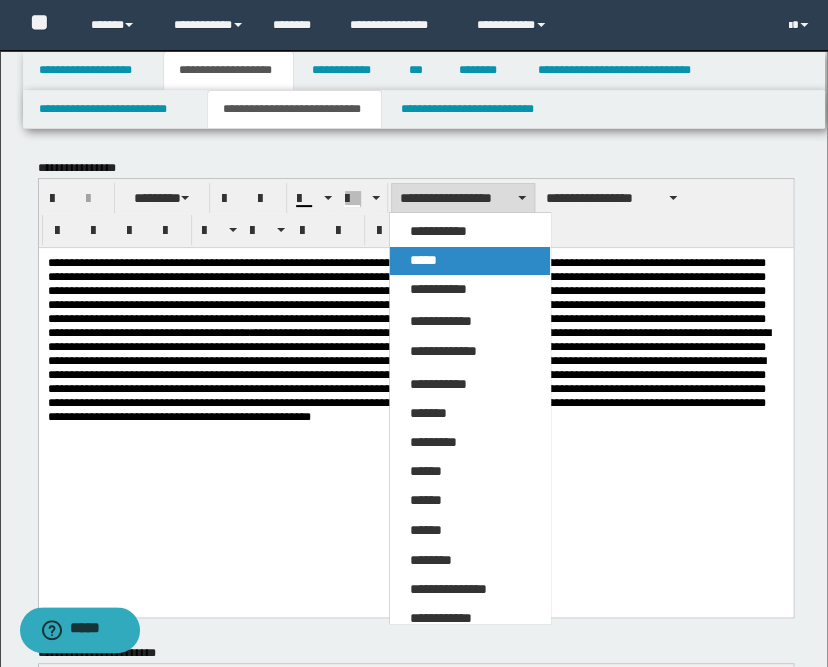 click on "*****" at bounding box center (423, 260) 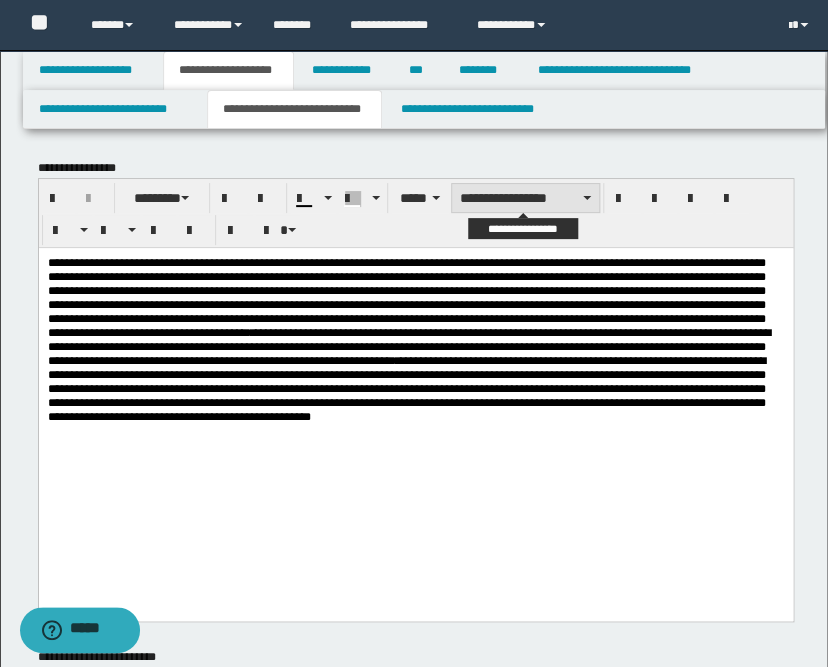 click on "**********" at bounding box center [525, 198] 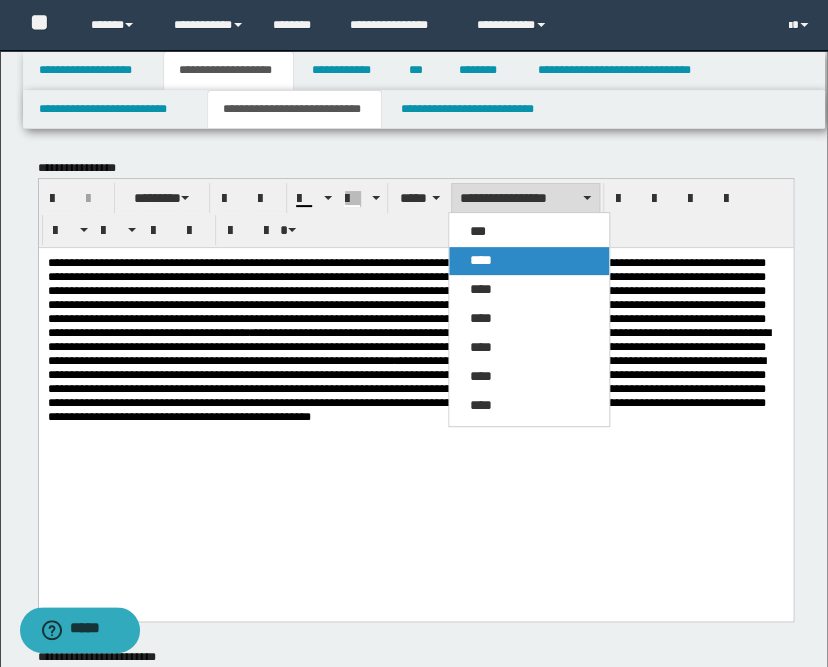 click on "****" at bounding box center (480, 260) 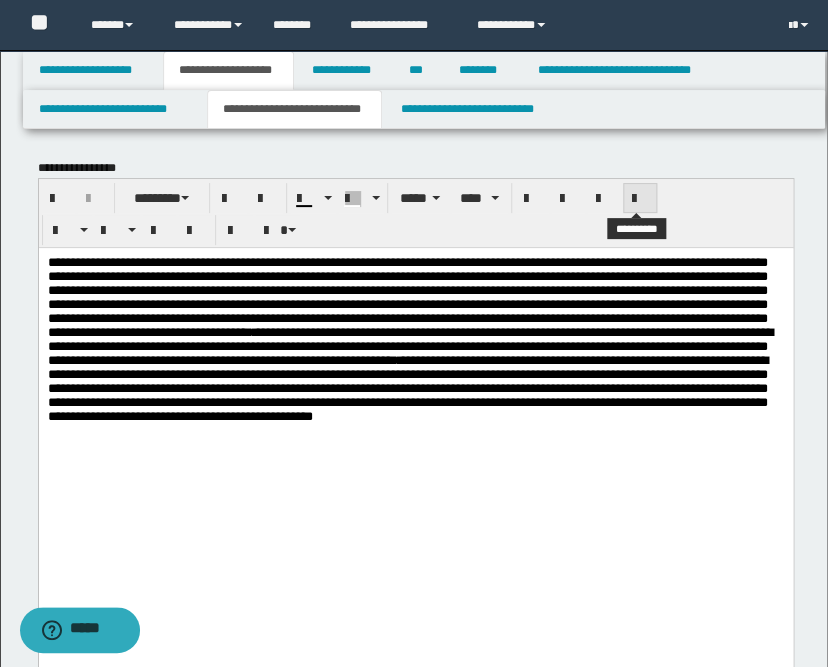 click at bounding box center (640, 199) 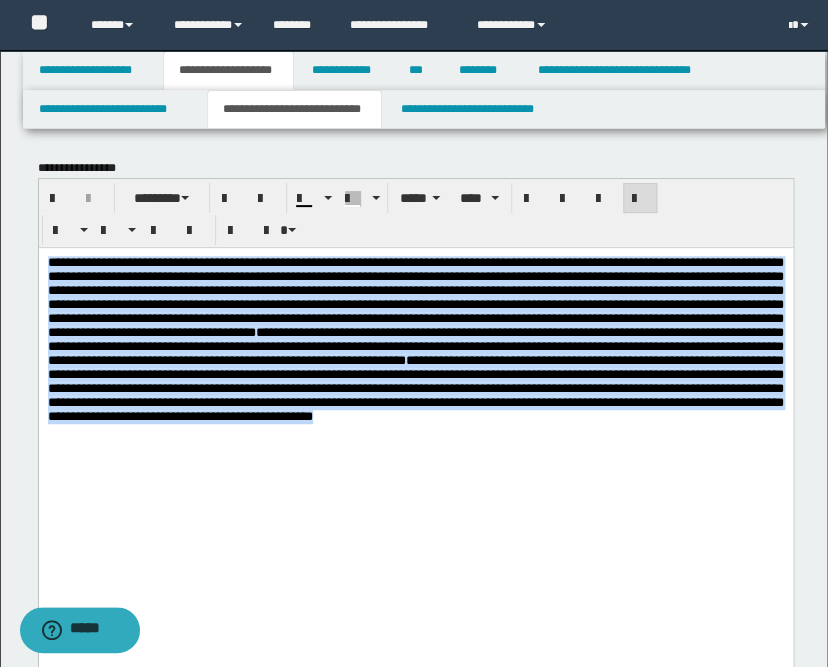 click on "**********" at bounding box center (415, 364) 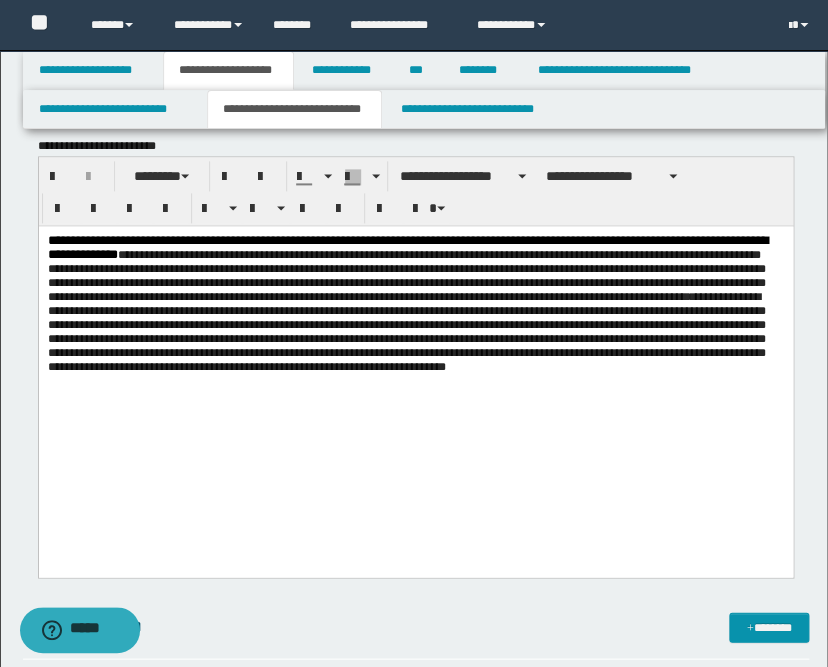 scroll, scrollTop: 444, scrollLeft: 0, axis: vertical 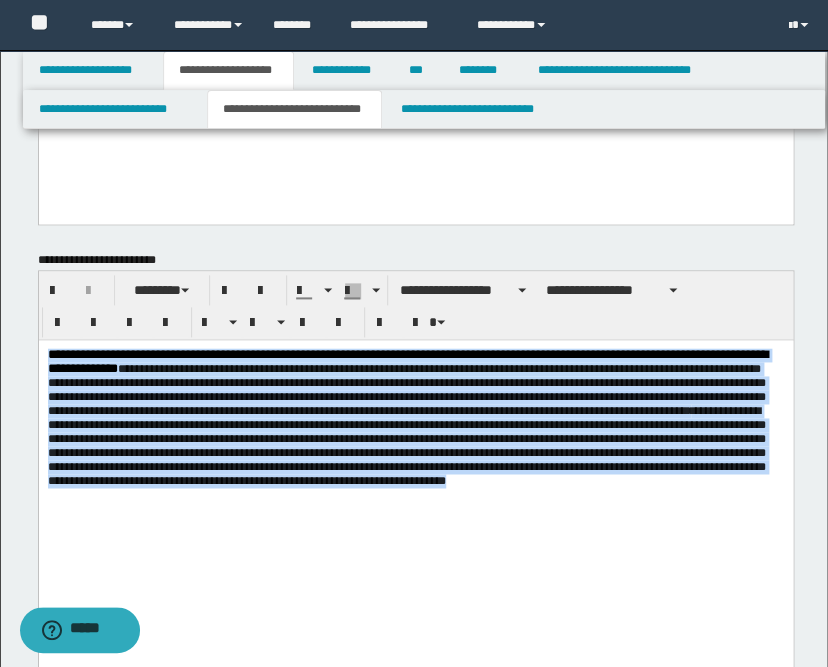 drag, startPoint x: 122, startPoint y: 578, endPoint x: 65, endPoint y: 679, distance: 115.97414 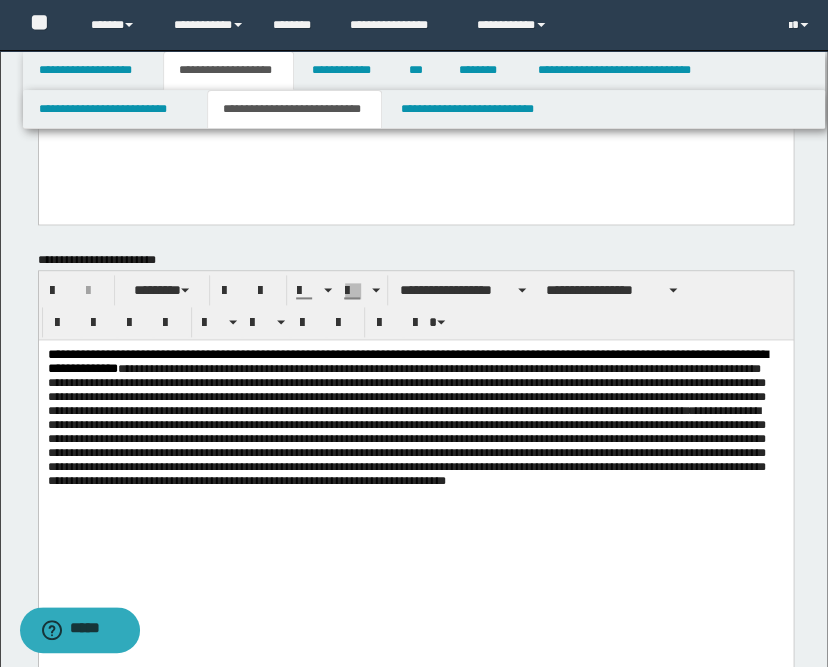 click on "**********" at bounding box center (415, 465) 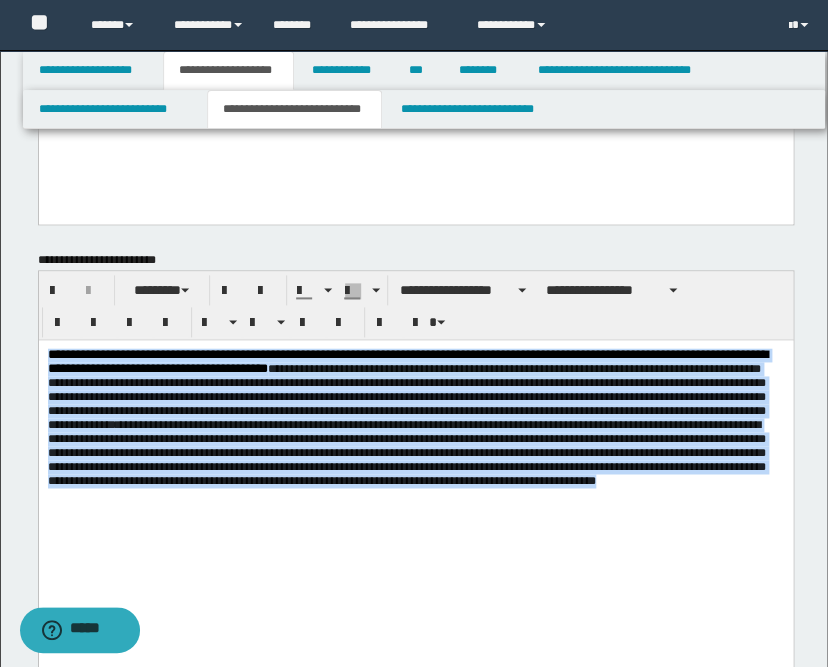 drag, startPoint x: 129, startPoint y: 583, endPoint x: 29, endPoint y: 356, distance: 248.0504 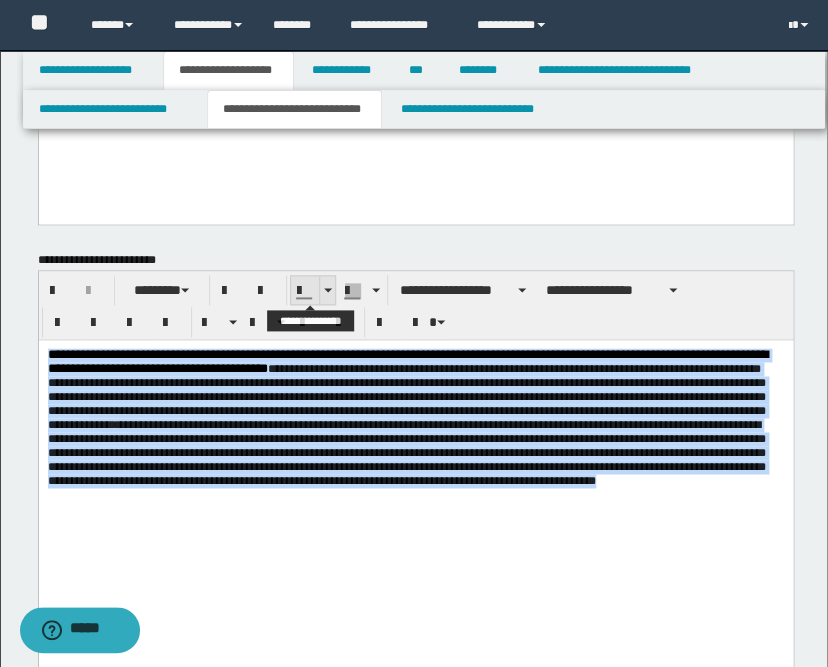 click at bounding box center (327, 290) 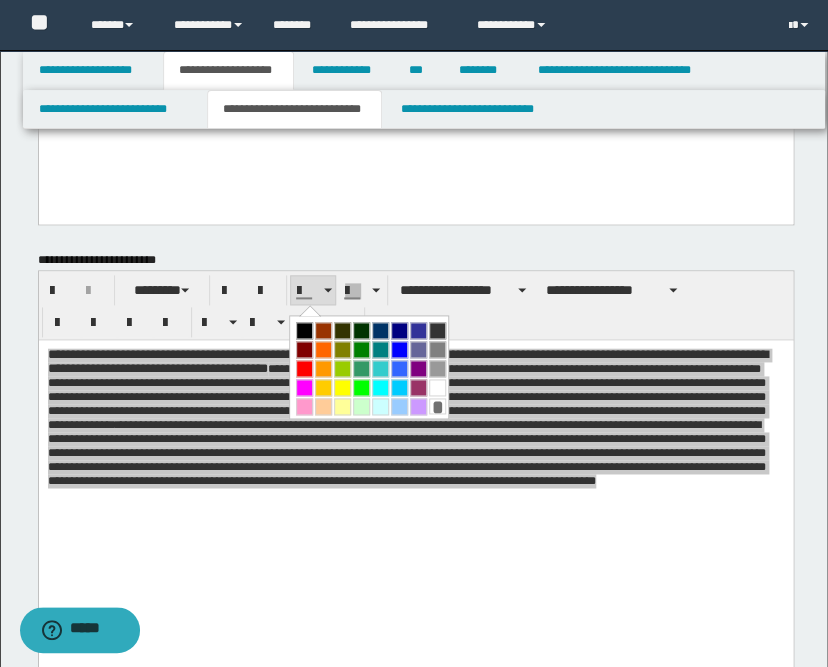 click at bounding box center [304, 330] 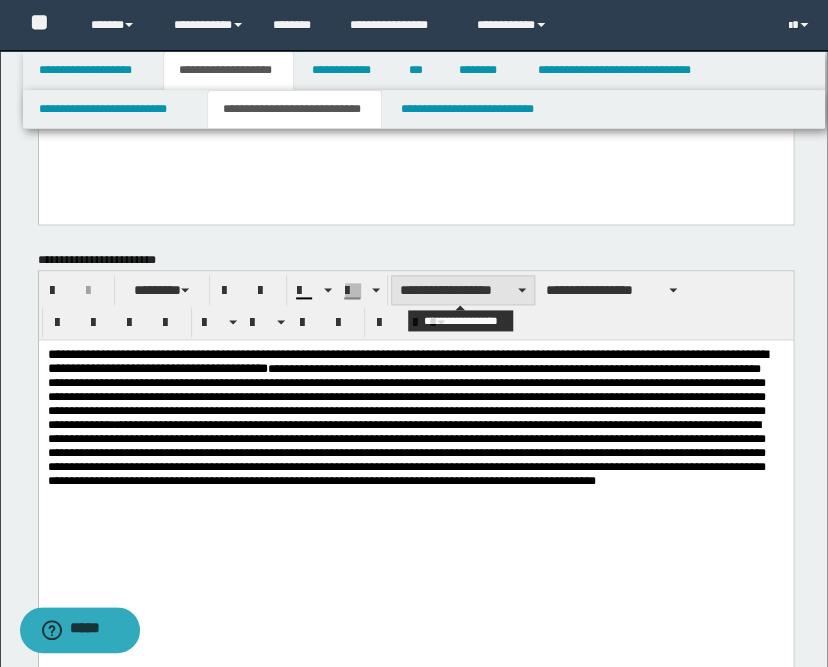 click on "**********" at bounding box center [463, 290] 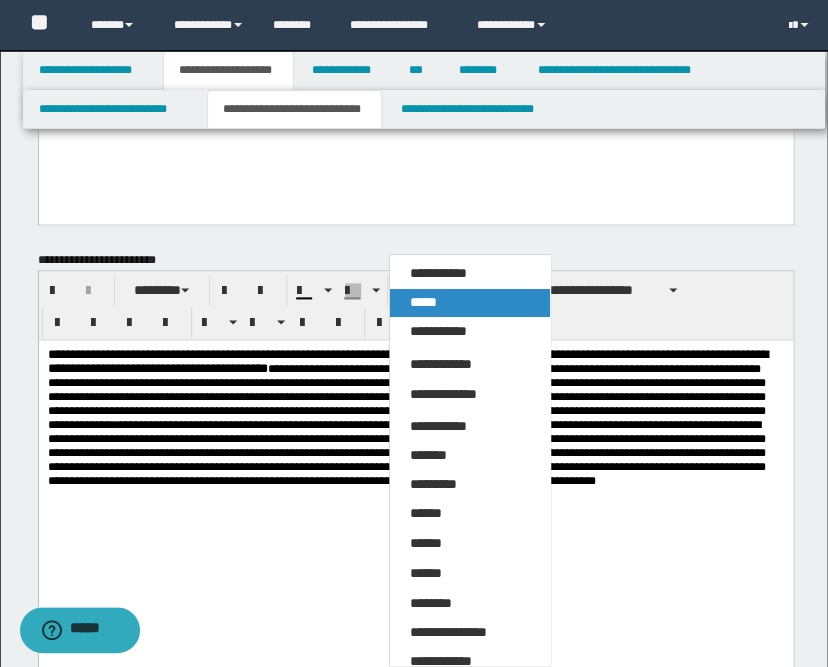 click on "*****" at bounding box center (423, 302) 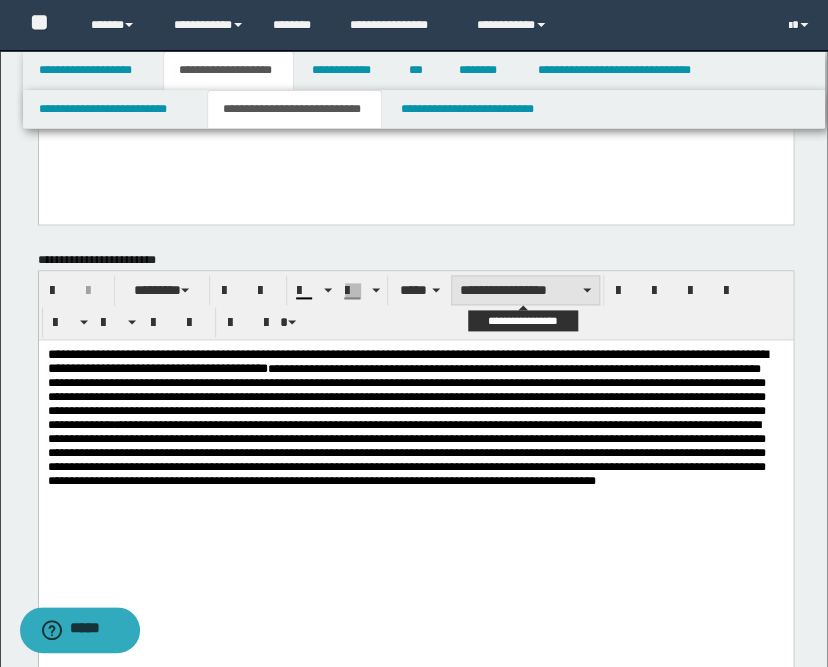 click on "**********" at bounding box center [525, 290] 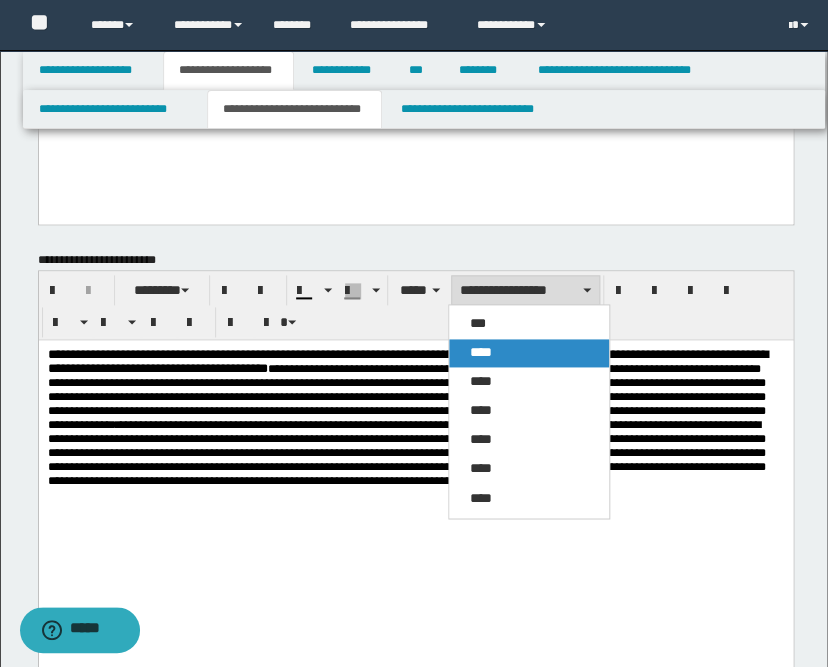 click on "****" at bounding box center (480, 352) 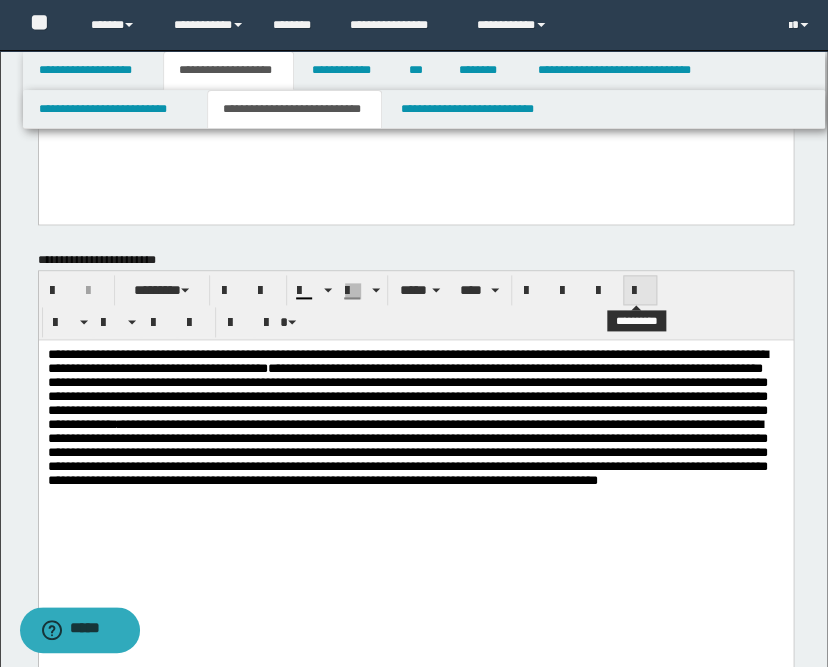 click at bounding box center [640, 290] 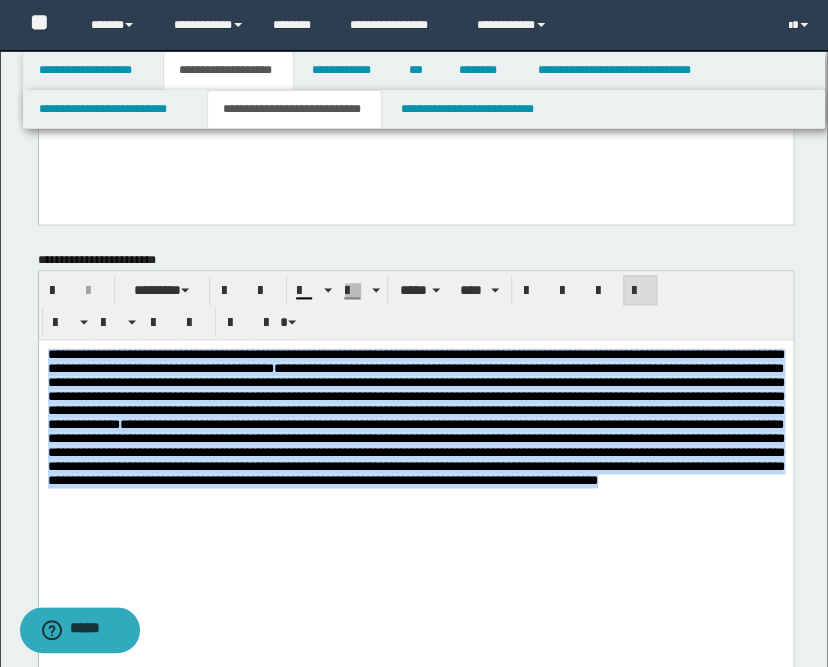 click on "**********" at bounding box center [415, 476] 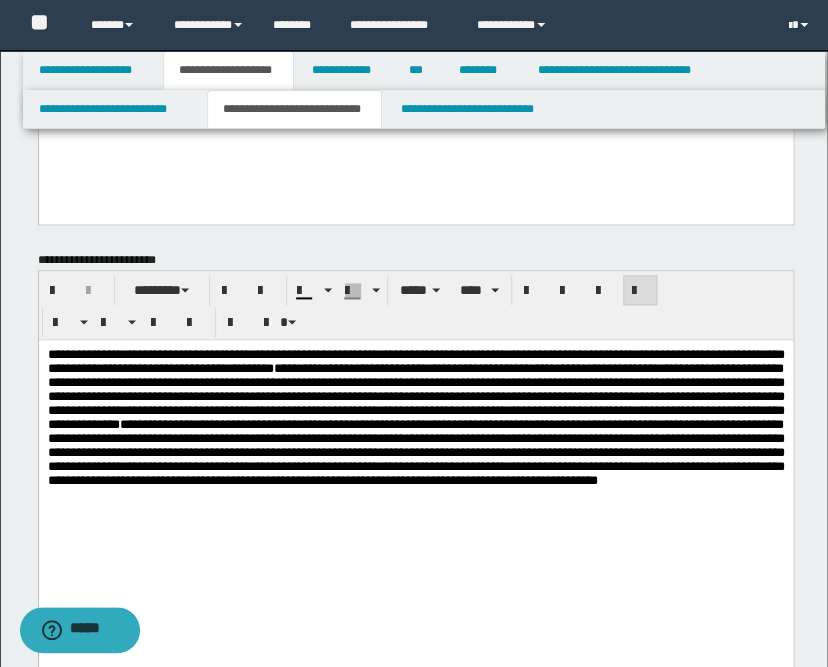 click on "**********" at bounding box center (415, 417) 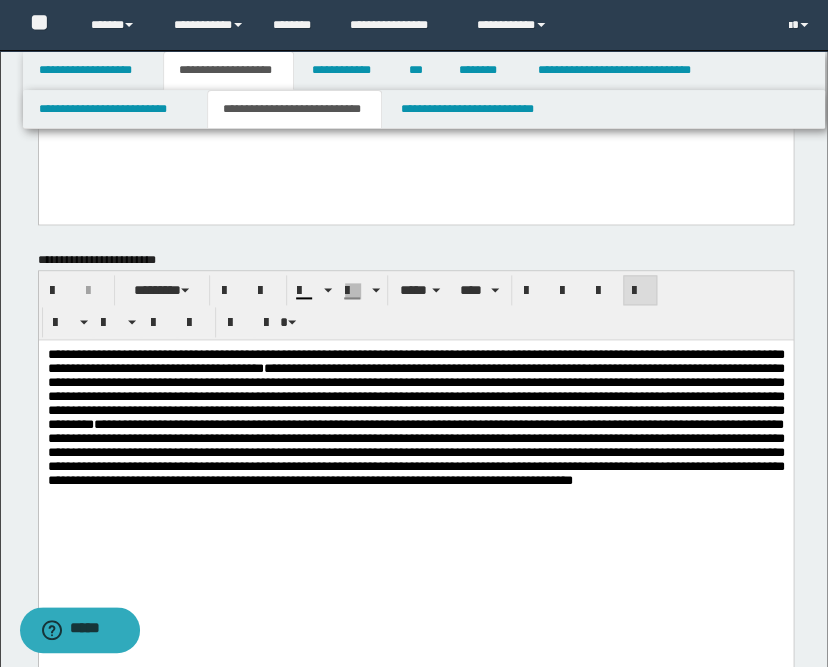 click on "**********" at bounding box center (415, 417) 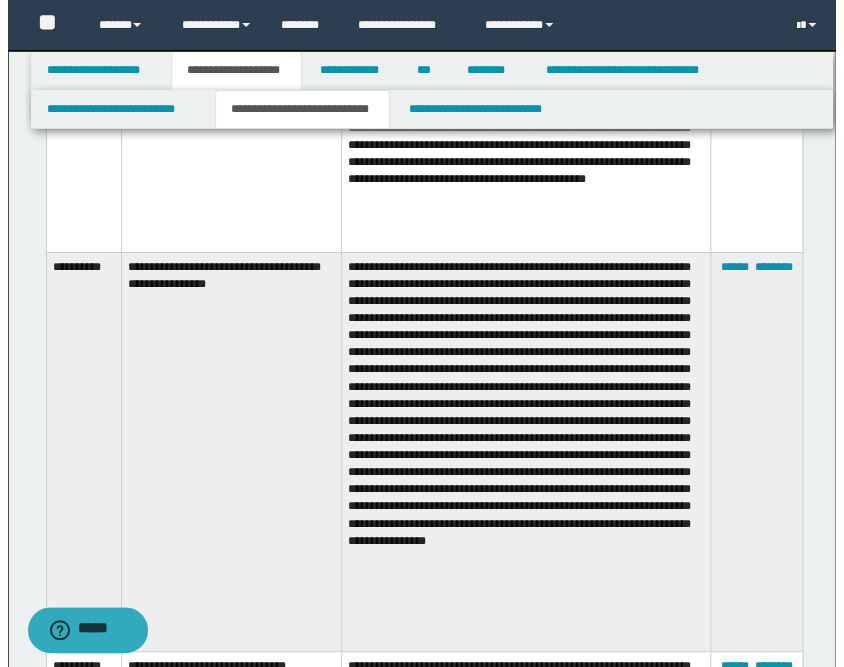 scroll, scrollTop: 2000, scrollLeft: 0, axis: vertical 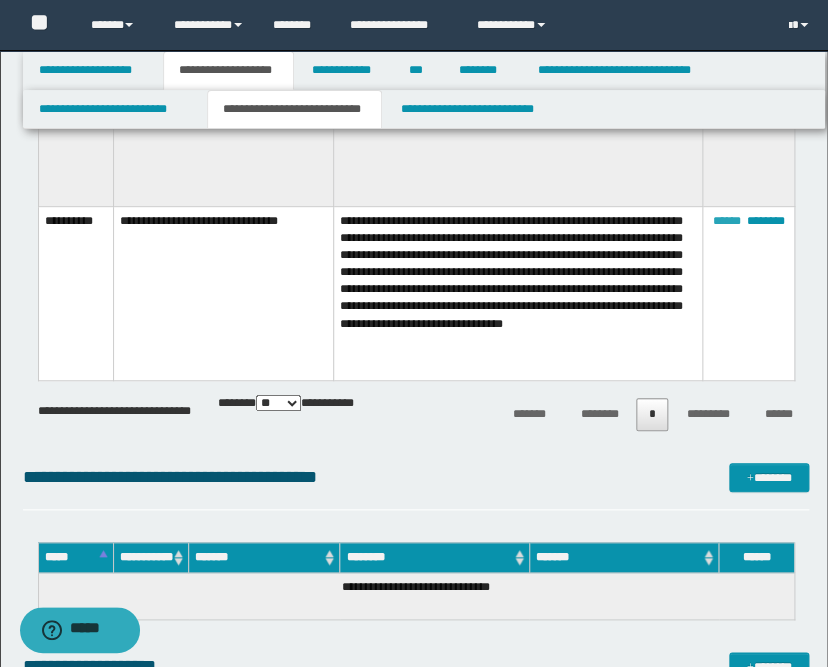 click on "******" at bounding box center [726, 221] 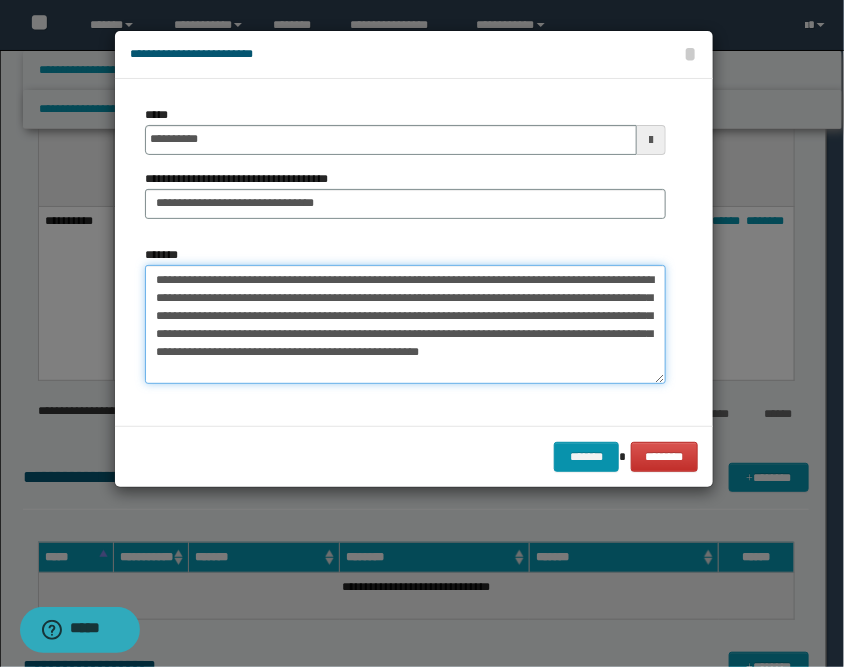 click on "**********" at bounding box center [405, 325] 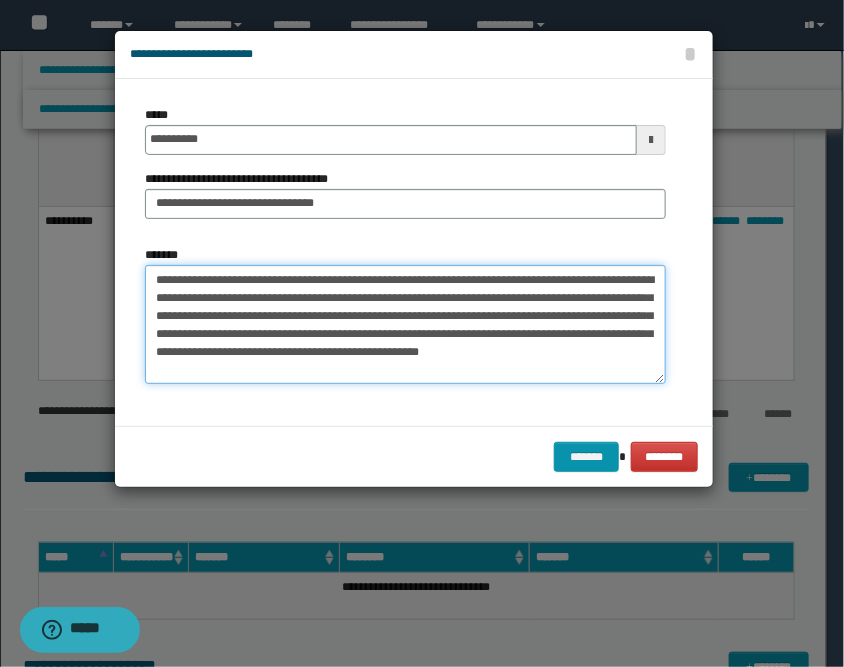click on "**********" at bounding box center [405, 325] 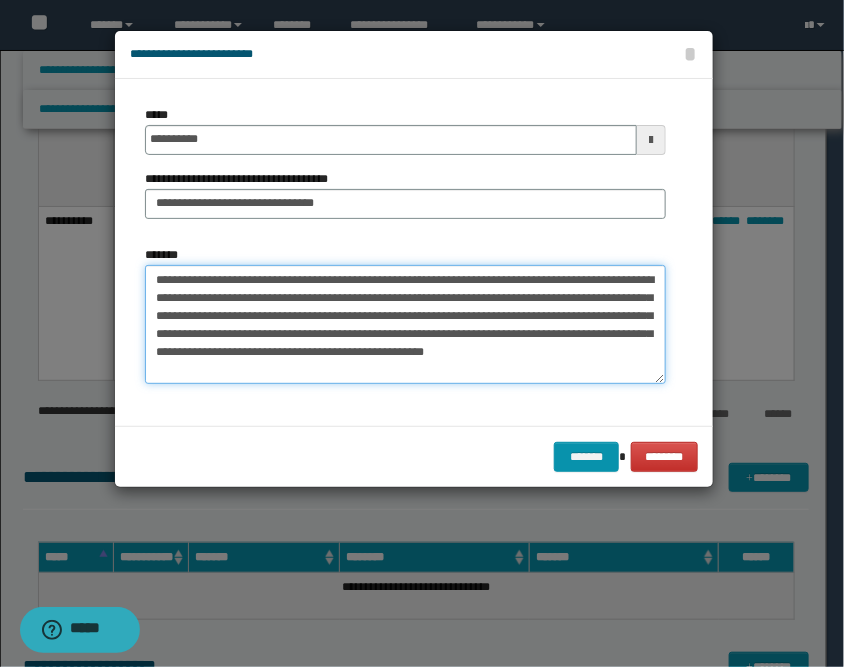 click on "**********" at bounding box center (405, 325) 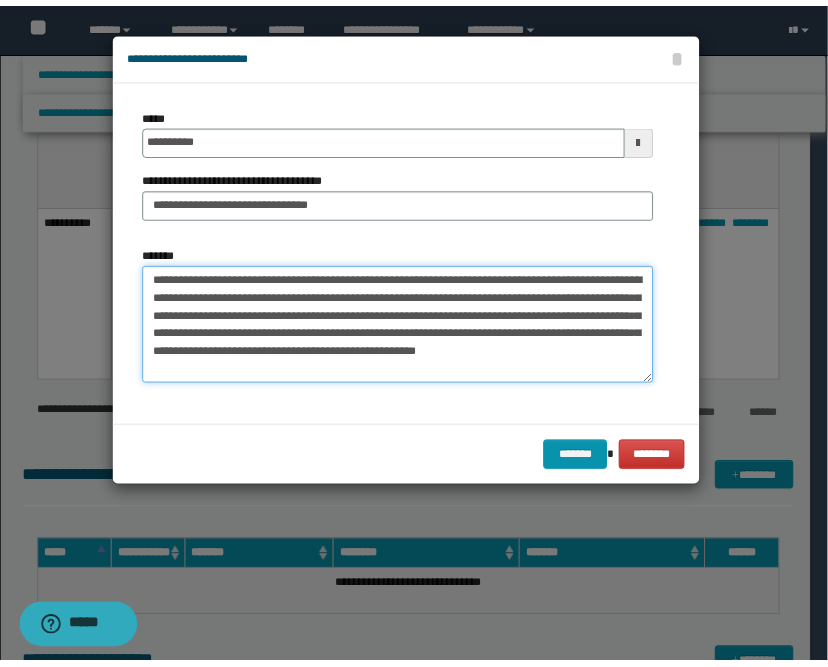 scroll, scrollTop: 17, scrollLeft: 0, axis: vertical 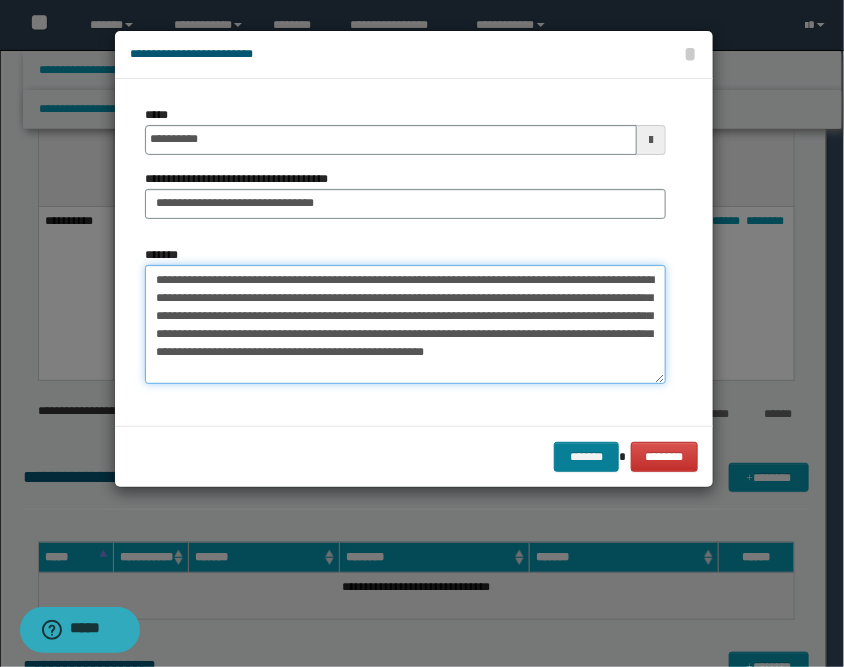 type on "**********" 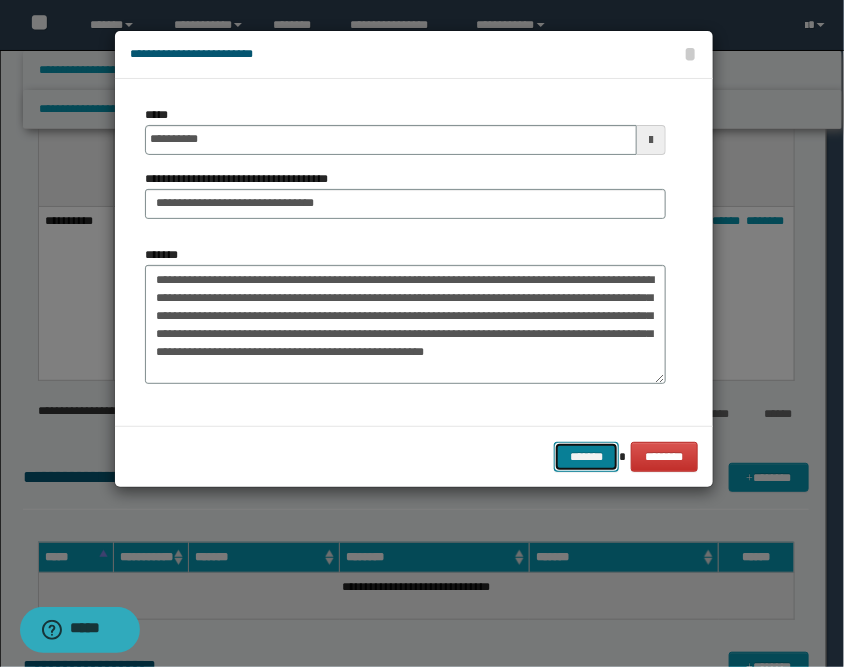 click on "*******" at bounding box center (586, 457) 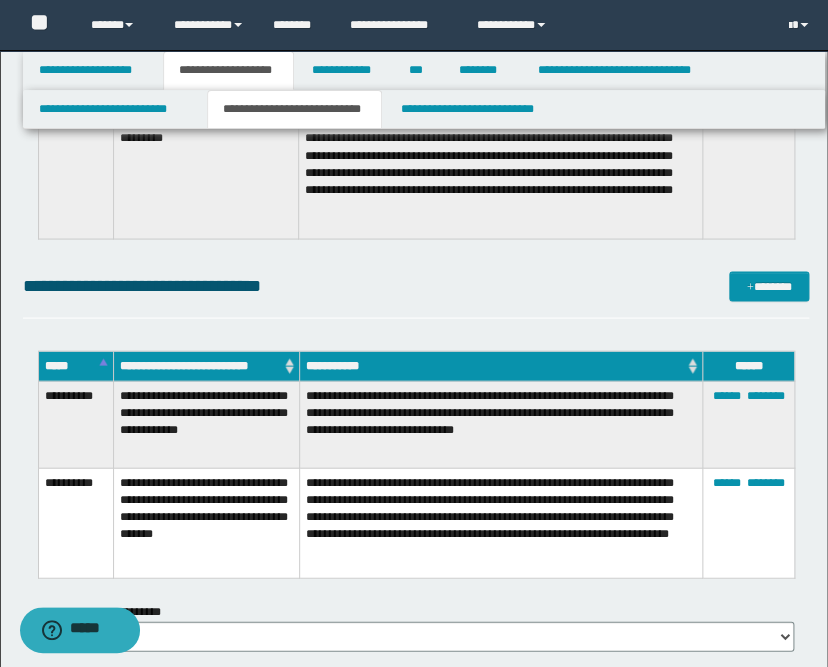 scroll, scrollTop: 2666, scrollLeft: 0, axis: vertical 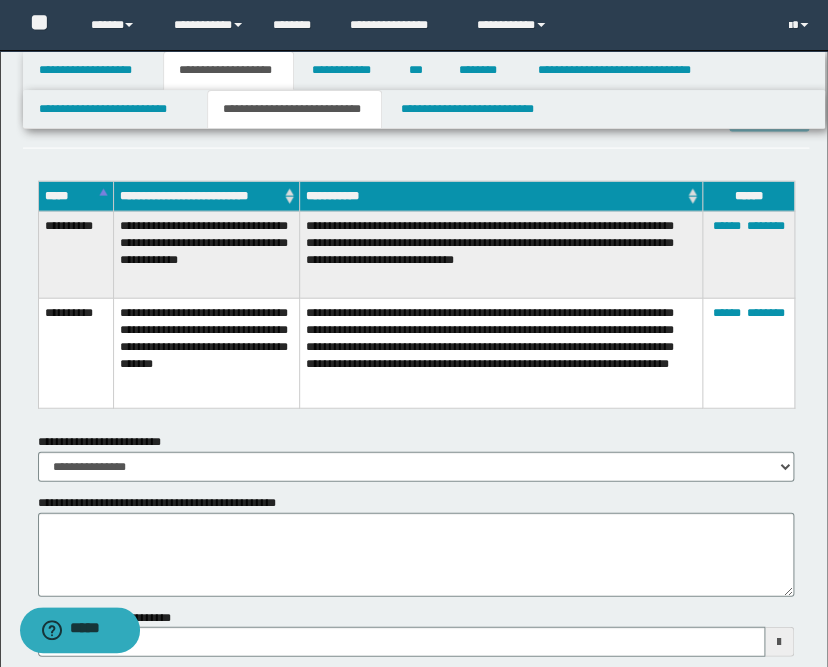 type 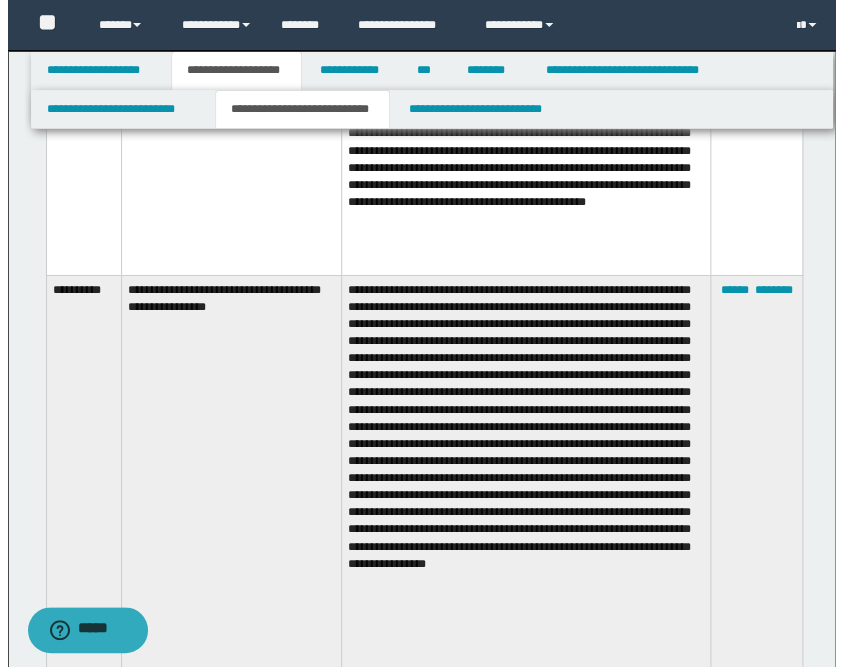 scroll, scrollTop: 1511, scrollLeft: 0, axis: vertical 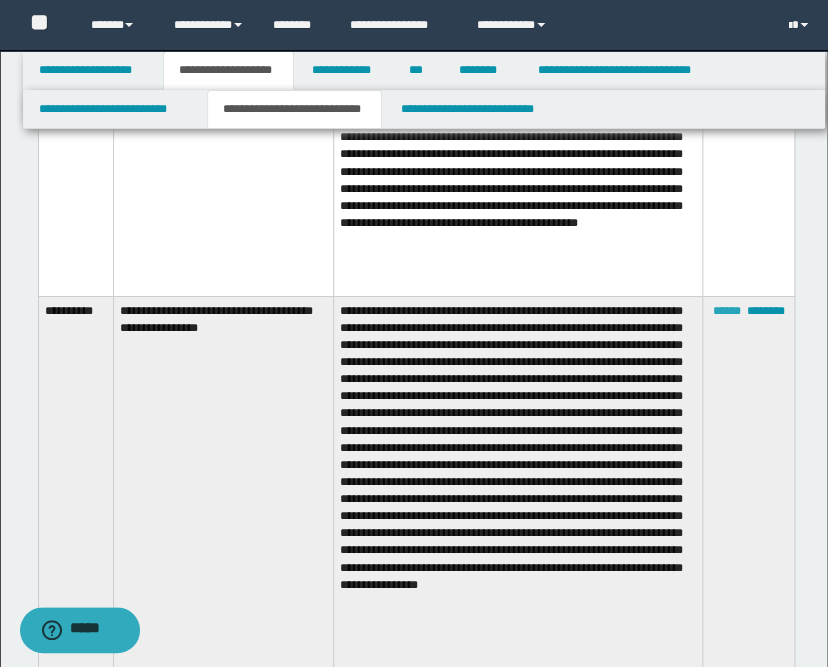 click on "******" at bounding box center [726, 311] 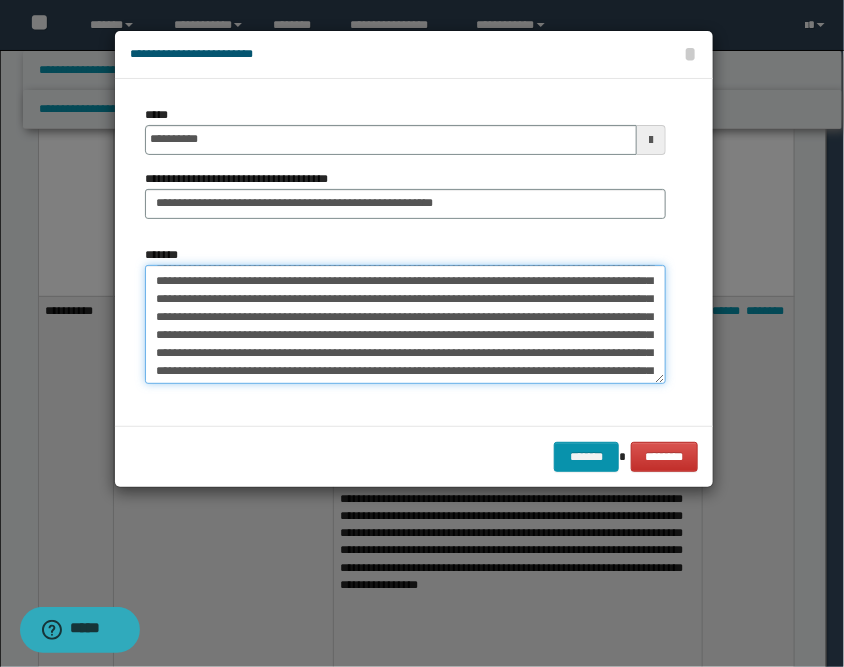 click on "*******" at bounding box center [405, 325] 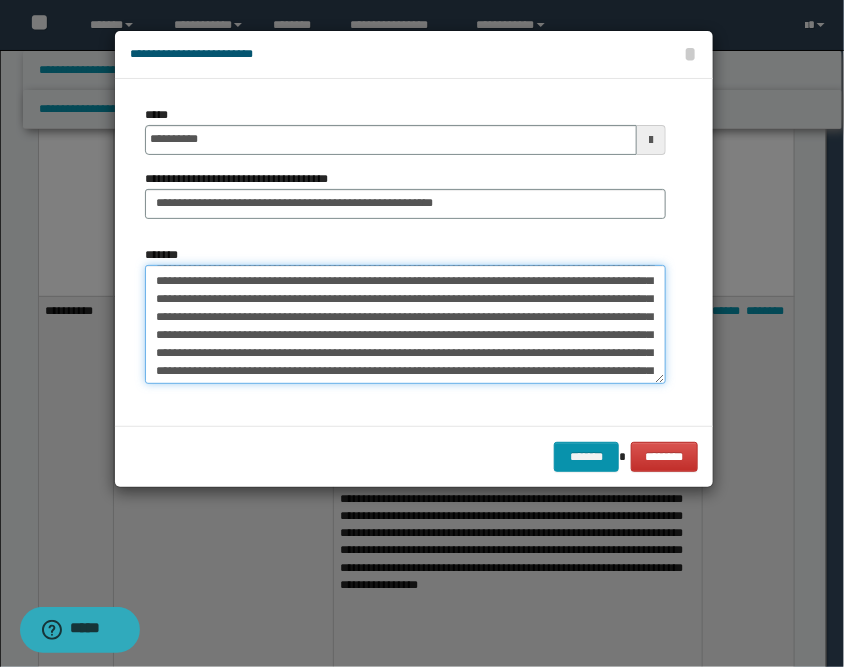 click on "*******" at bounding box center (405, 325) 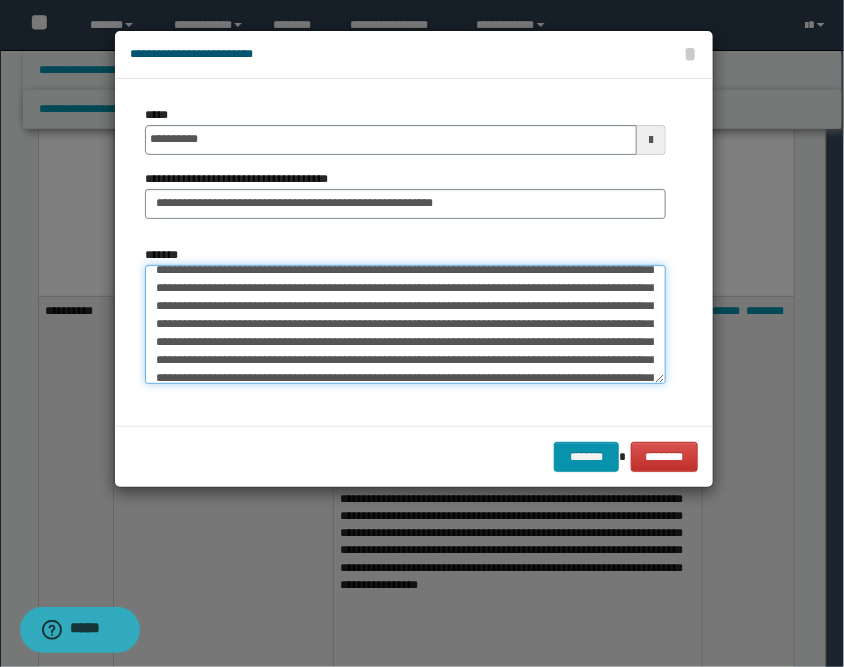 scroll, scrollTop: 62, scrollLeft: 0, axis: vertical 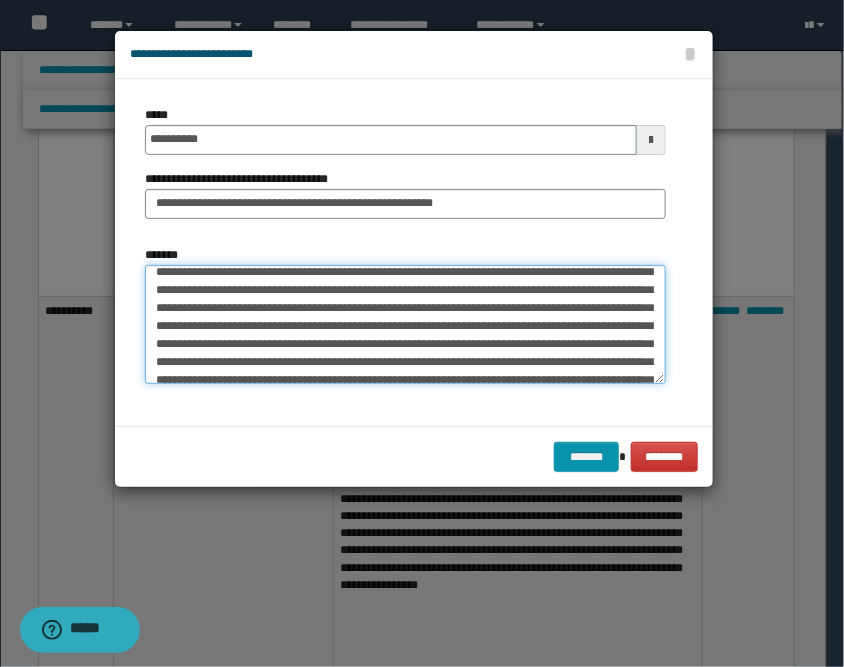 click on "*******" at bounding box center (405, 325) 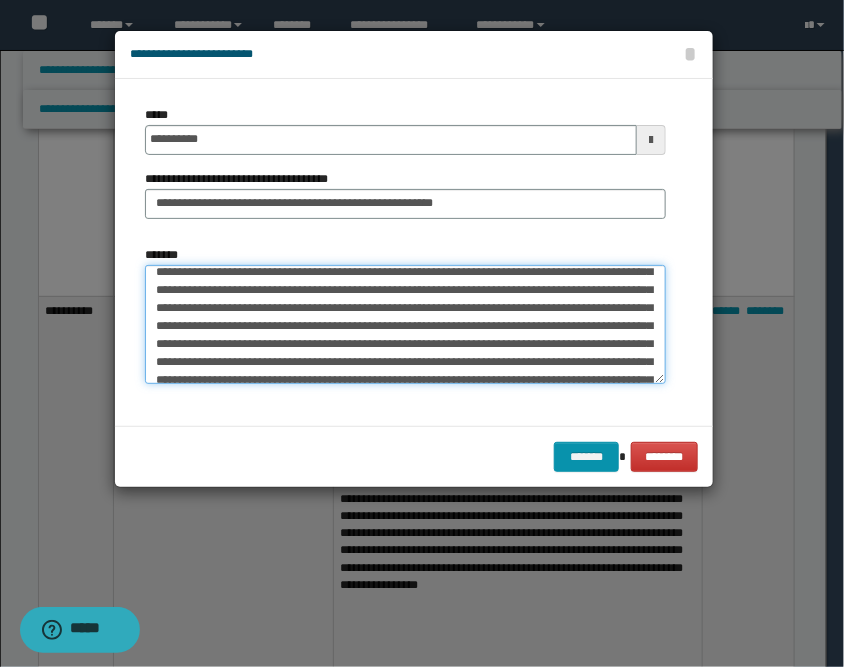 click on "*******" at bounding box center [405, 325] 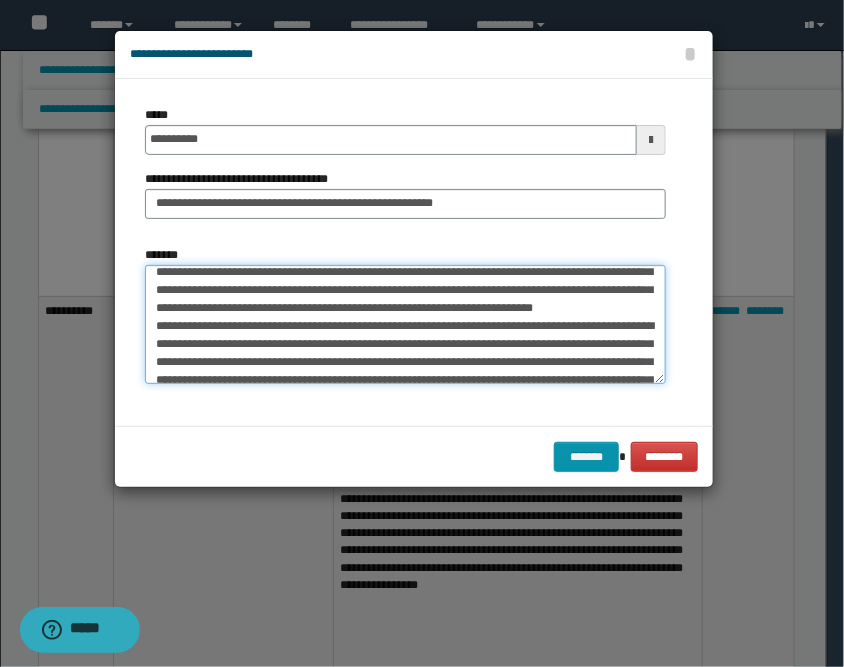 scroll, scrollTop: 149, scrollLeft: 0, axis: vertical 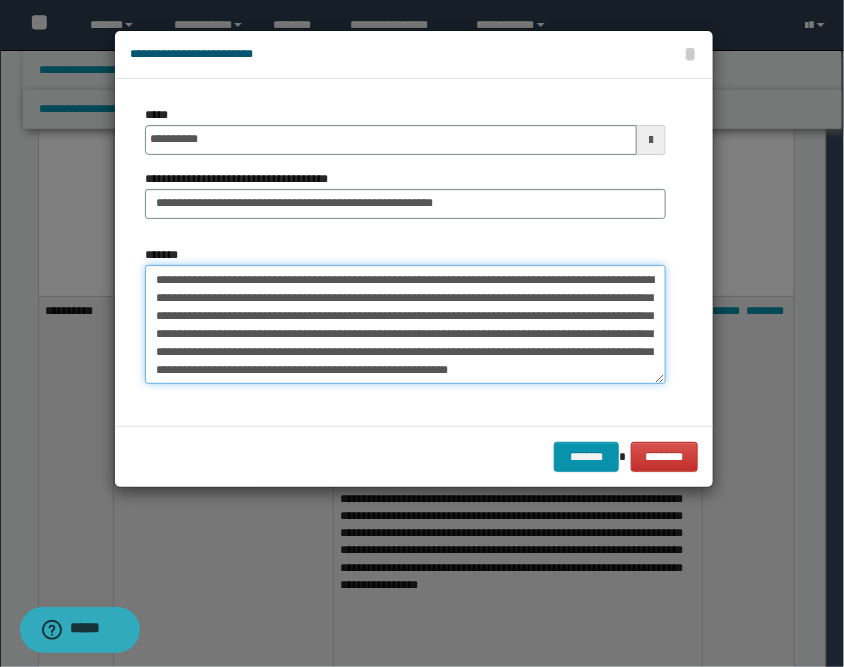 click on "*******" at bounding box center [405, 325] 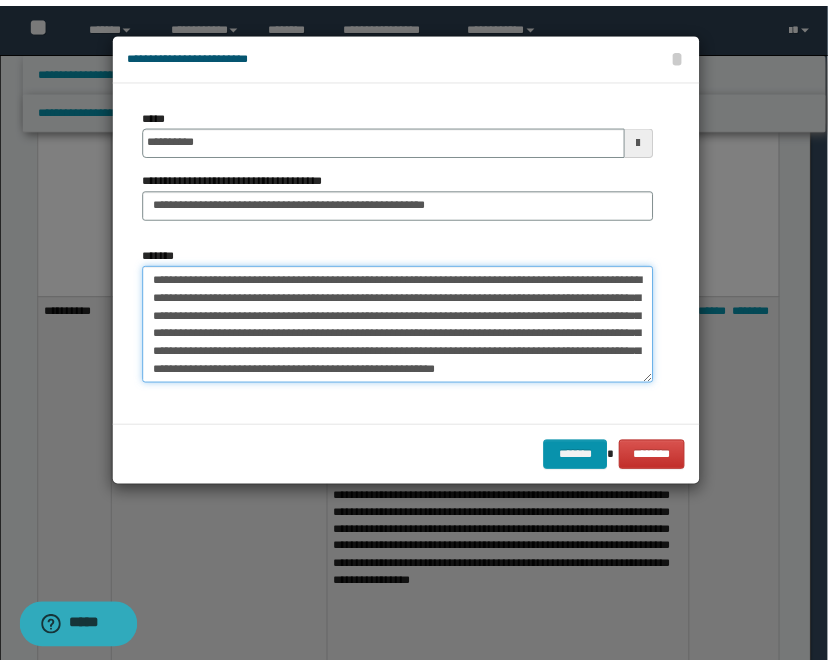 scroll, scrollTop: 179, scrollLeft: 0, axis: vertical 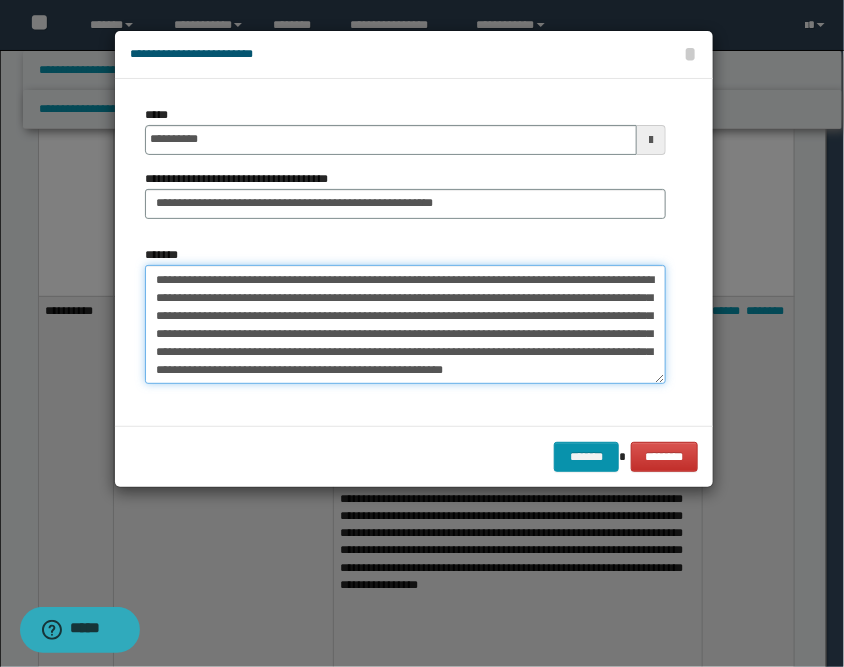 click on "*******" at bounding box center (405, 325) 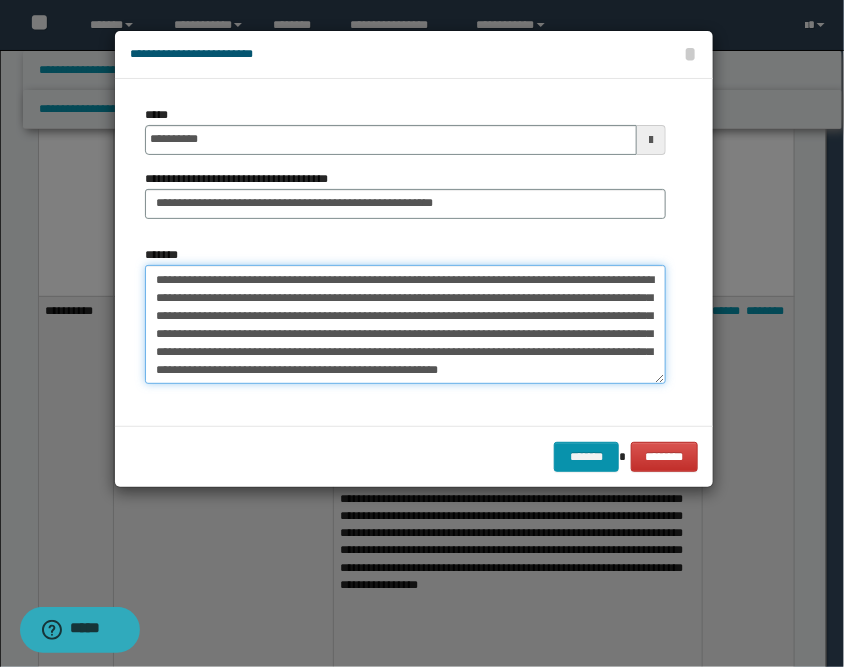 click on "*******" at bounding box center (405, 325) 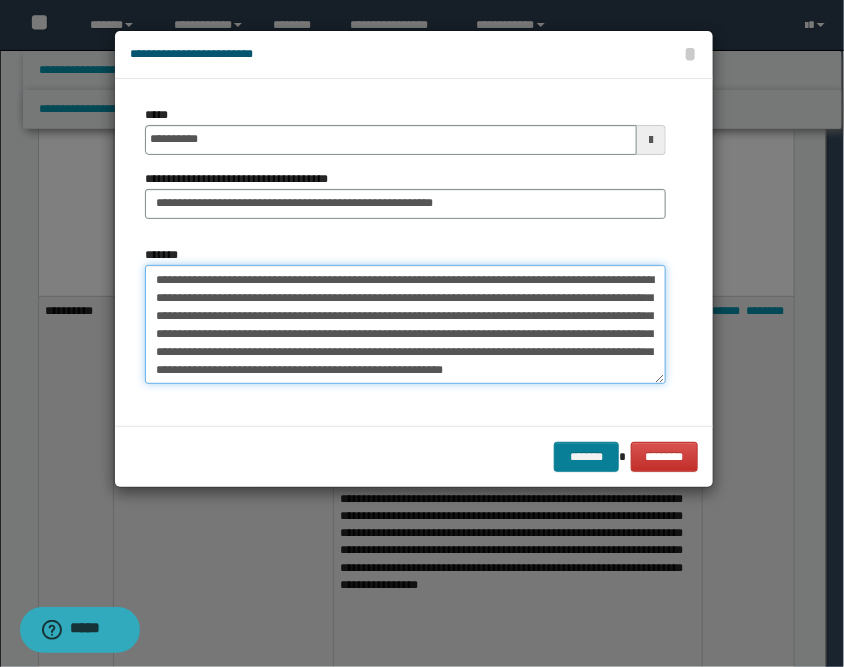 type on "**********" 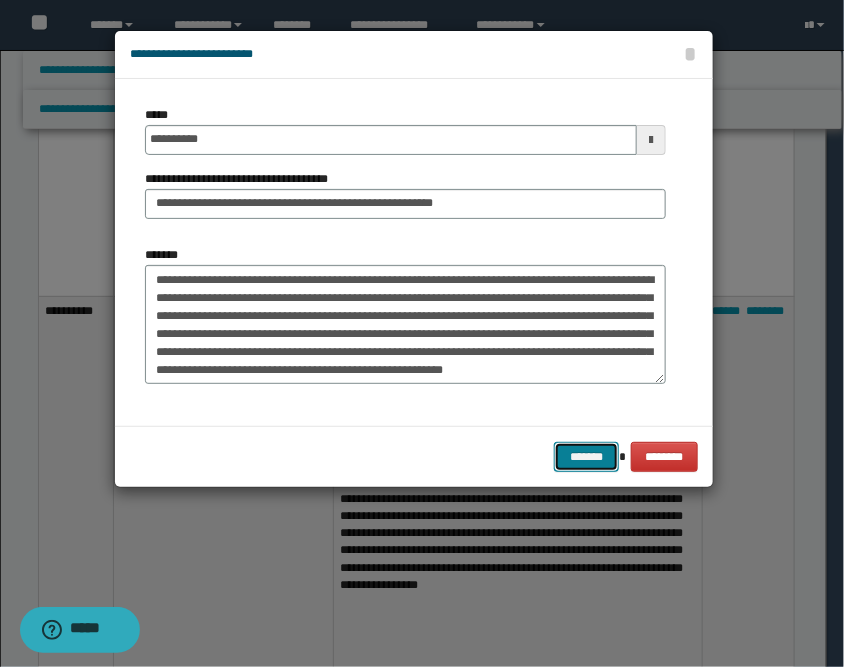 click on "*******" at bounding box center (586, 457) 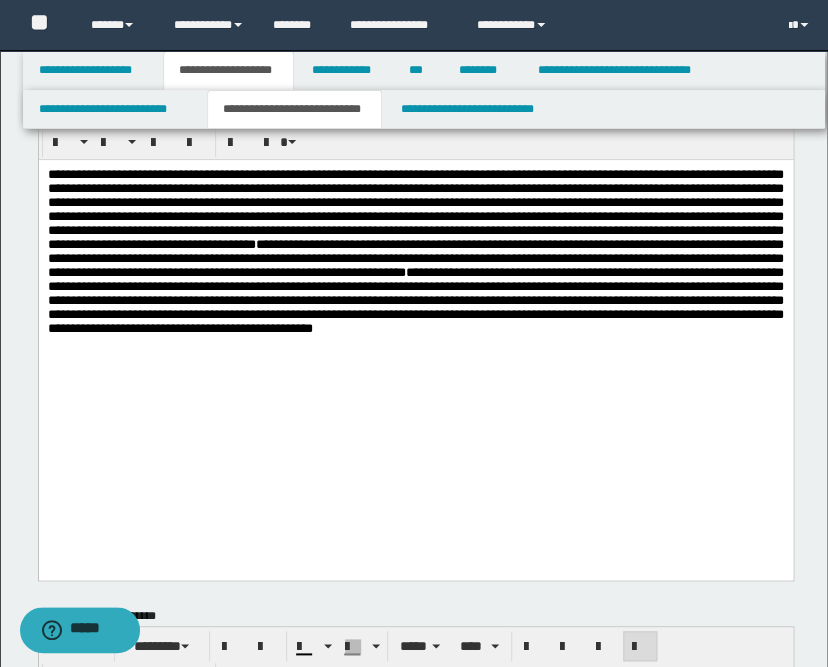 scroll, scrollTop: 0, scrollLeft: 0, axis: both 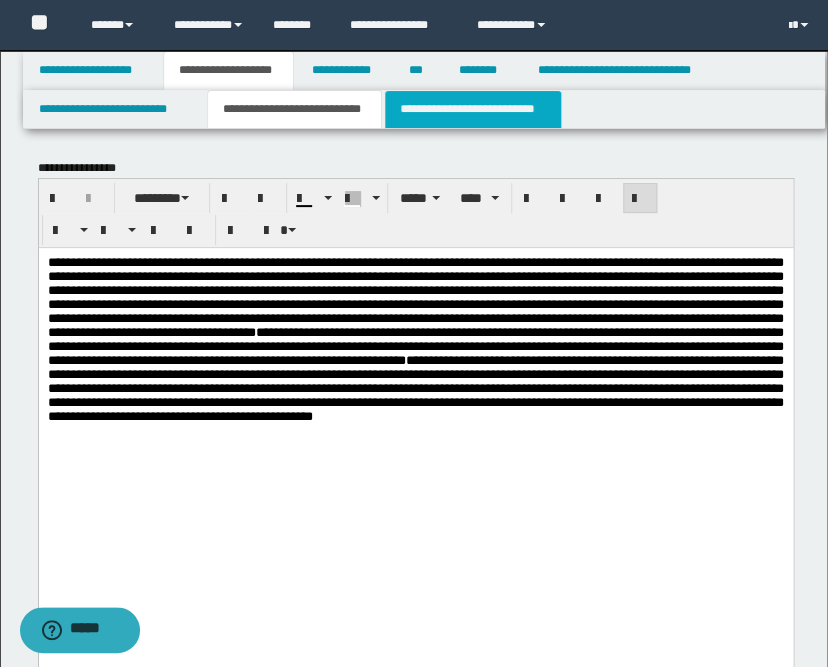 click on "**********" at bounding box center (472, 109) 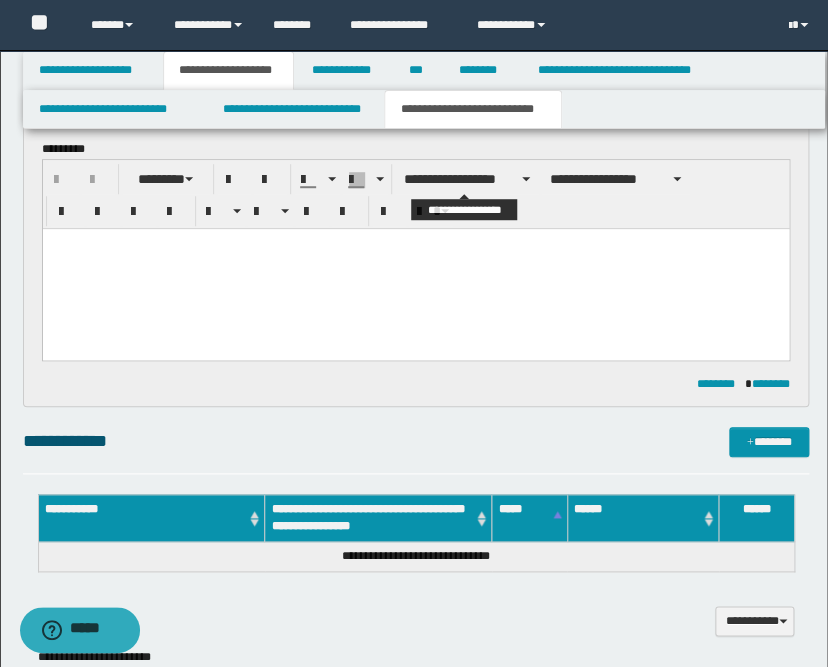 scroll, scrollTop: 333, scrollLeft: 0, axis: vertical 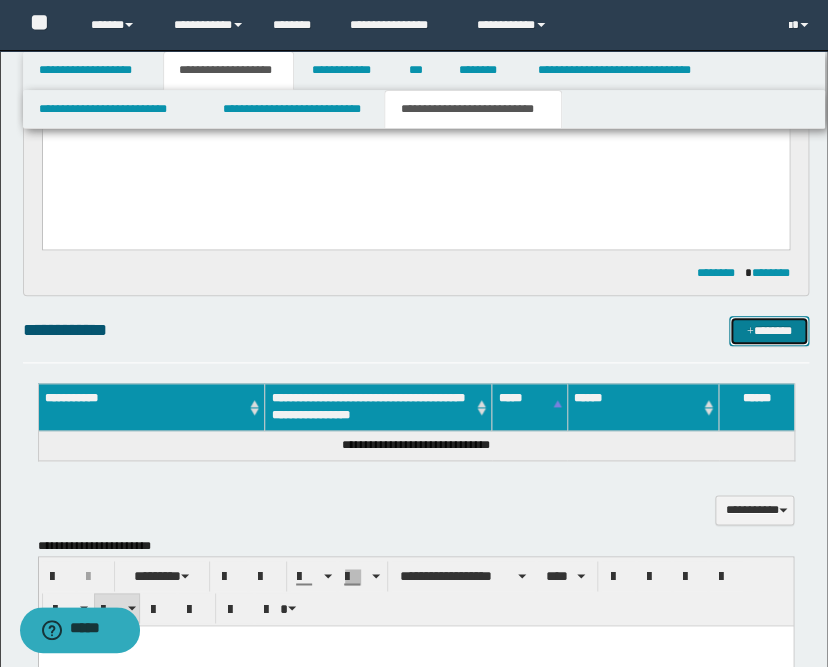 click on "*******" at bounding box center [769, 331] 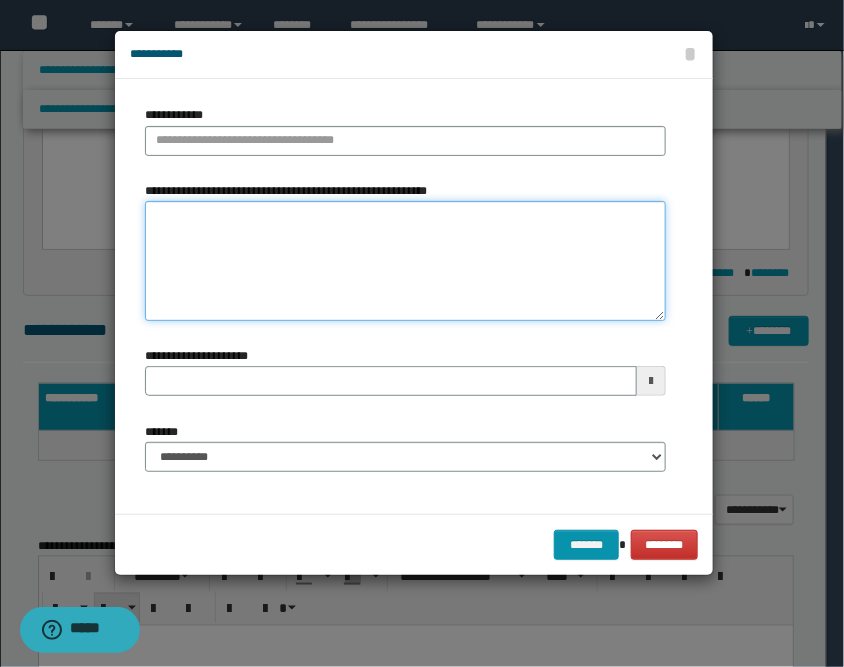 click on "**********" at bounding box center [405, 261] 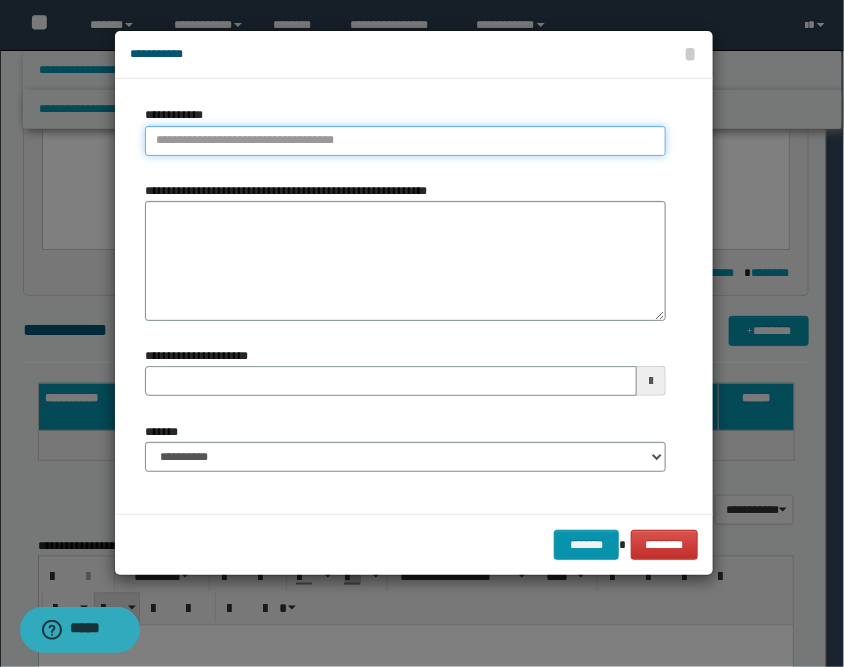 click on "**********" at bounding box center (405, 141) 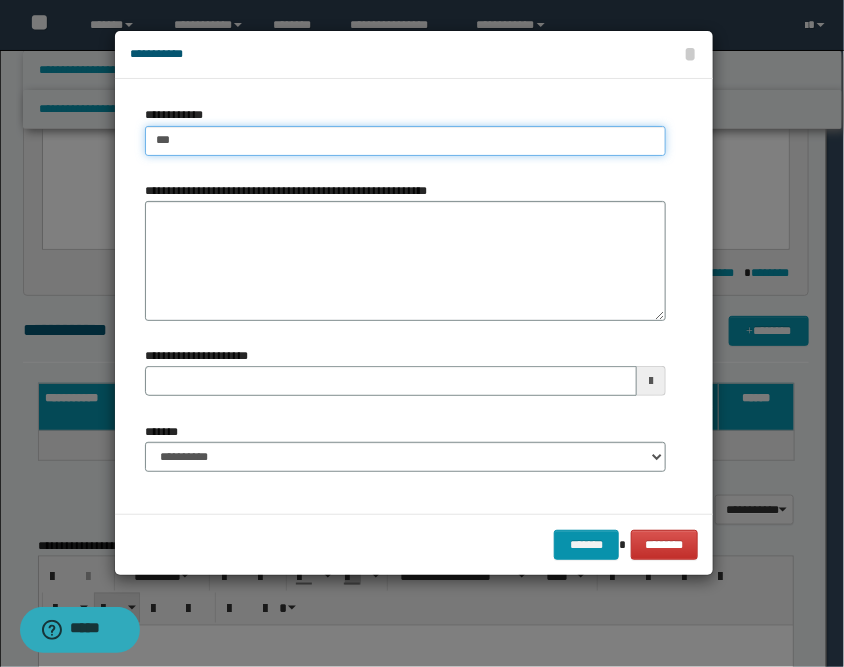 type on "****" 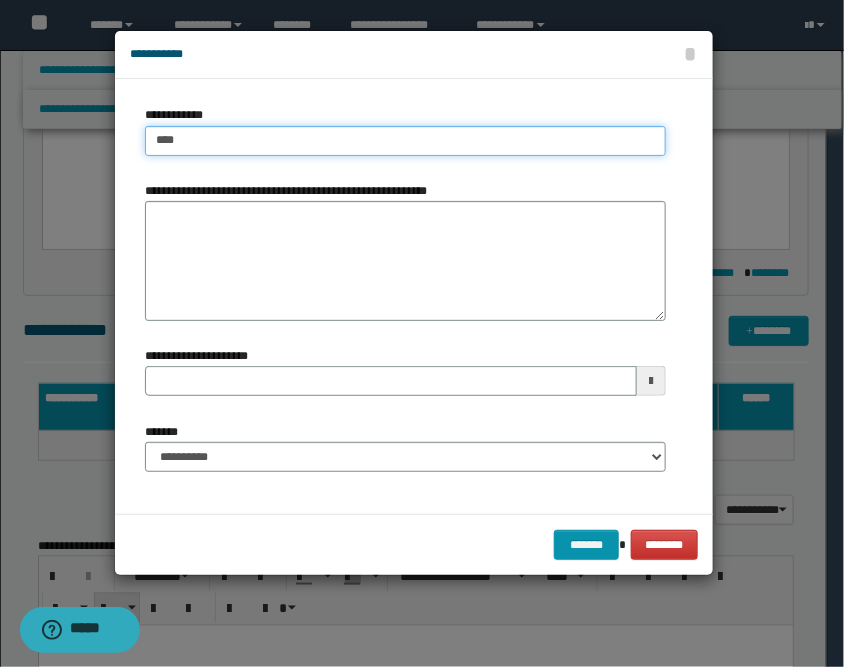 type on "****" 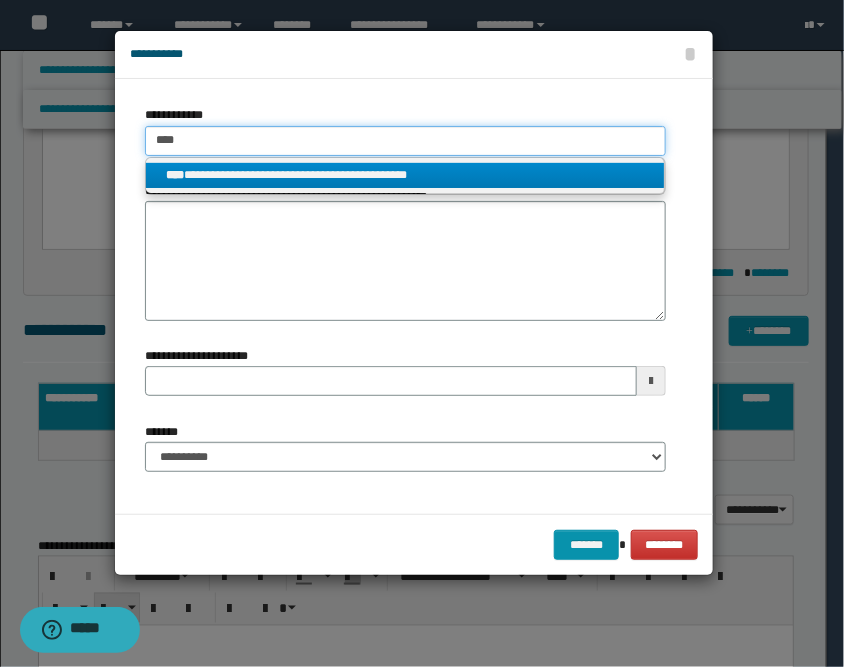 type on "****" 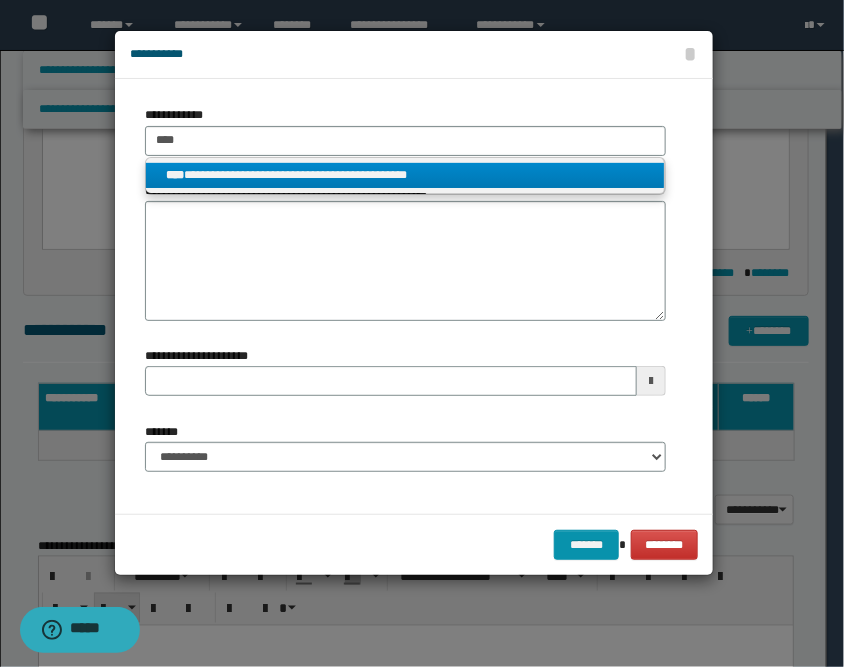 click on "**********" at bounding box center [405, 175] 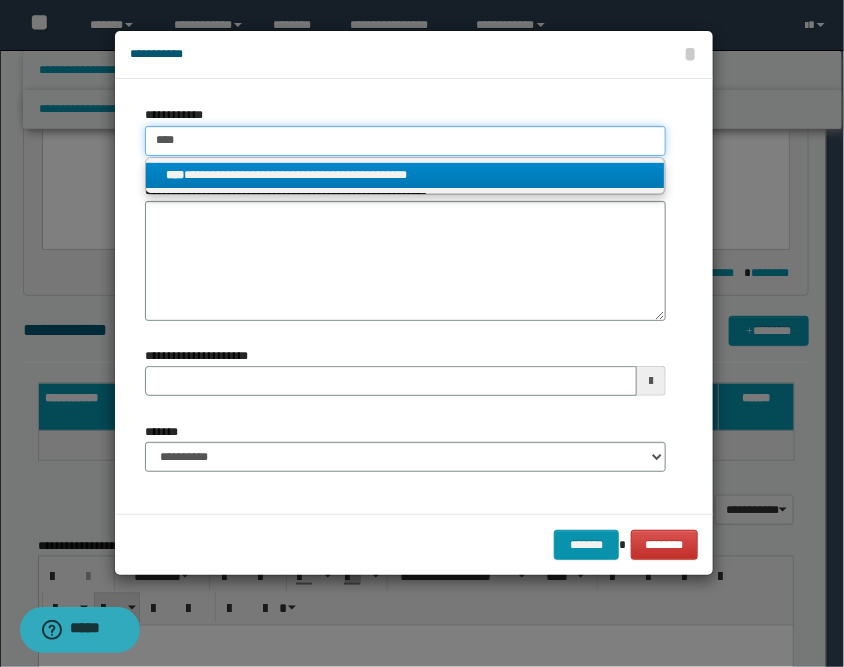 type 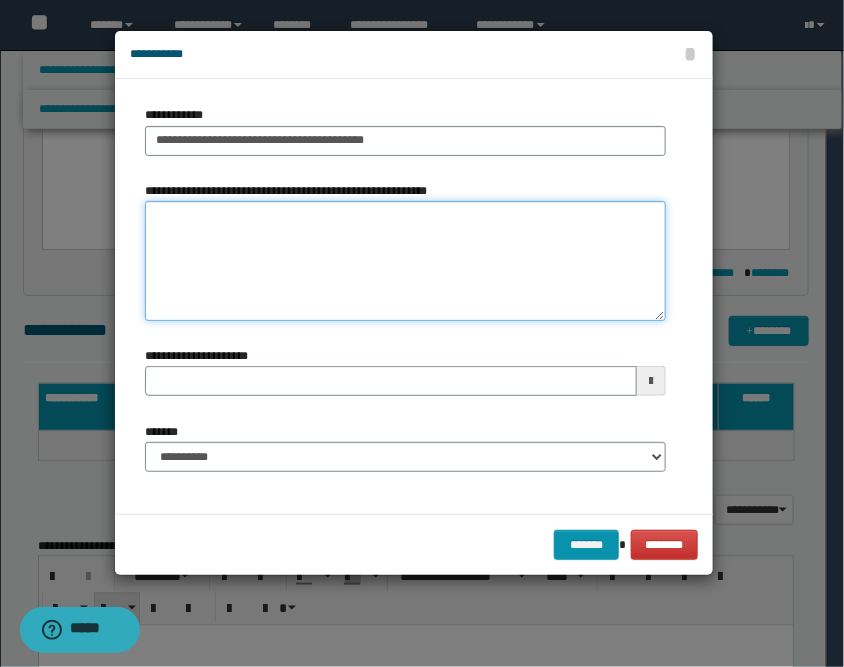click on "**********" at bounding box center (405, 261) 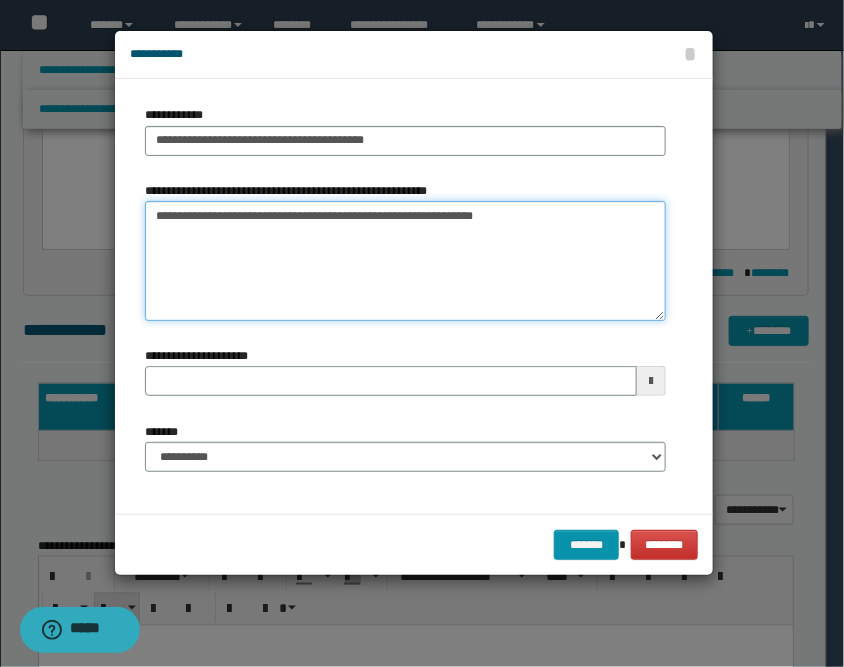 type on "**********" 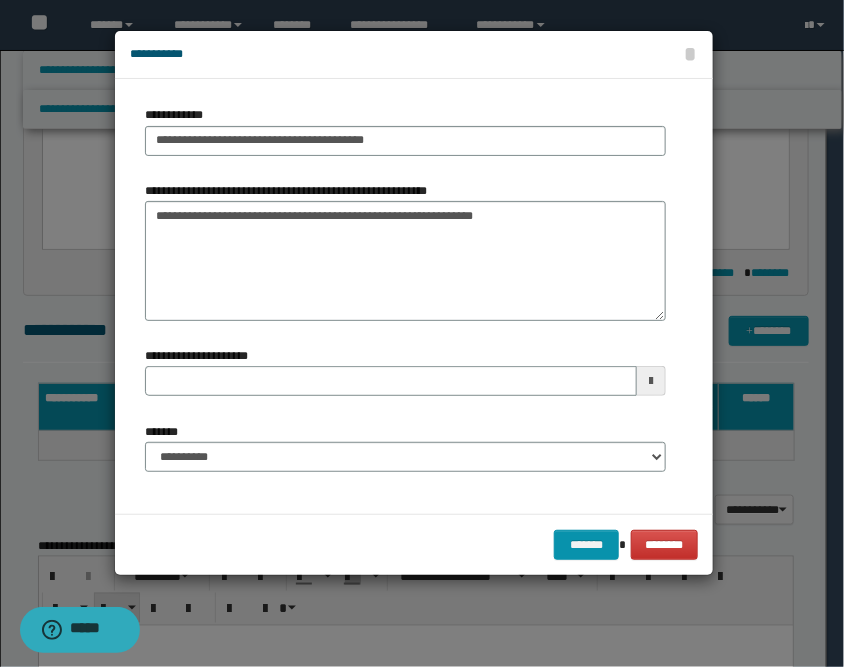 click at bounding box center [651, 381] 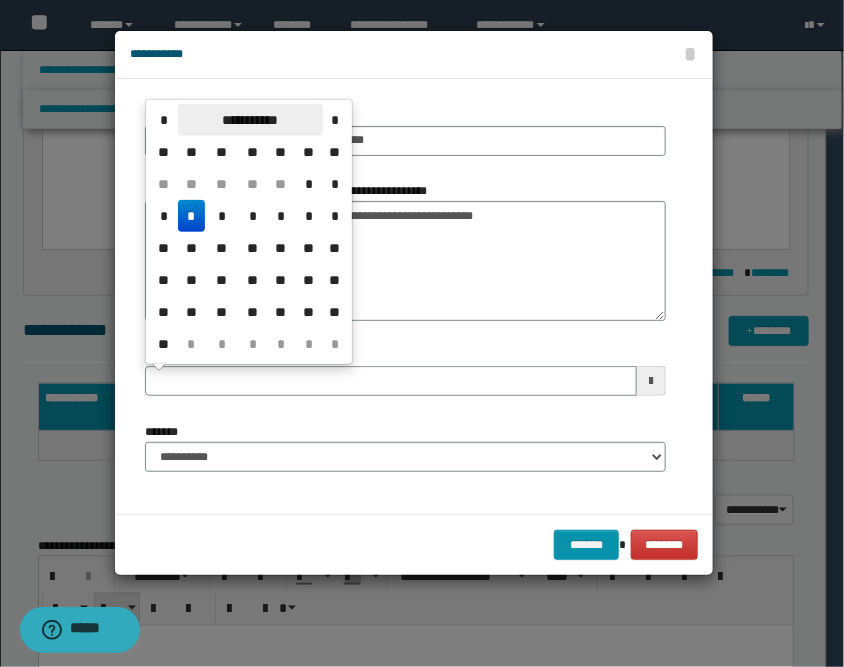 click on "**********" at bounding box center [250, 120] 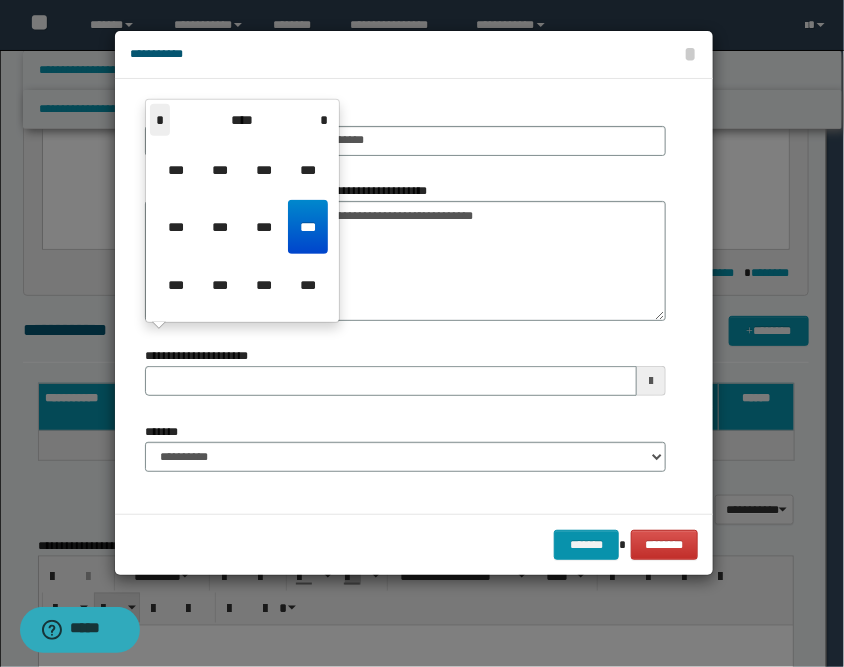 click on "*" at bounding box center (160, 120) 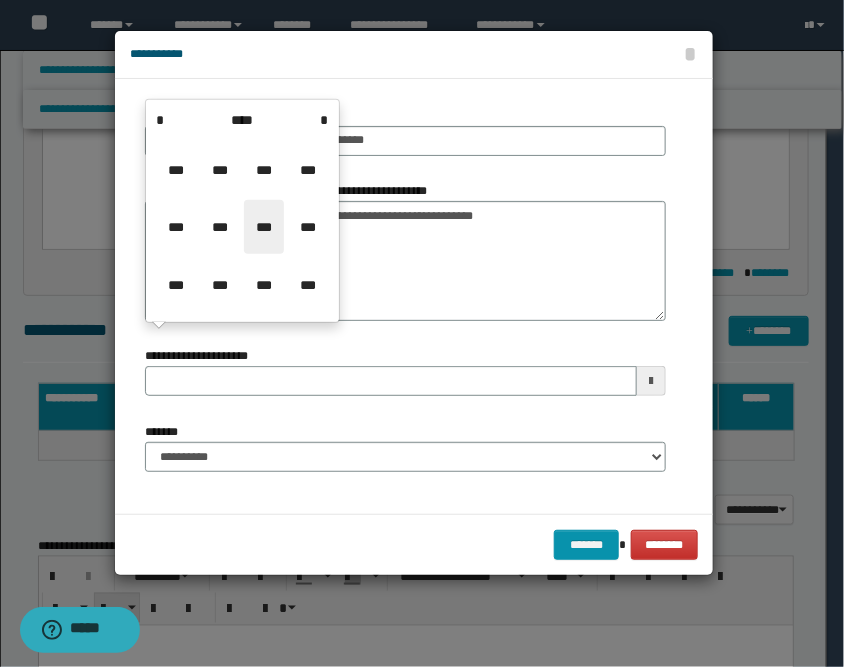 click on "***" at bounding box center (264, 227) 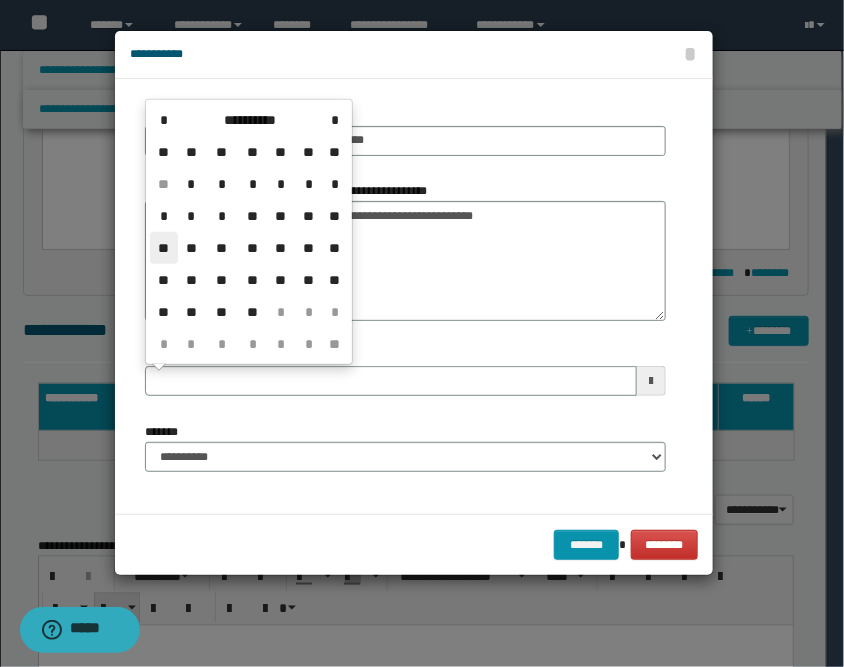 click on "**" at bounding box center [164, 248] 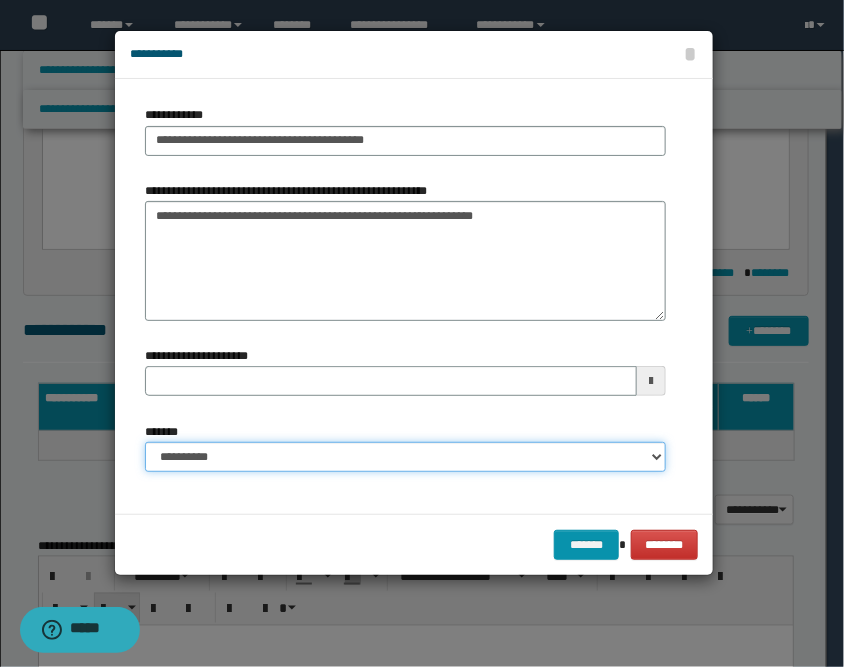 click on "**********" at bounding box center [405, 457] 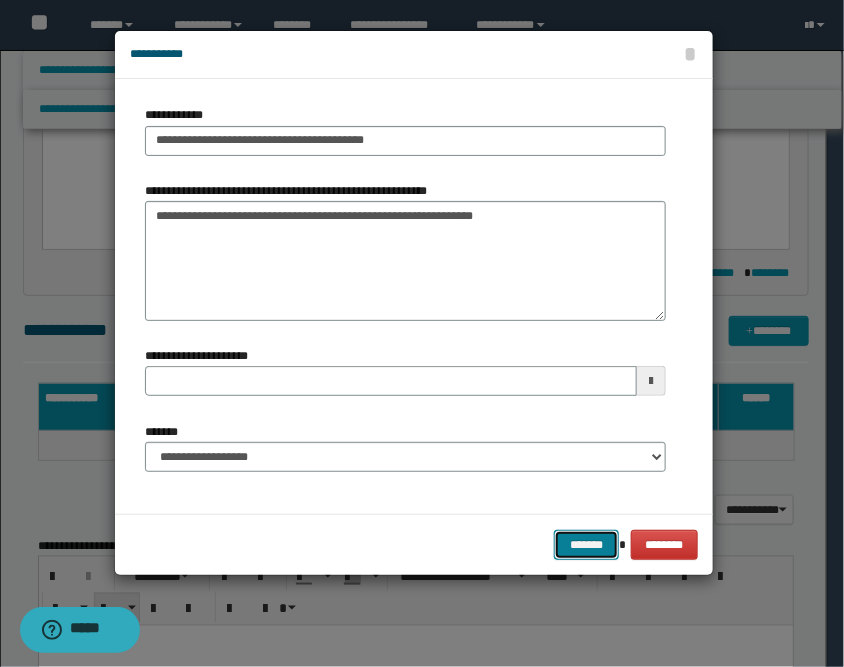 click on "*******" at bounding box center [586, 545] 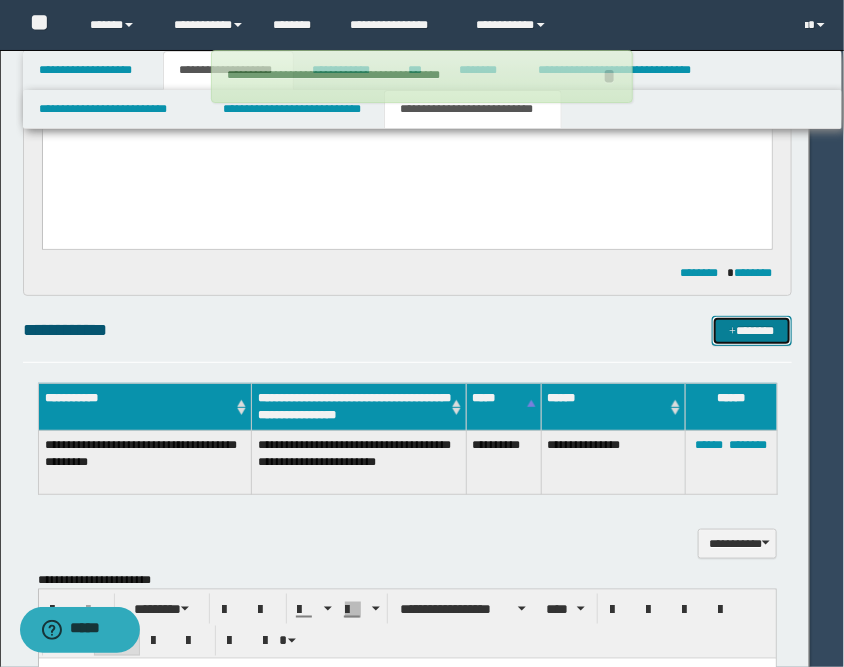 type 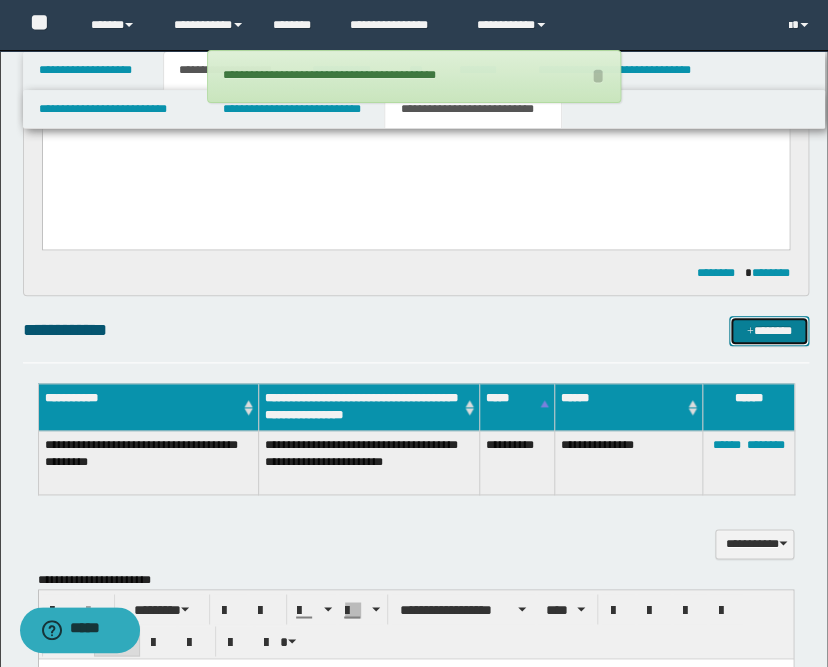 click on "*******" at bounding box center (769, 331) 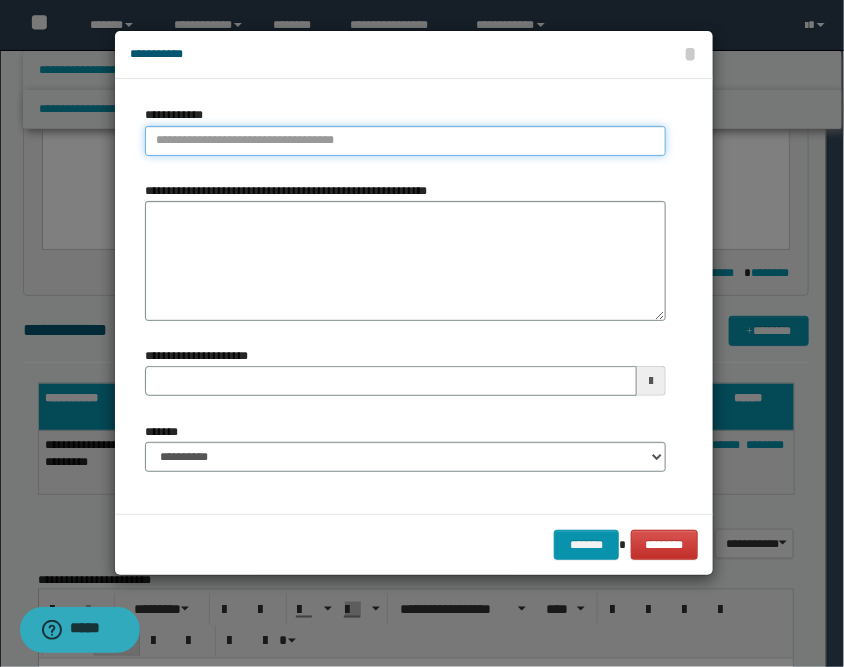 type on "**********" 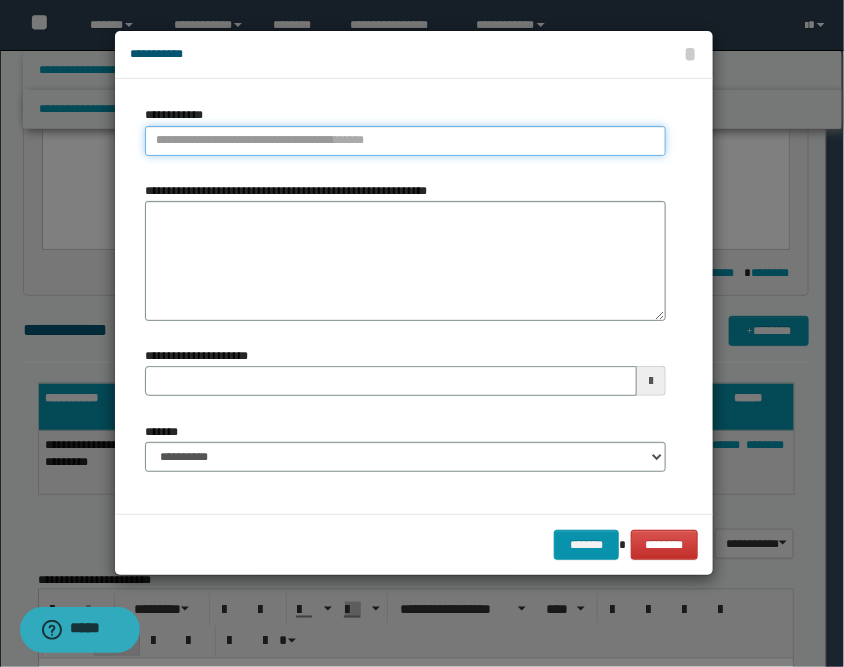 click on "**********" at bounding box center (405, 141) 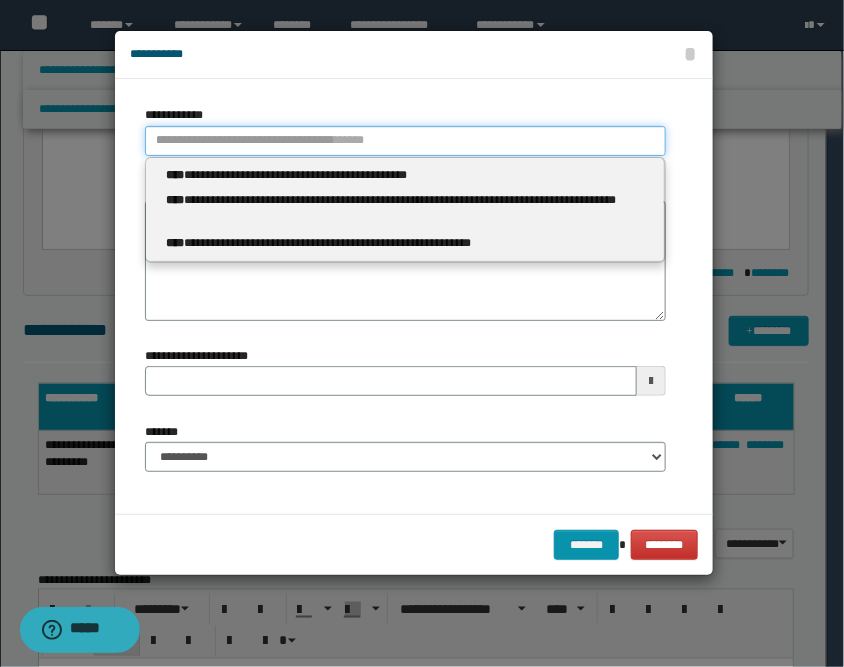 type 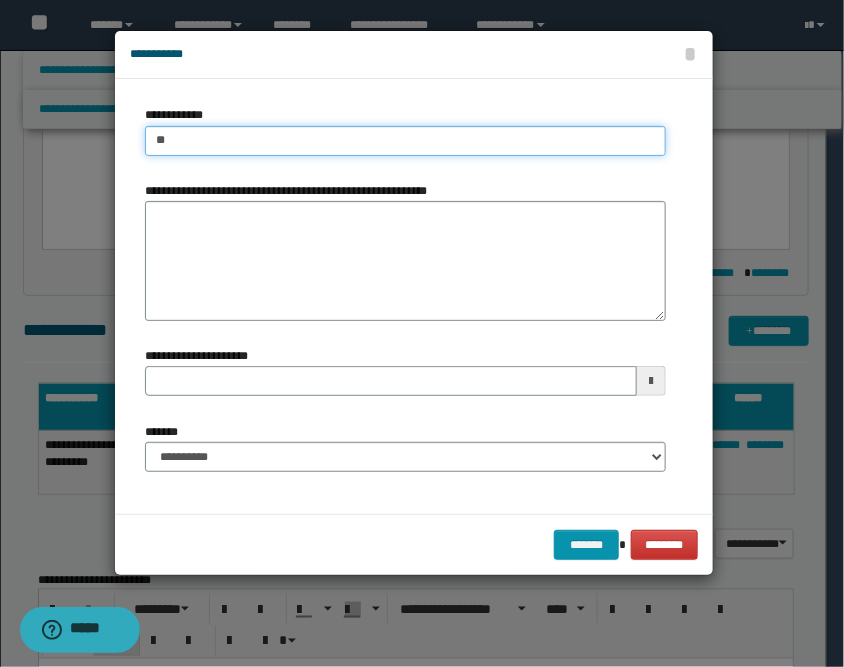 type on "***" 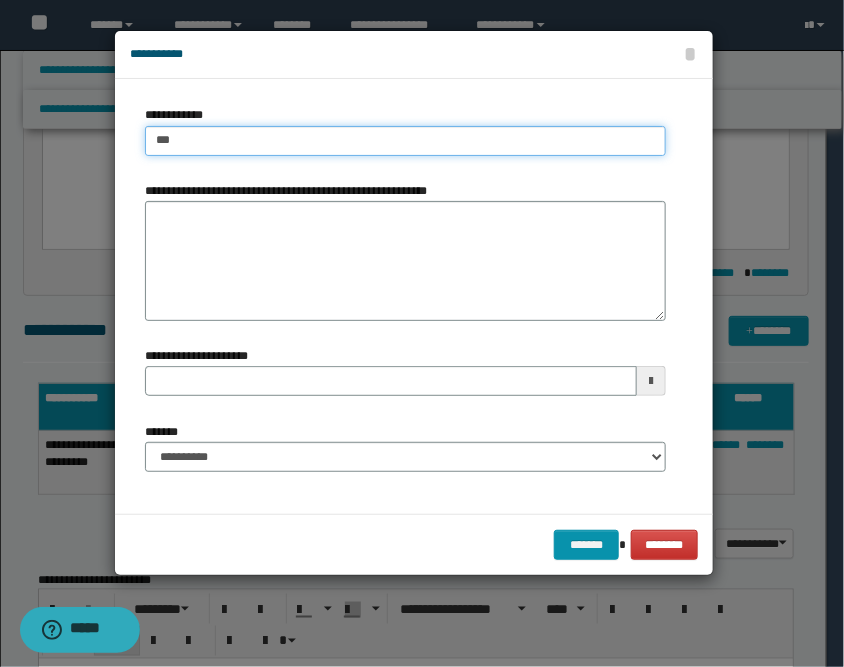 type on "***" 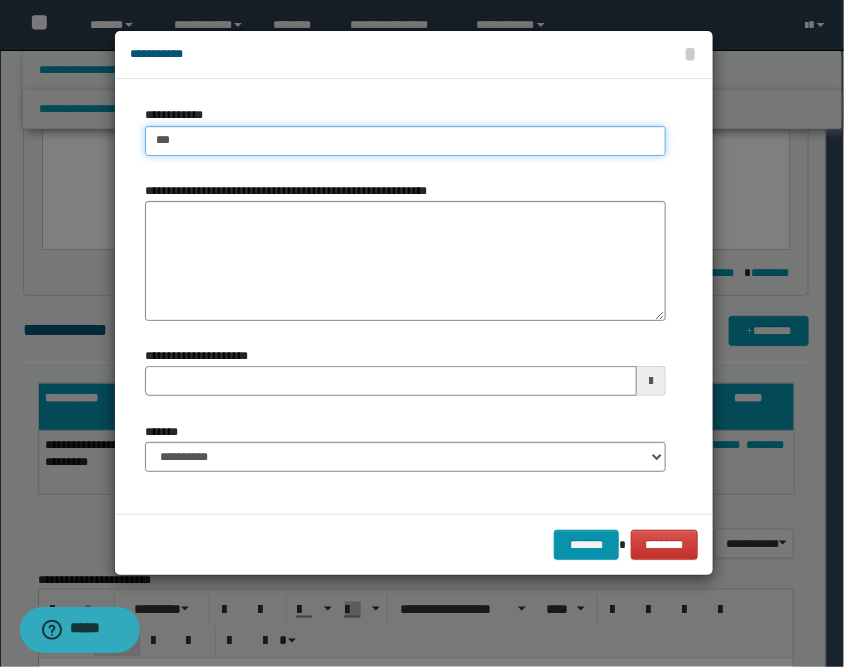 type 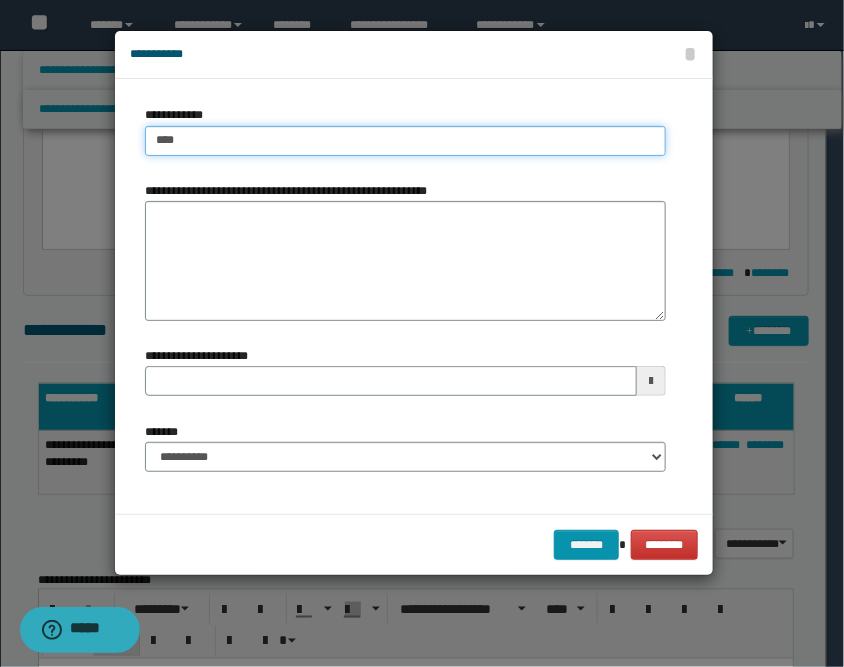 type on "****" 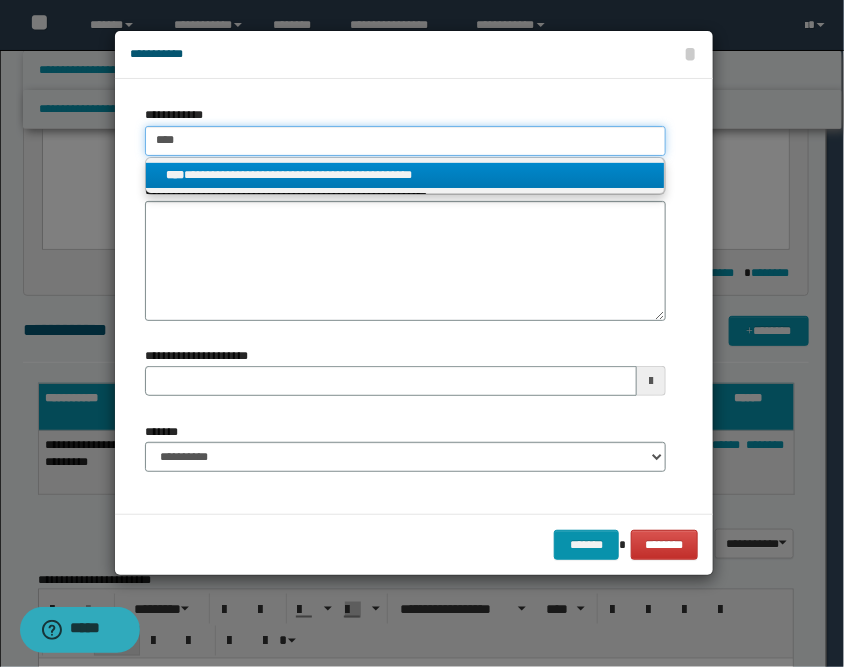 type on "****" 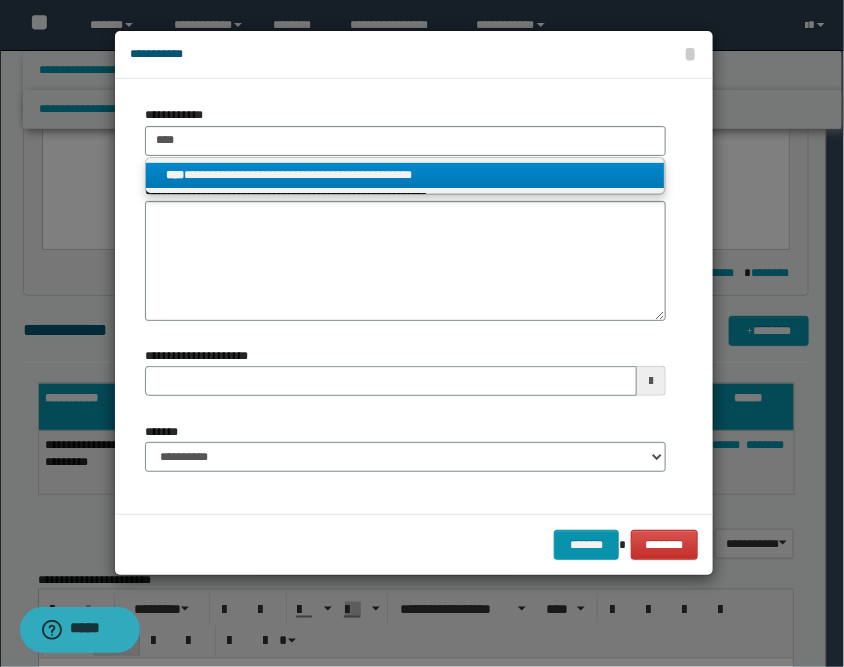 click on "**********" at bounding box center [405, 175] 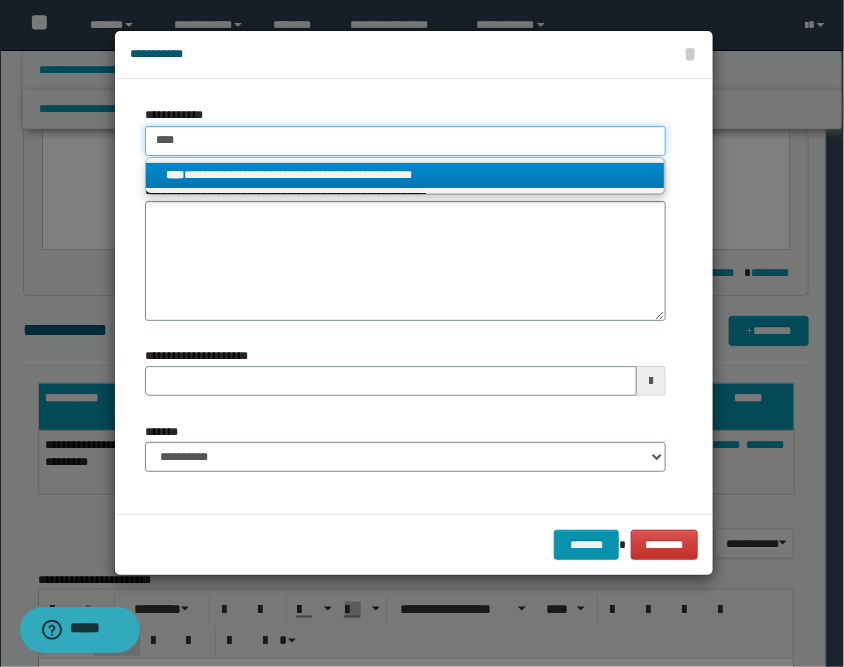 type 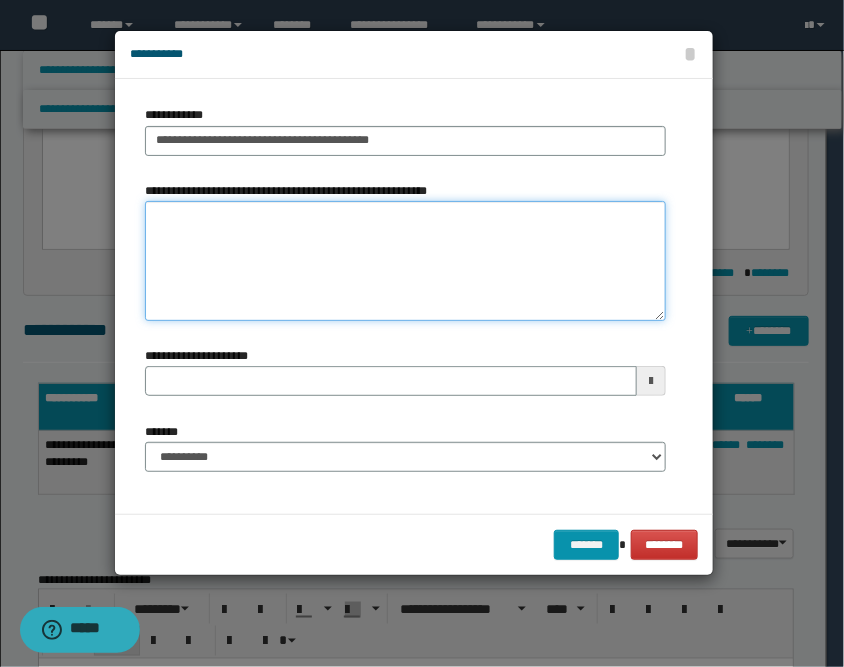 click on "**********" at bounding box center (405, 261) 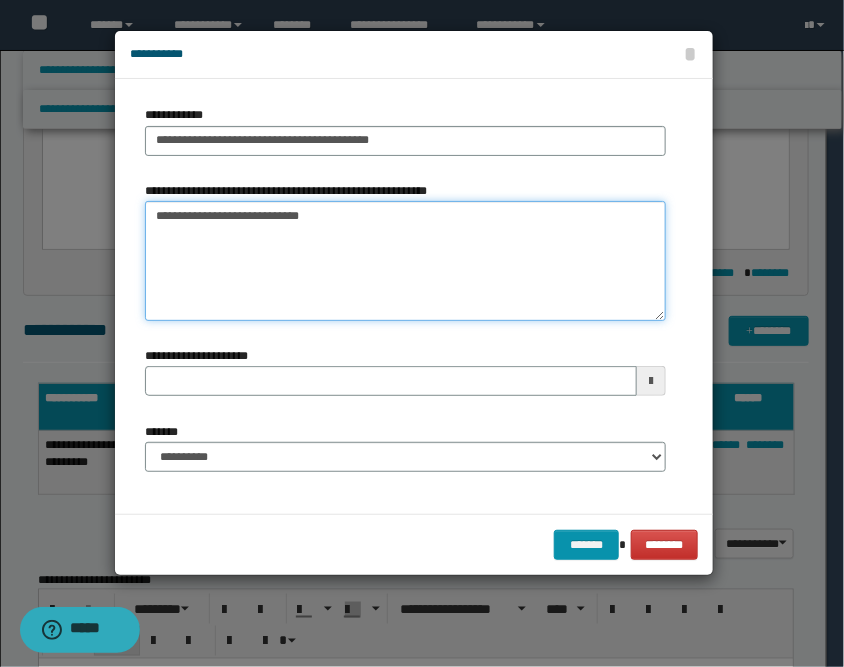 type on "**********" 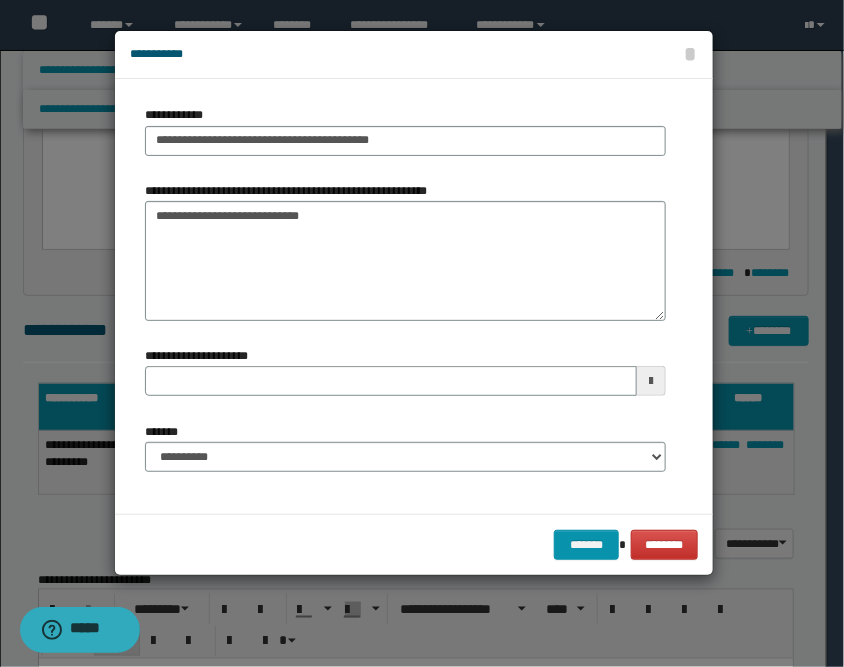 click at bounding box center [651, 381] 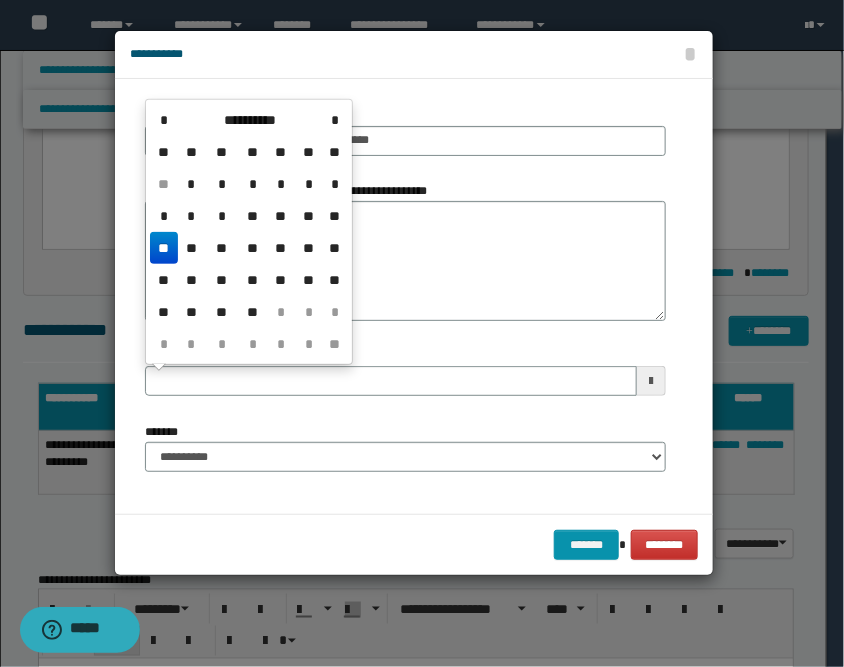click on "**" at bounding box center (164, 248) 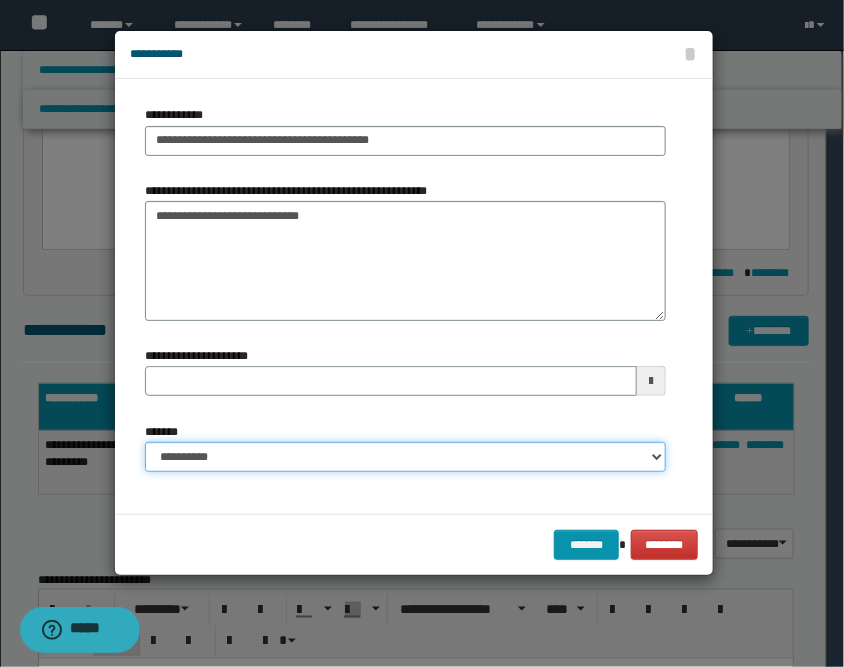 click on "**********" at bounding box center [405, 457] 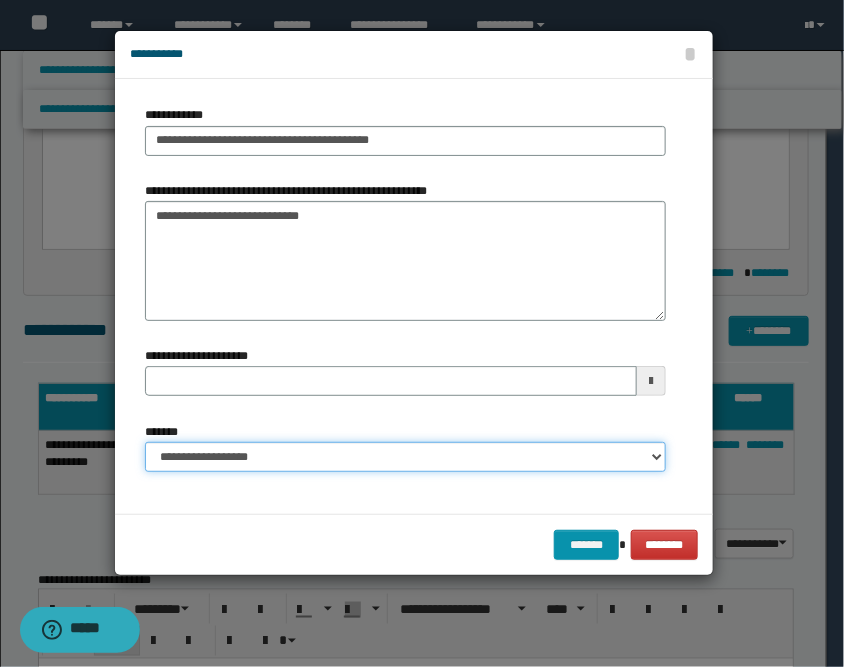 click on "**********" at bounding box center [405, 457] 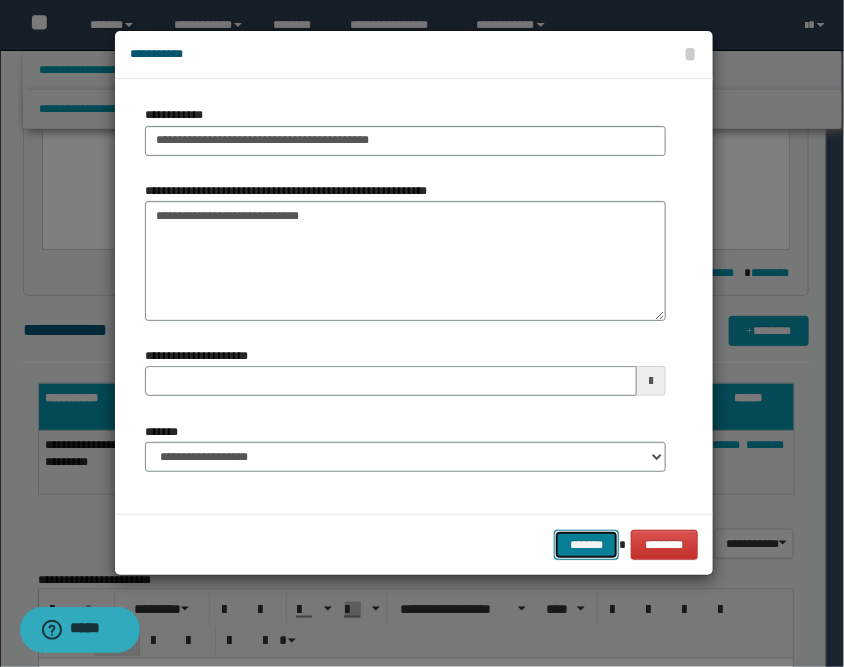 click on "*******" at bounding box center (586, 545) 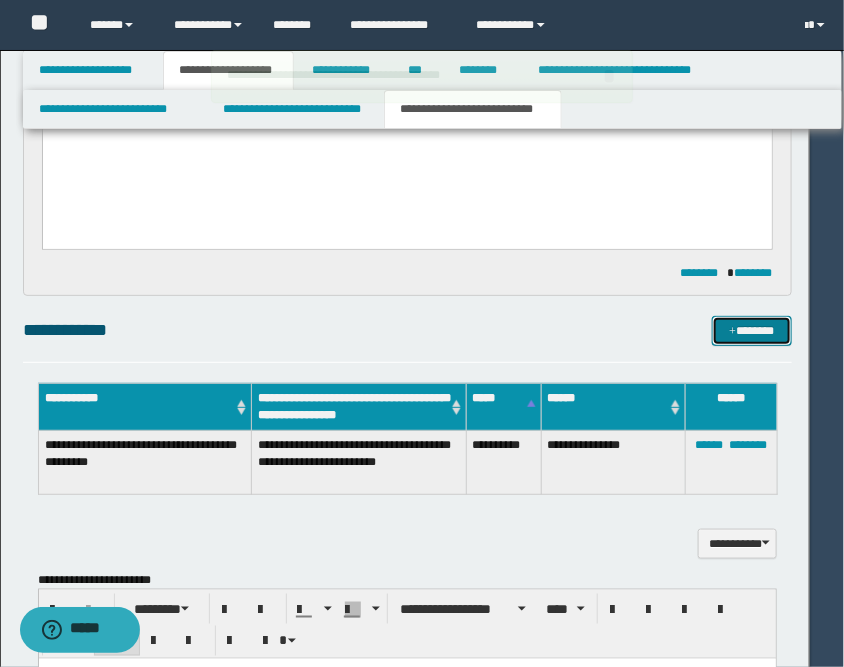 type 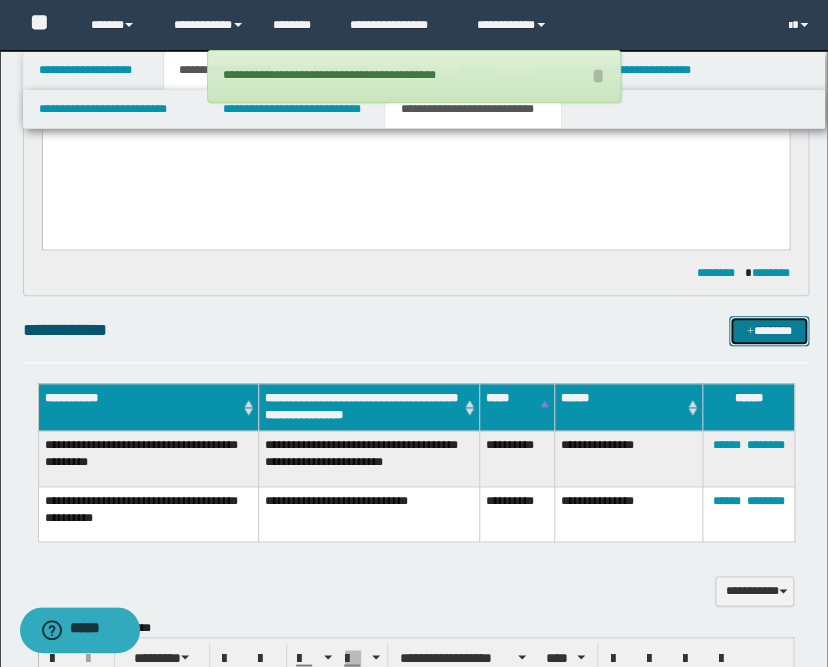 click on "*******" at bounding box center [769, 331] 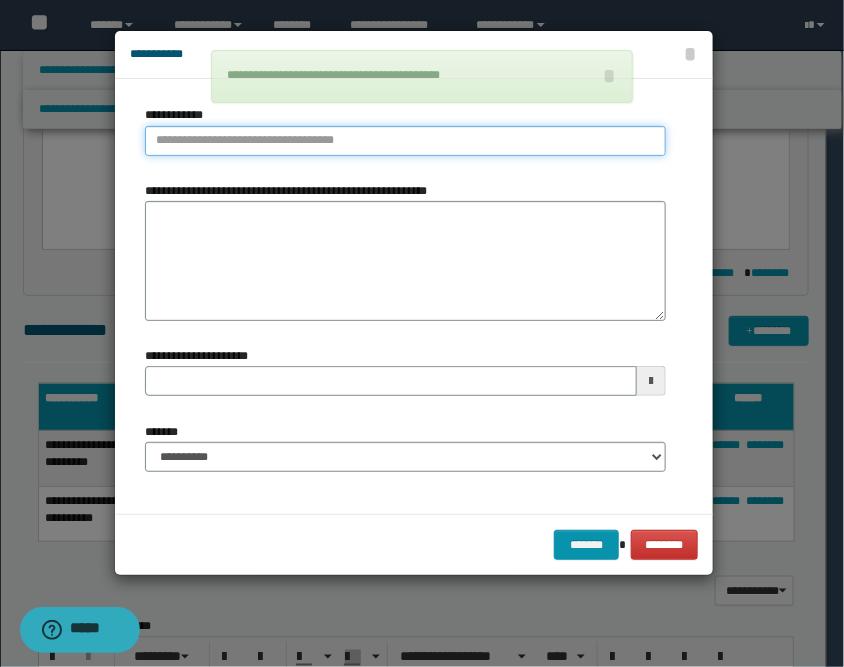 type on "**********" 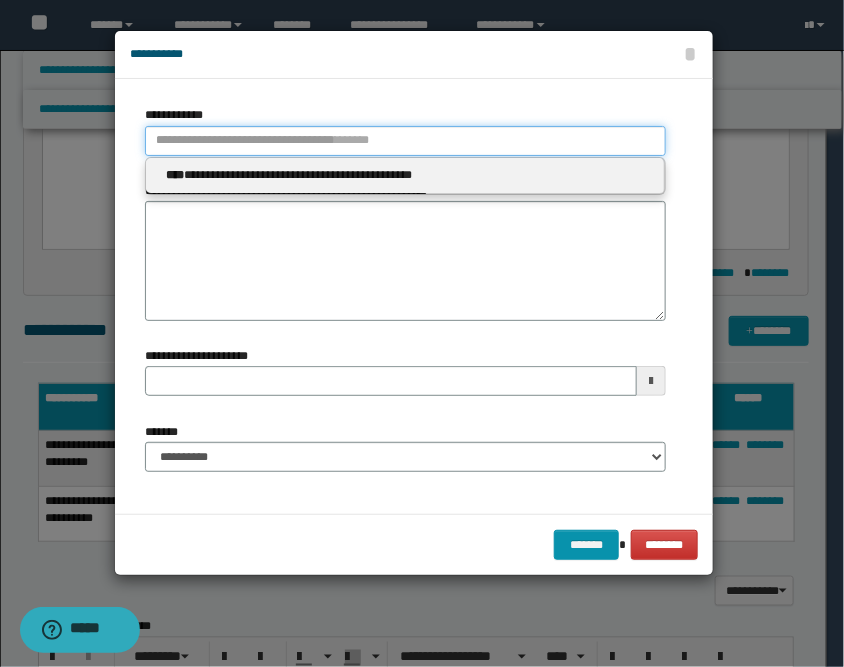 click on "**********" at bounding box center (405, 141) 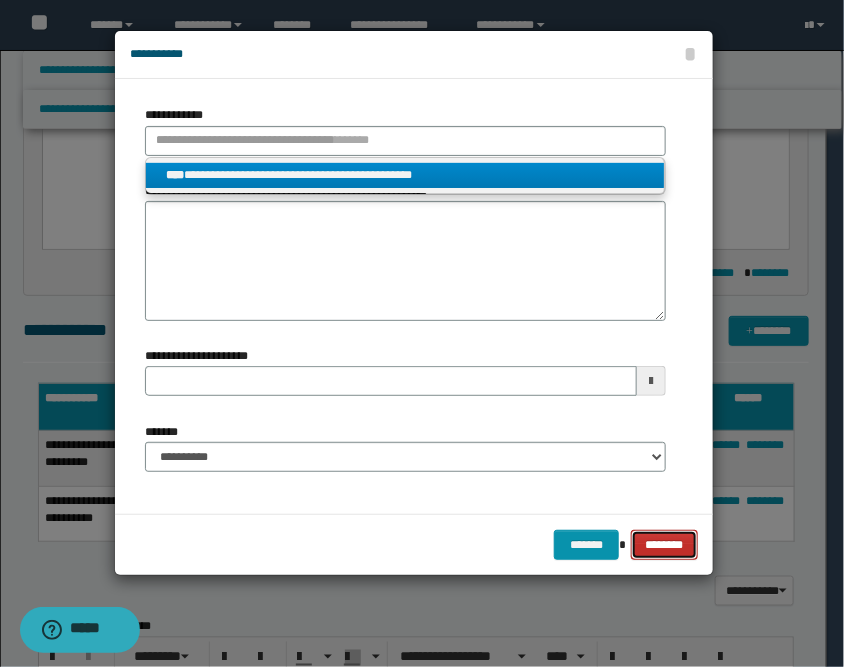 type 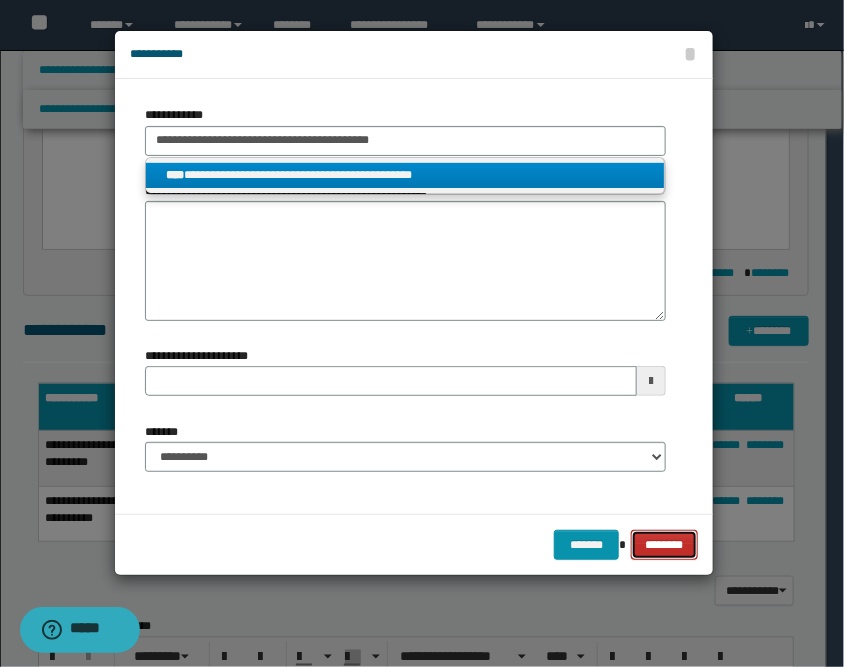 click on "********" at bounding box center (664, 545) 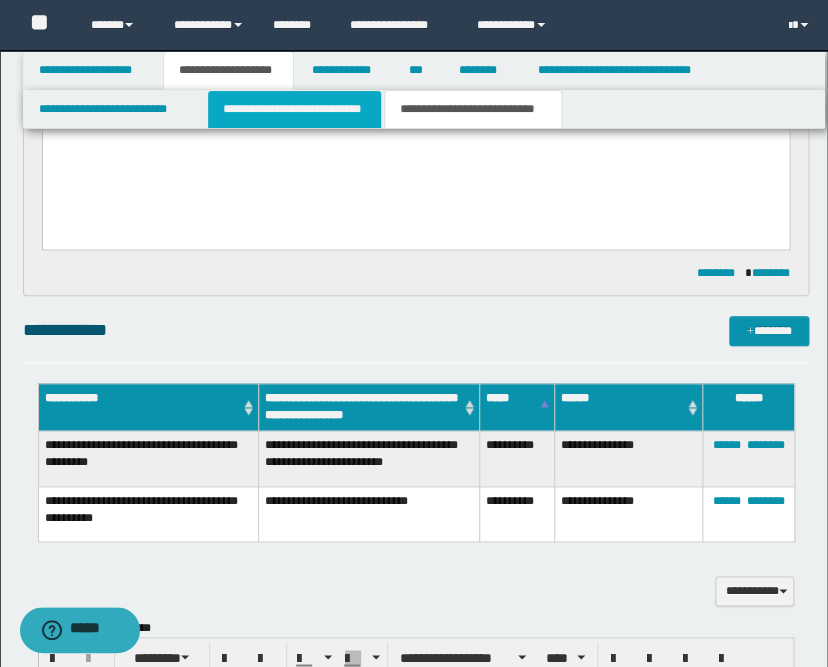 click on "**********" at bounding box center (294, 109) 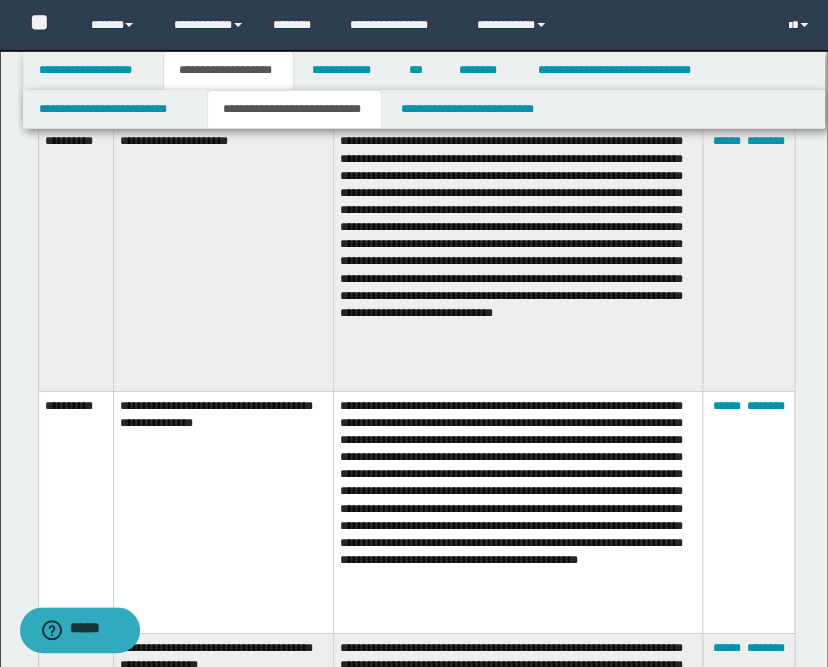scroll, scrollTop: 1444, scrollLeft: 0, axis: vertical 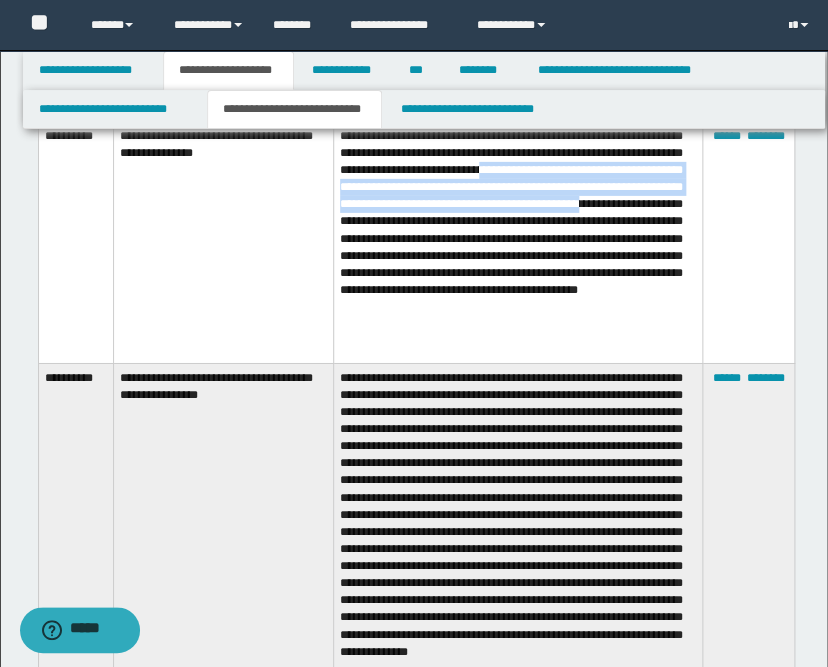 drag, startPoint x: 390, startPoint y: 208, endPoint x: 508, endPoint y: 265, distance: 131.04579 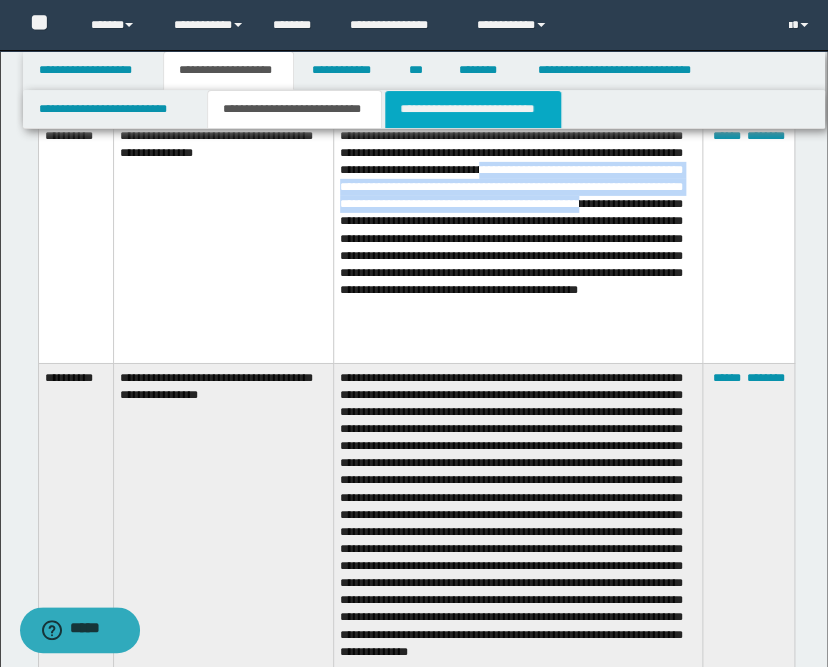 click on "**********" at bounding box center [472, 109] 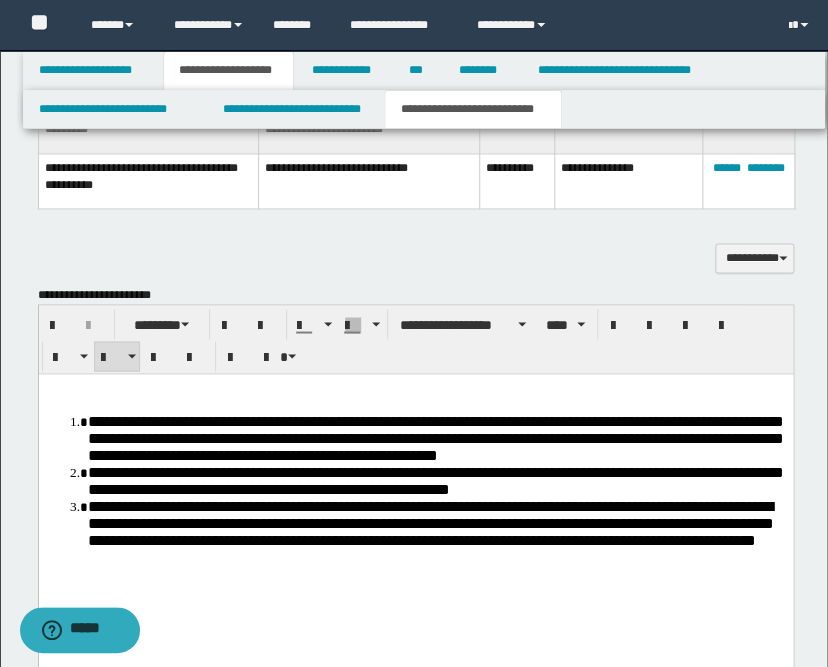 scroll, scrollTop: 444, scrollLeft: 0, axis: vertical 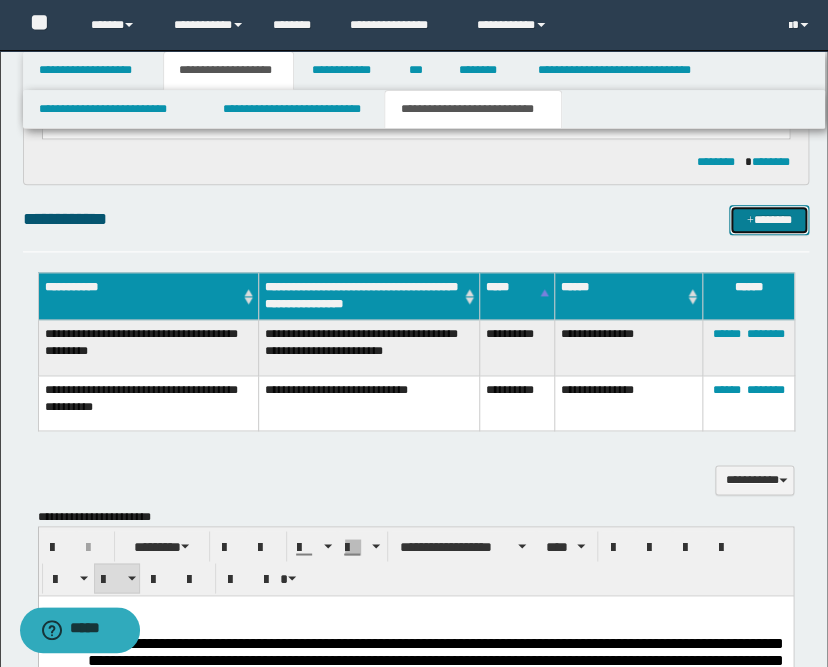 click on "*******" at bounding box center [769, 220] 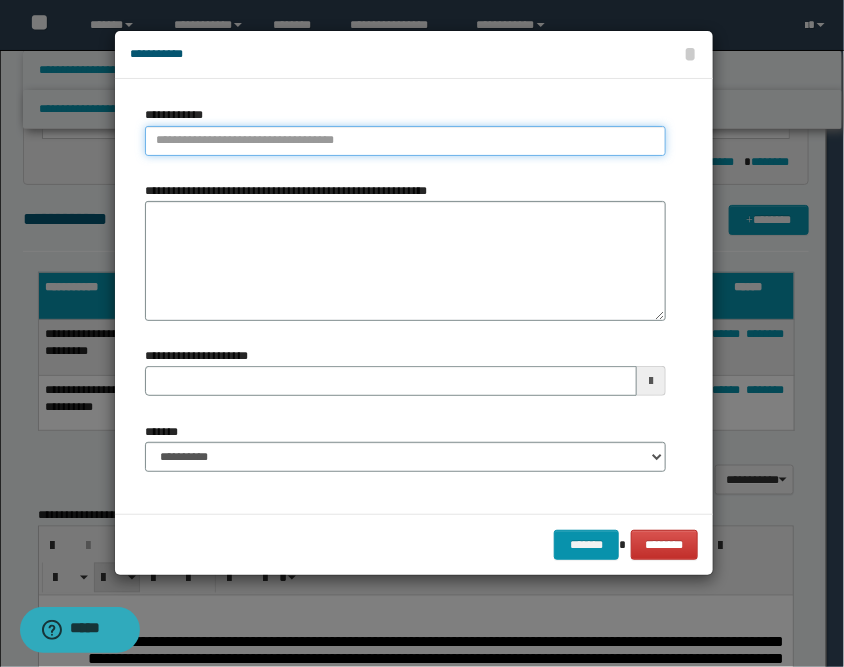 type on "**********" 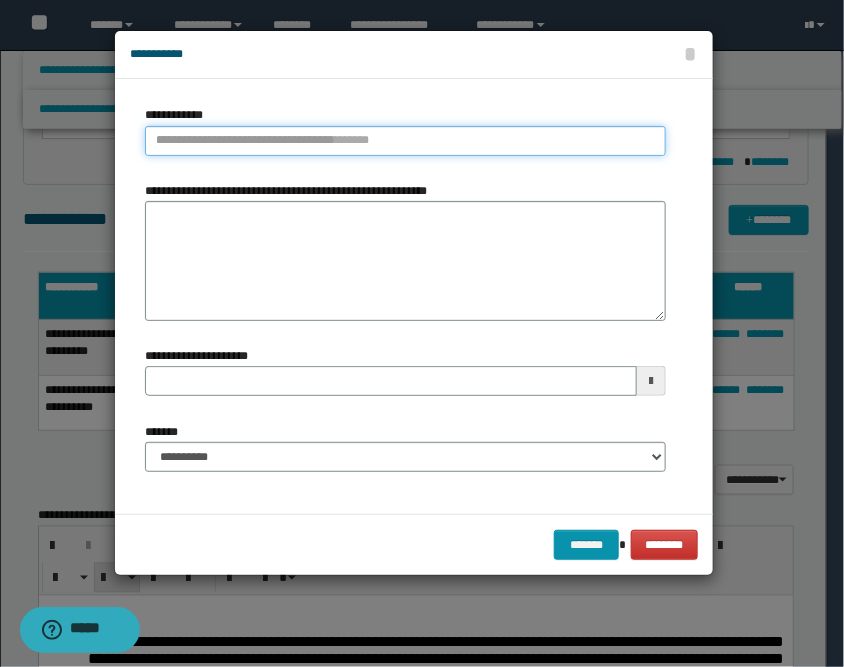 click on "**********" at bounding box center (405, 141) 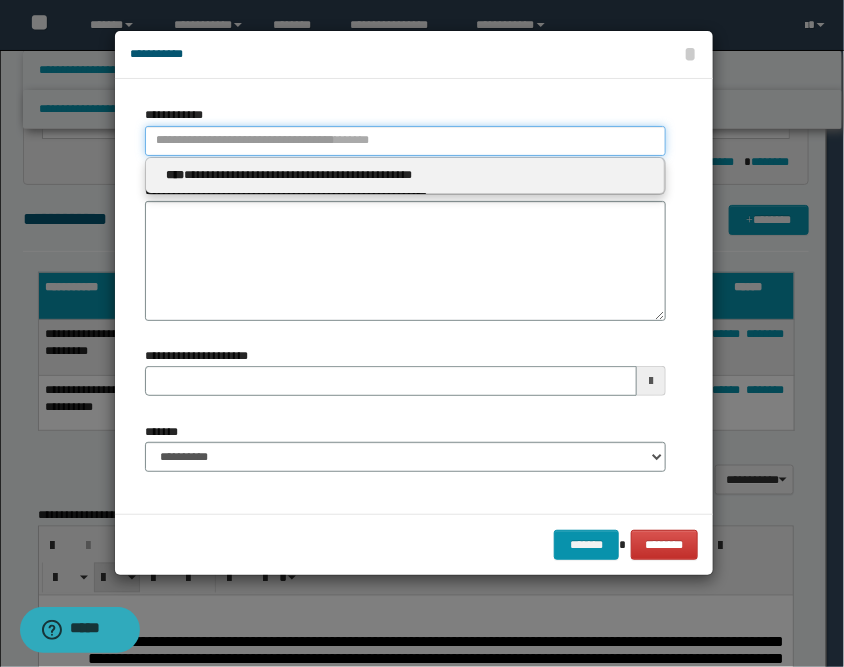 type 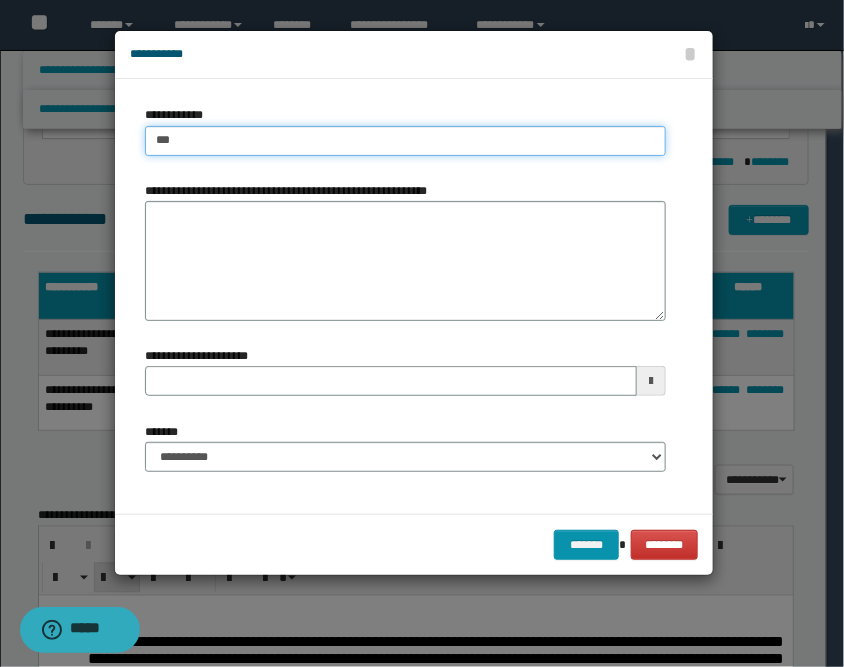 type on "****" 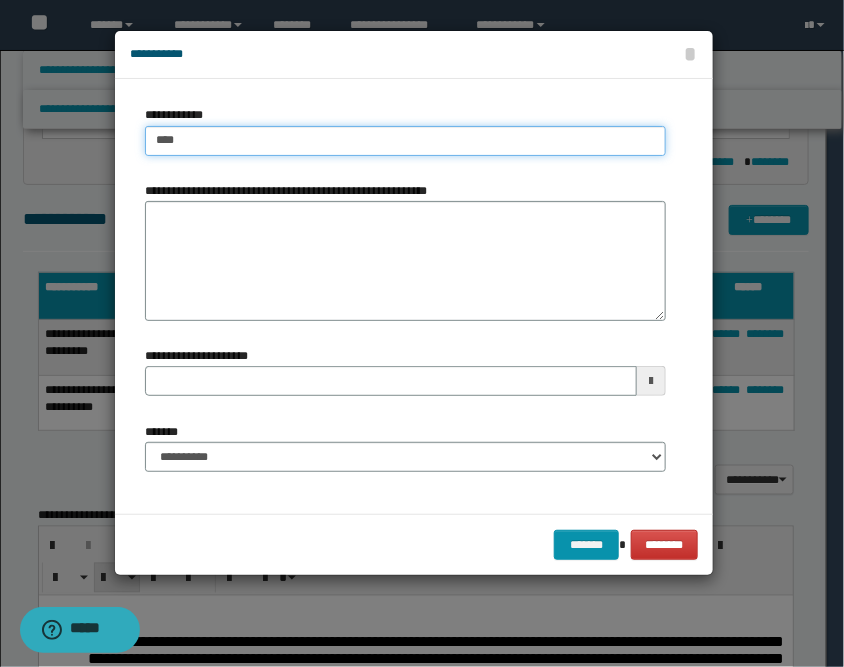 type on "****" 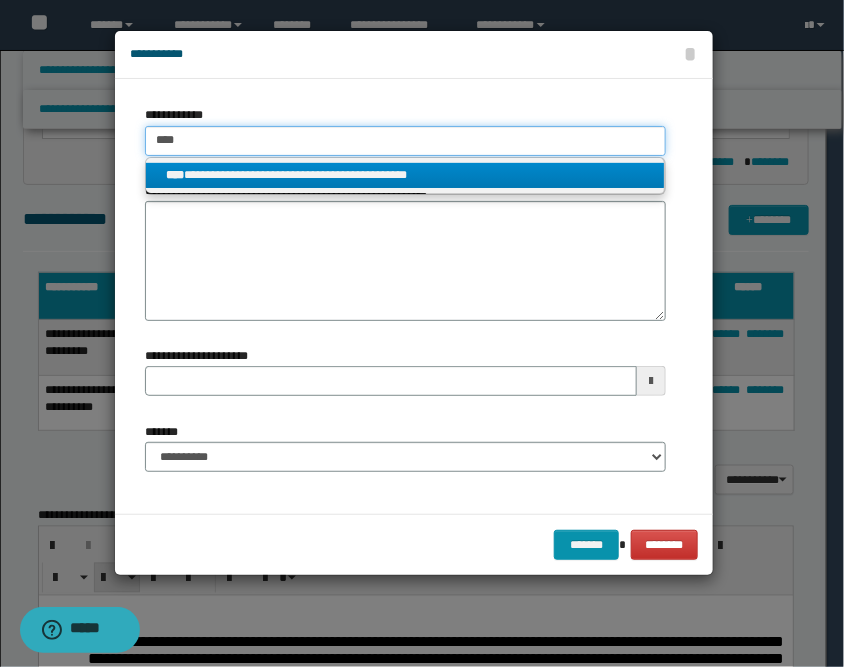 type on "****" 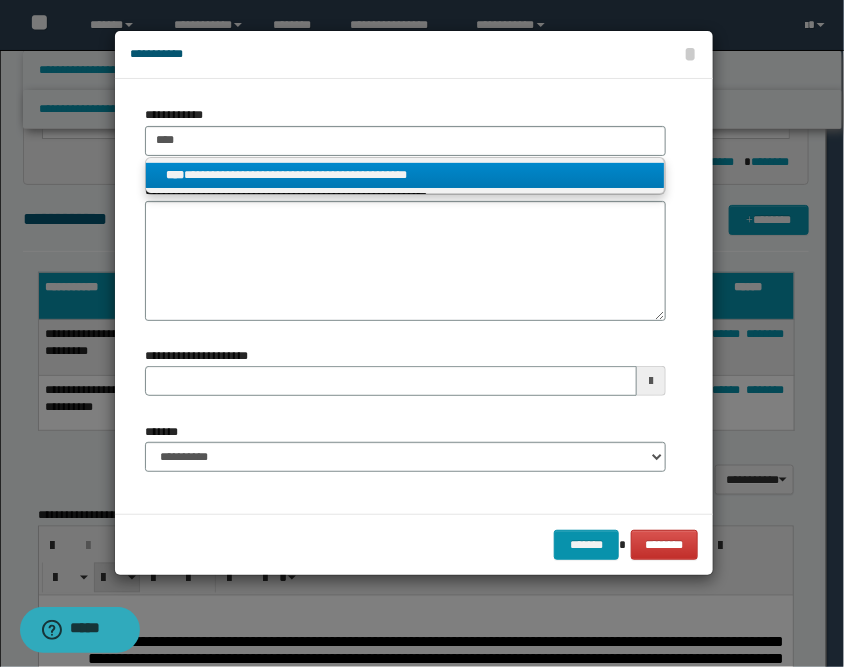 click on "**********" at bounding box center [405, 175] 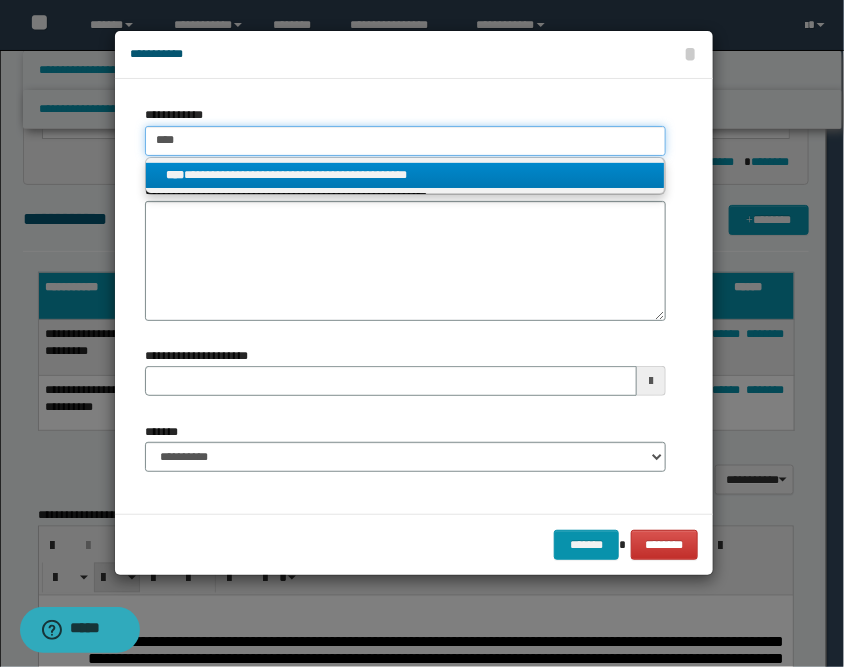 type 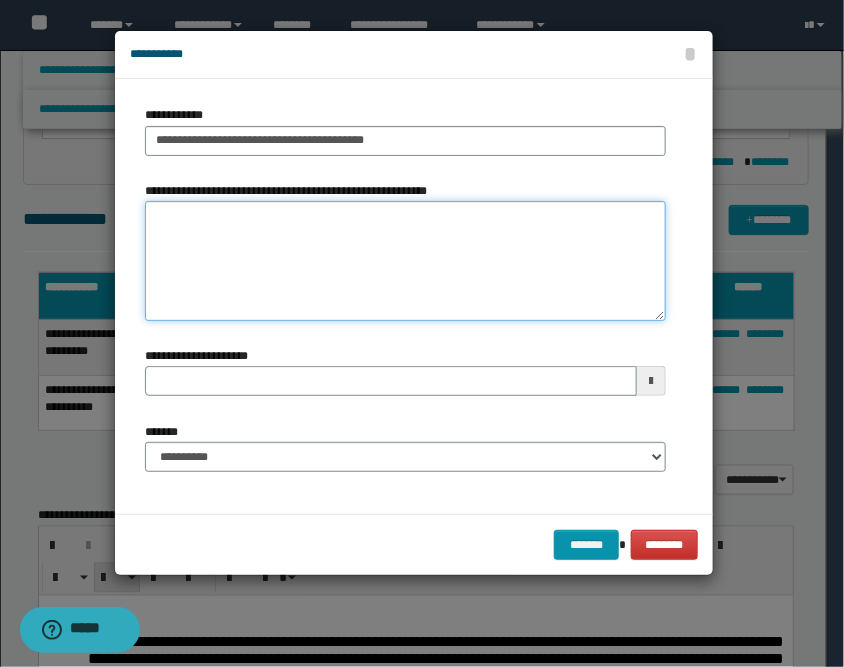 click on "**********" at bounding box center (405, 261) 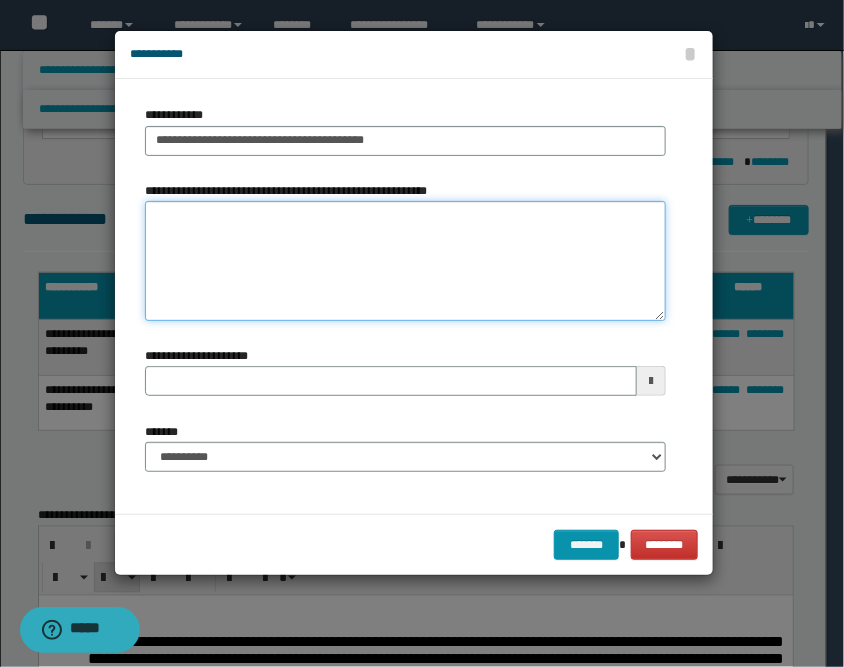 paste on "**********" 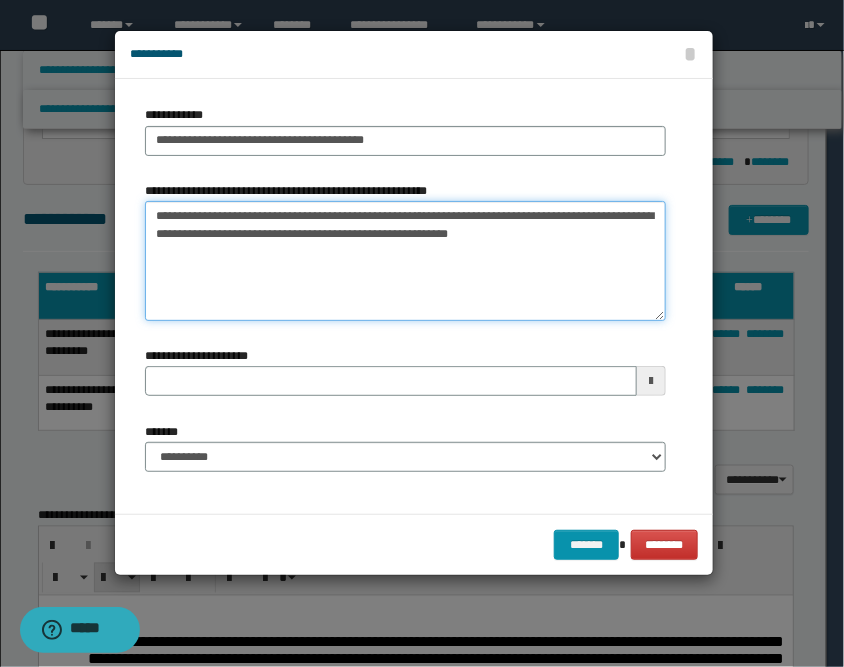 click on "**********" at bounding box center (405, 261) 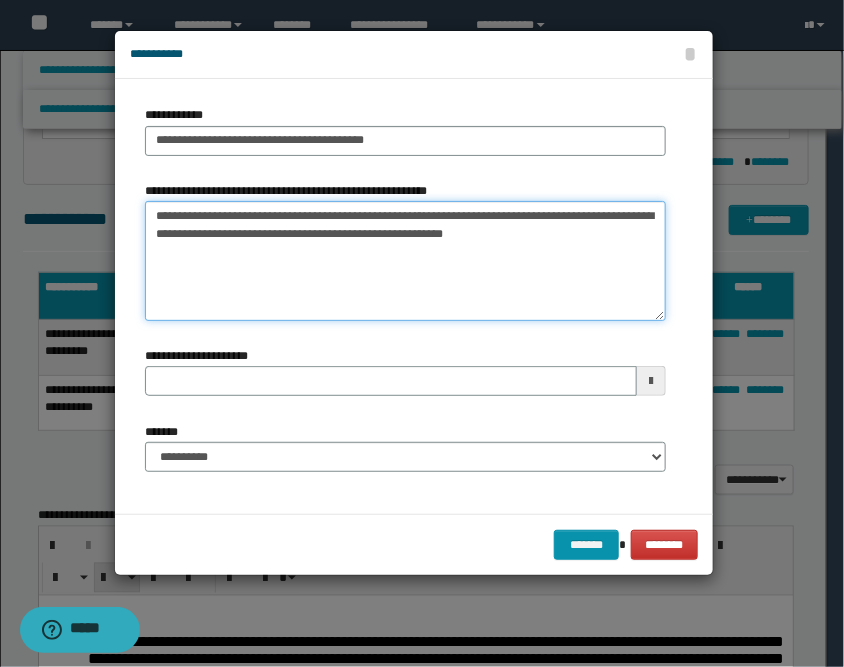 type on "**********" 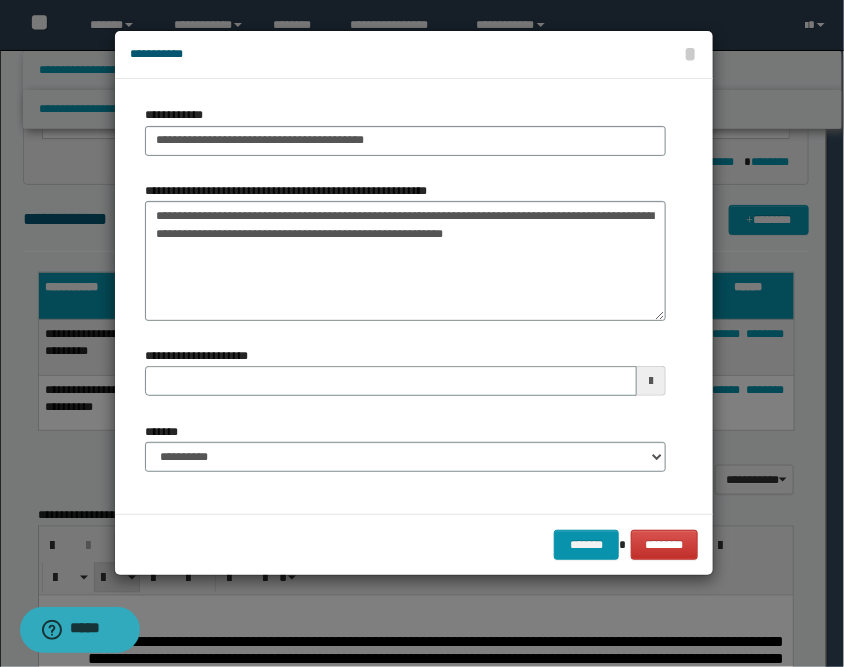 click at bounding box center [651, 381] 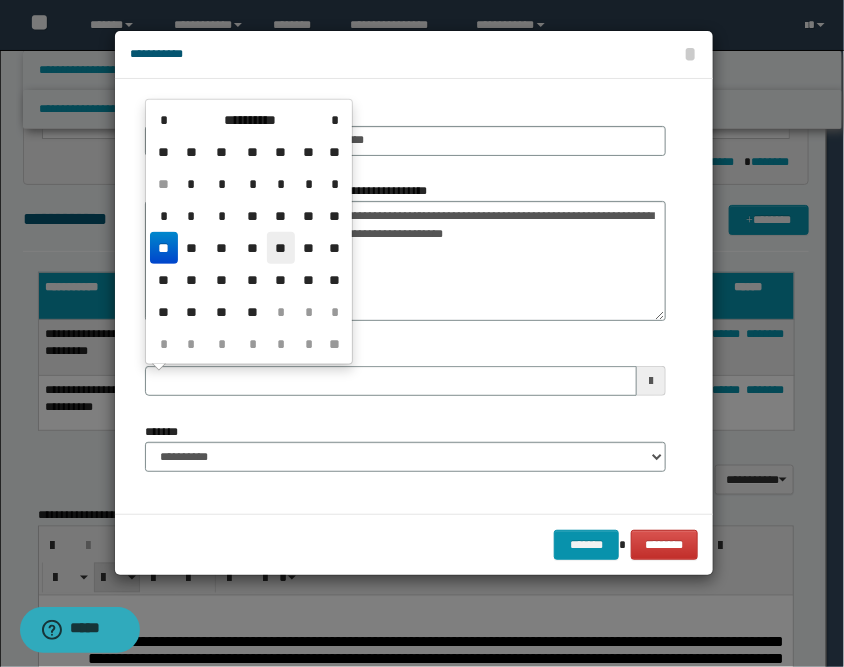 click on "**" at bounding box center [281, 248] 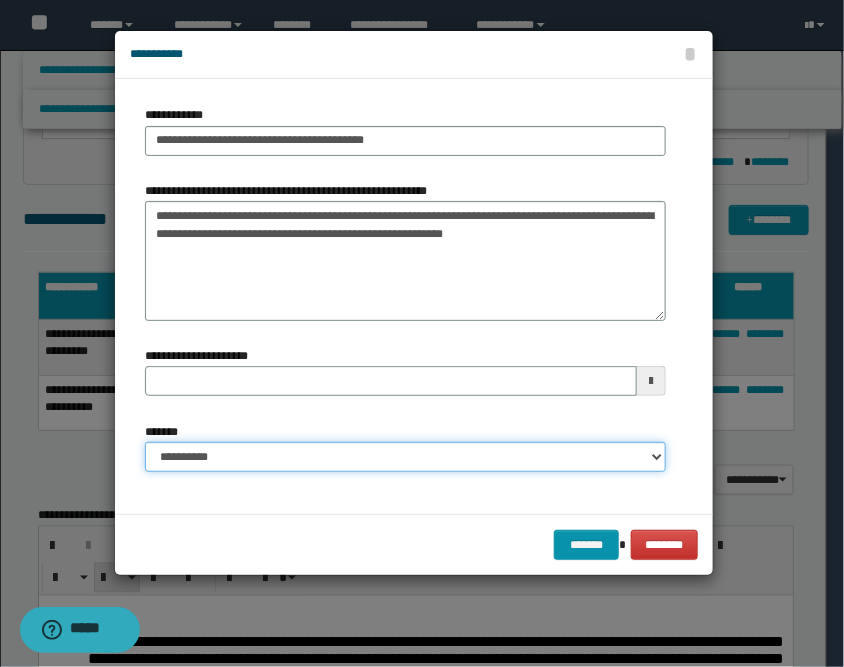 click on "**********" at bounding box center [405, 457] 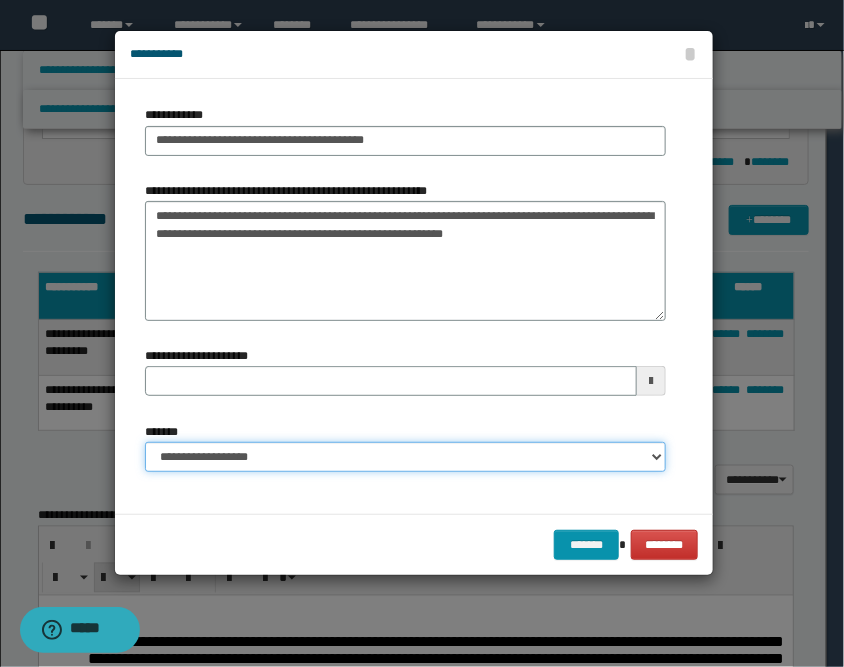 click on "**********" at bounding box center [405, 457] 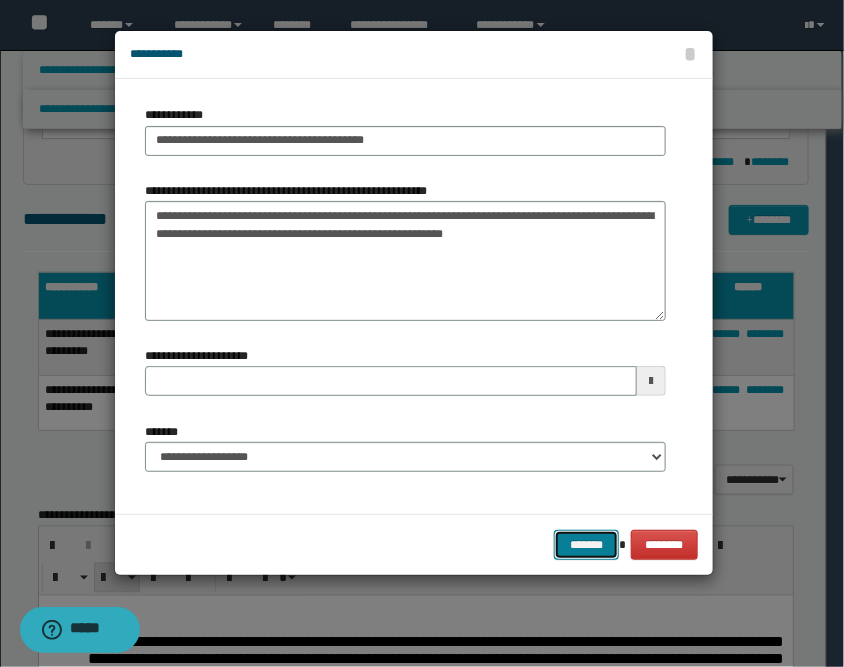 click on "*******" at bounding box center (586, 545) 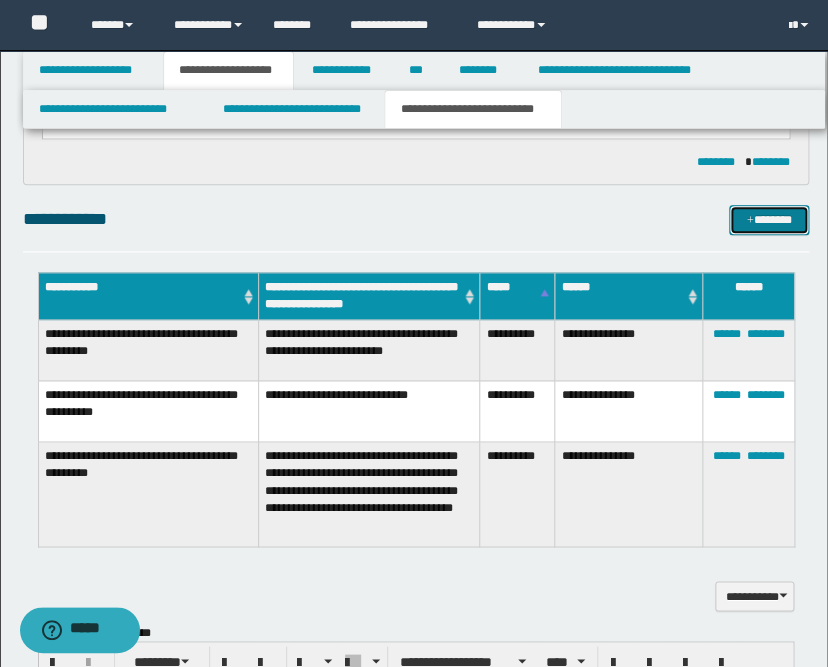 click on "*******" at bounding box center (769, 220) 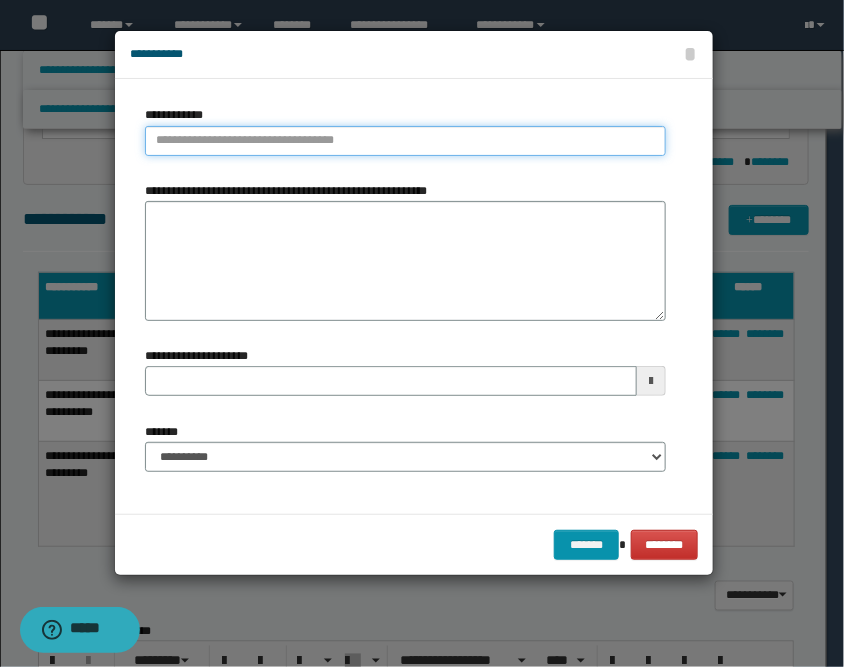 type on "**********" 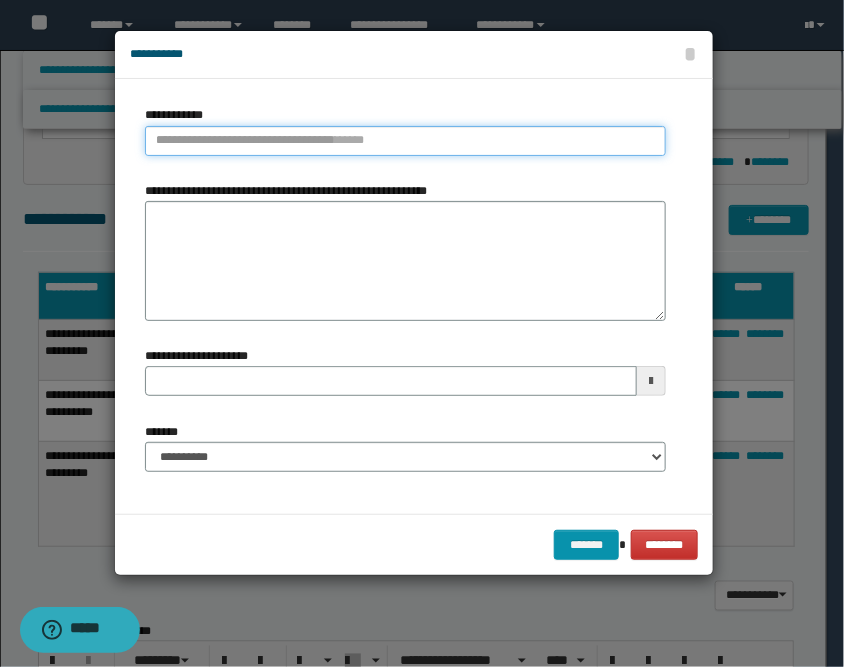 click on "**********" at bounding box center [405, 141] 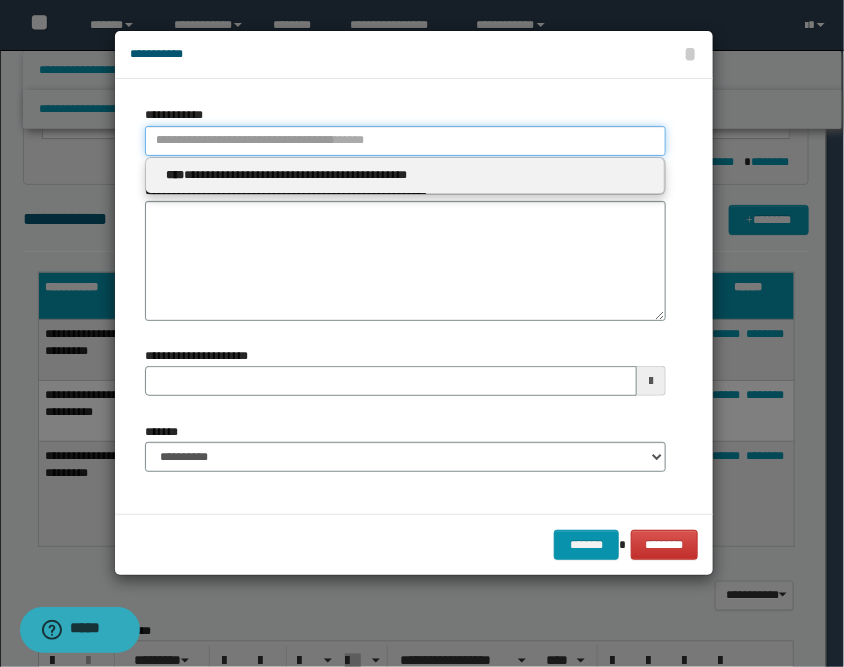 type 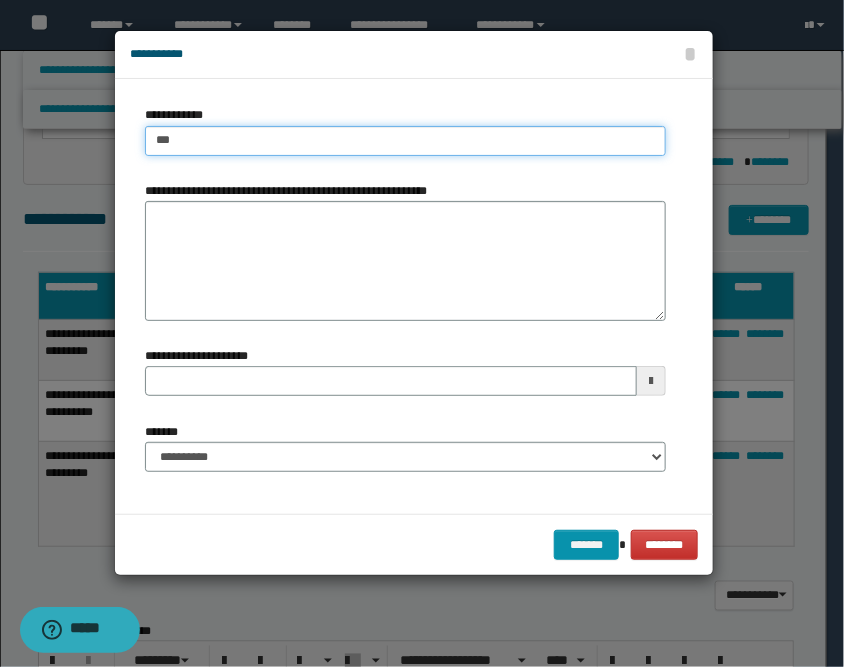 type on "****" 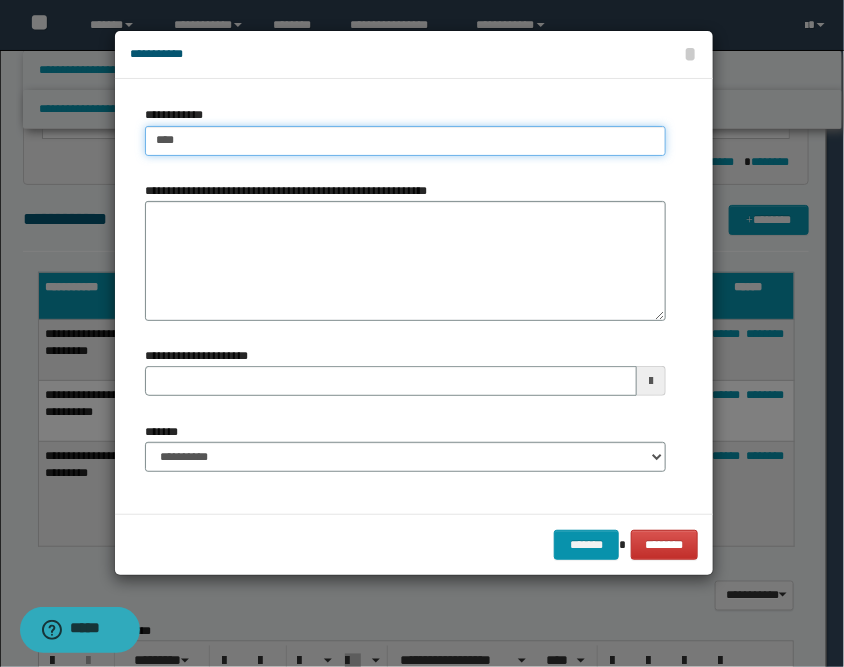 type on "****" 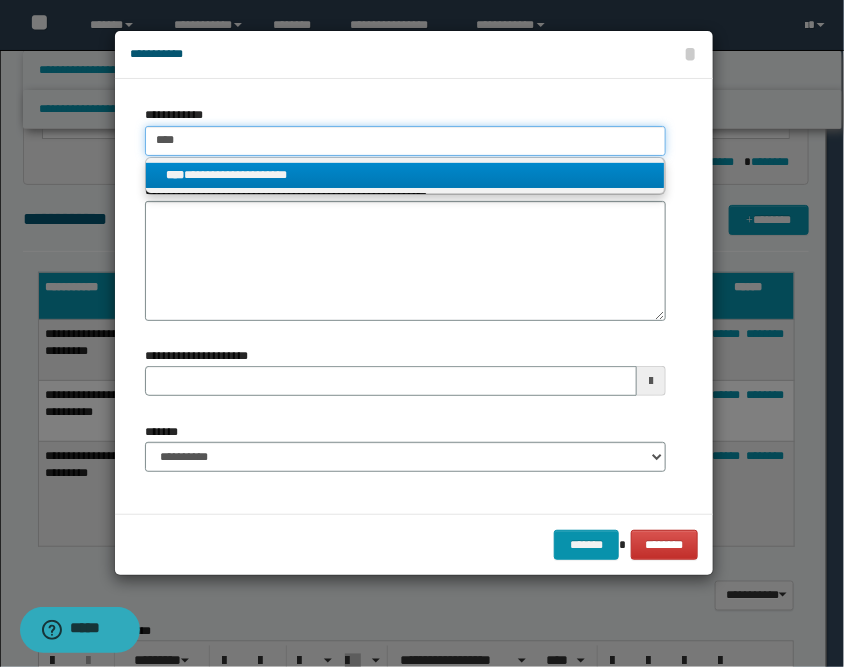 type on "****" 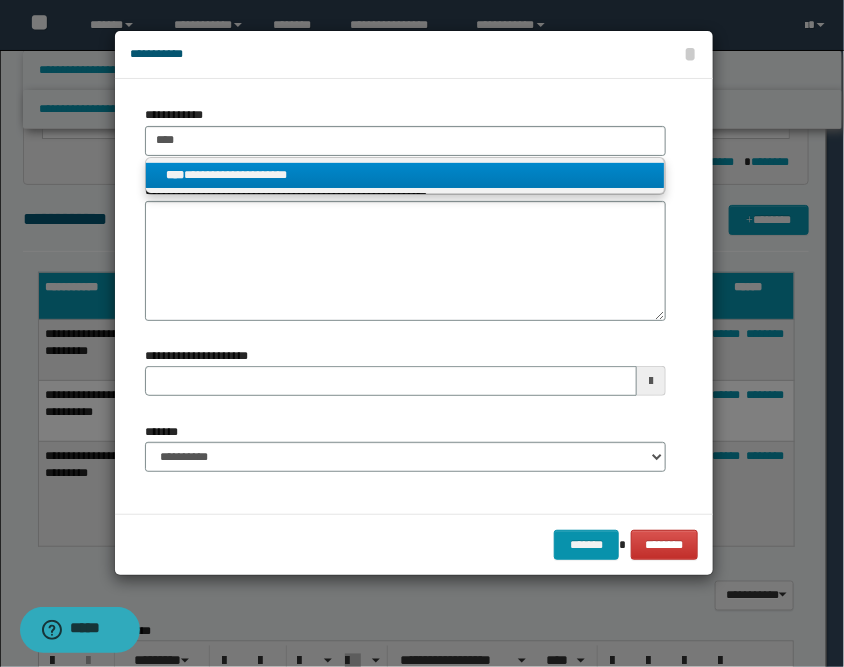 click on "**********" at bounding box center [405, 175] 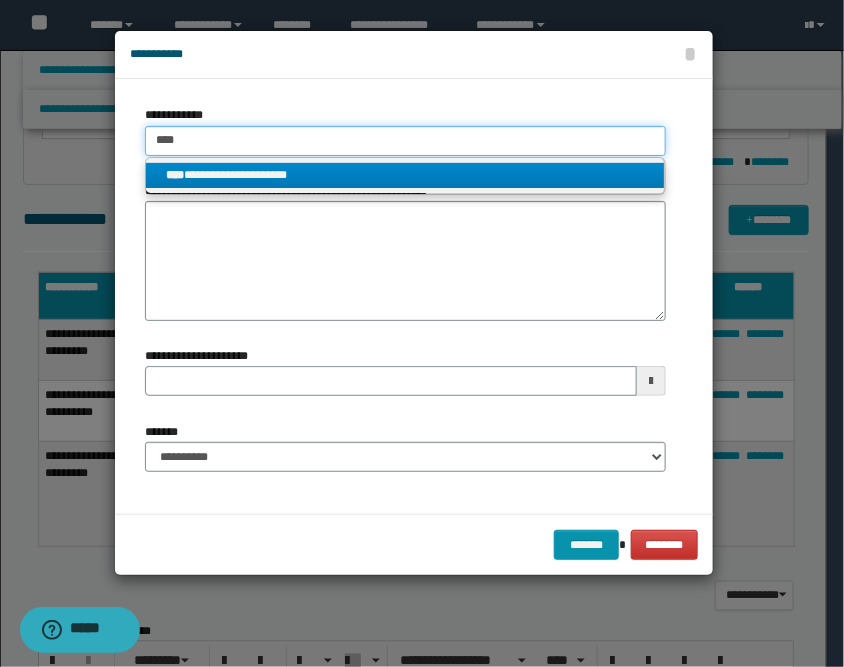 type 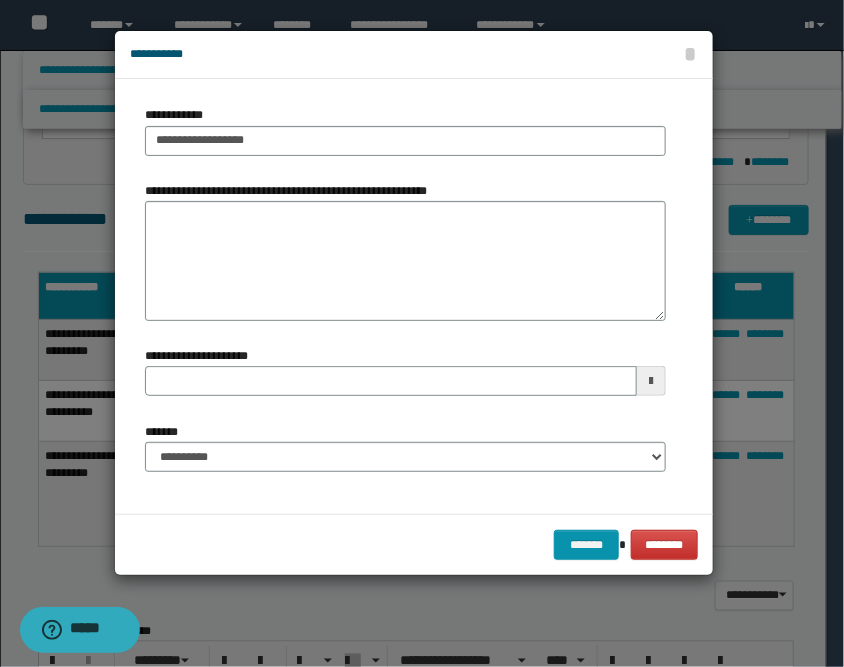 click at bounding box center (651, 381) 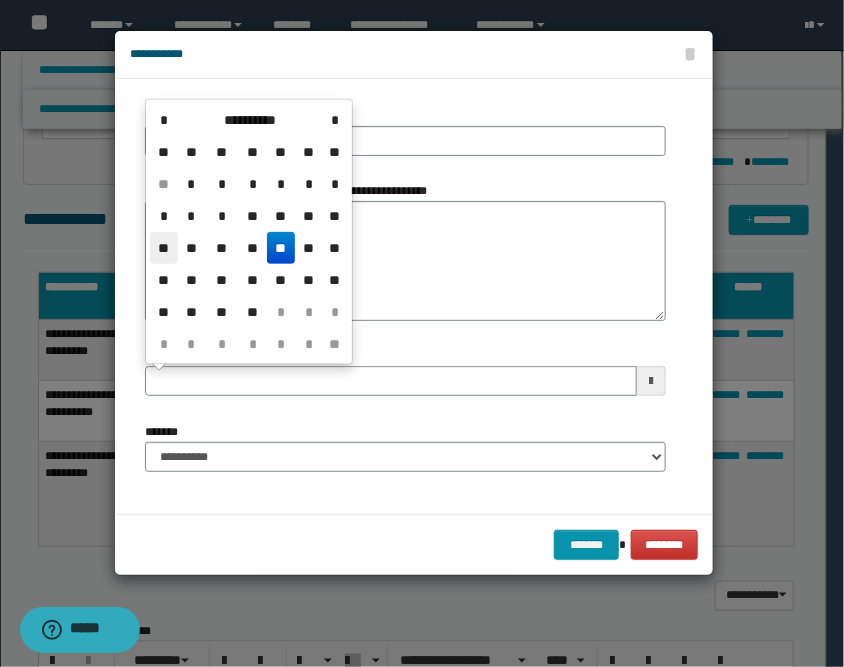 click on "**" at bounding box center [164, 248] 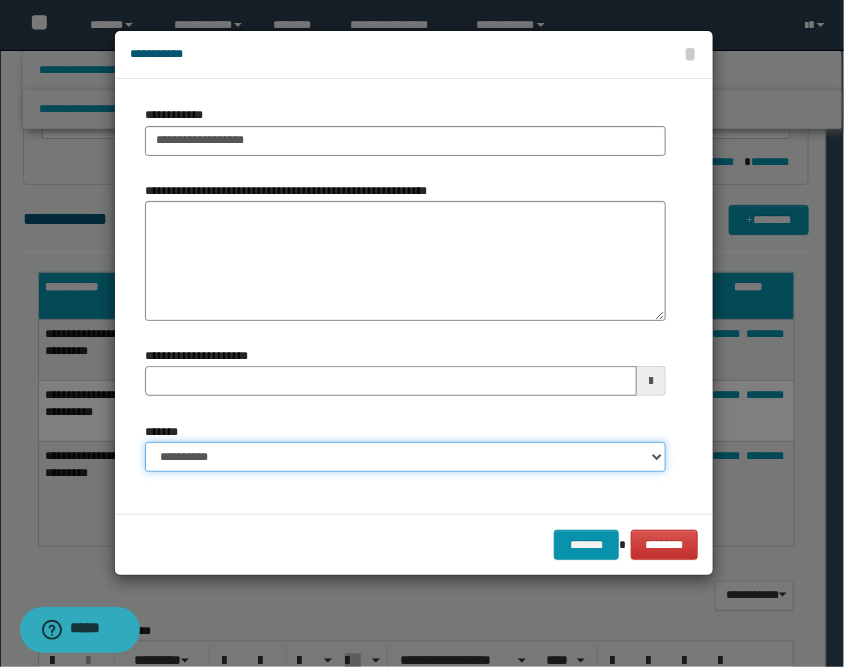 click on "**********" at bounding box center [405, 457] 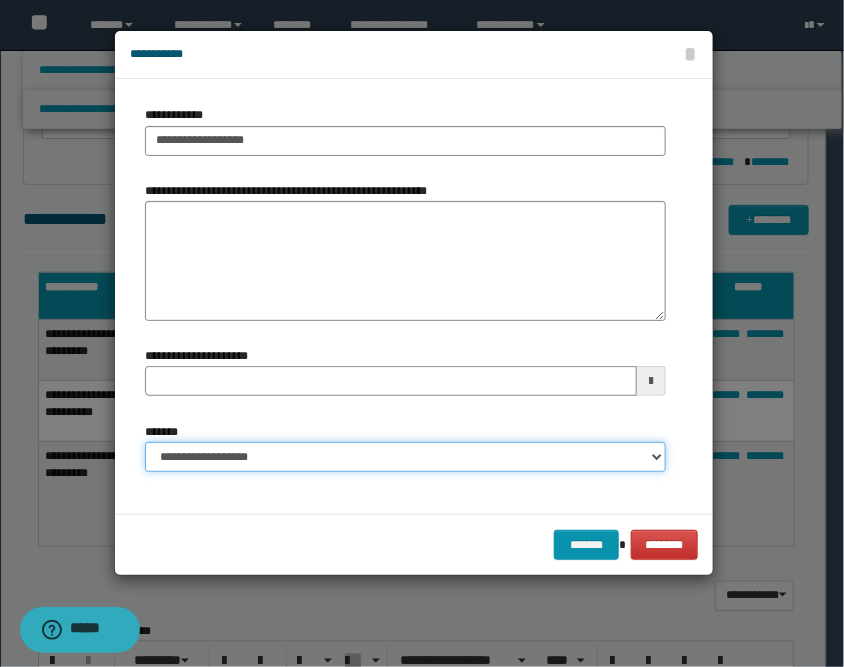 click on "**********" at bounding box center [405, 457] 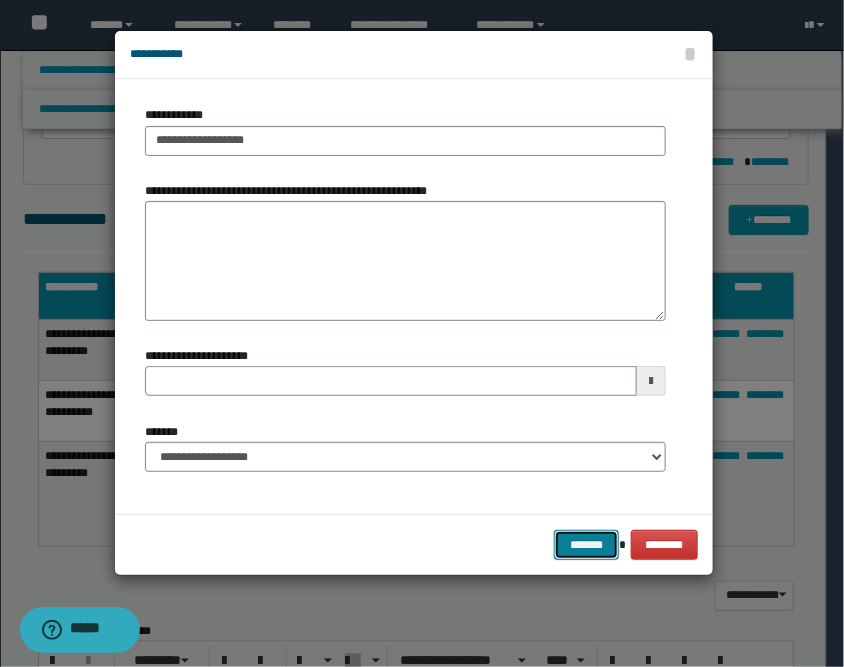 click on "*******" at bounding box center (586, 545) 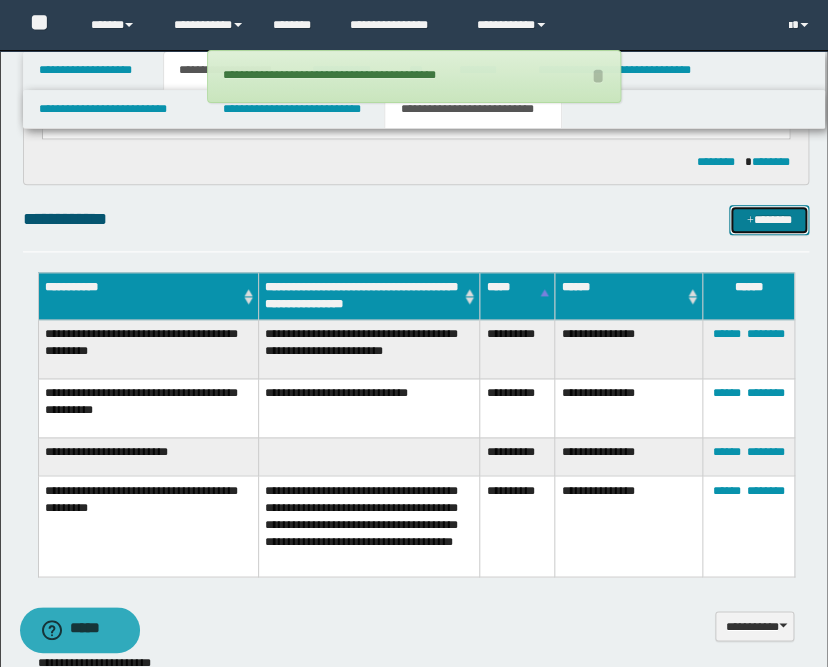 click on "*******" at bounding box center [769, 220] 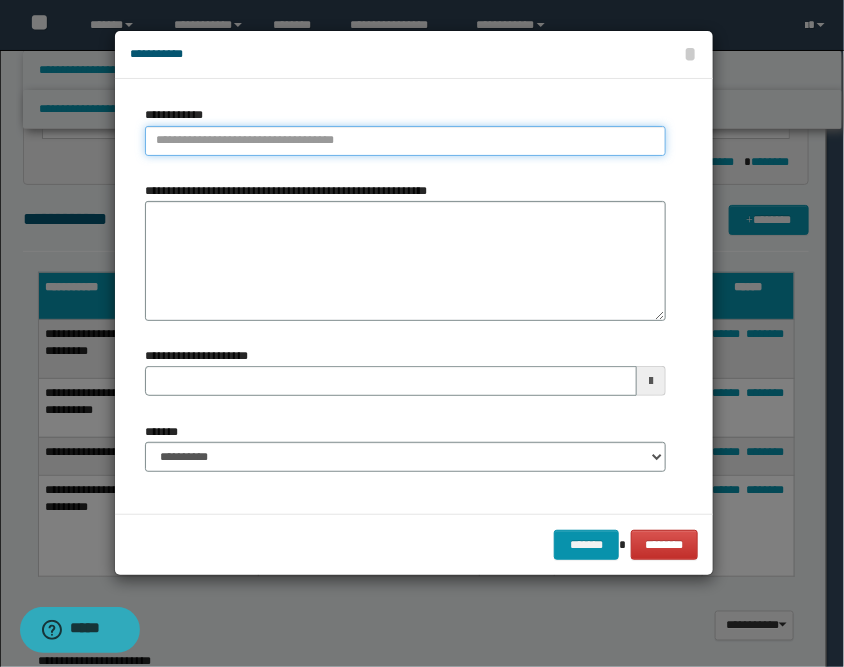 type on "**********" 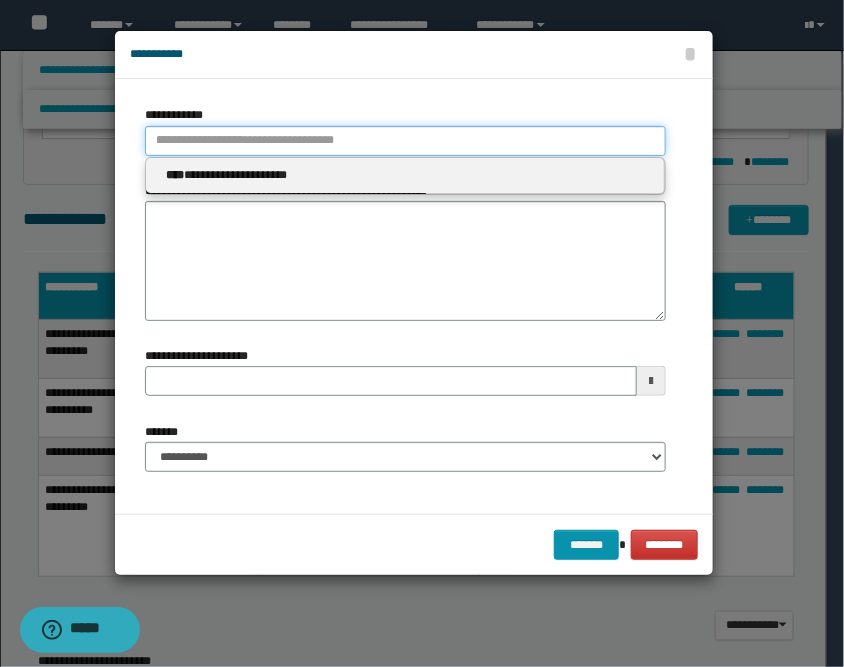 click on "**********" at bounding box center [405, 141] 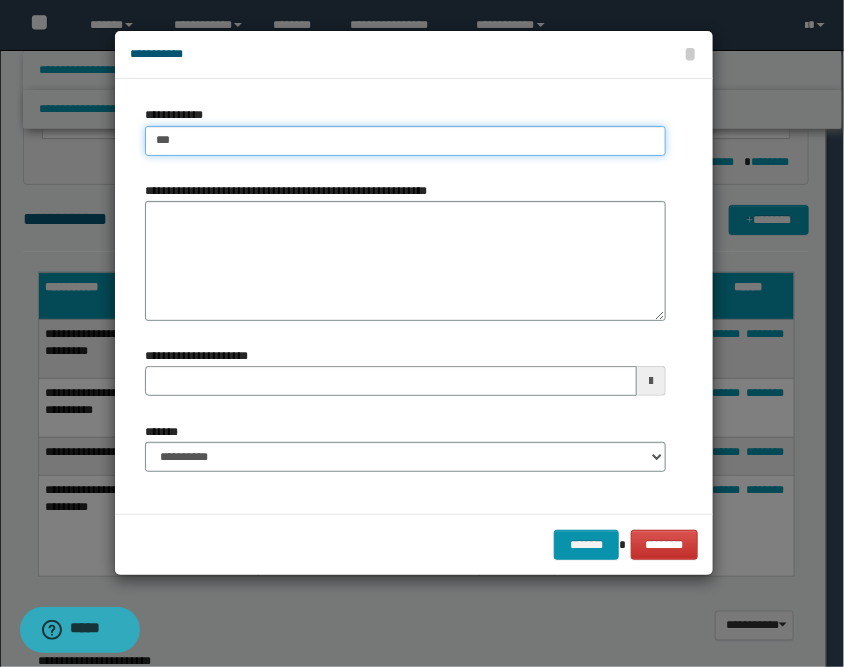 type on "****" 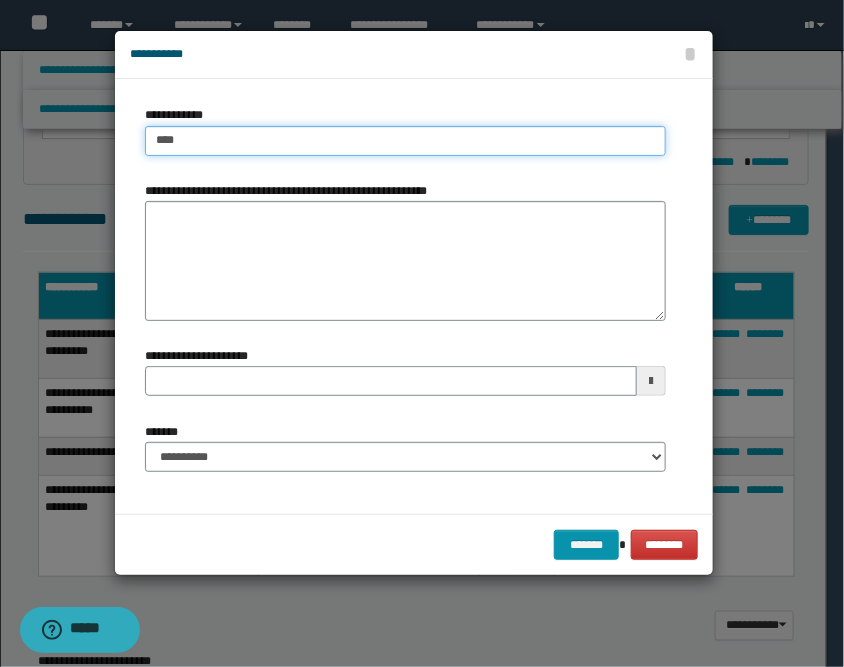 type on "****" 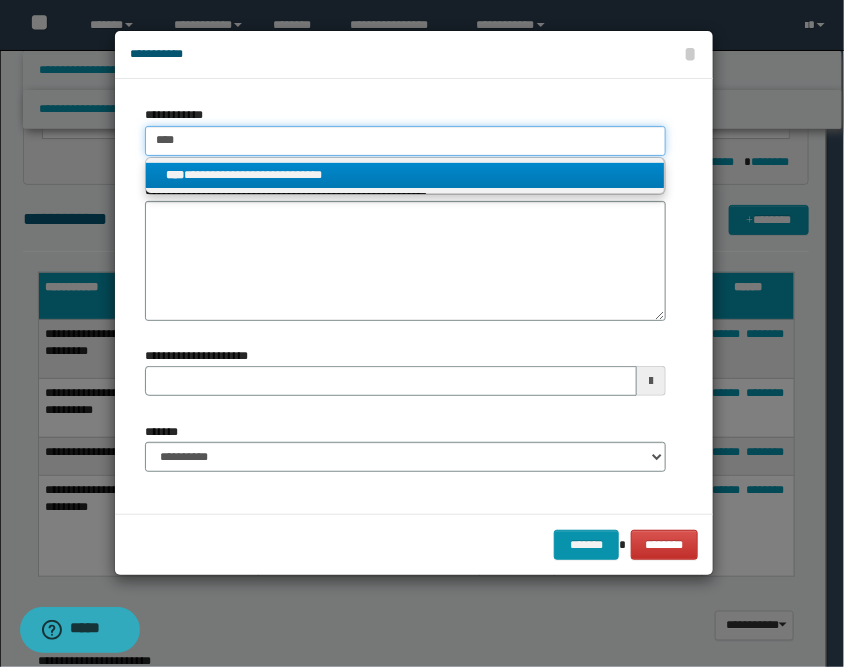 type on "****" 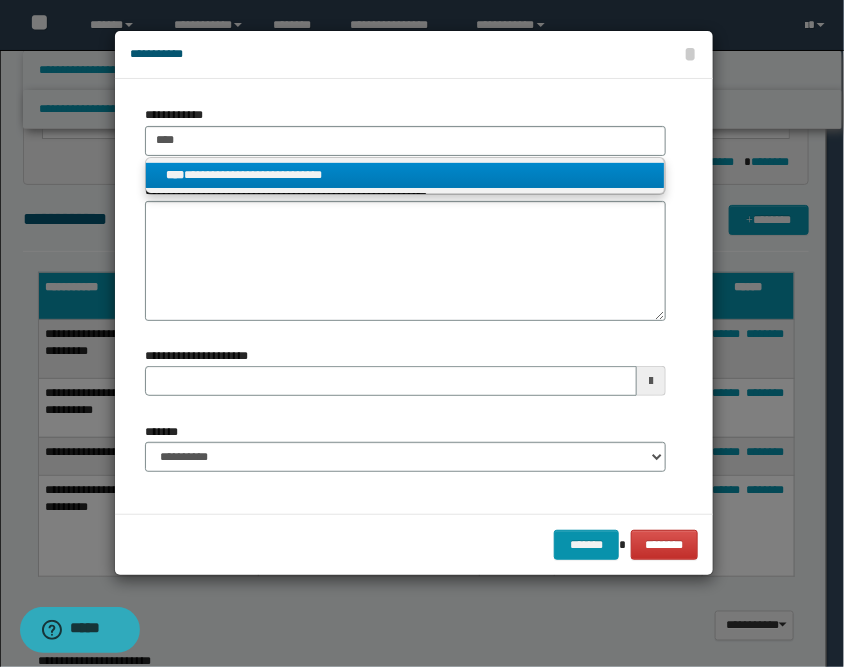 click on "**********" at bounding box center (405, 175) 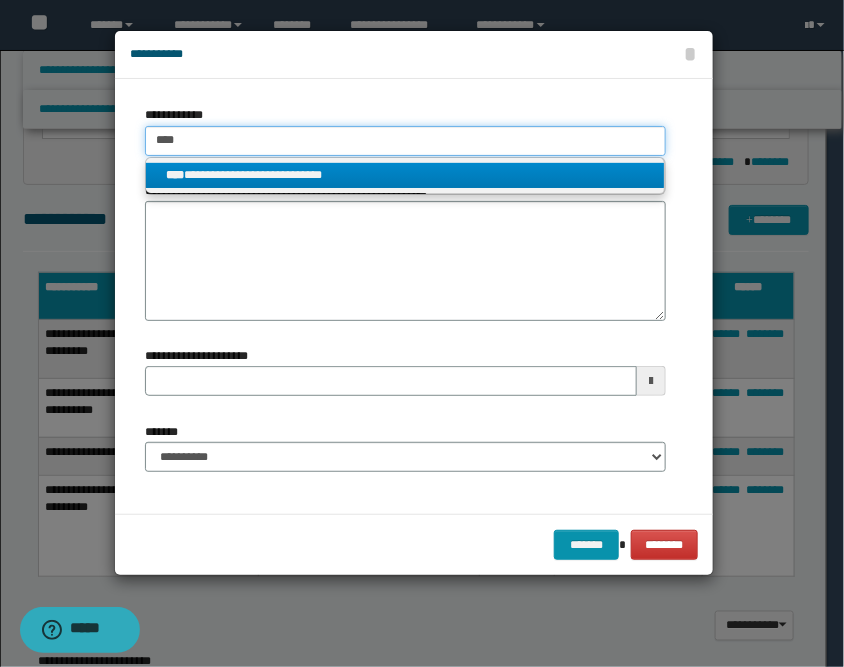 type 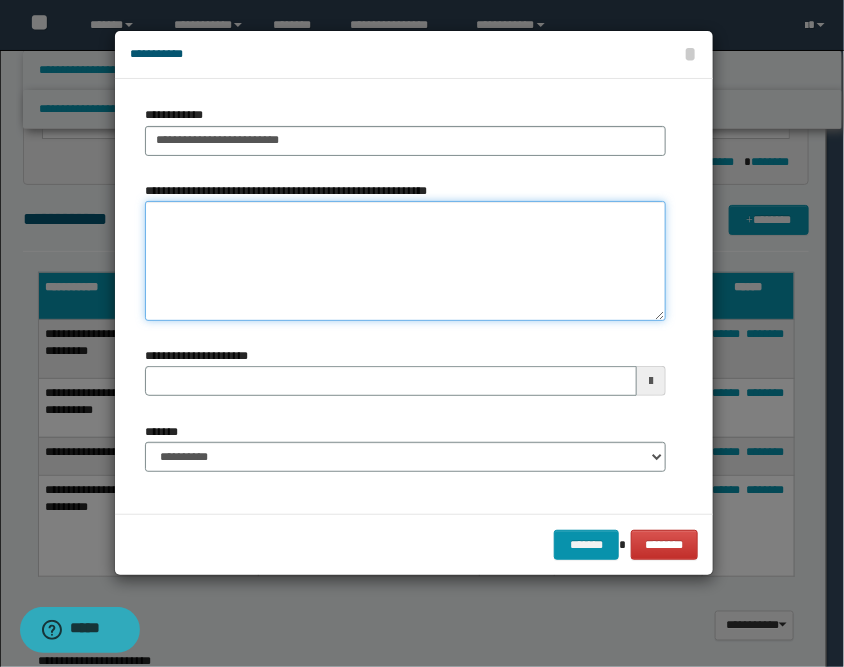 click on "**********" at bounding box center [405, 261] 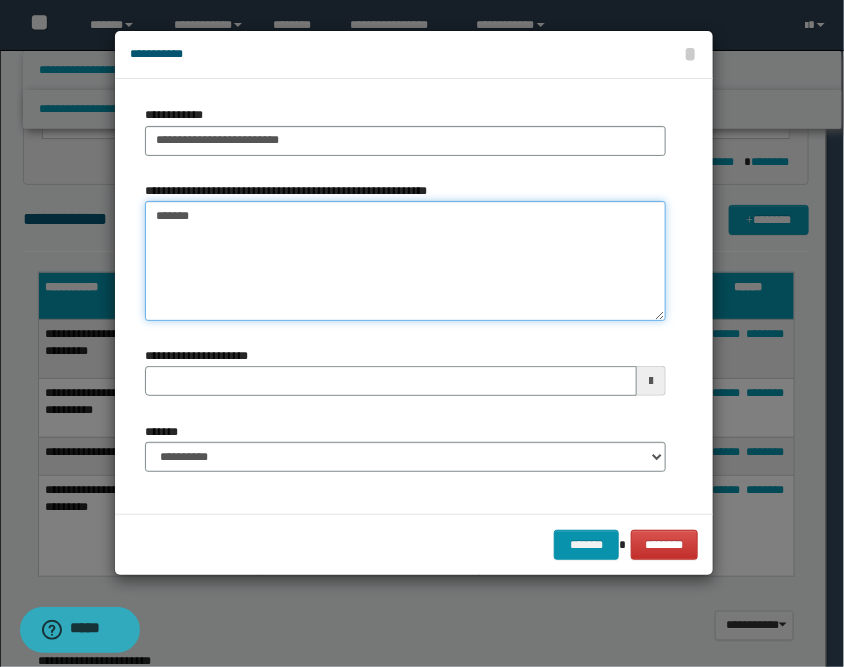 type on "*******" 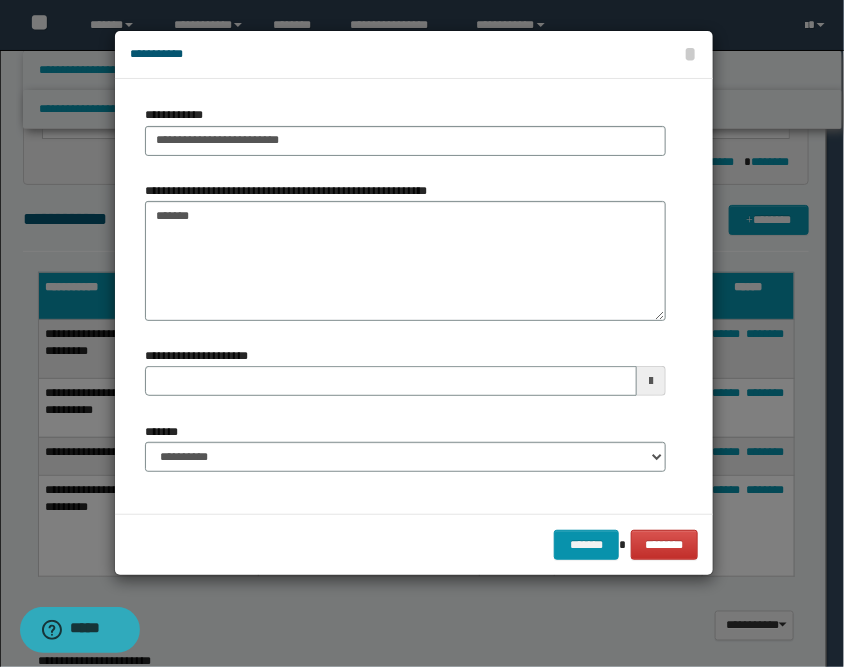 click at bounding box center (651, 381) 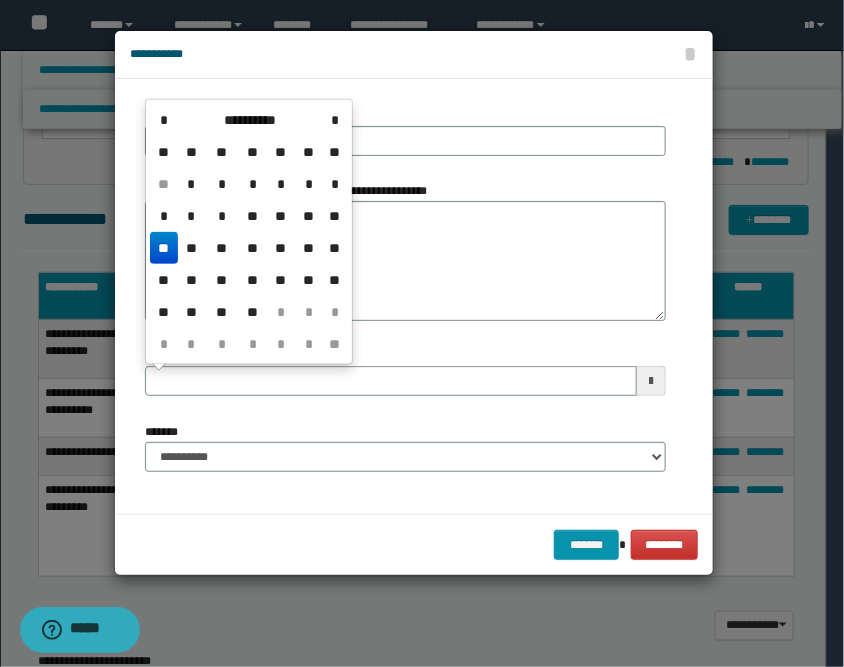 click on "**" at bounding box center [164, 248] 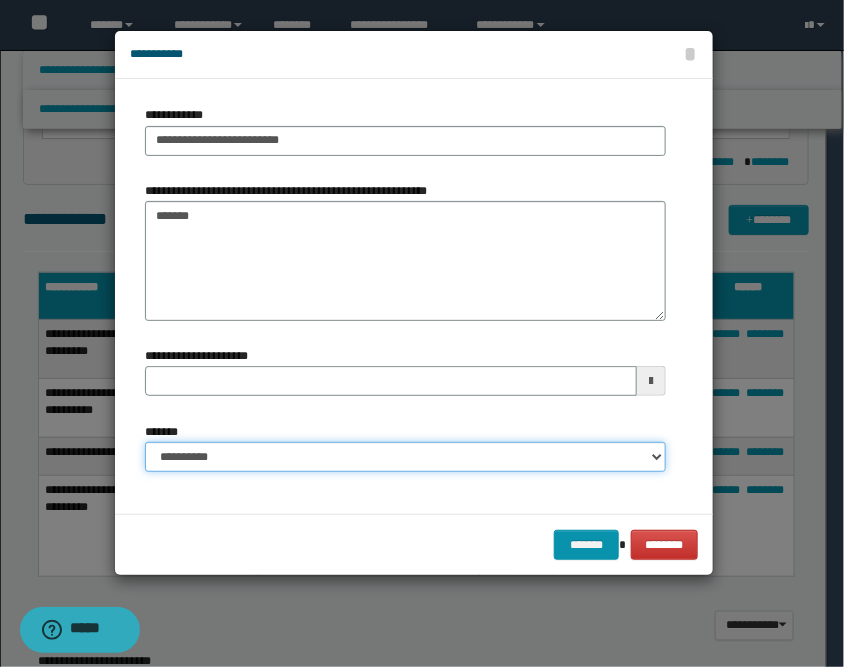 click on "**********" at bounding box center (405, 457) 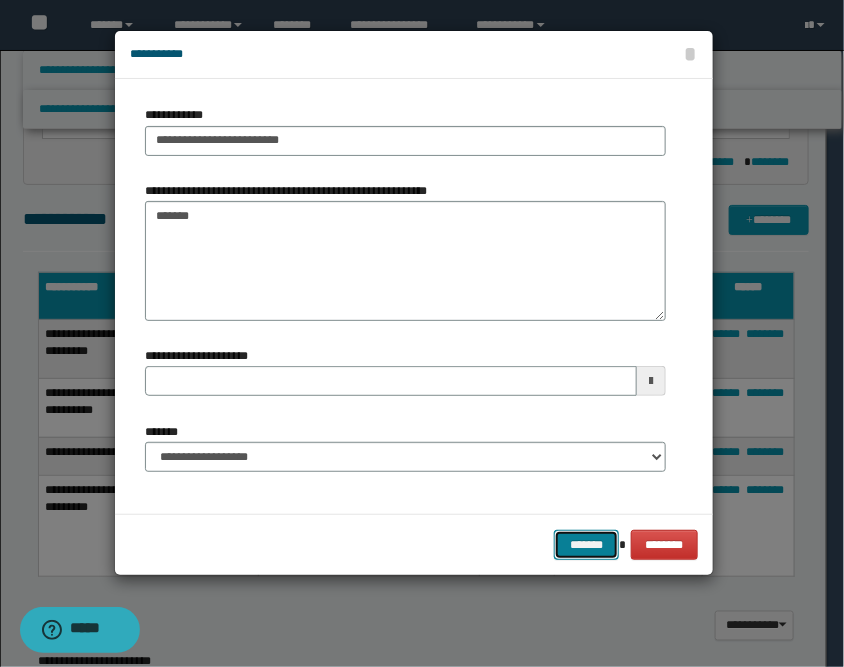 click on "*******" at bounding box center (586, 545) 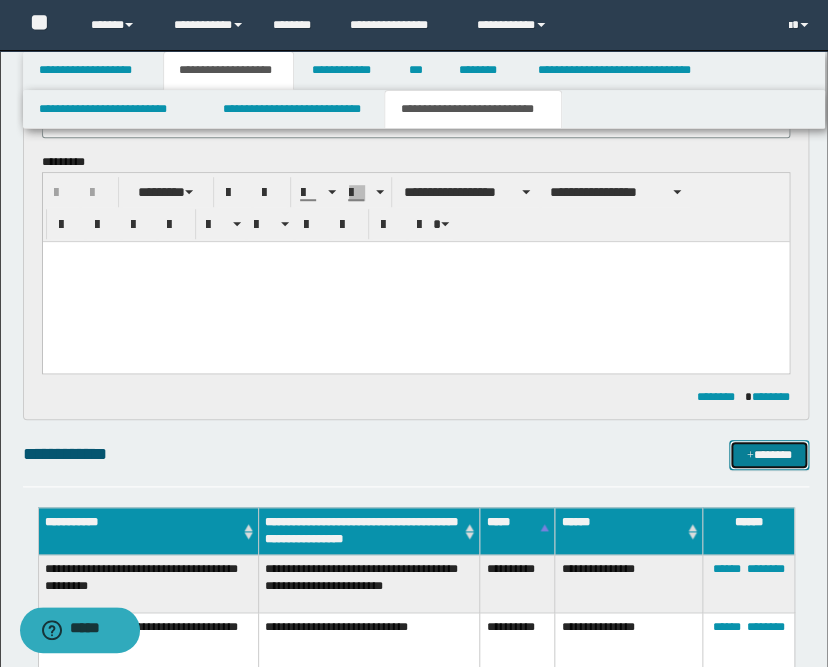 scroll, scrollTop: 444, scrollLeft: 0, axis: vertical 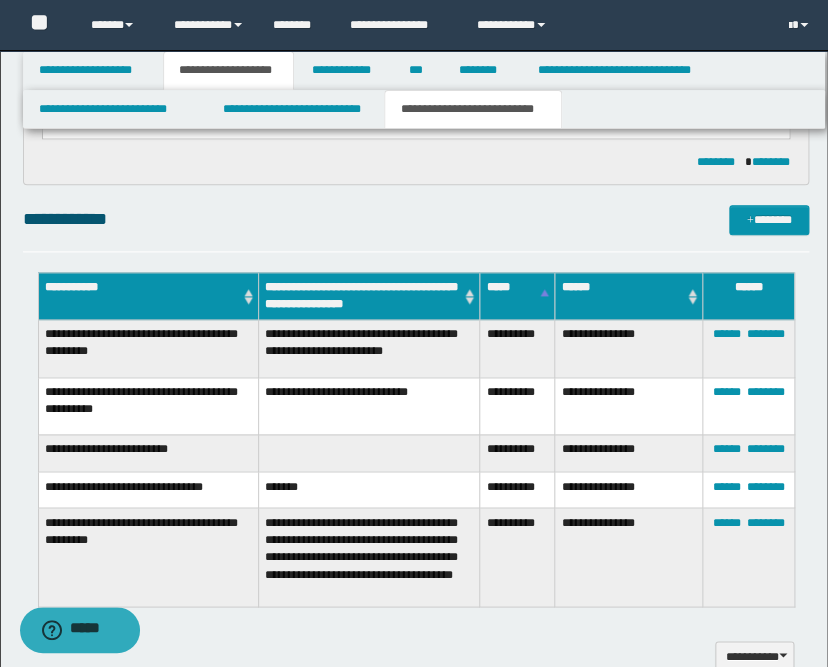 click on "**********" at bounding box center [416, 219] 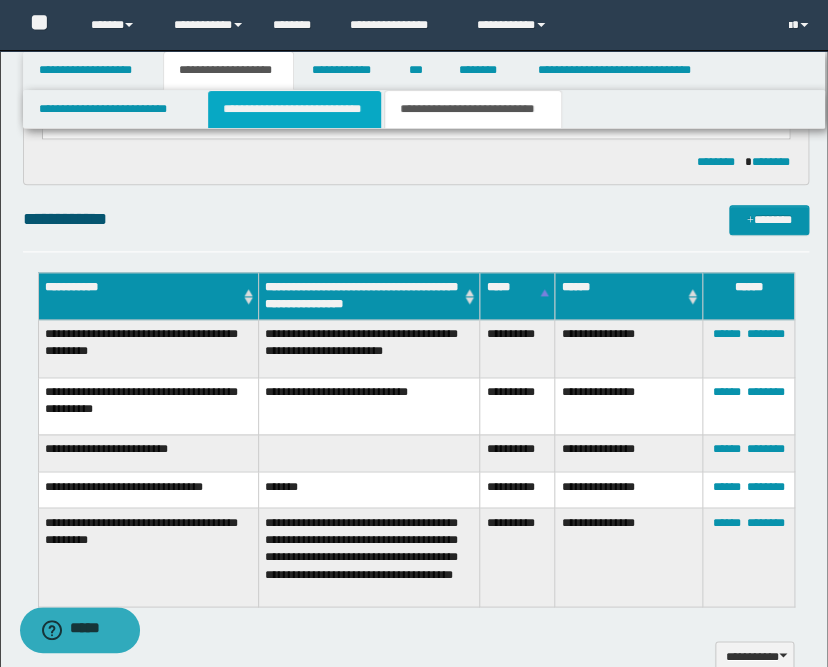 click on "**********" at bounding box center (294, 109) 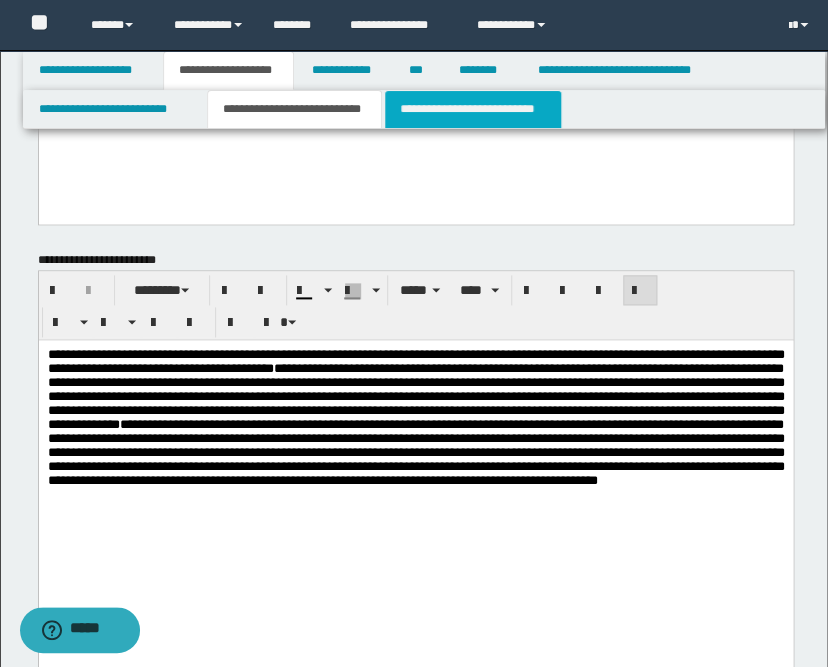 click on "**********" at bounding box center (472, 109) 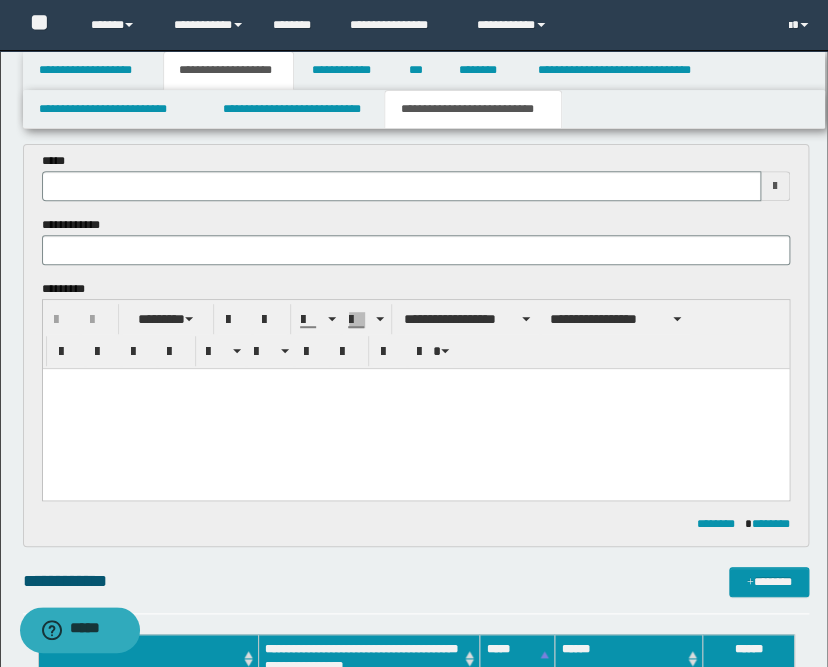 scroll, scrollTop: 0, scrollLeft: 0, axis: both 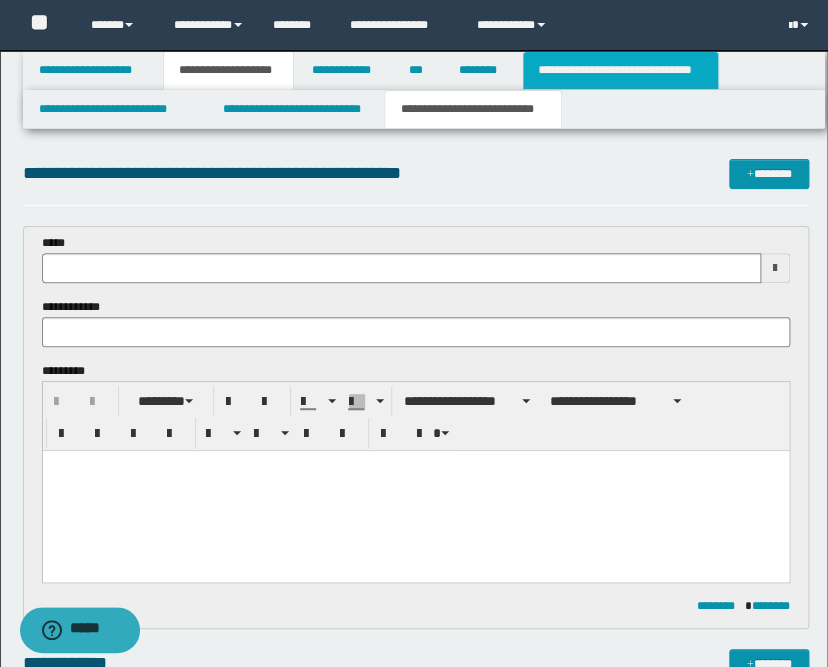 click on "**********" at bounding box center [620, 70] 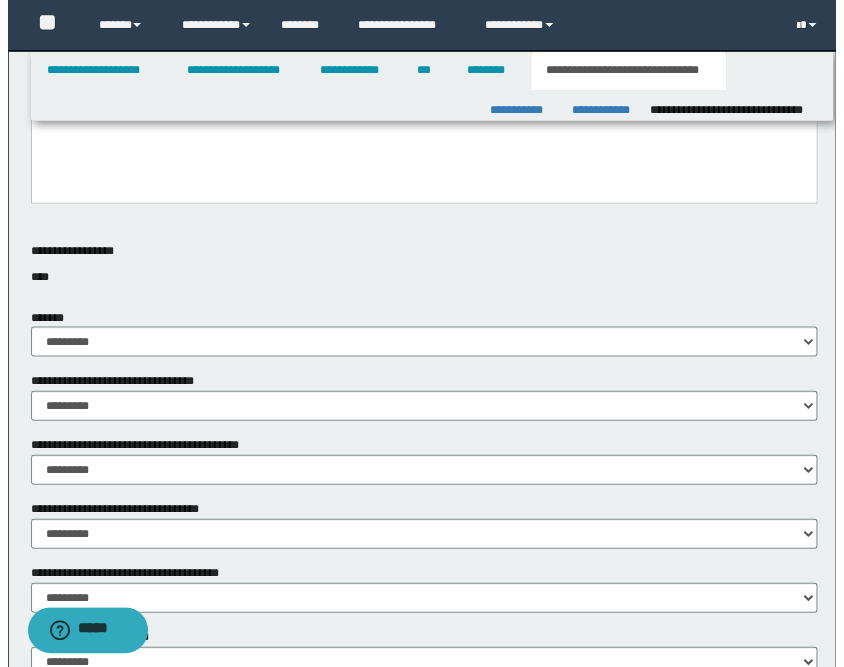 scroll, scrollTop: 1444, scrollLeft: 0, axis: vertical 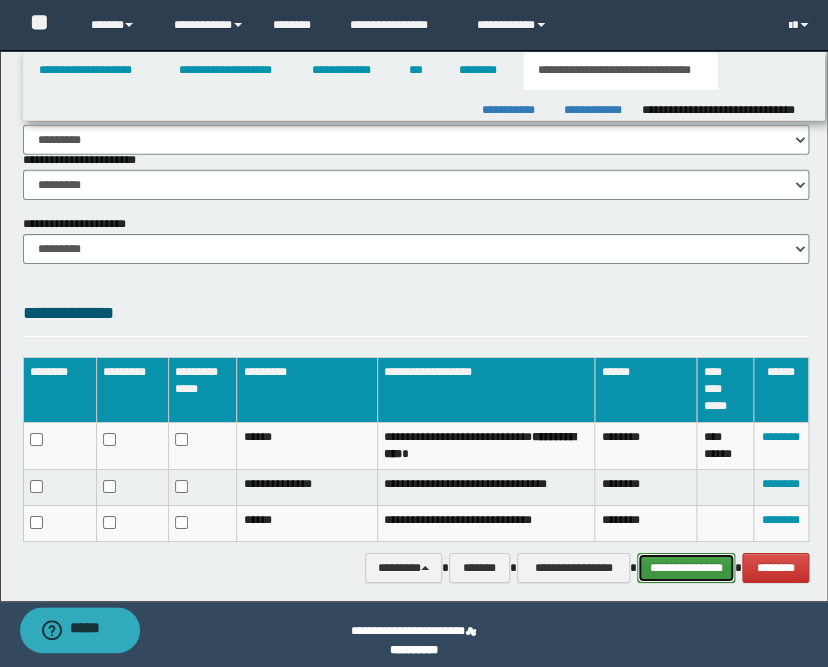 click on "**********" at bounding box center (686, 568) 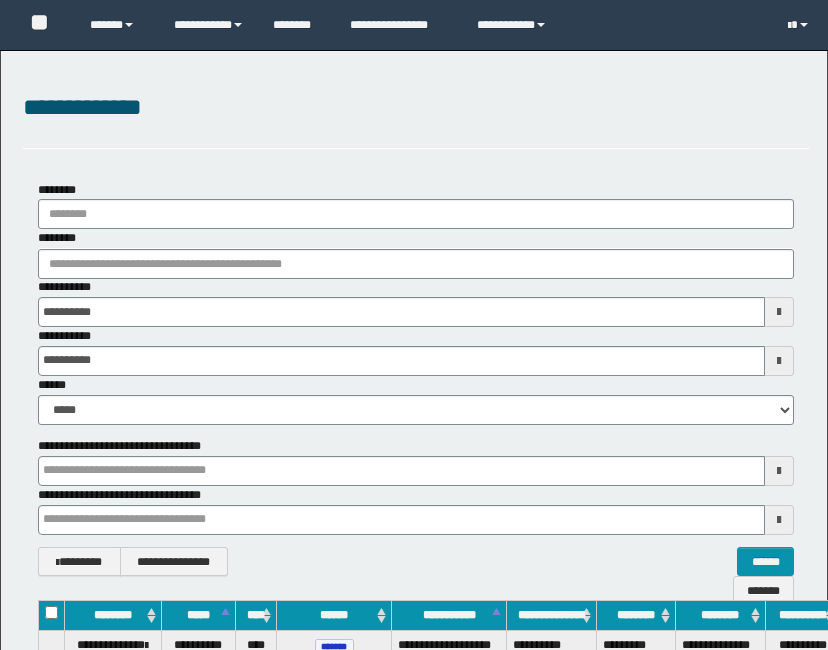 scroll, scrollTop: 4438, scrollLeft: 75, axis: both 